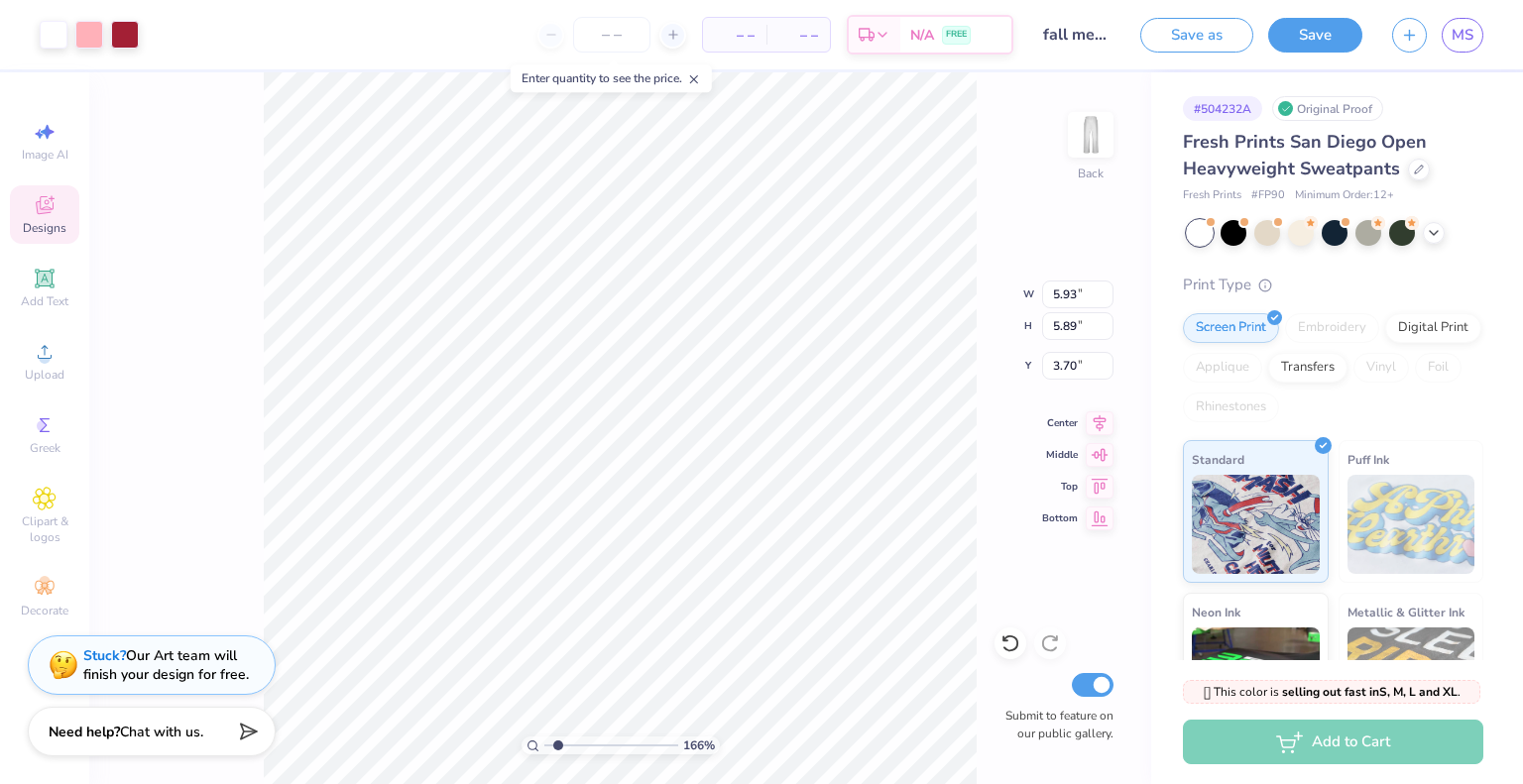 scroll, scrollTop: 0, scrollLeft: 0, axis: both 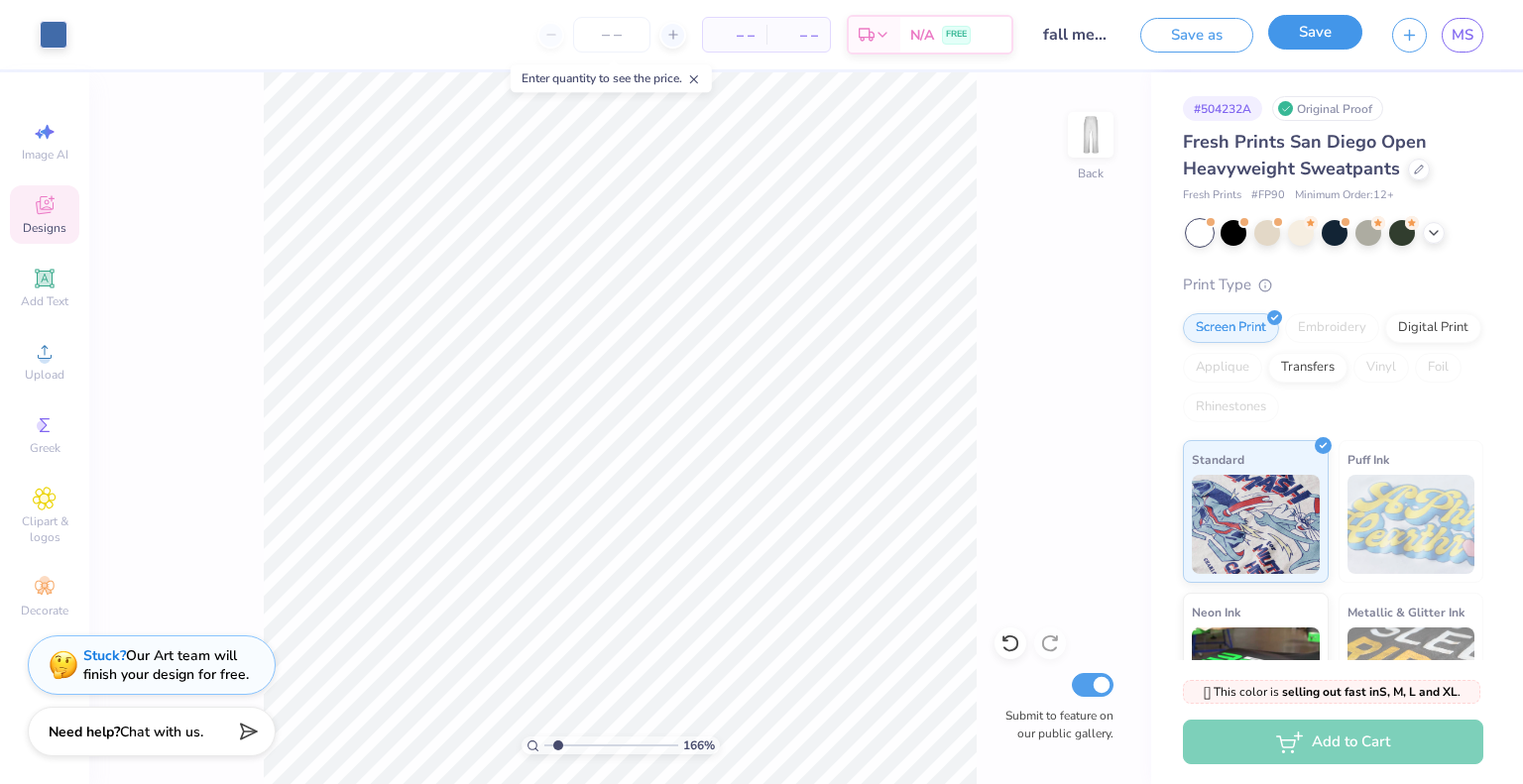click on "Save" at bounding box center (1315, 32) 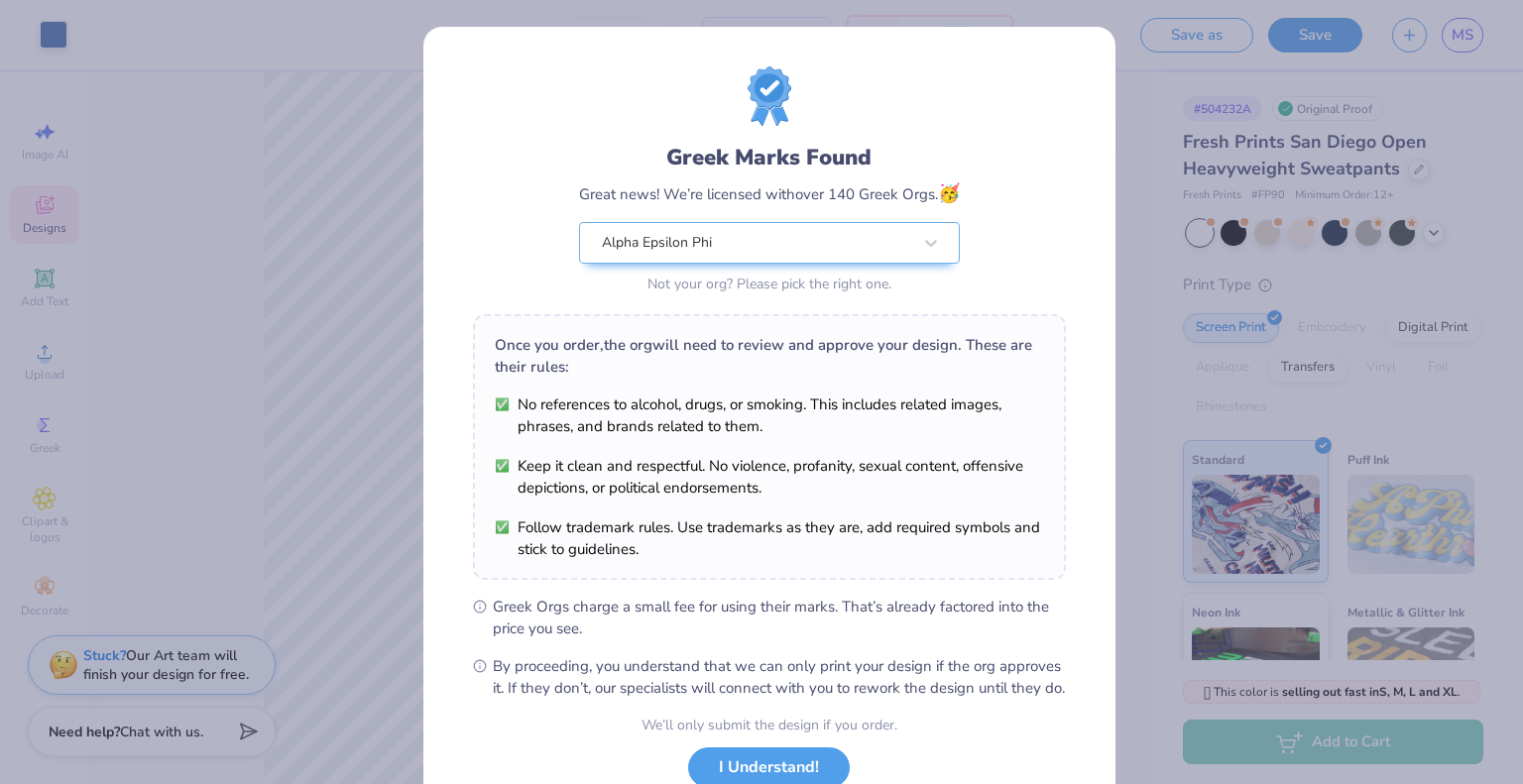 scroll, scrollTop: 142, scrollLeft: 0, axis: vertical 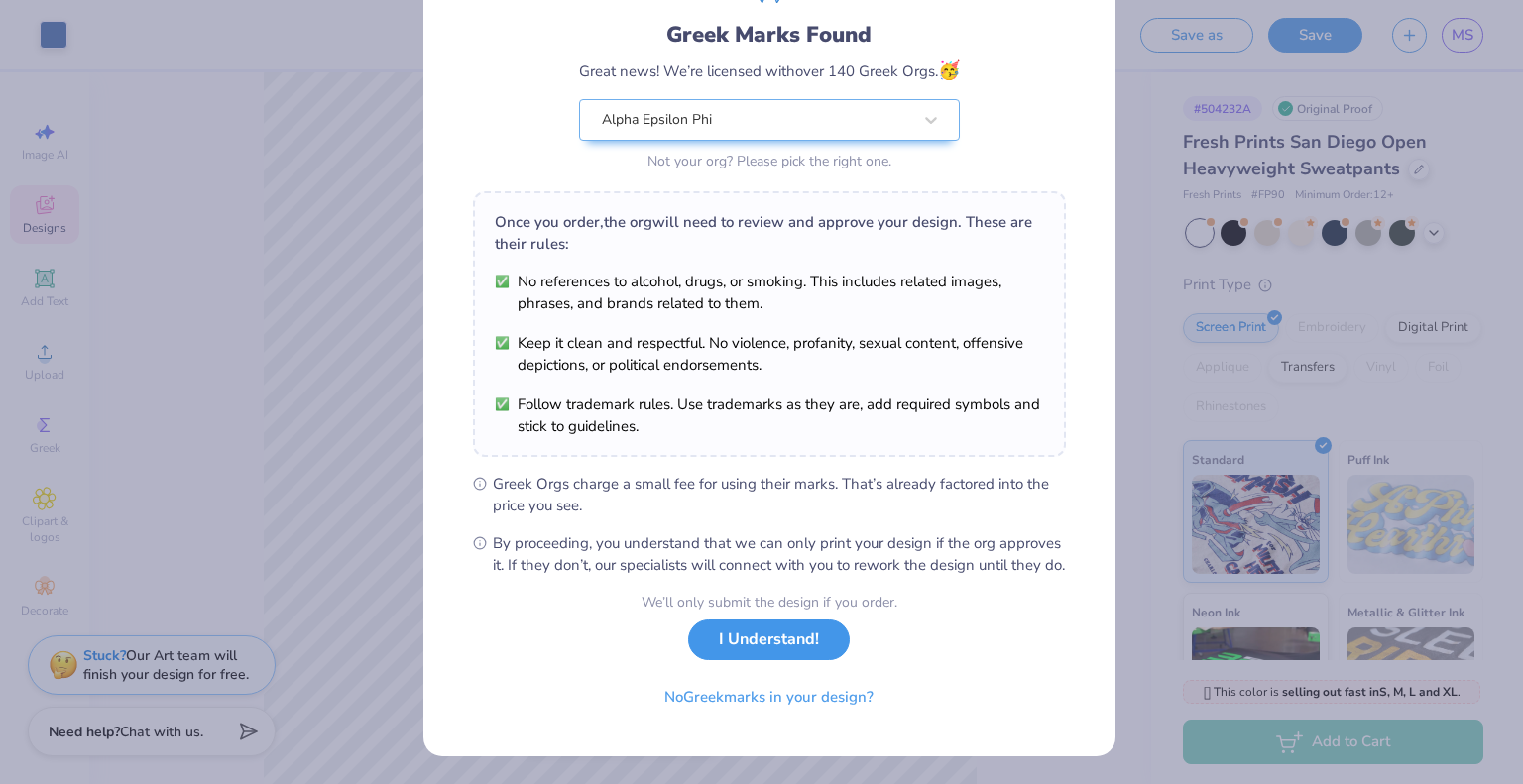 click on "I Understand!" at bounding box center [768, 639] 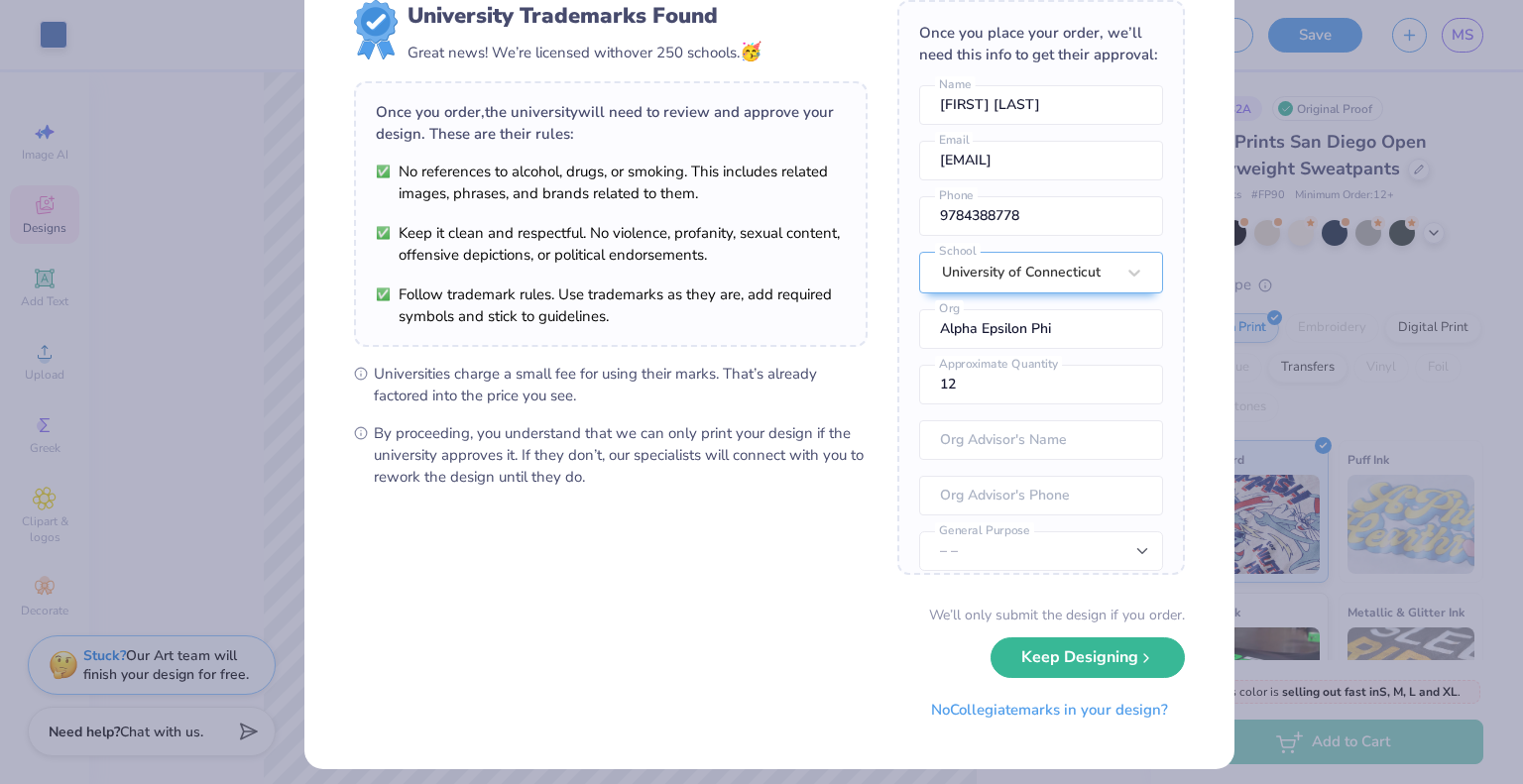 scroll, scrollTop: 77, scrollLeft: 0, axis: vertical 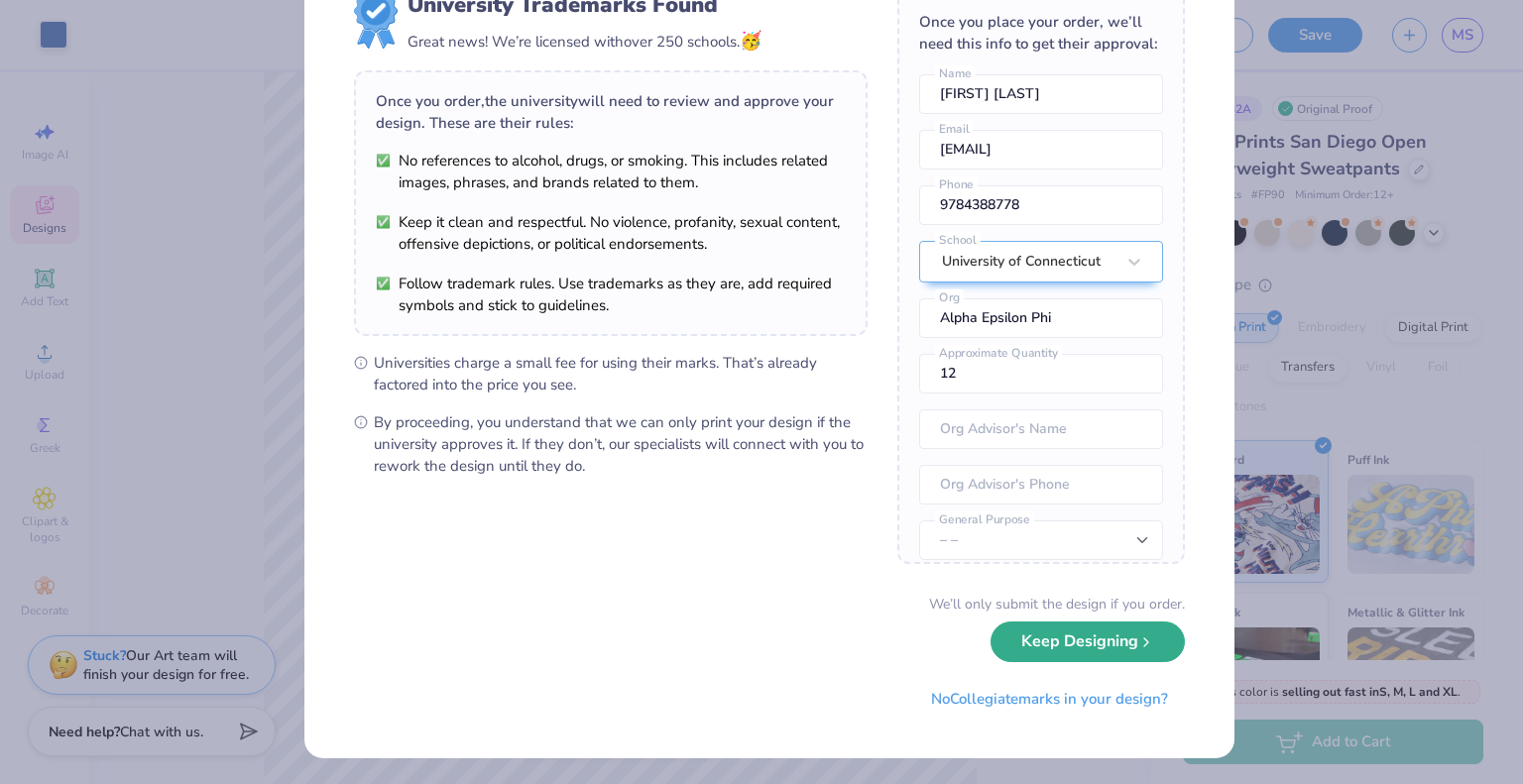 click on "Keep Designing" at bounding box center (1088, 641) 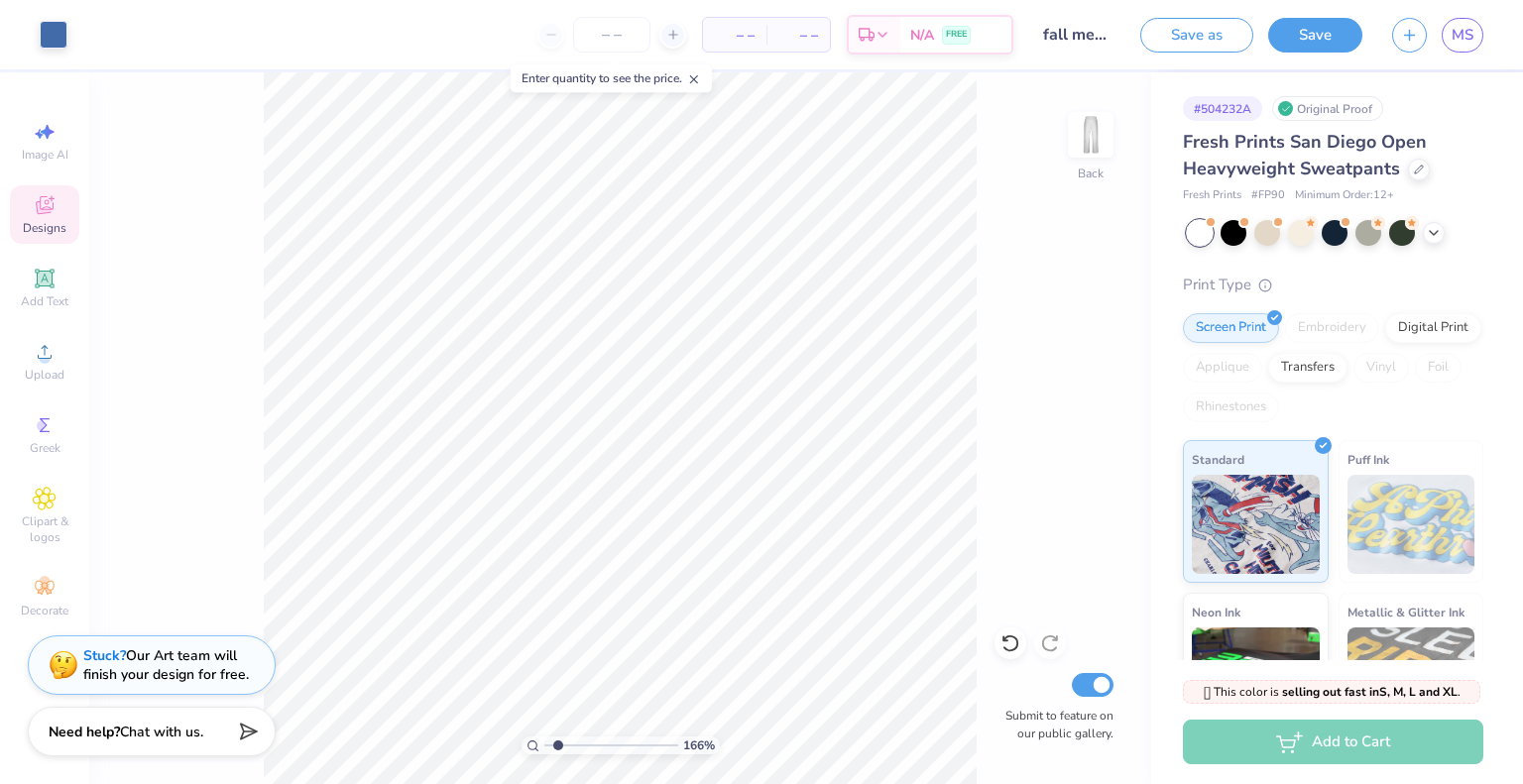 scroll, scrollTop: 0, scrollLeft: 0, axis: both 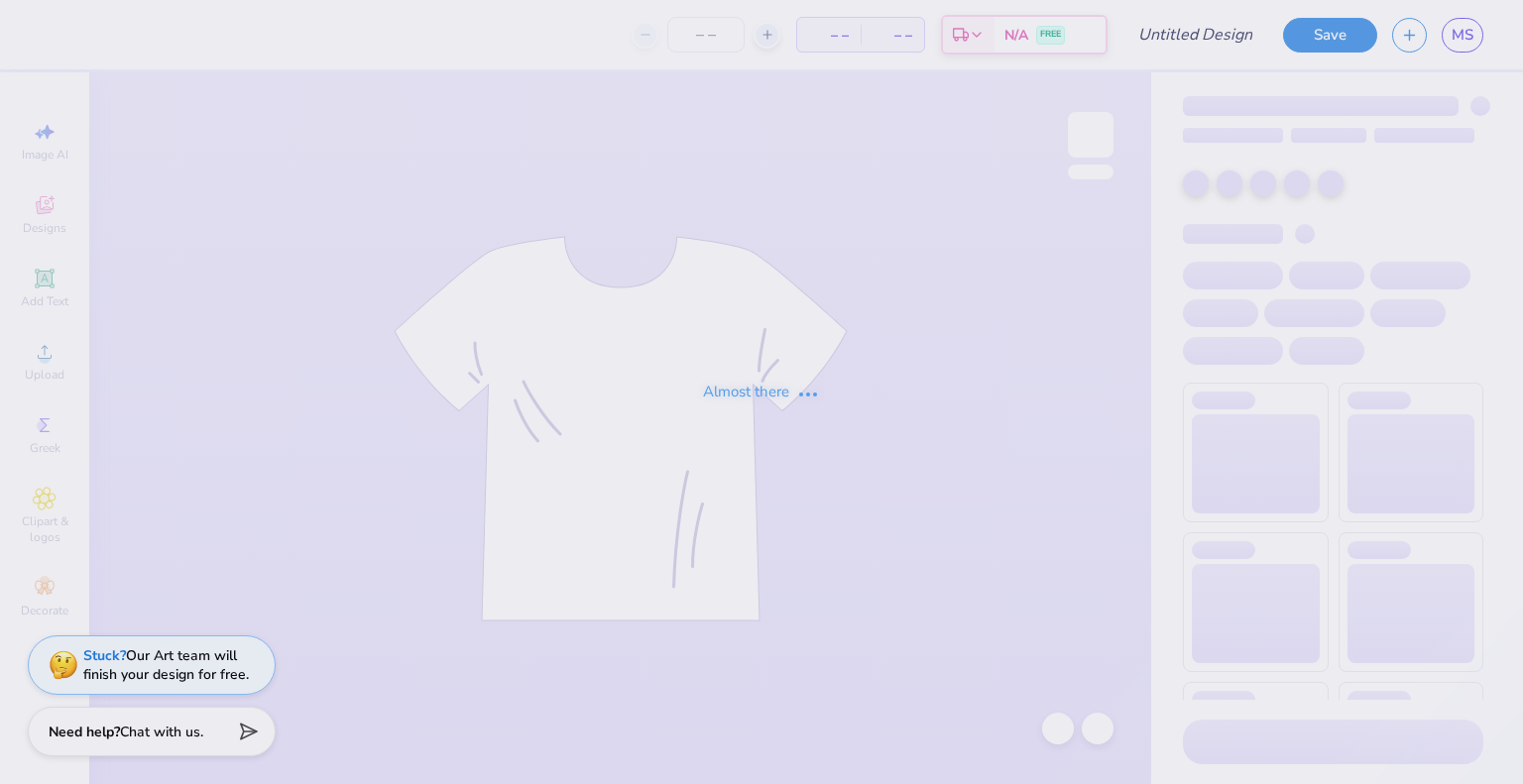 type on "fall merch idea 2" 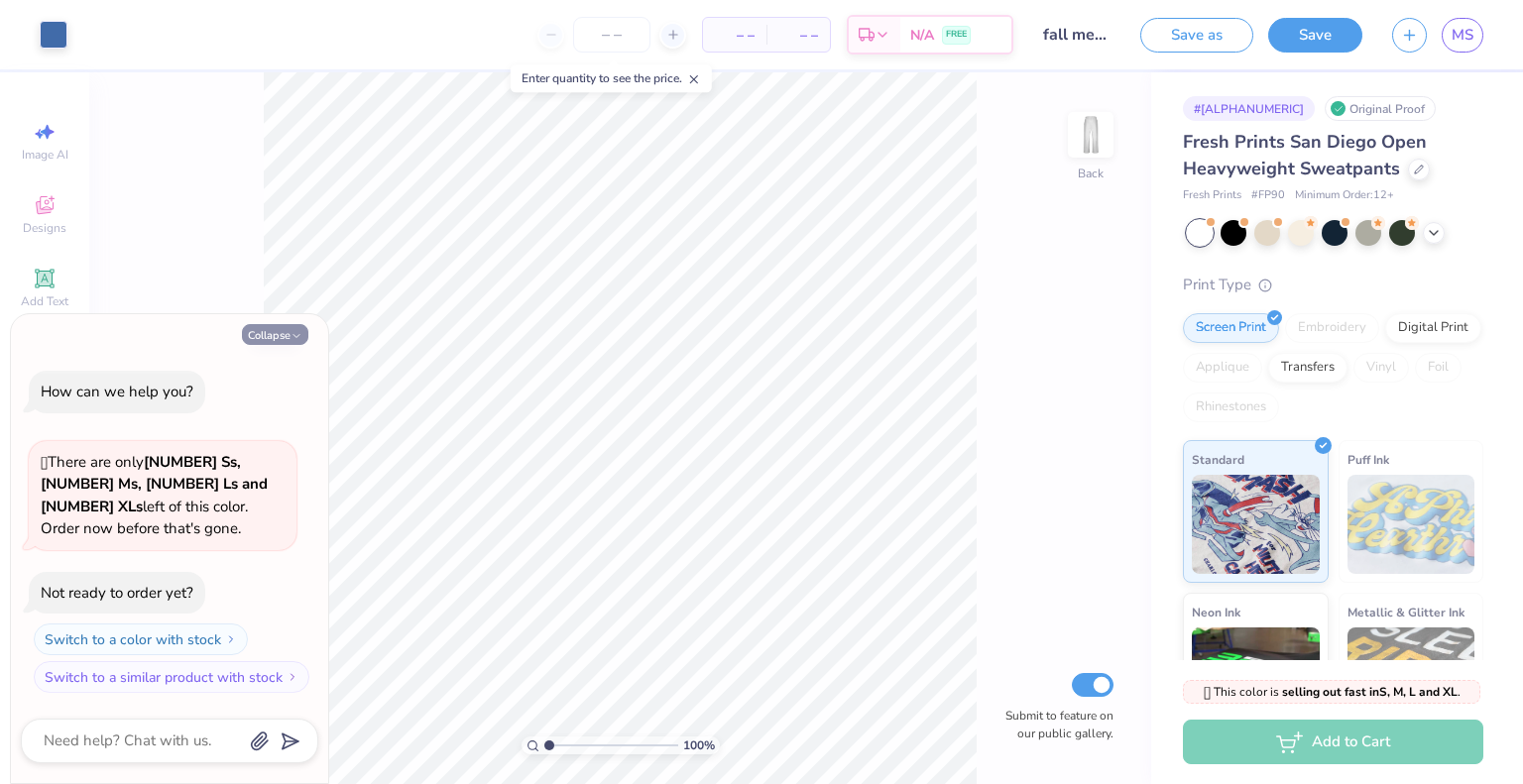 click on "Collapse" at bounding box center (275, 334) 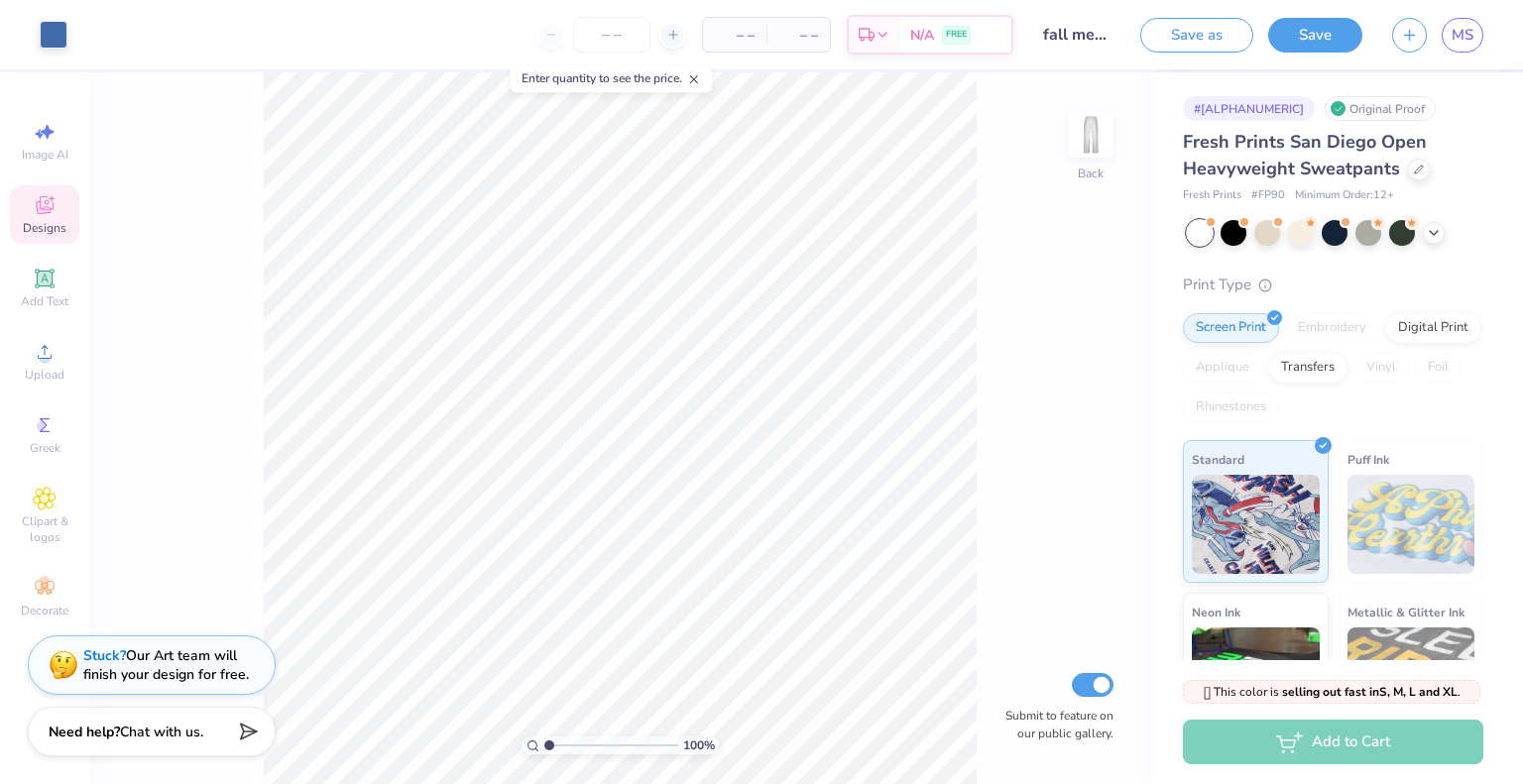 click 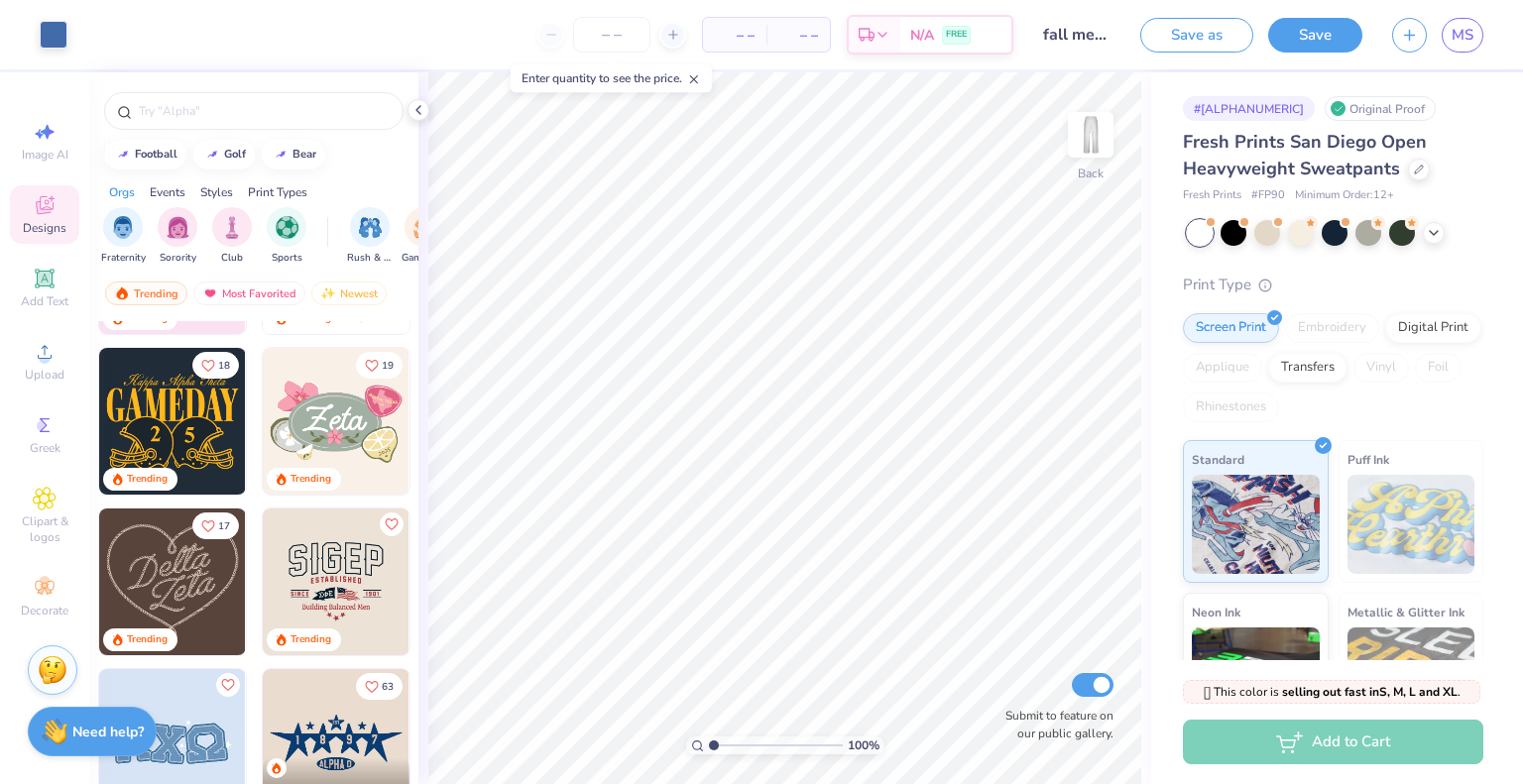 scroll, scrollTop: 0, scrollLeft: 0, axis: both 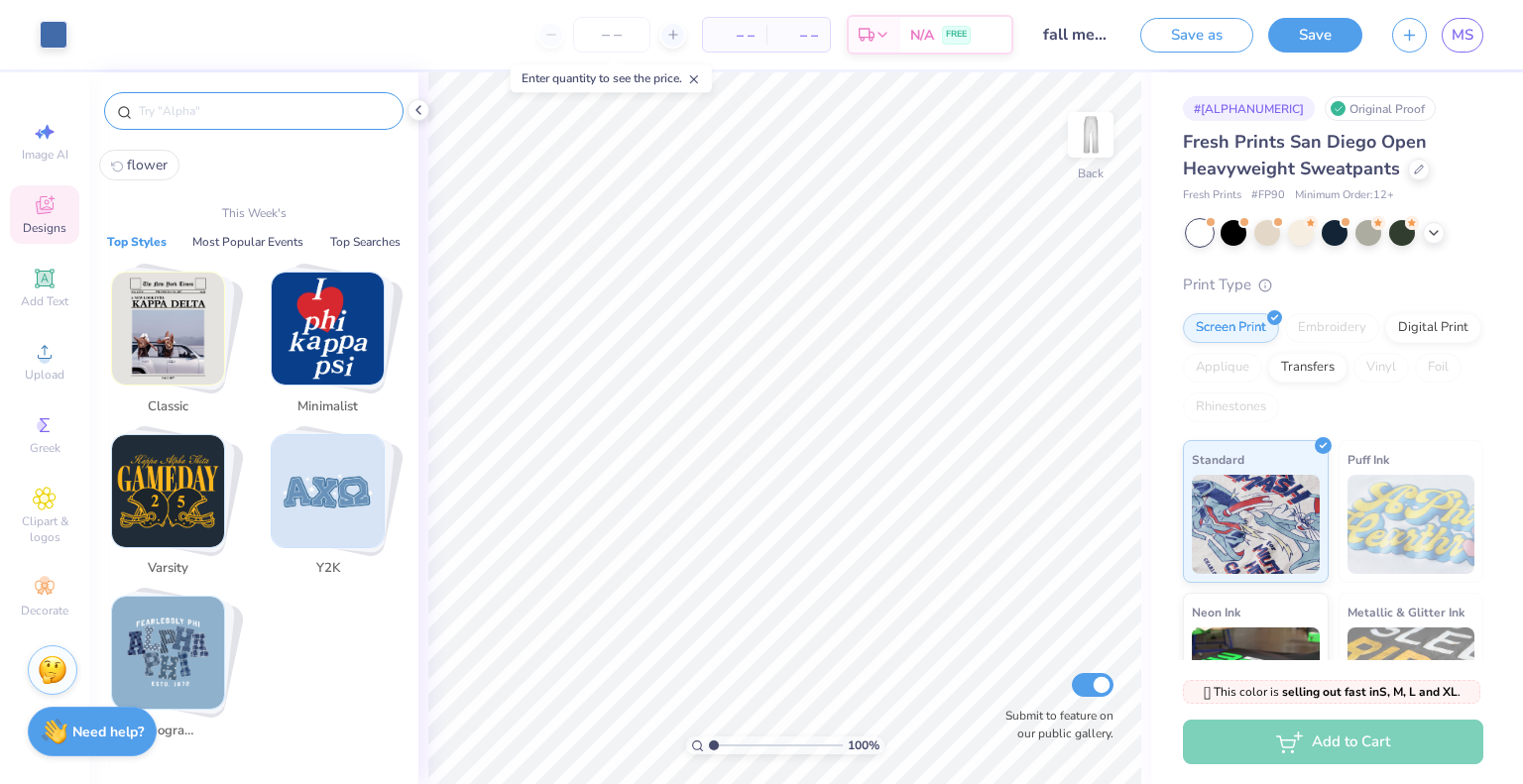 click at bounding box center (264, 111) 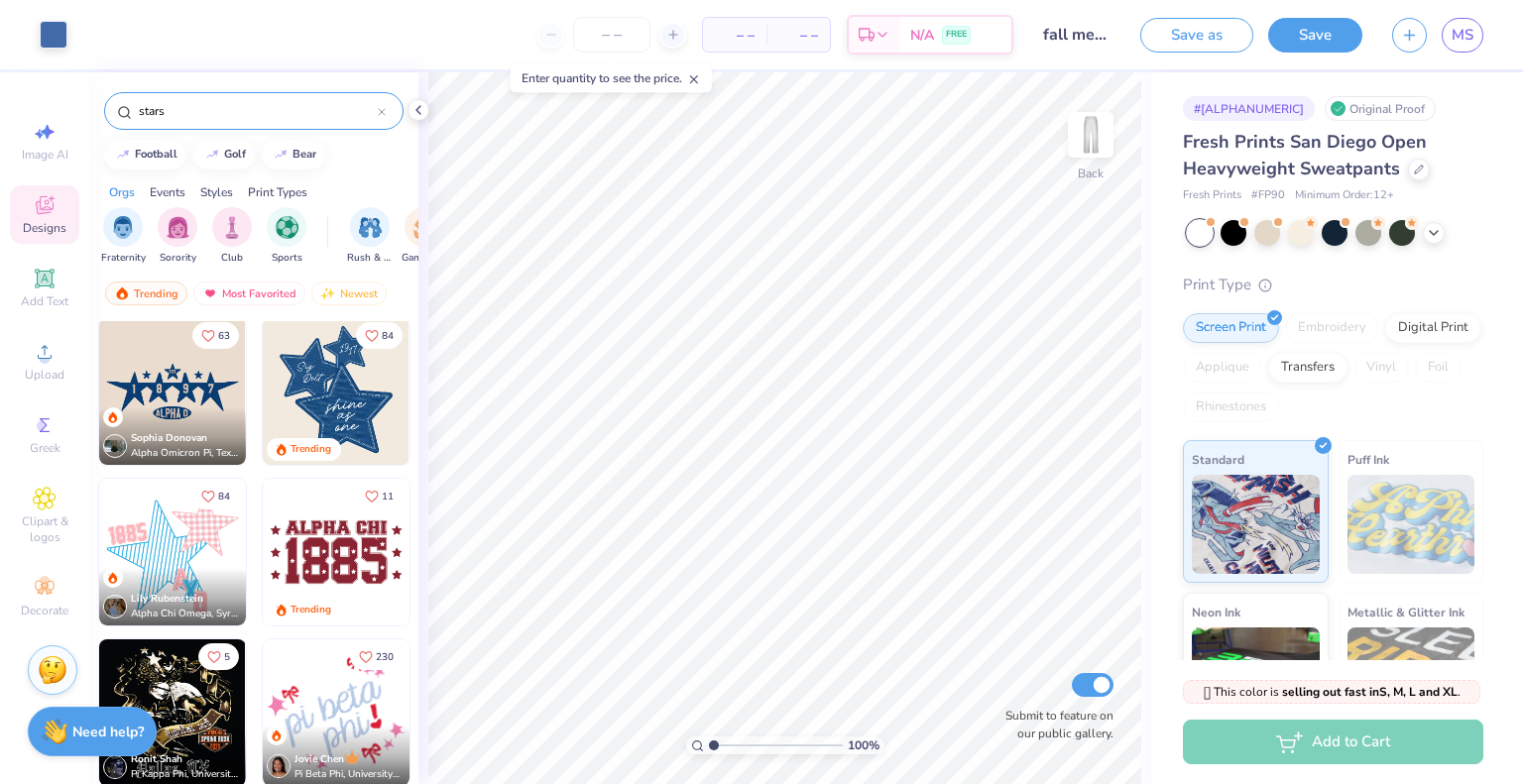 scroll, scrollTop: 0, scrollLeft: 0, axis: both 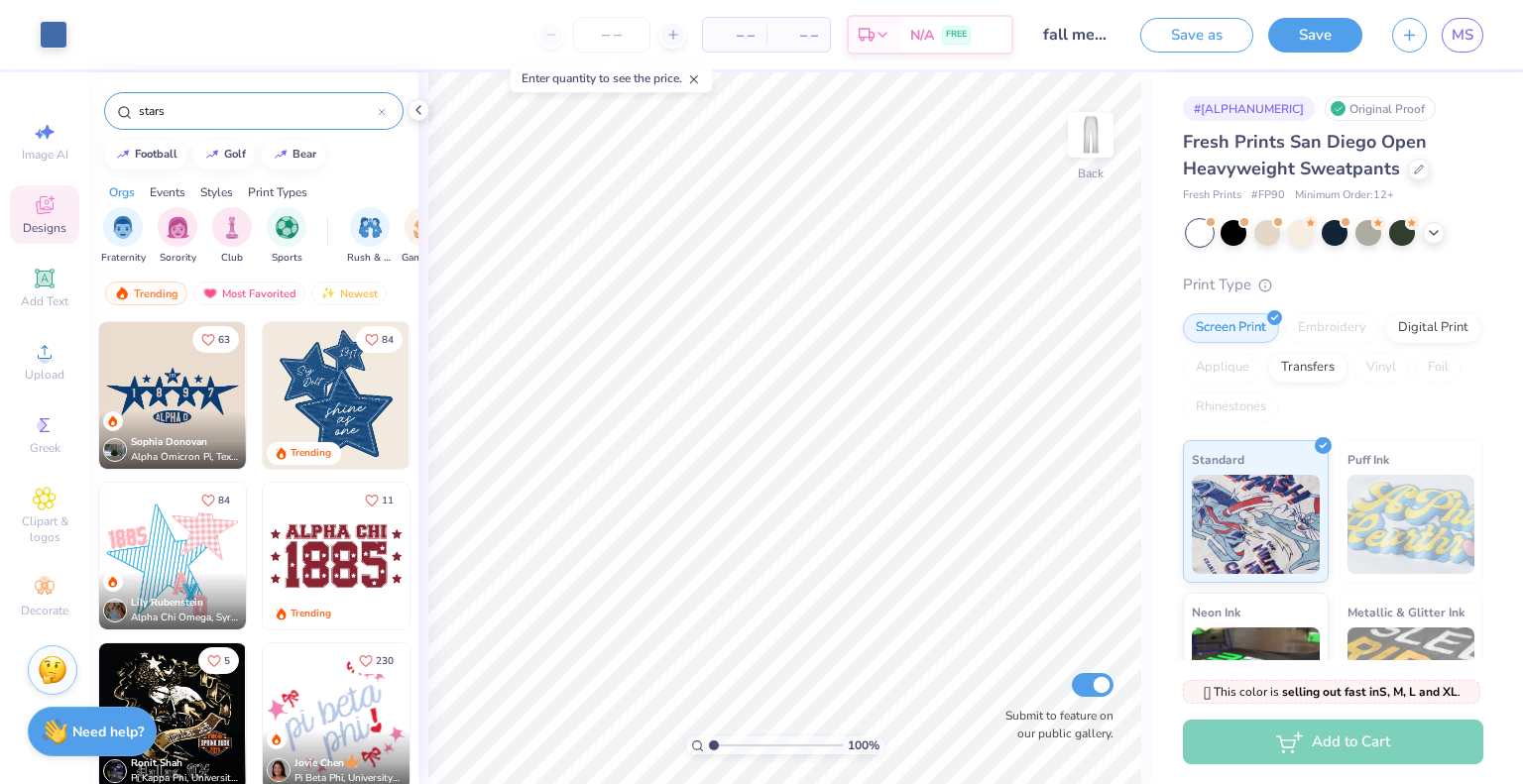 click on "stars" at bounding box center (257, 111) 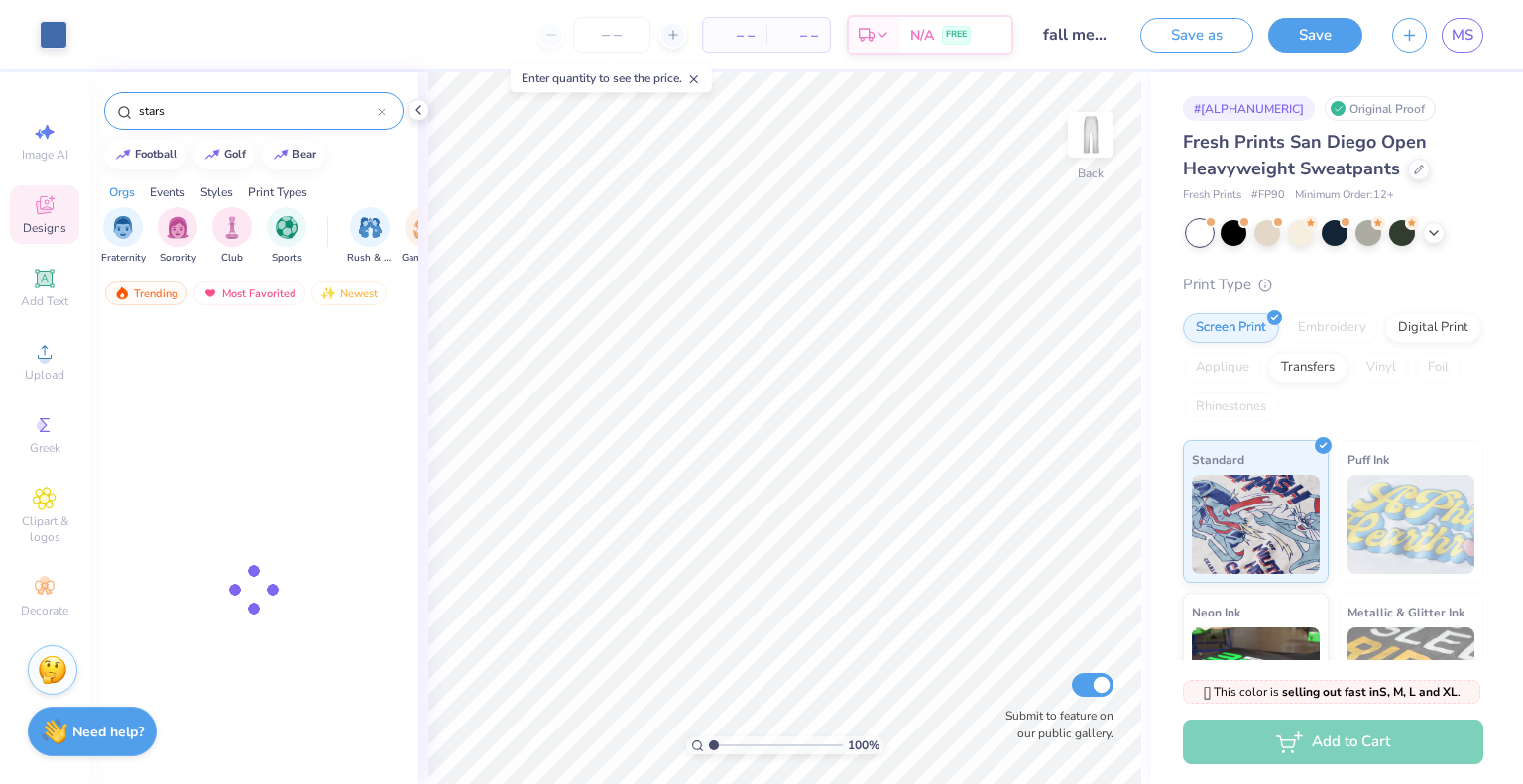click on "stars" at bounding box center (257, 111) 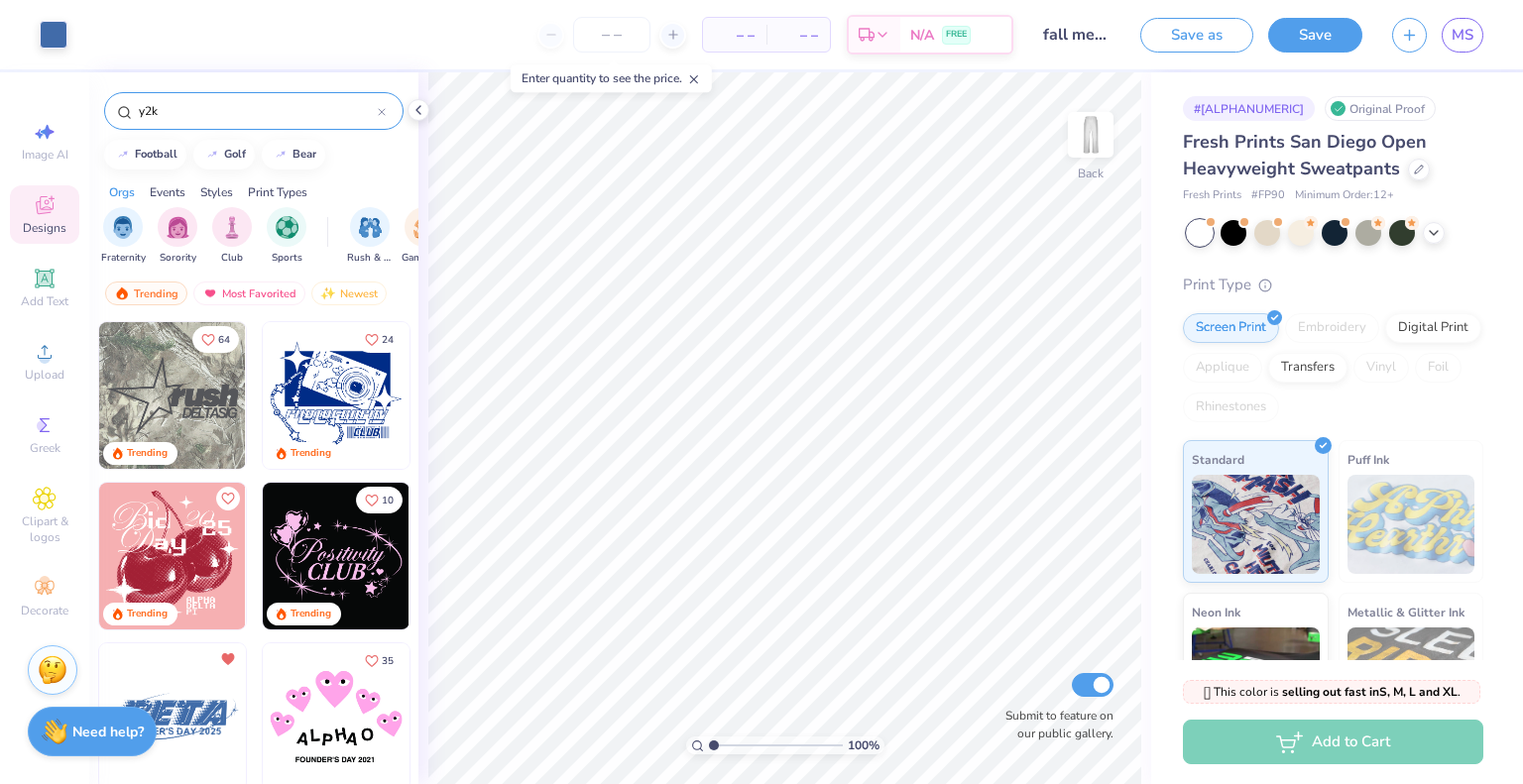 type on "y2k" 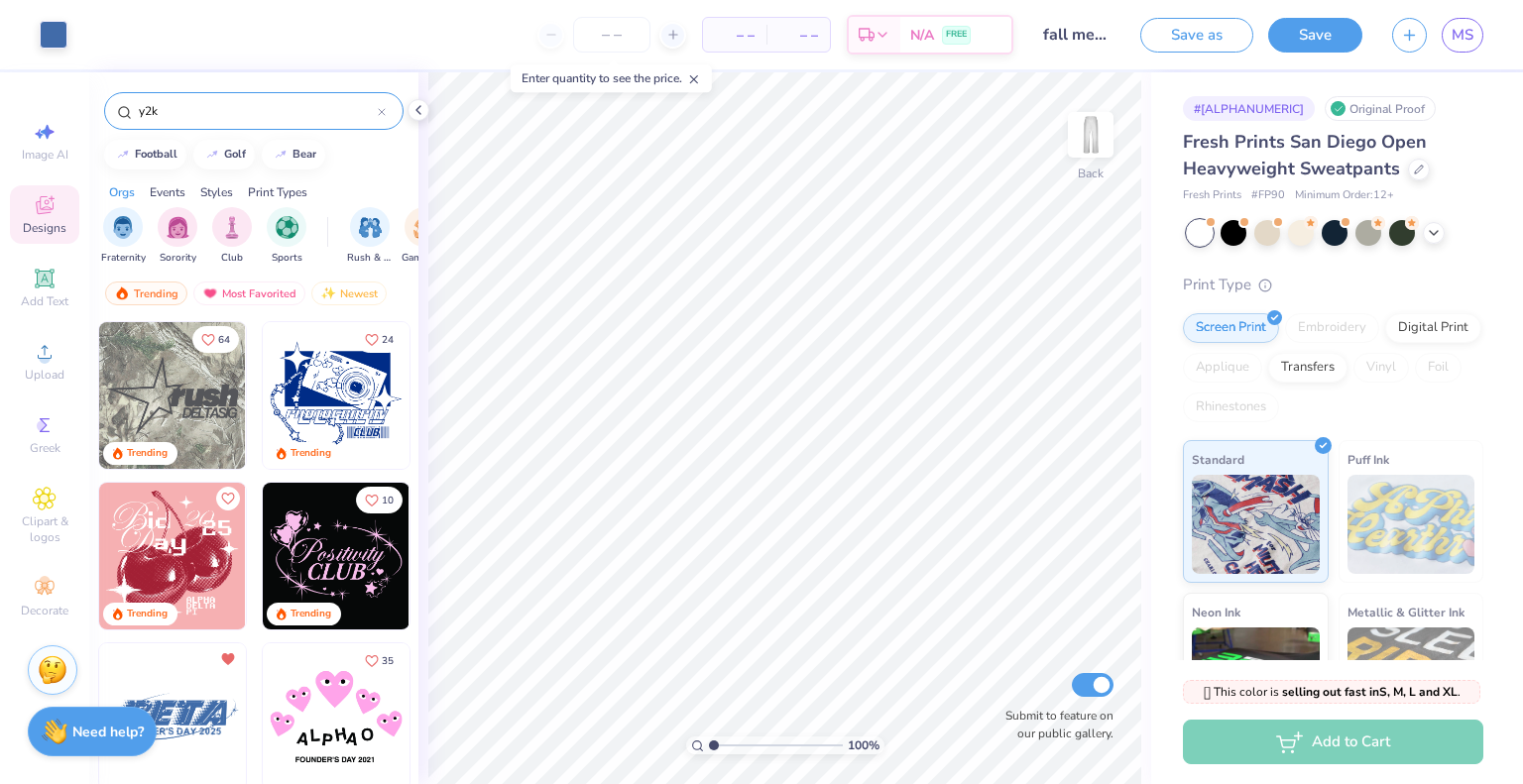 type on "3.66" 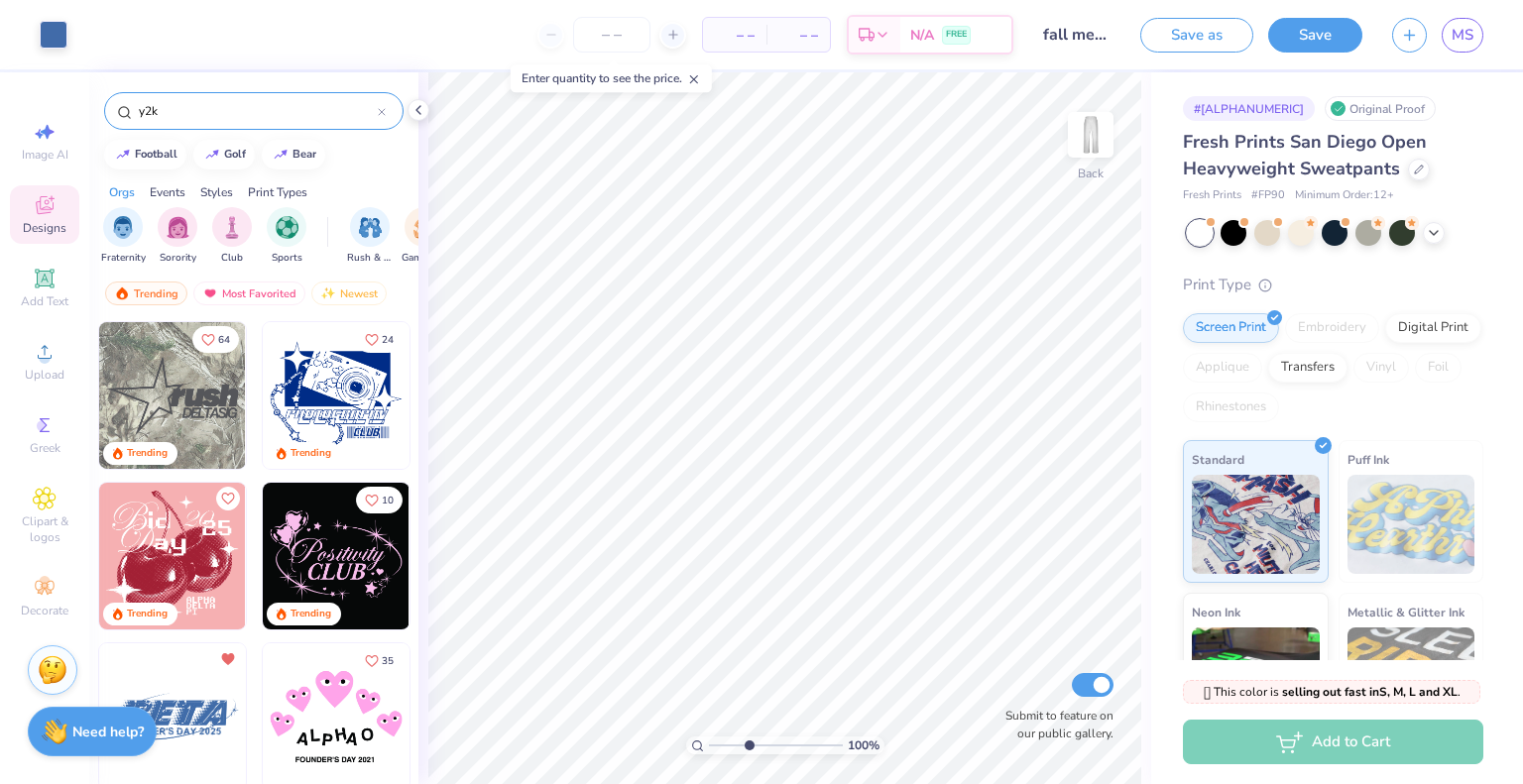 click at bounding box center (775, 745) 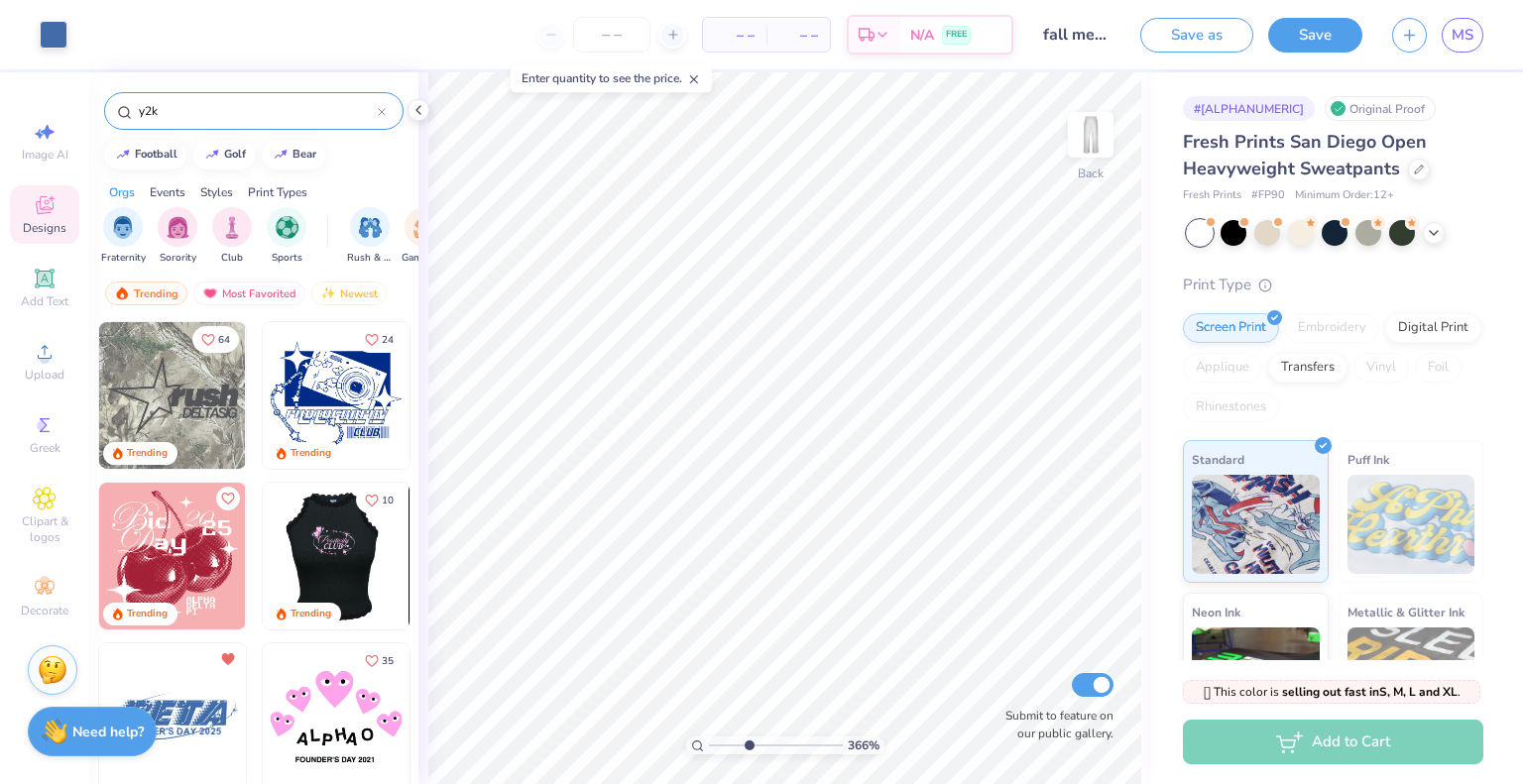 click at bounding box center [335, 556] 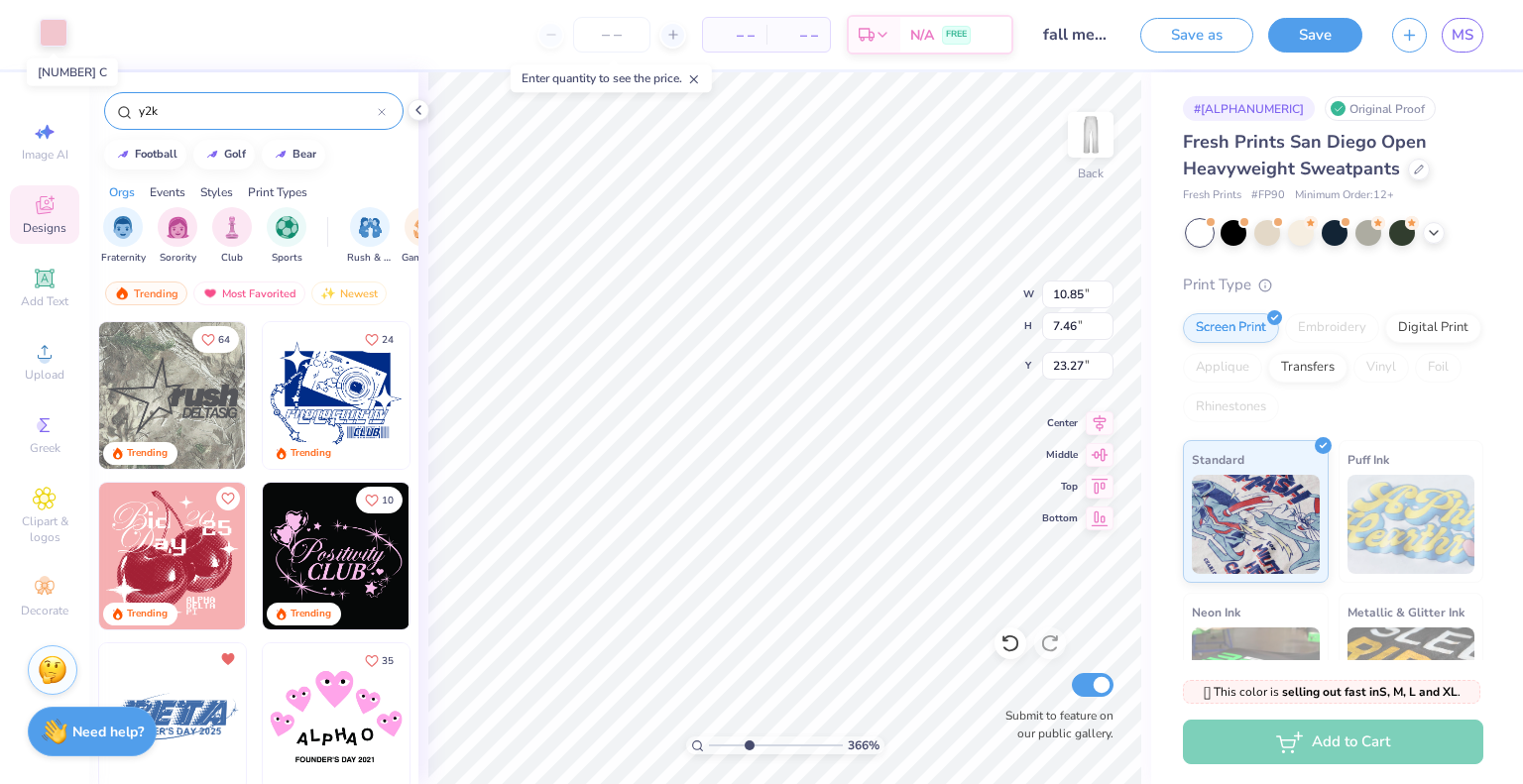 click at bounding box center (54, 33) 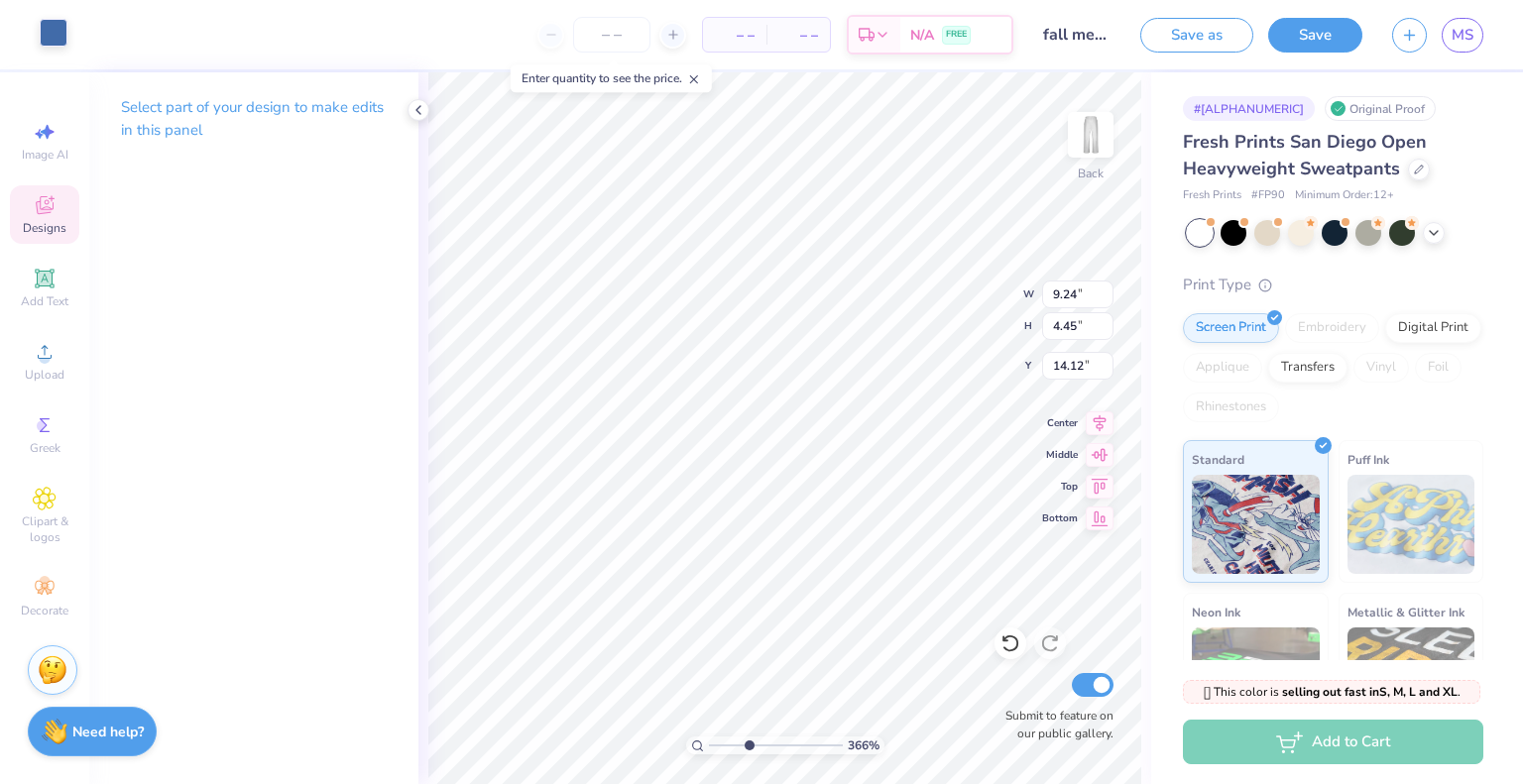 type on "9.24" 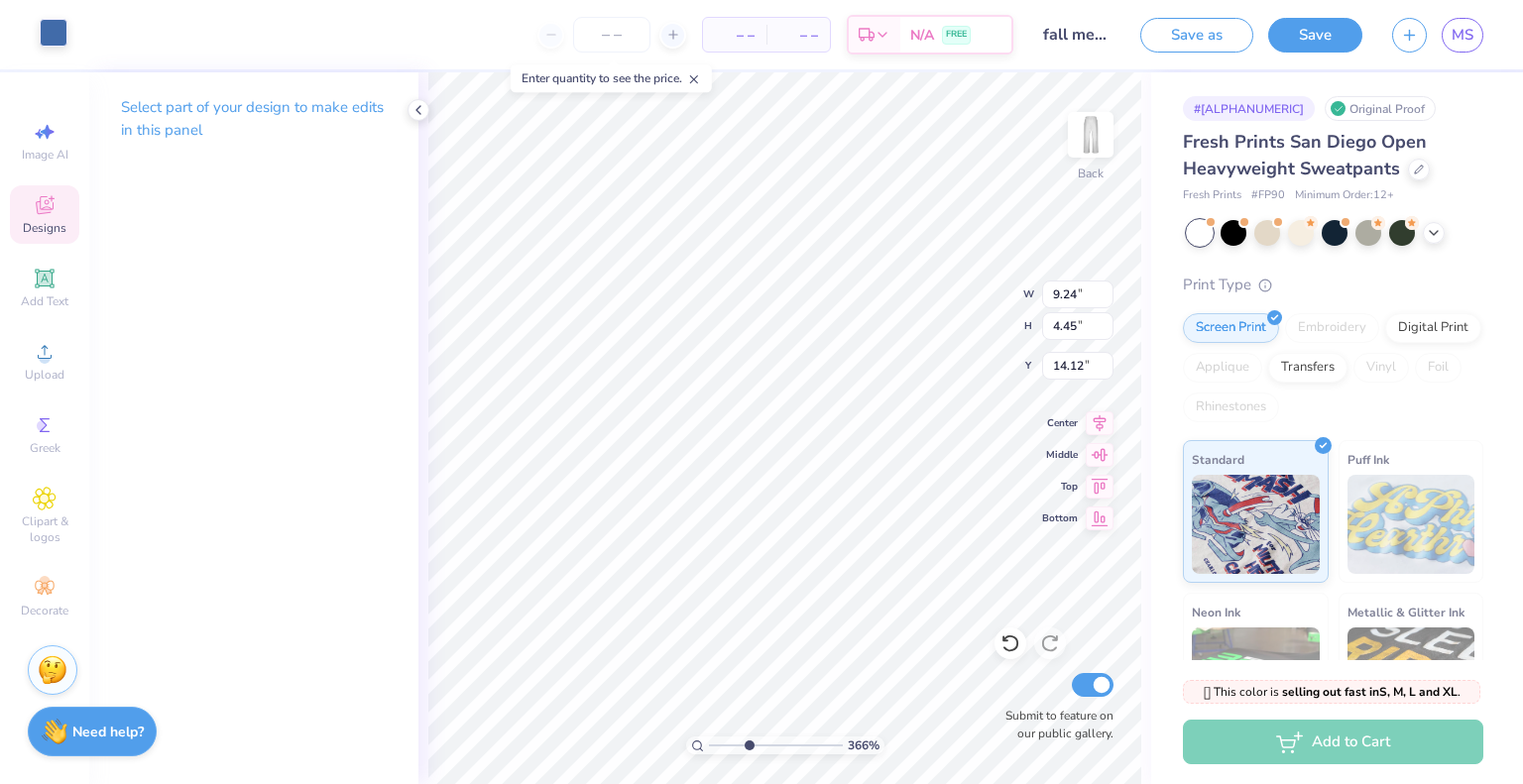 click at bounding box center (54, 33) 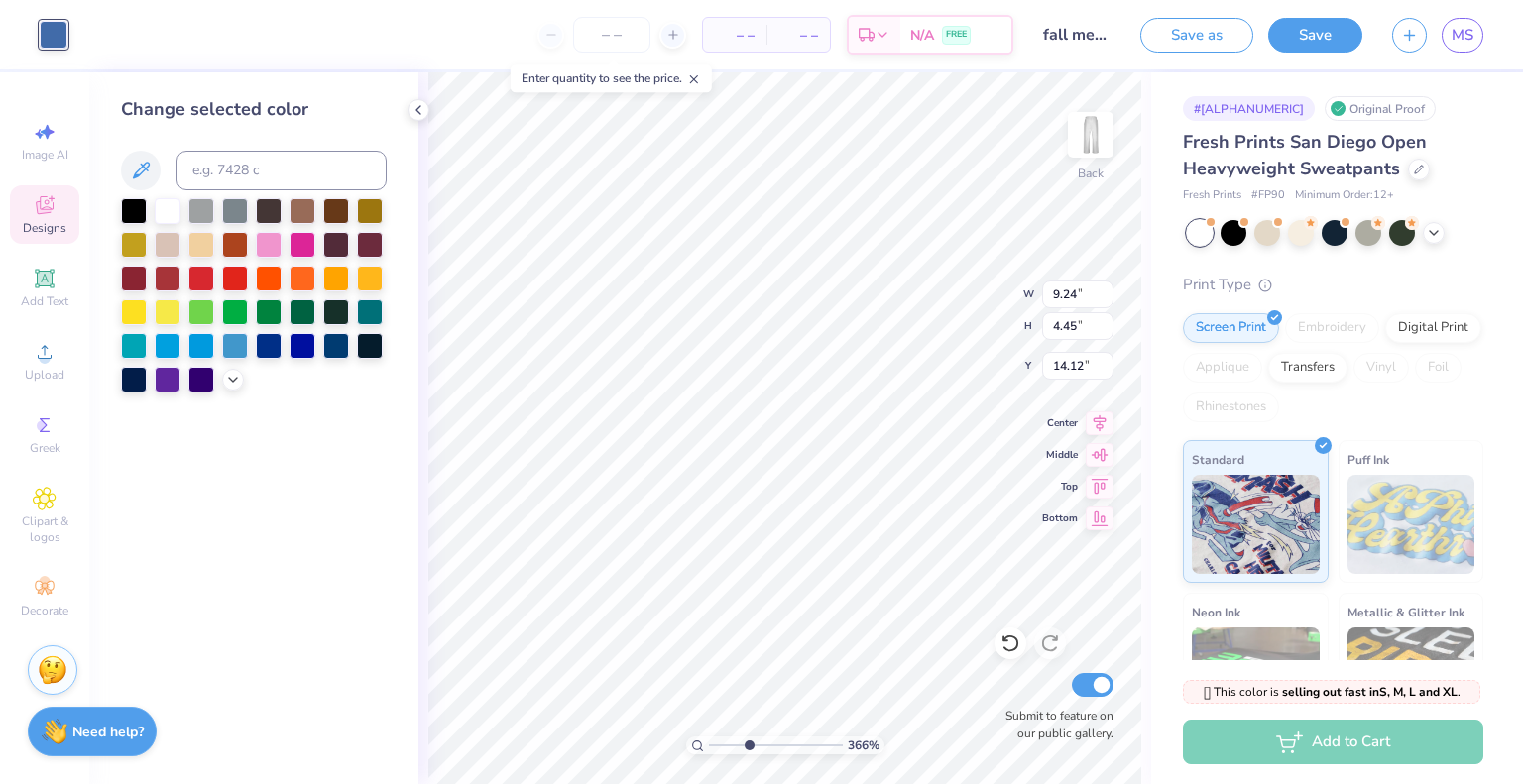 type on "10.85" 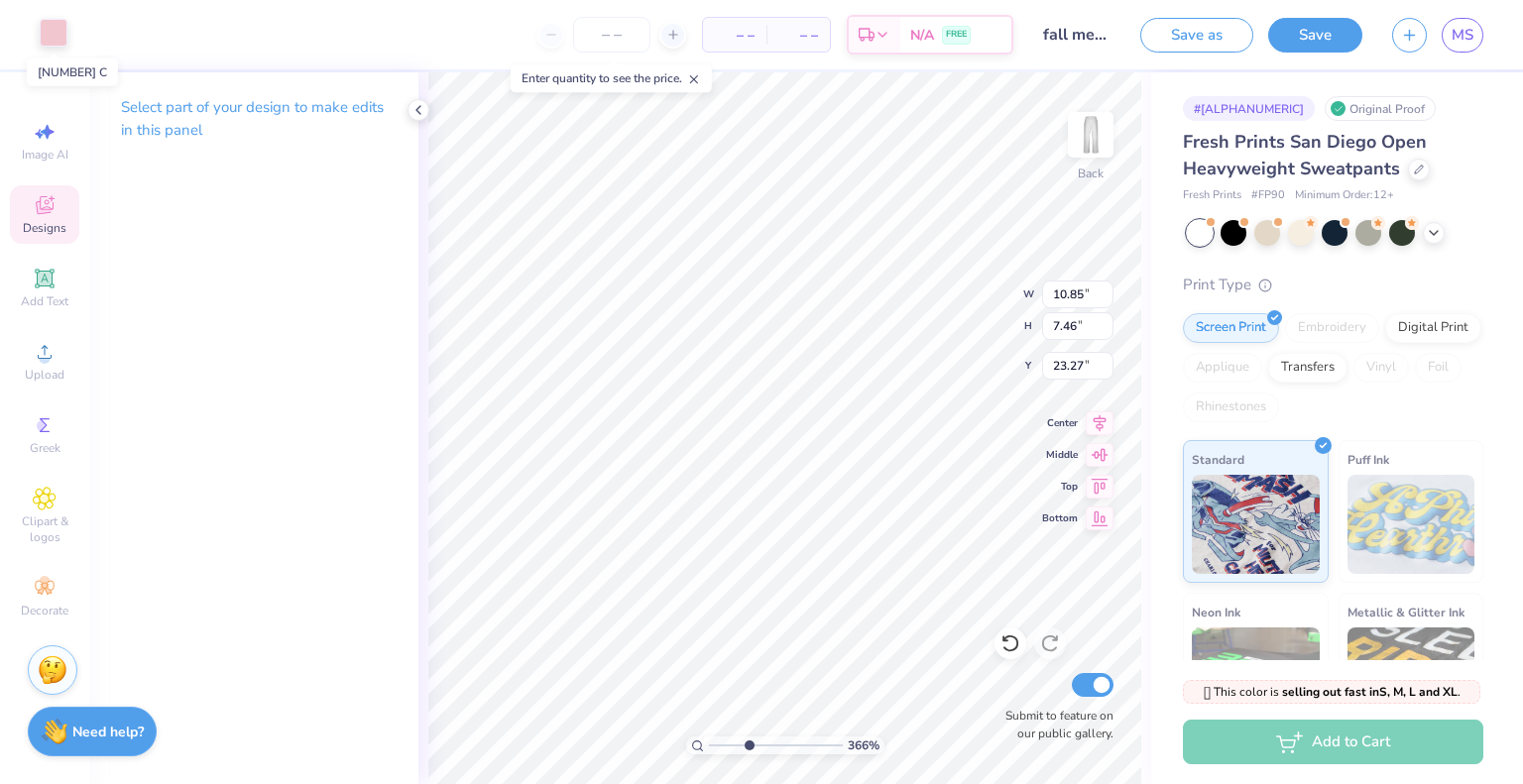 click at bounding box center (54, 33) 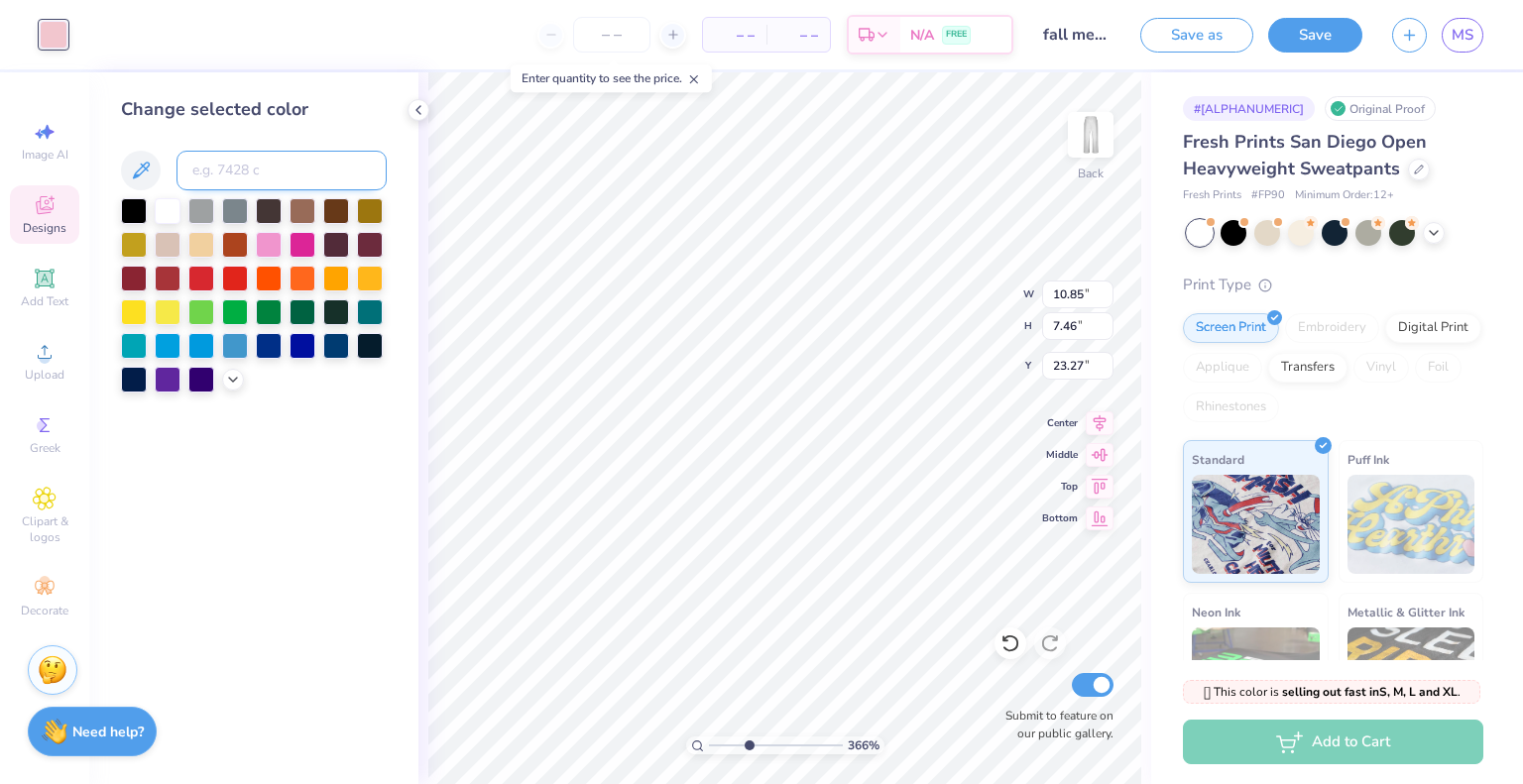 click at bounding box center [282, 170] 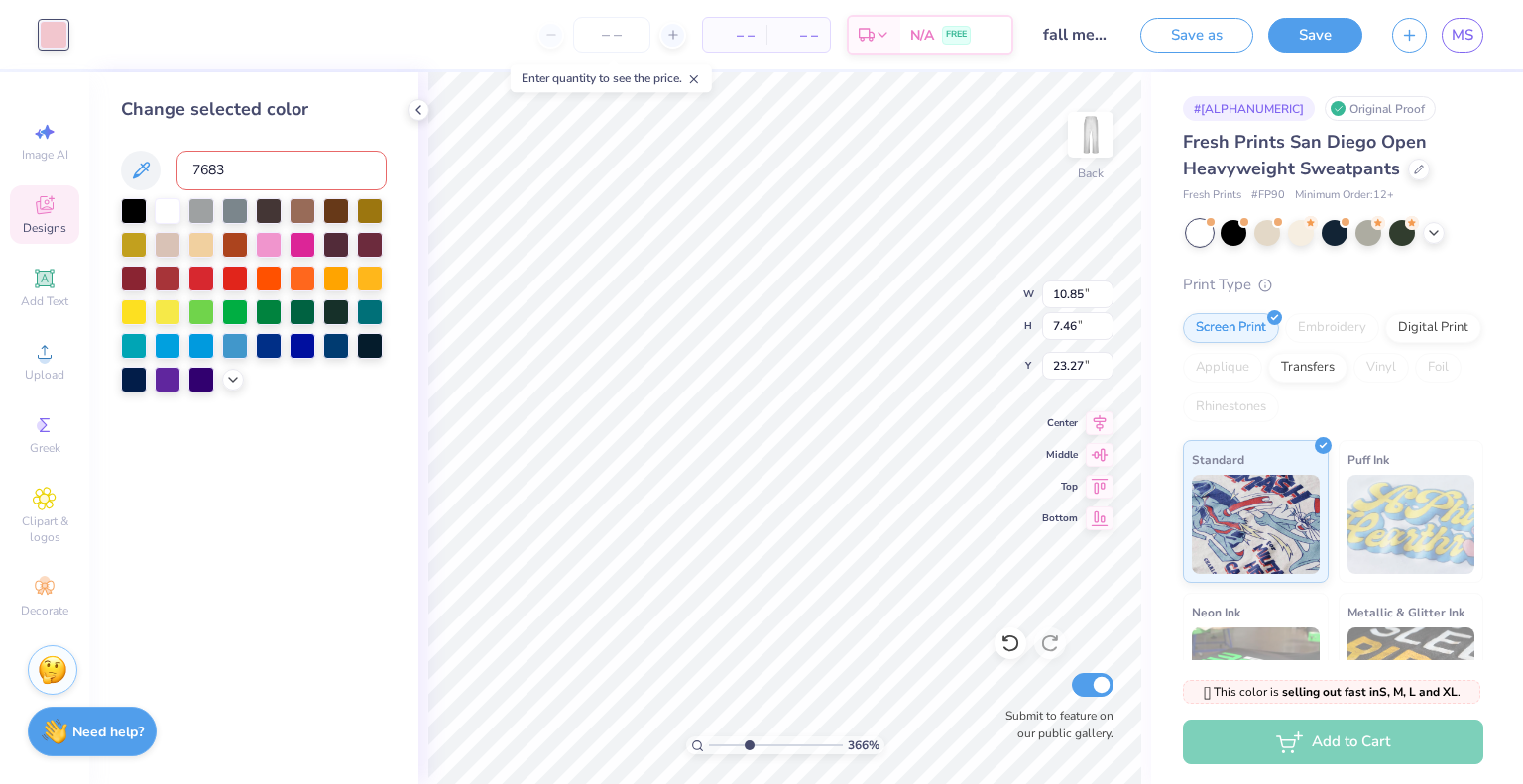 type on "7683" 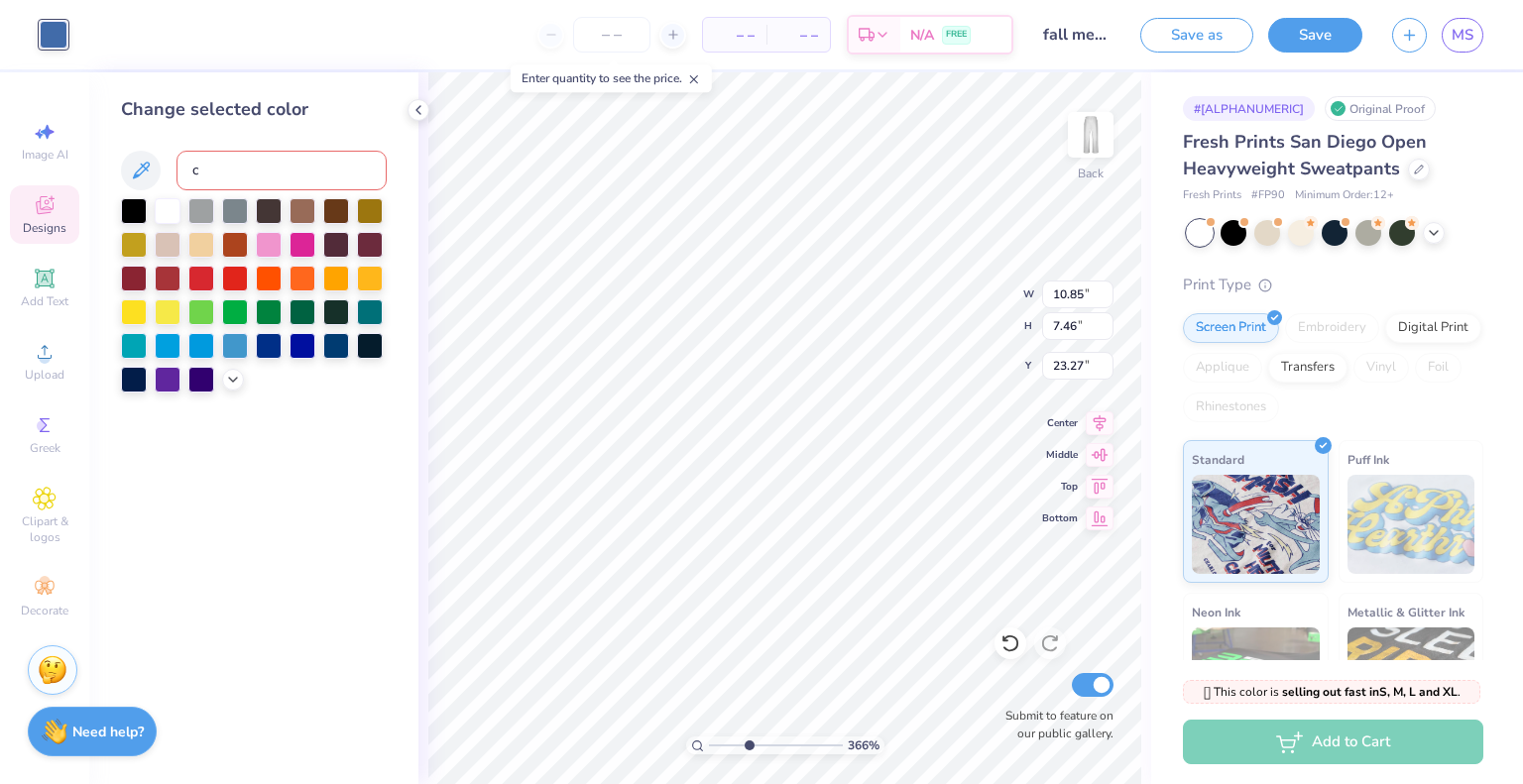 type on "c" 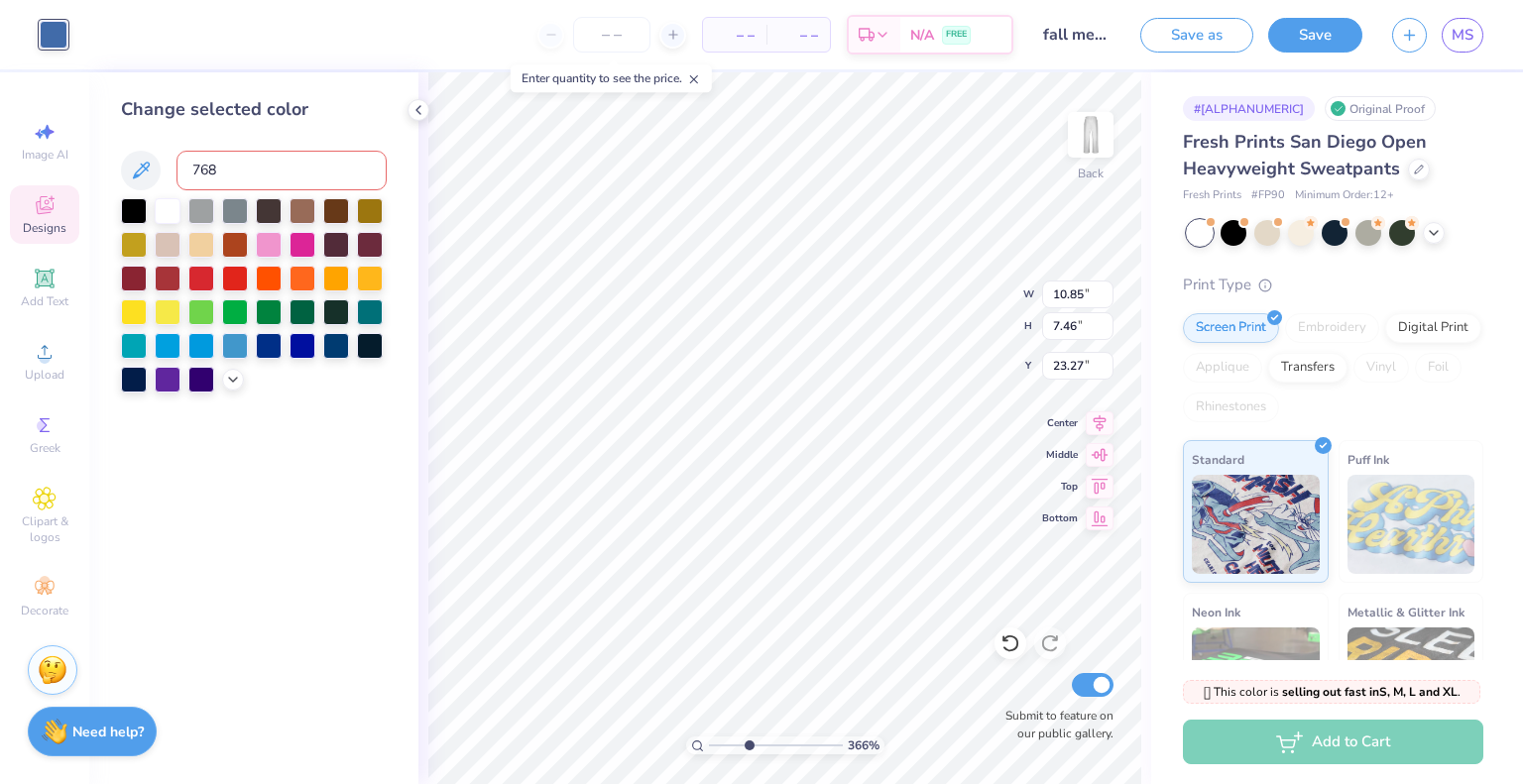 type on "7683" 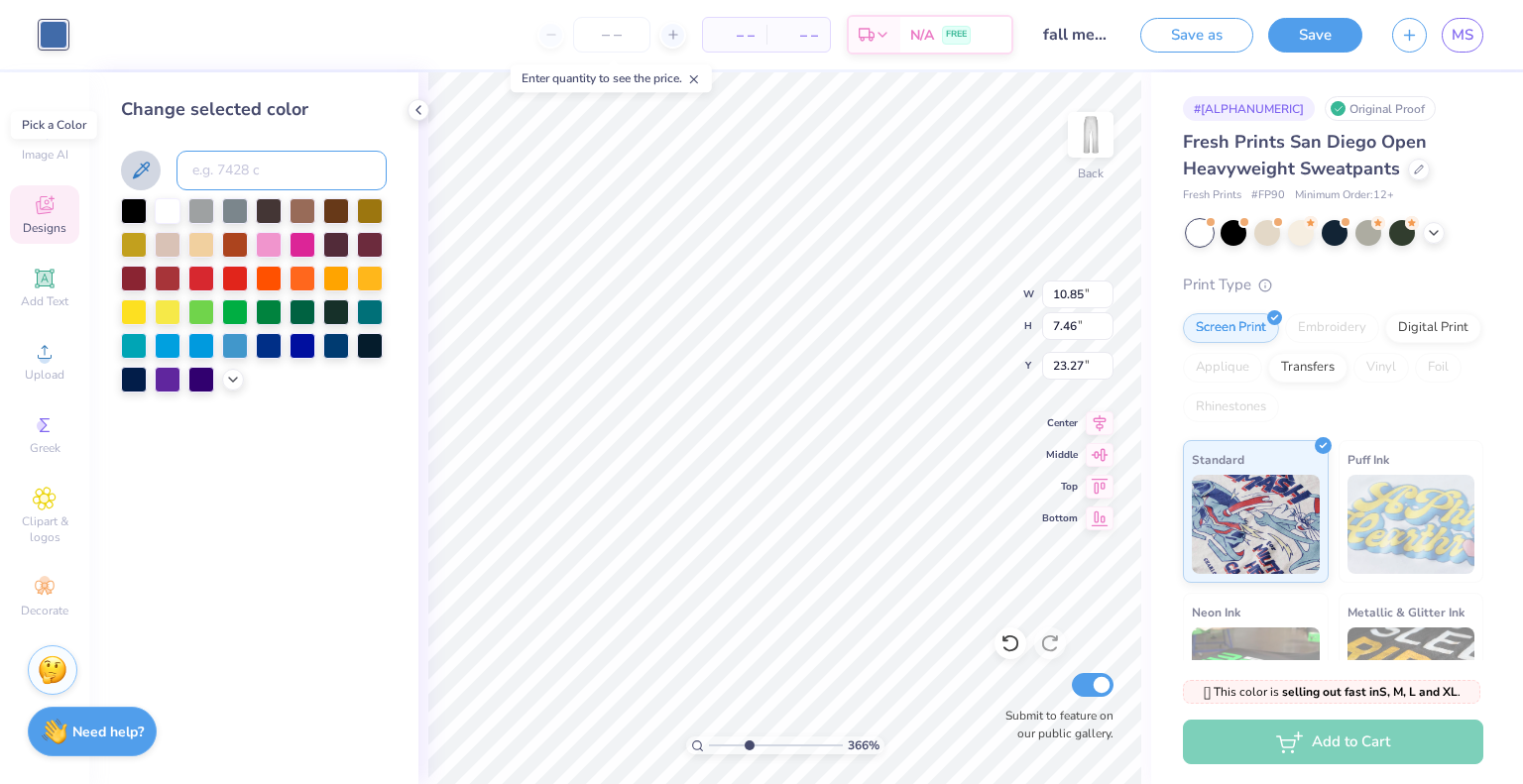type 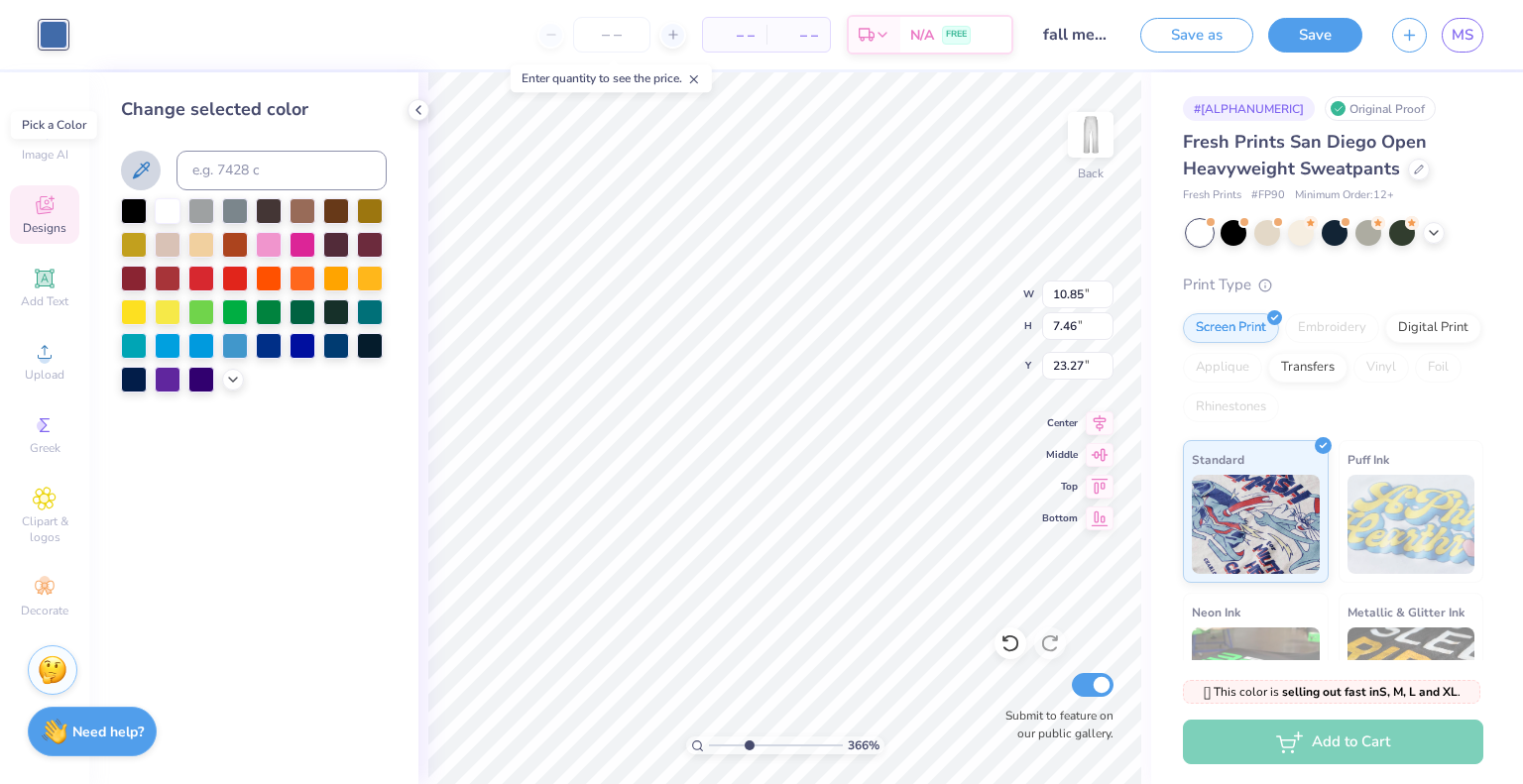 click 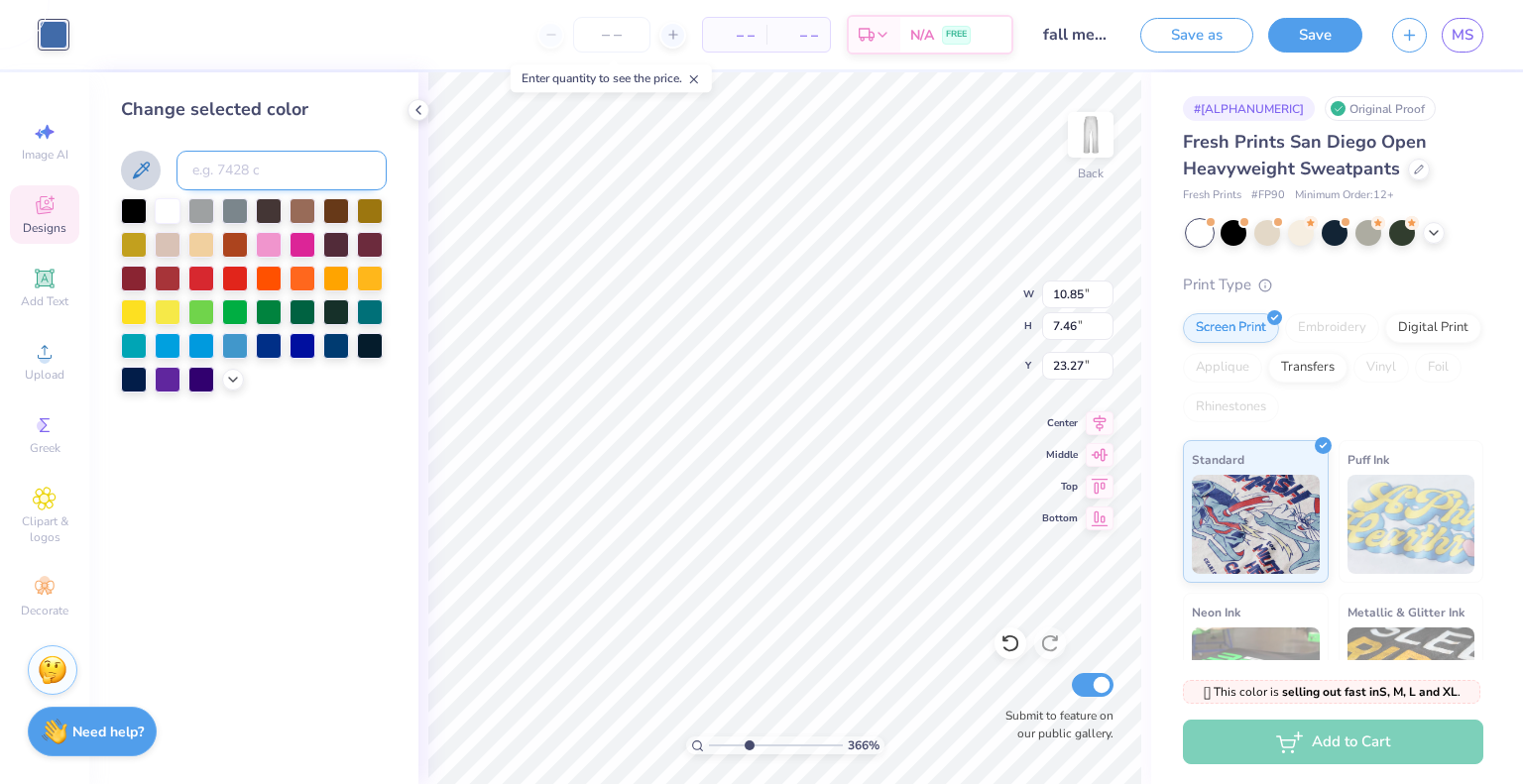 click at bounding box center (282, 170) 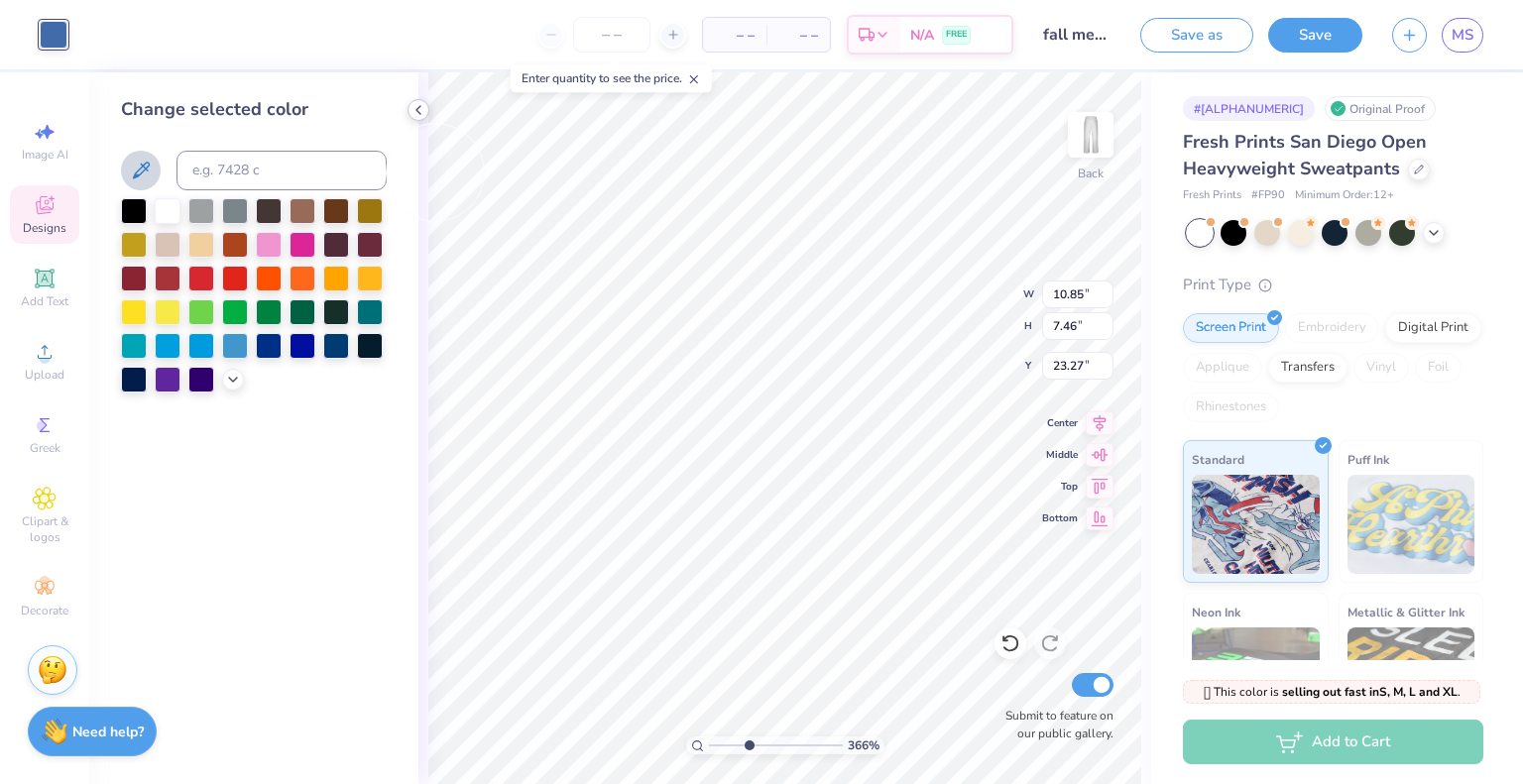 click 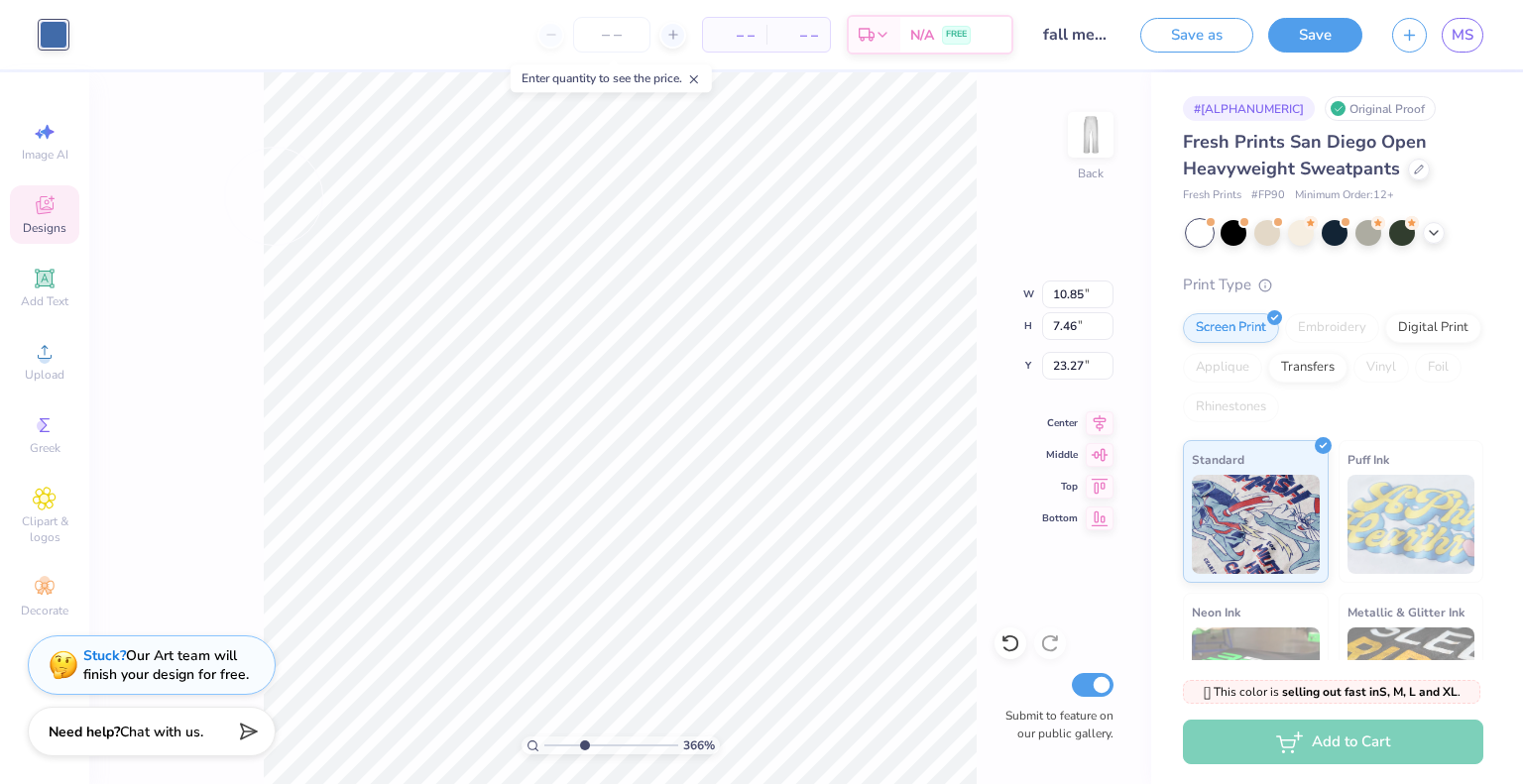 click on "Designs" at bounding box center [45, 228] 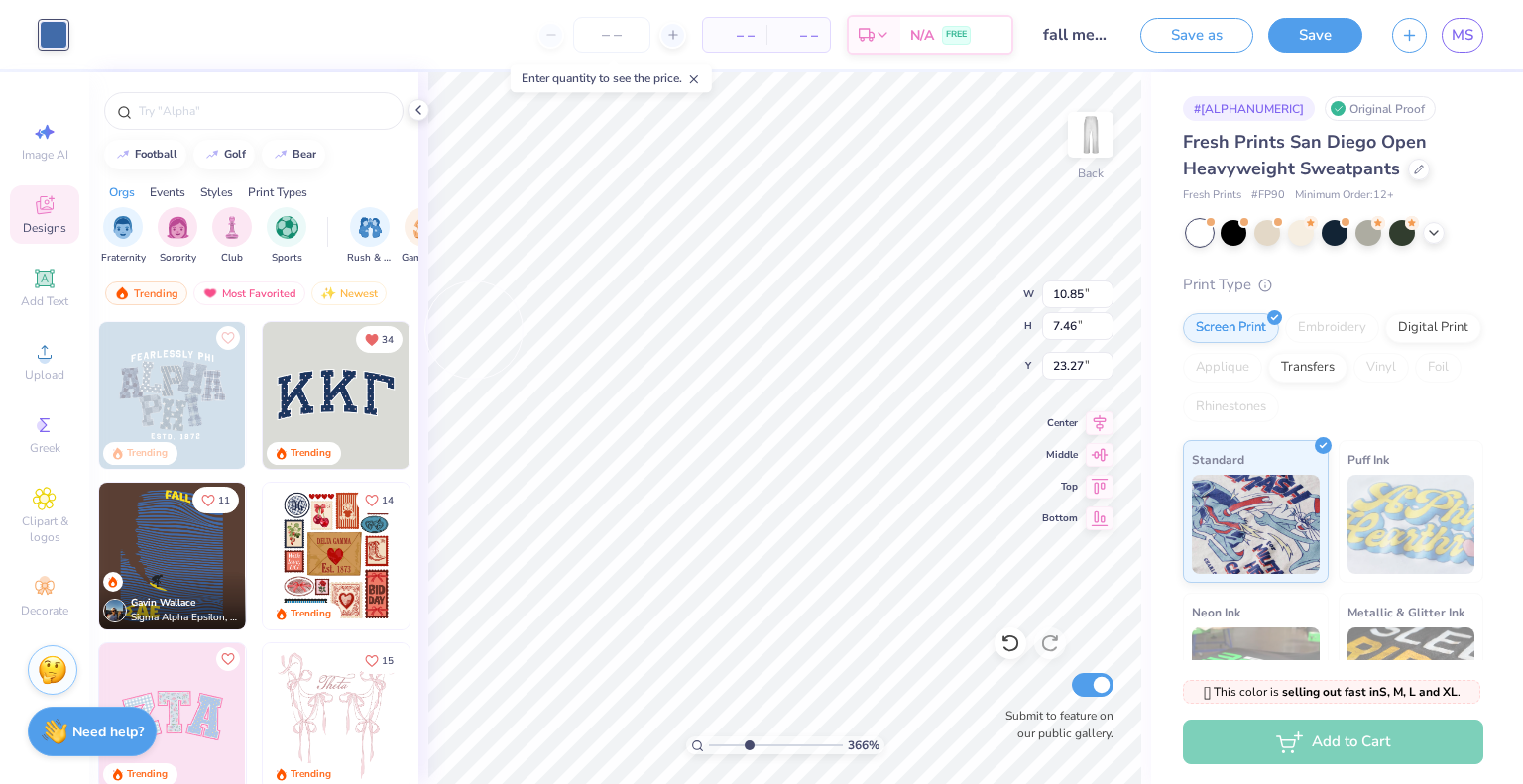click at bounding box center [54, 35] 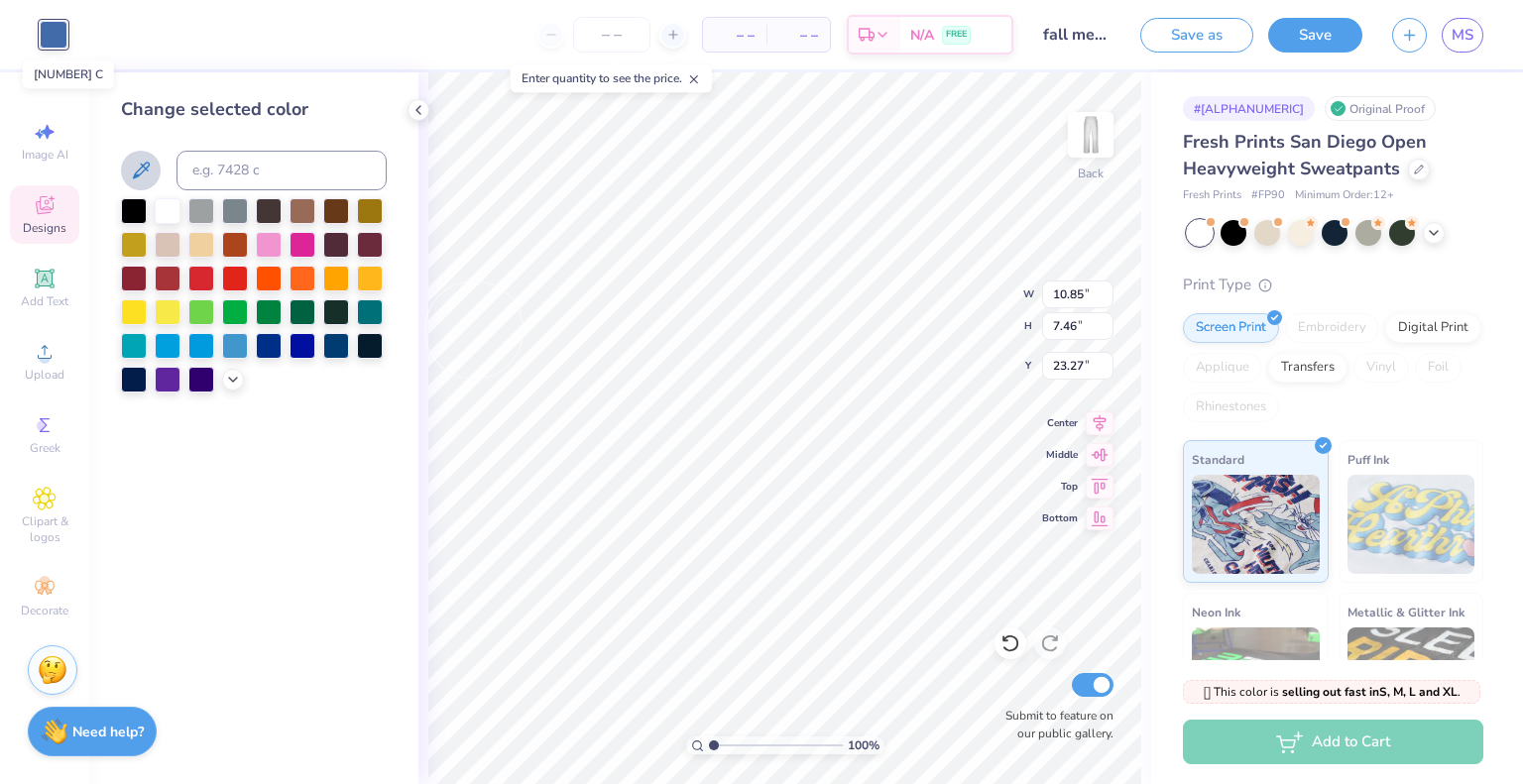 click at bounding box center [54, 35] 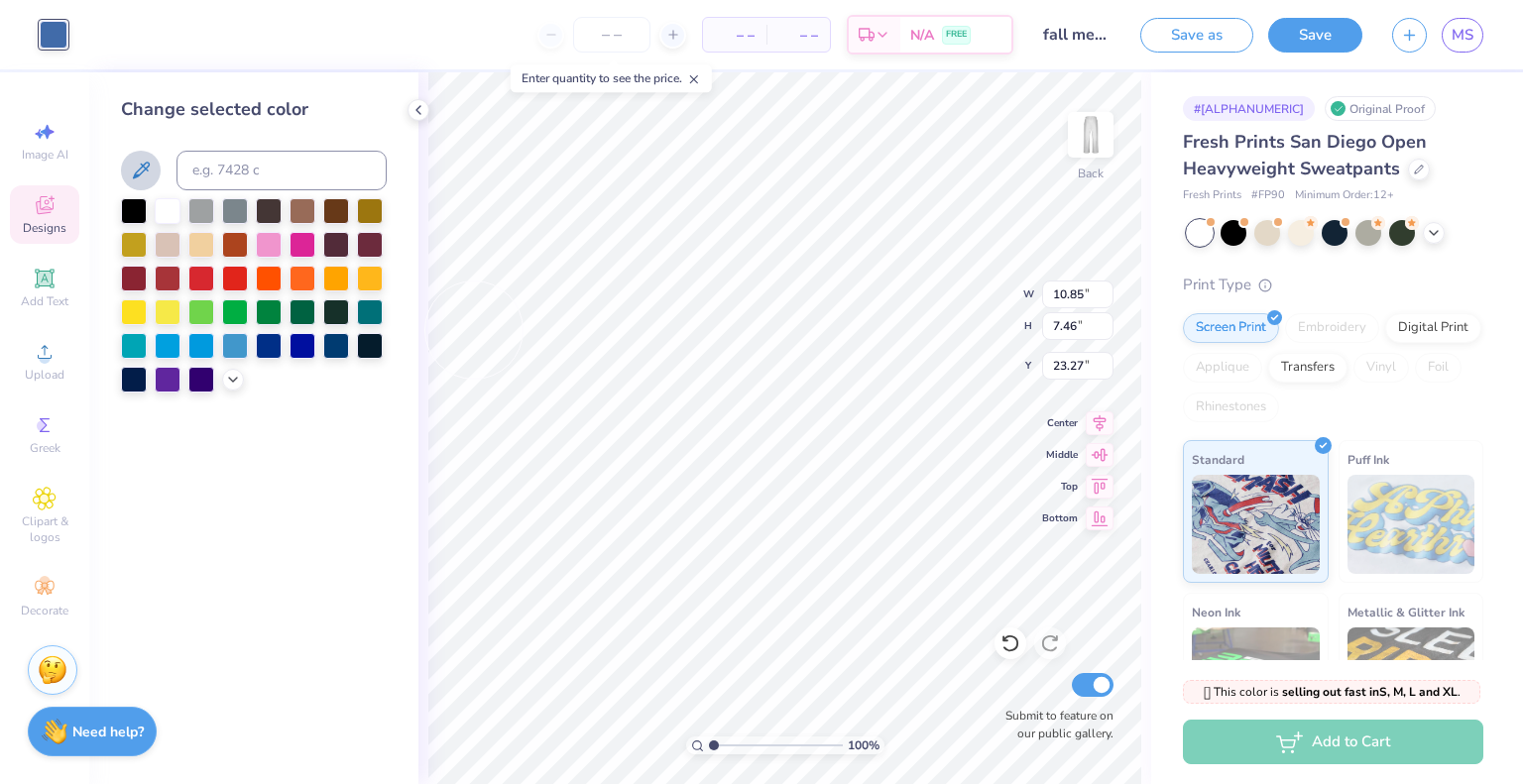 click 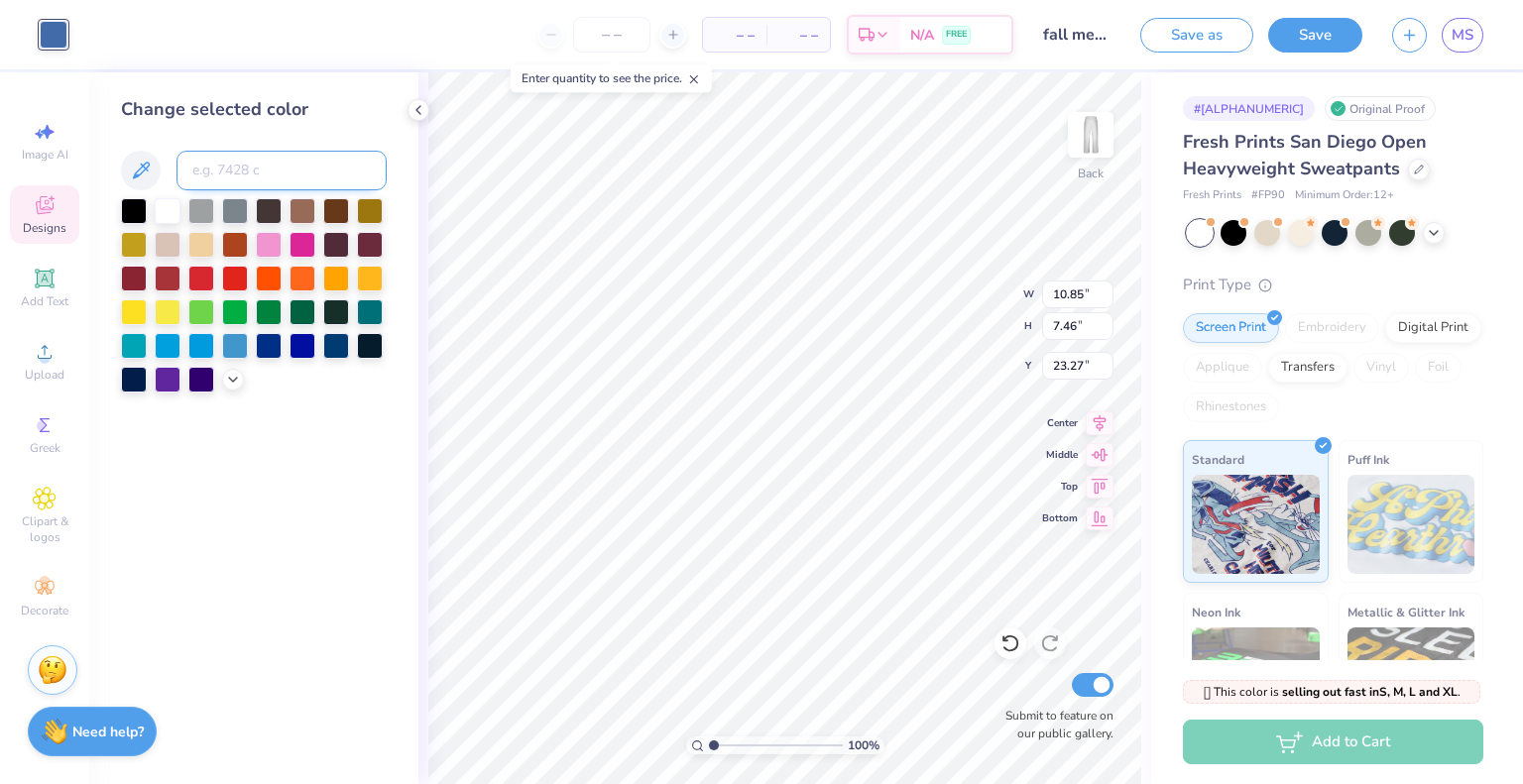 click at bounding box center [282, 170] 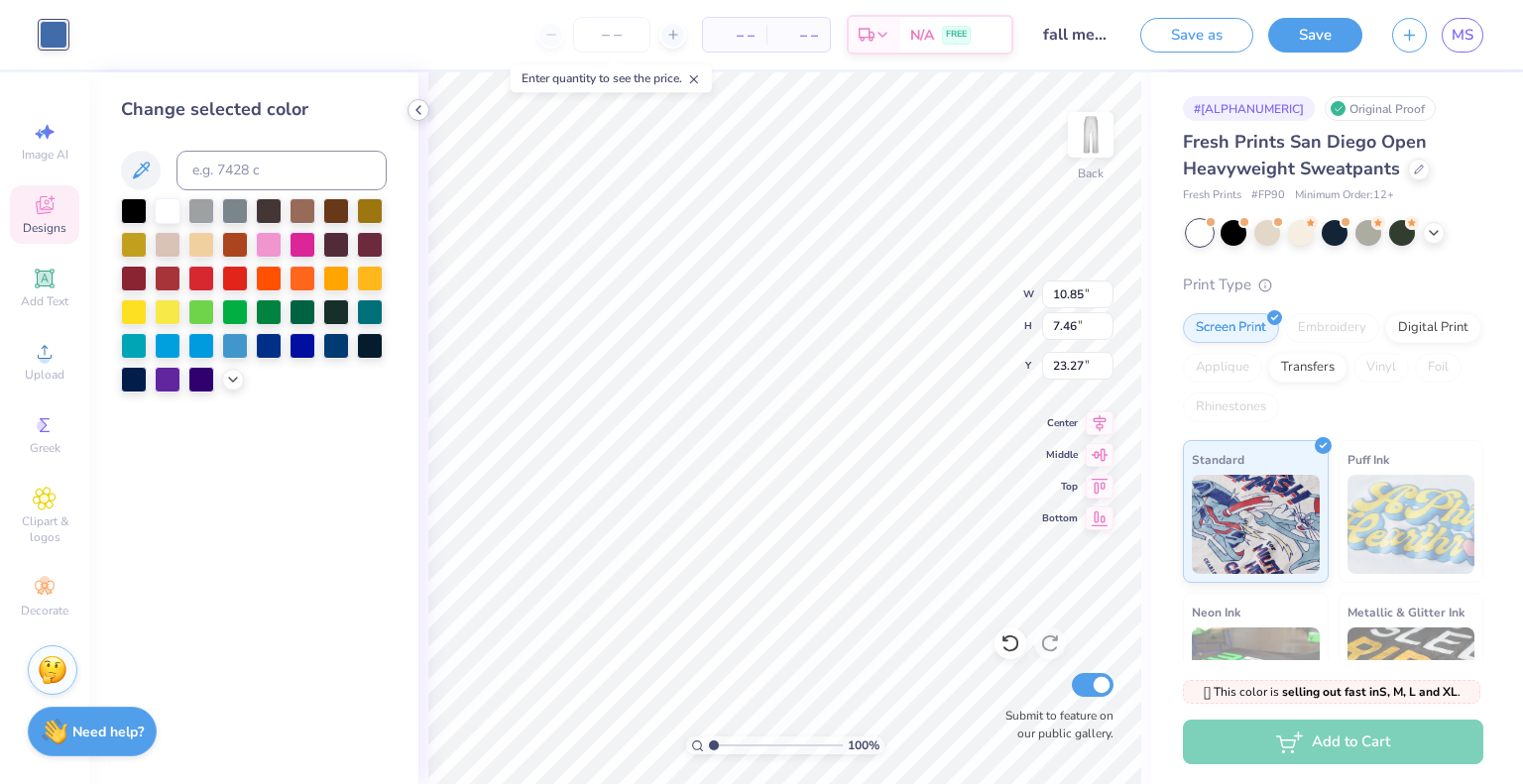click 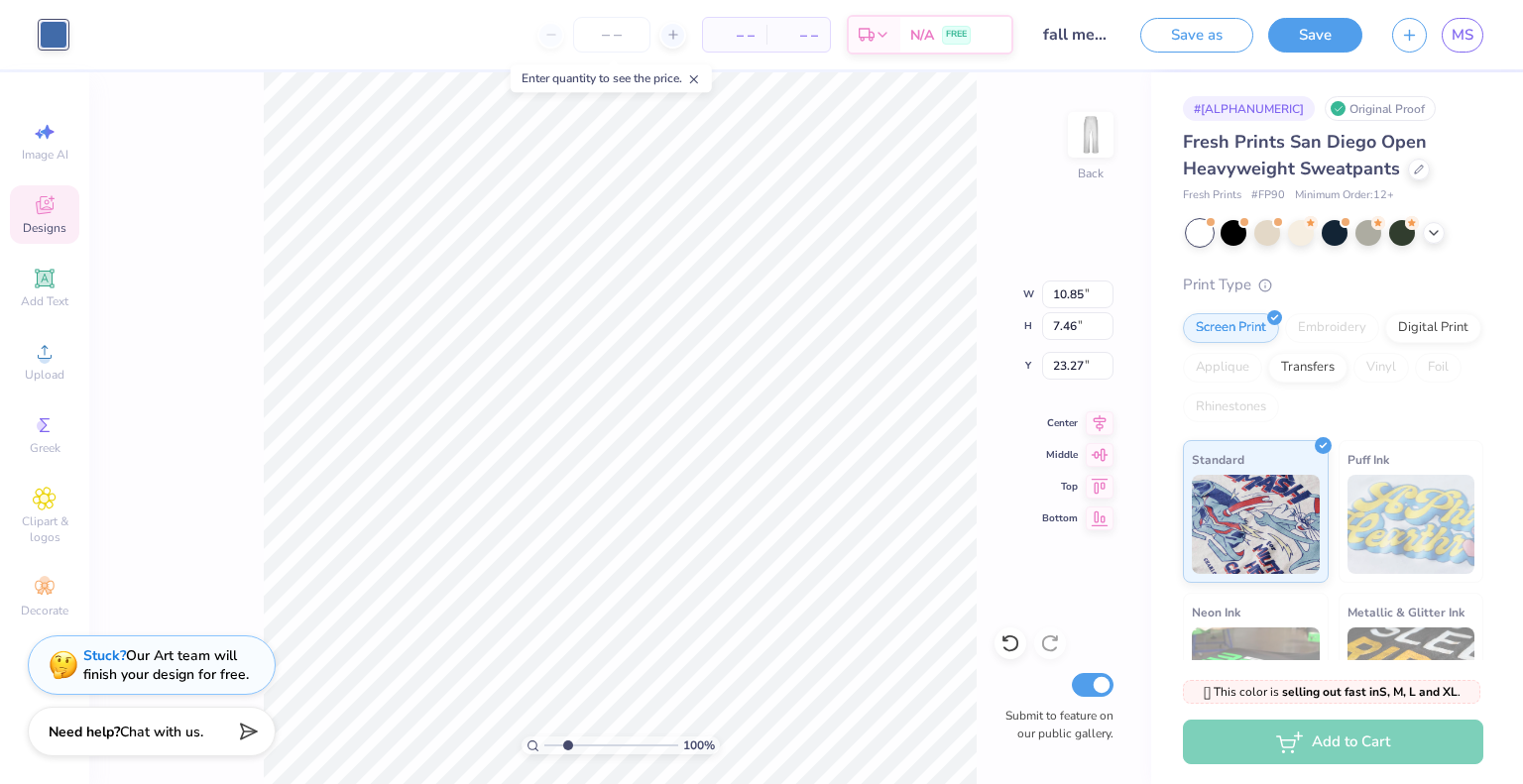 click at bounding box center [611, 745] 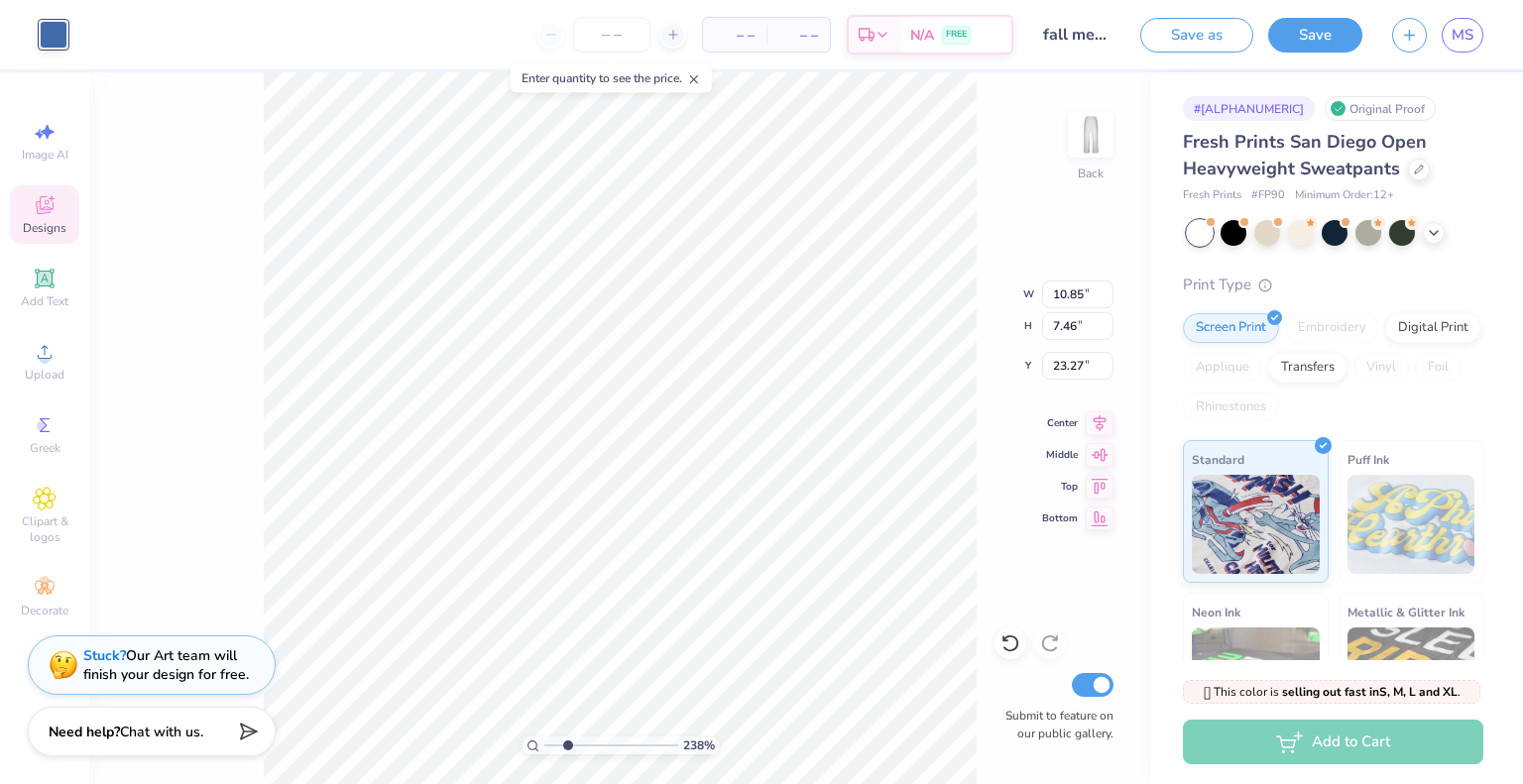 click at bounding box center [611, 745] 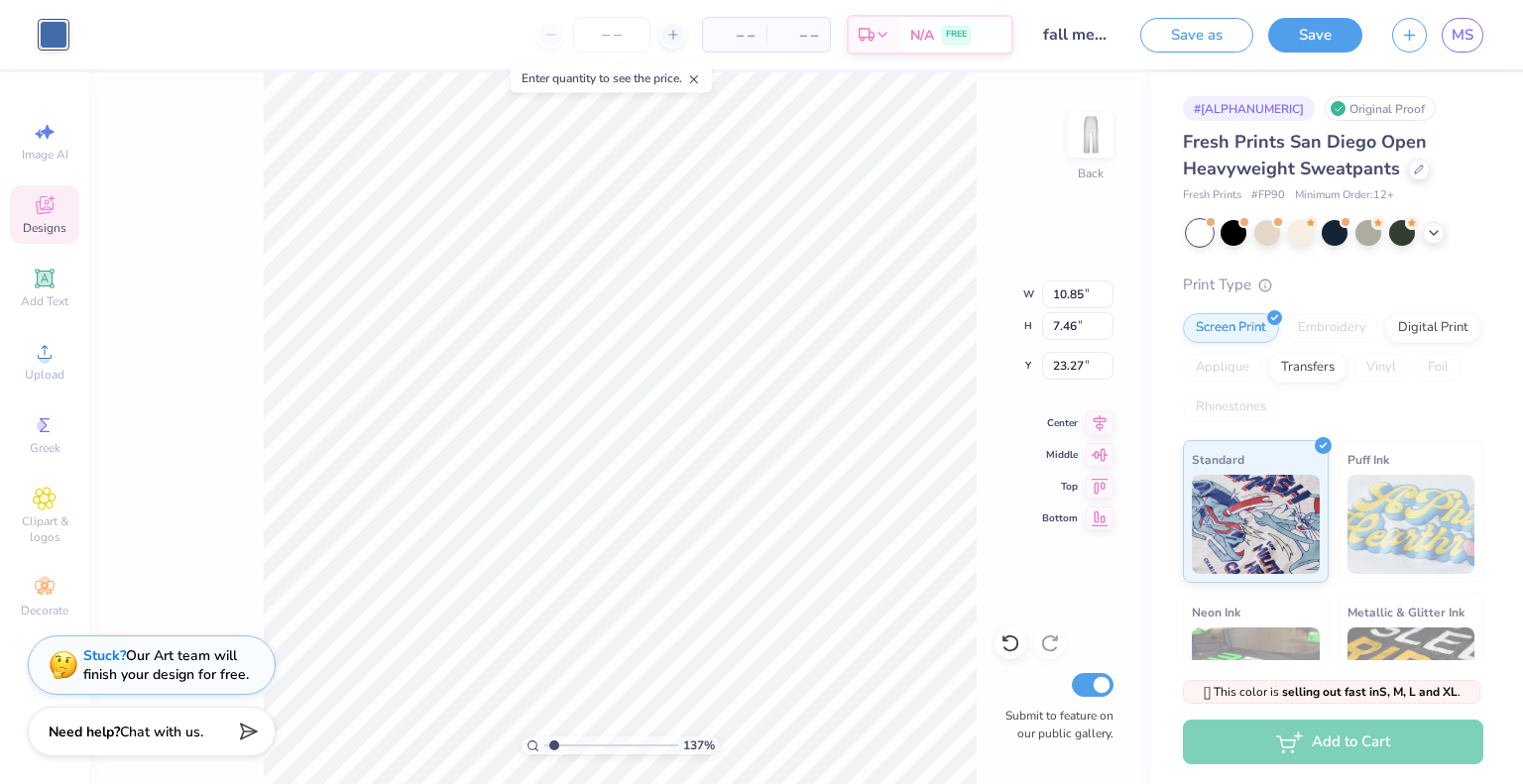 type on "3.21" 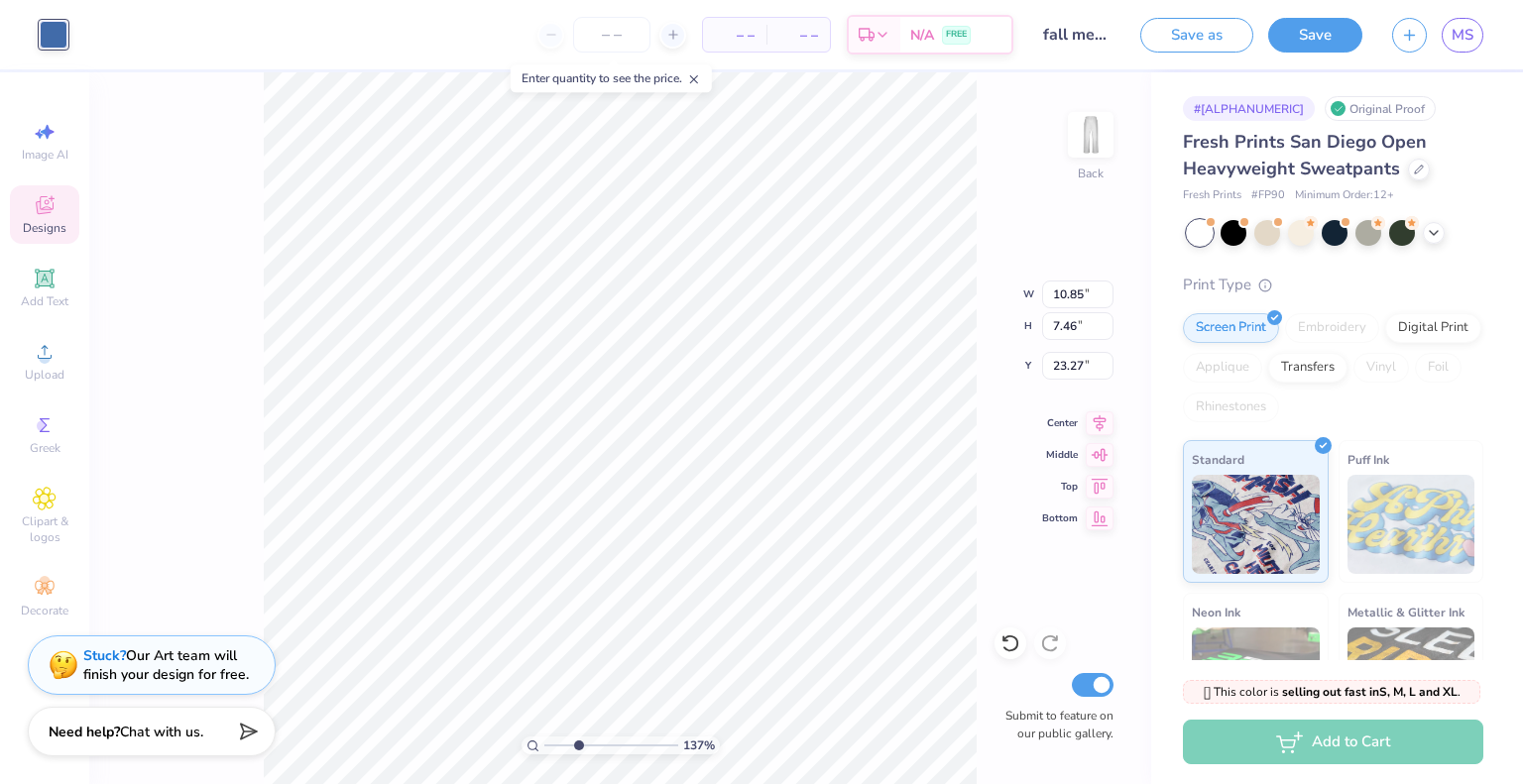 click at bounding box center [611, 745] 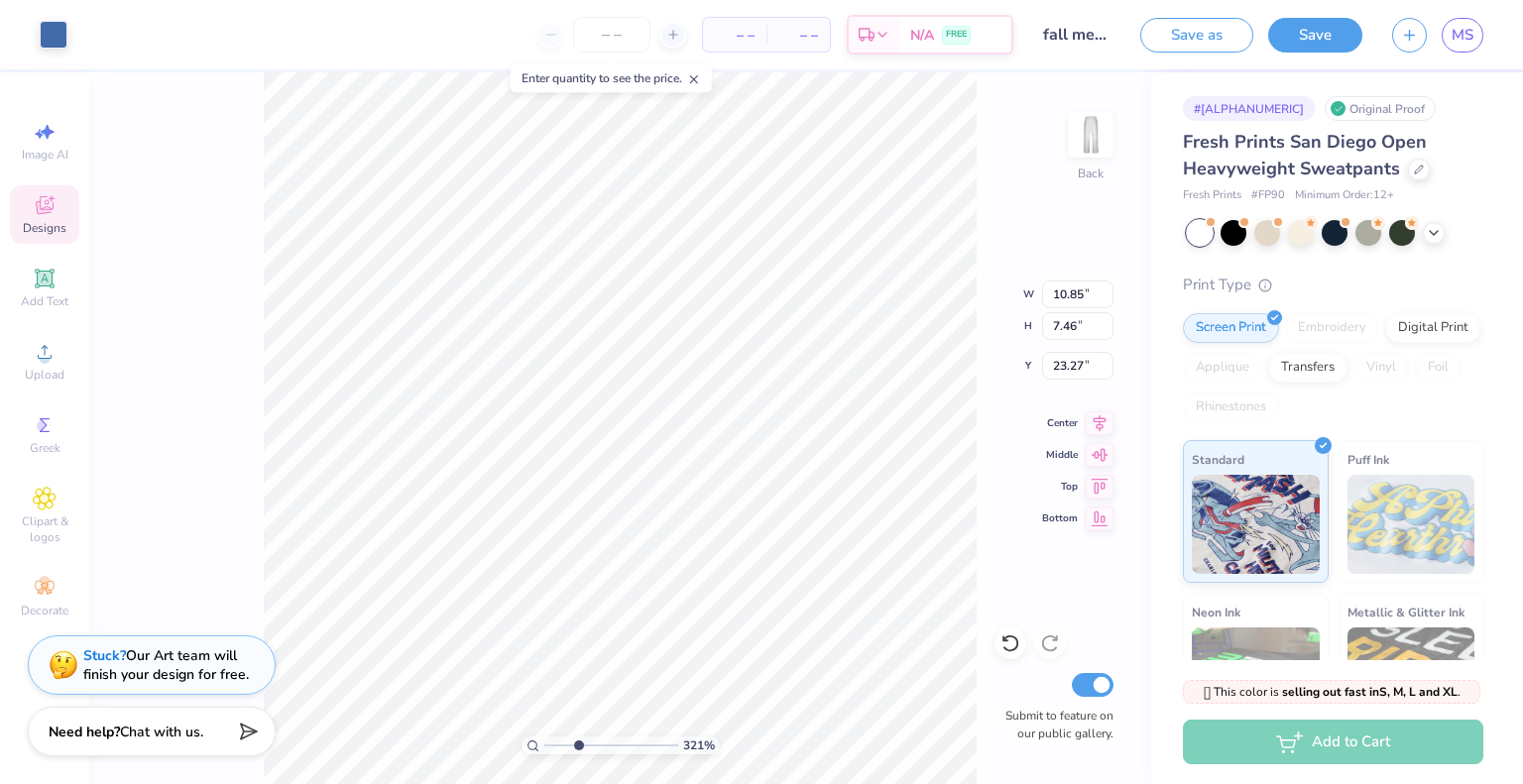 type on "7.60" 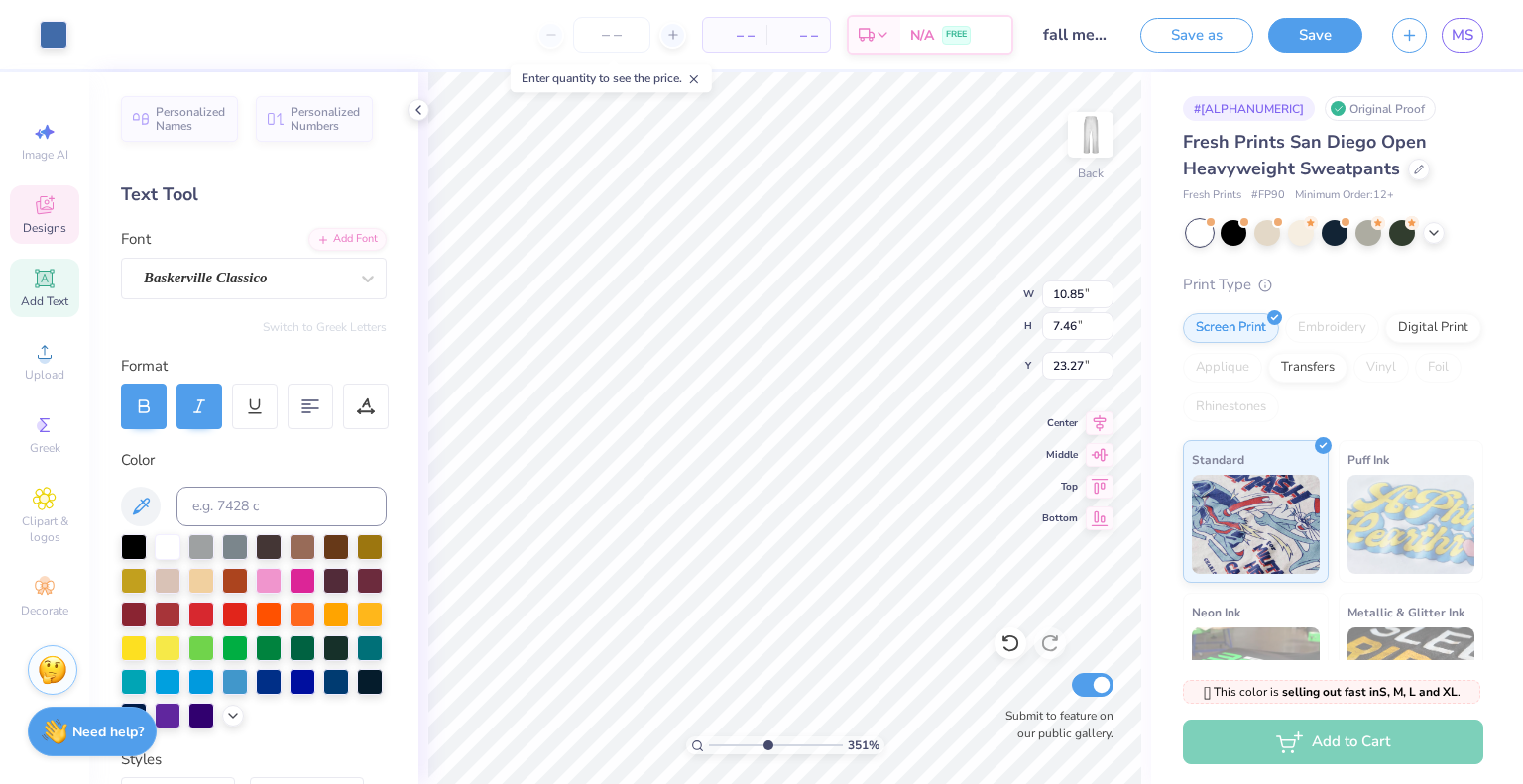 click at bounding box center [775, 745] 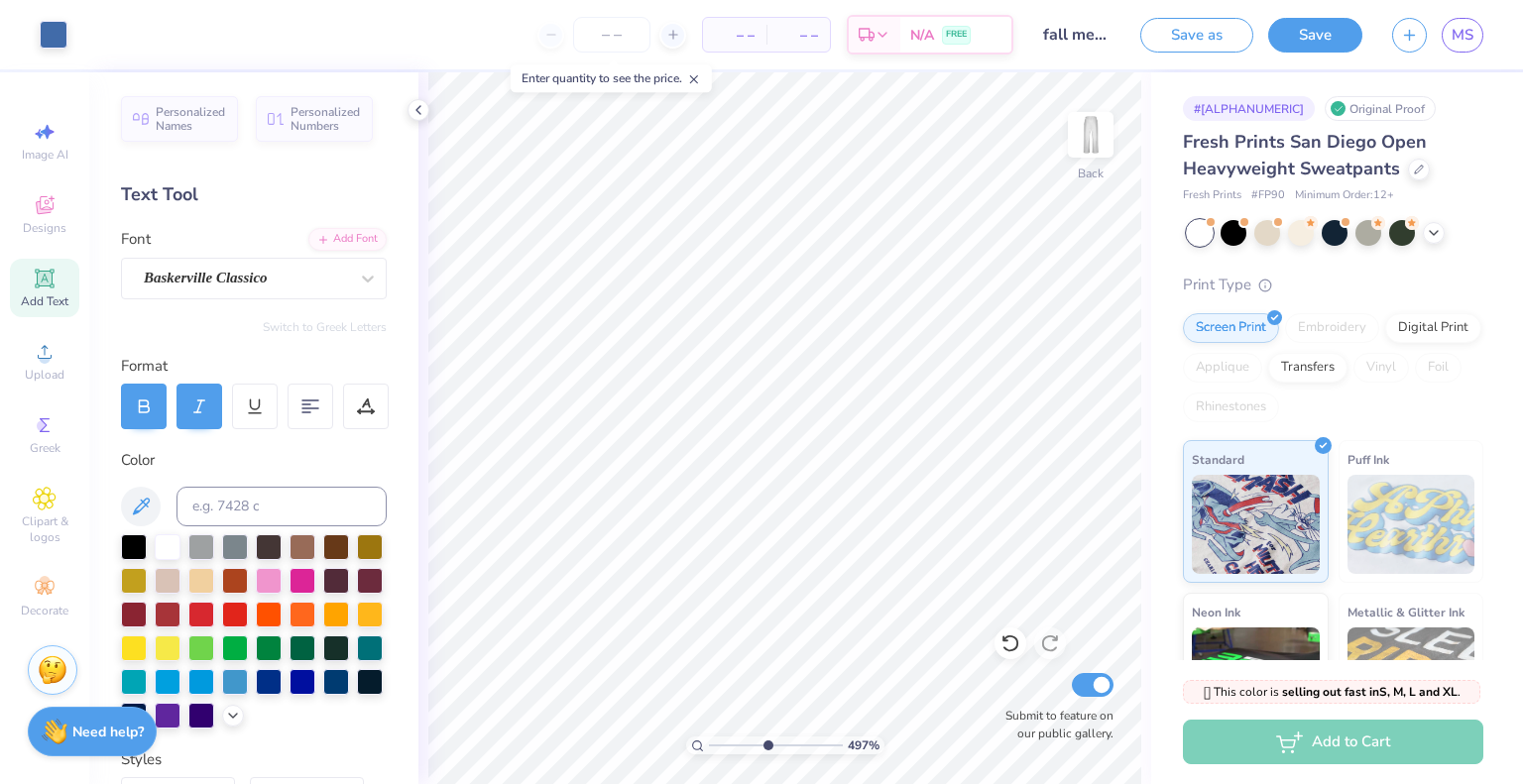 click at bounding box center (775, 745) 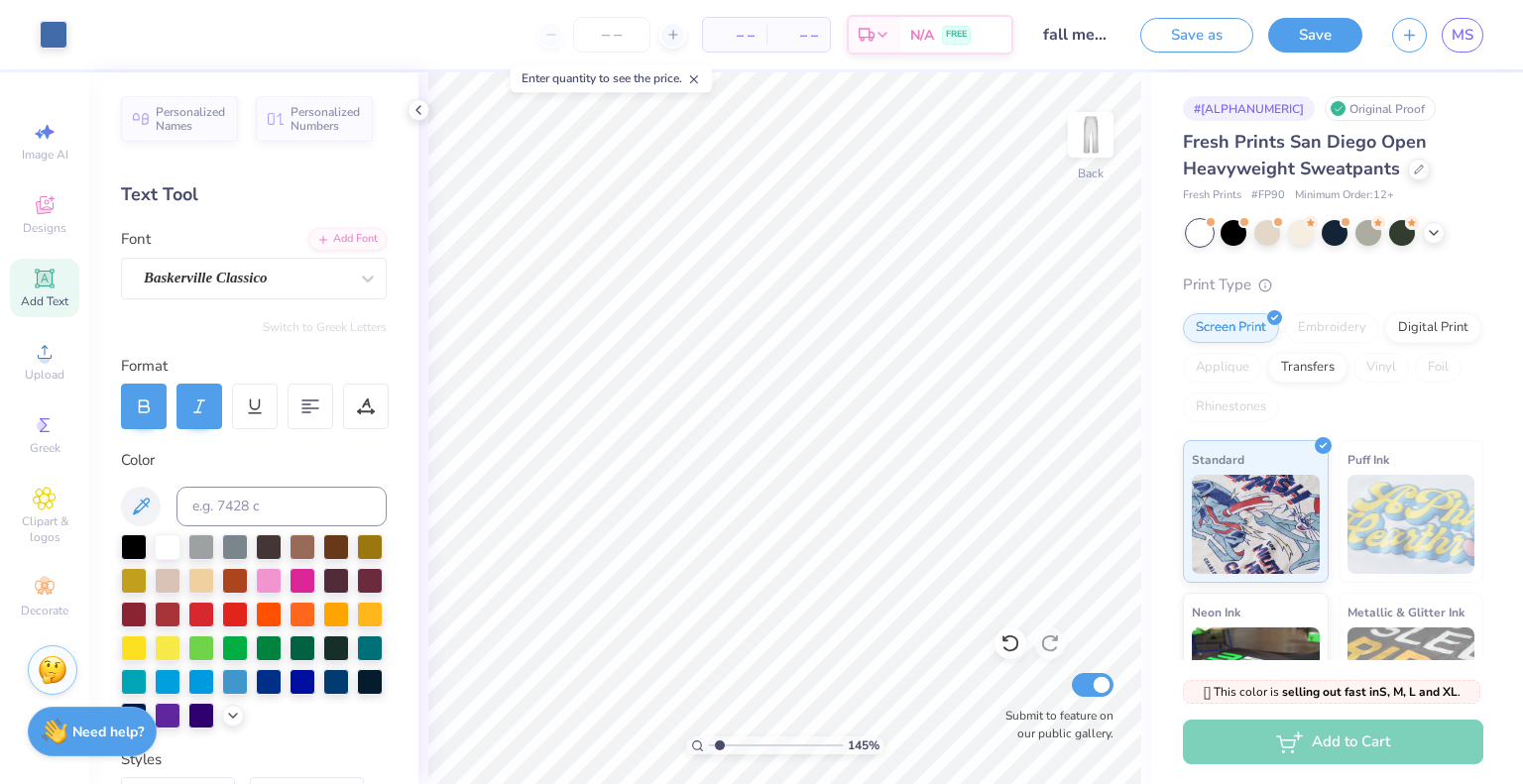 type on "3.54" 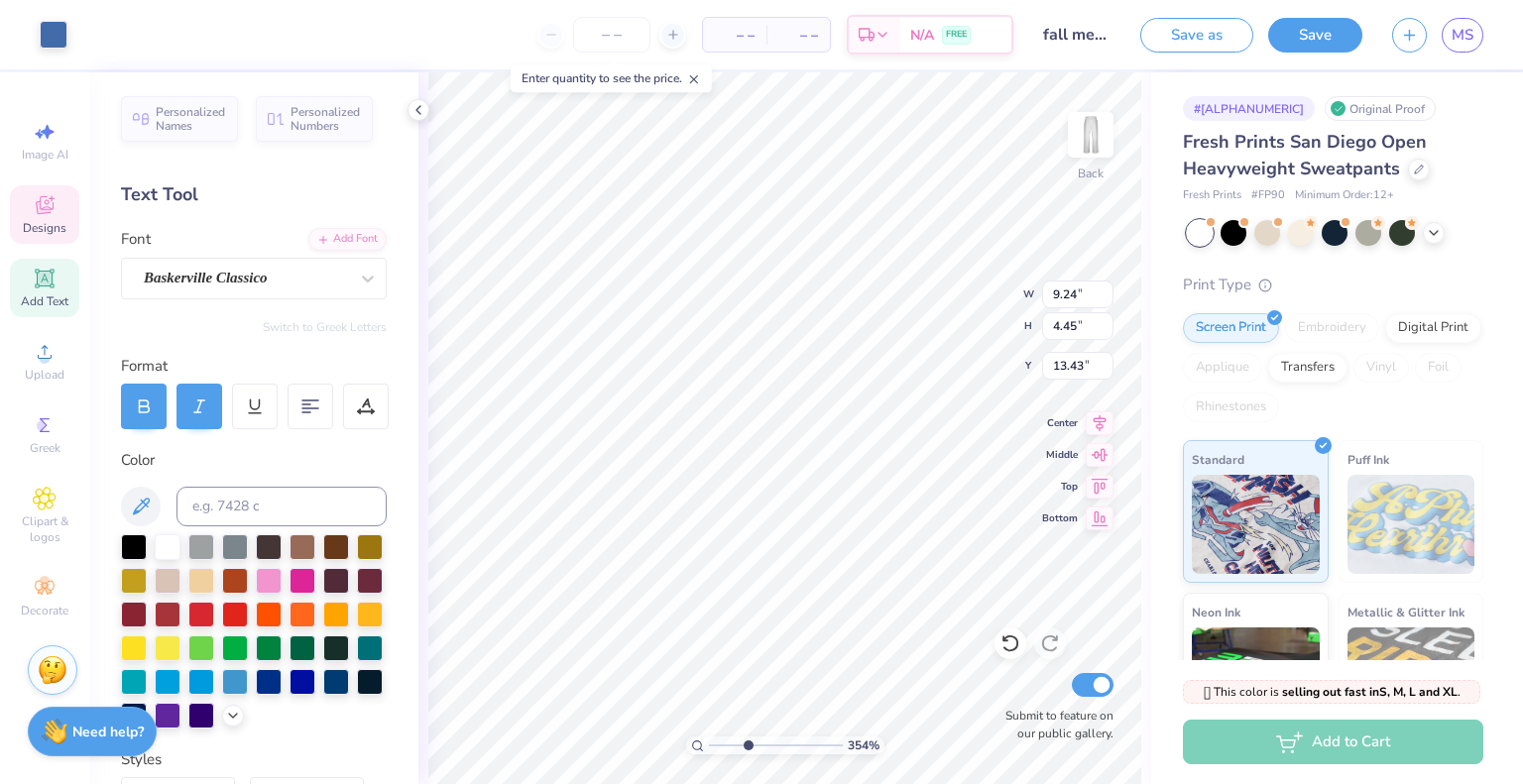 type on "13.43" 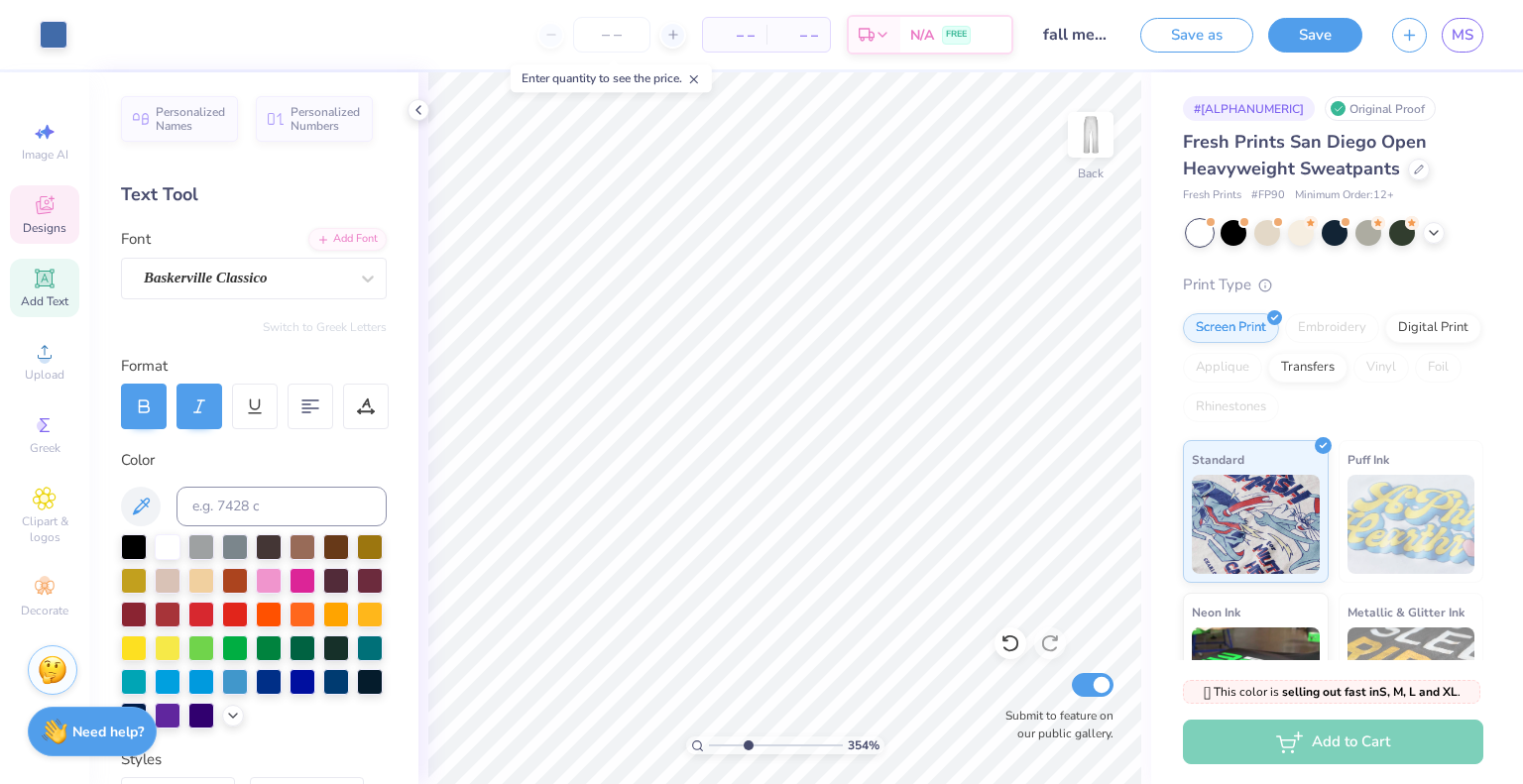 click 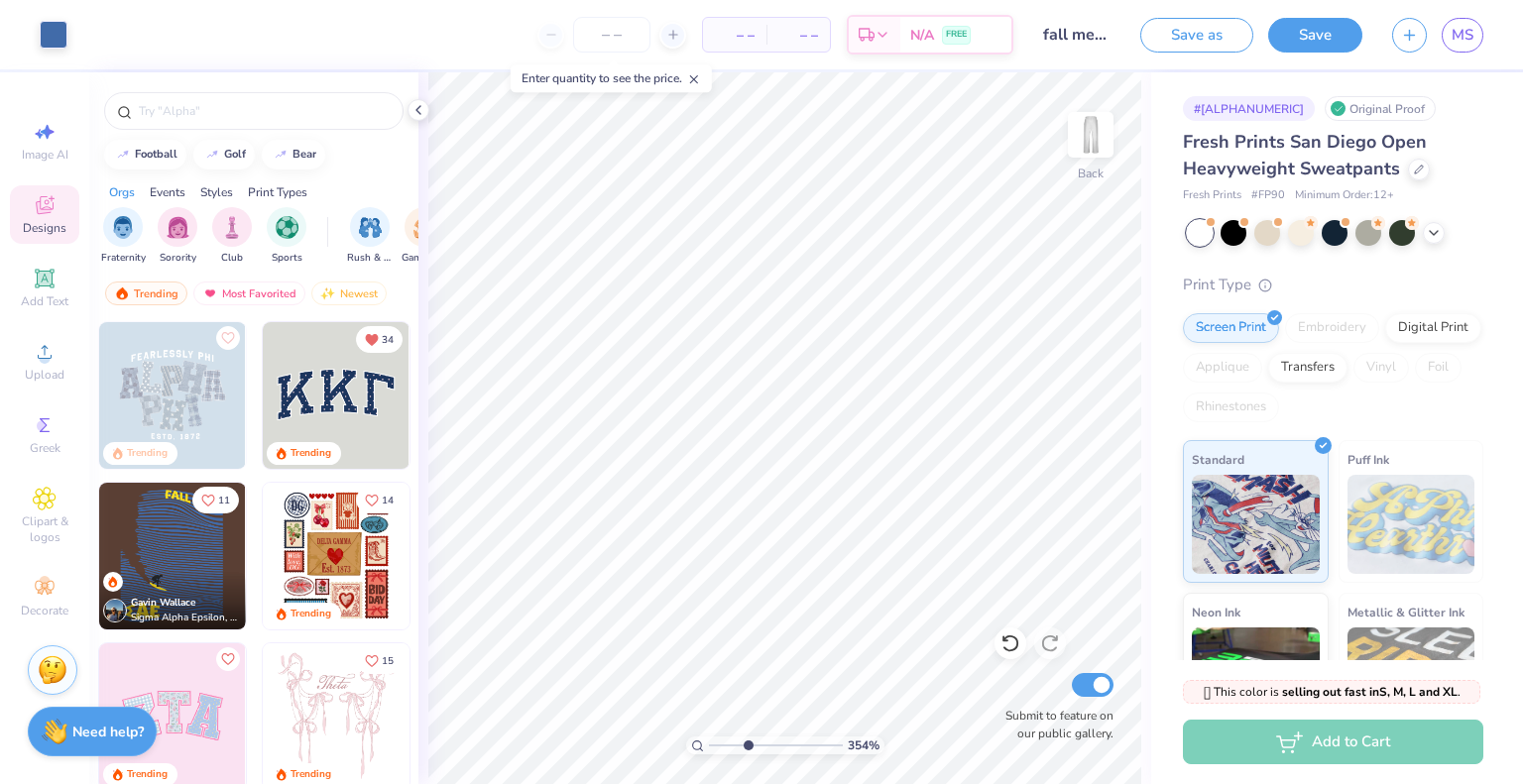 click on "Styles" at bounding box center (216, 192) 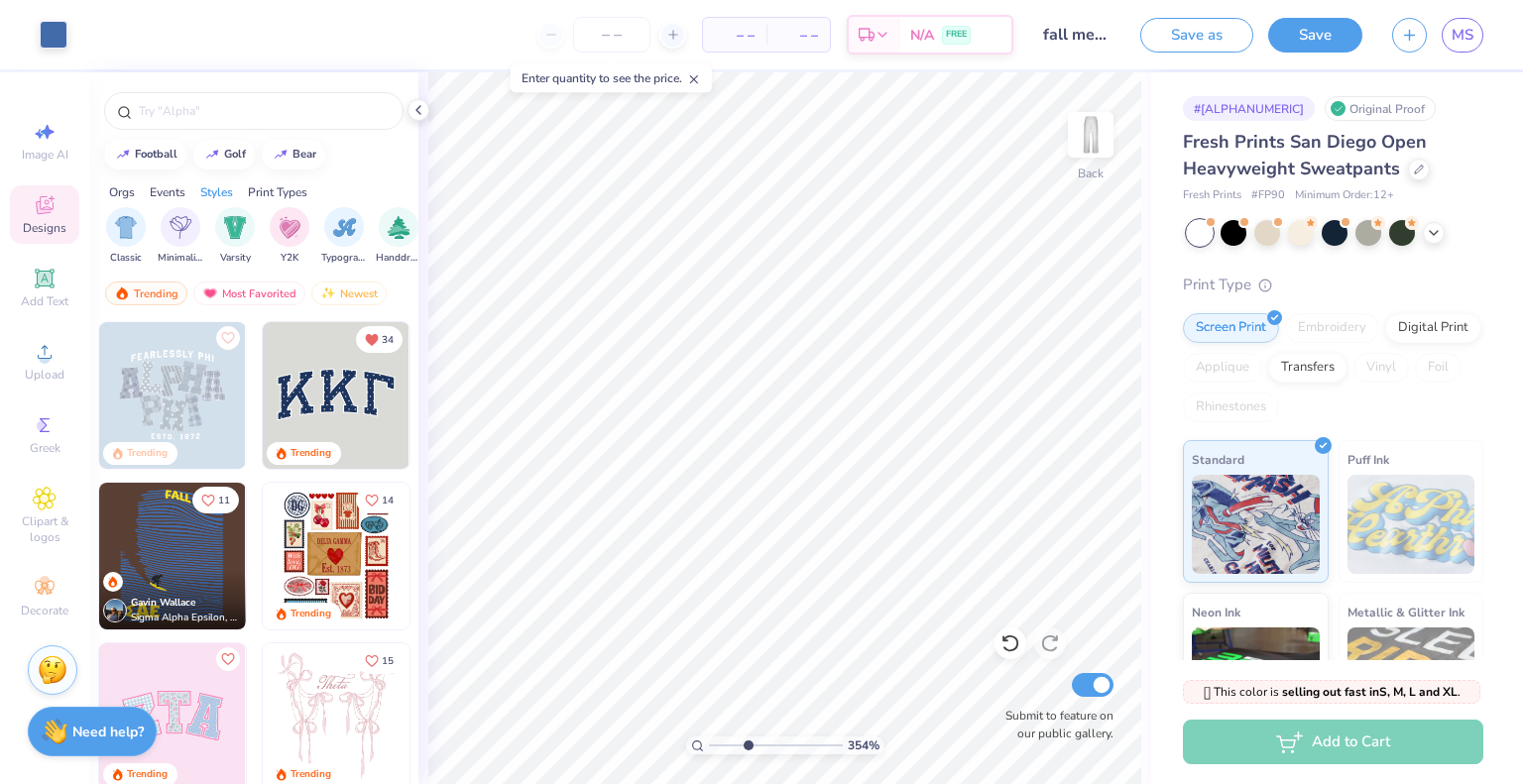 scroll, scrollTop: 0, scrollLeft: 1039, axis: horizontal 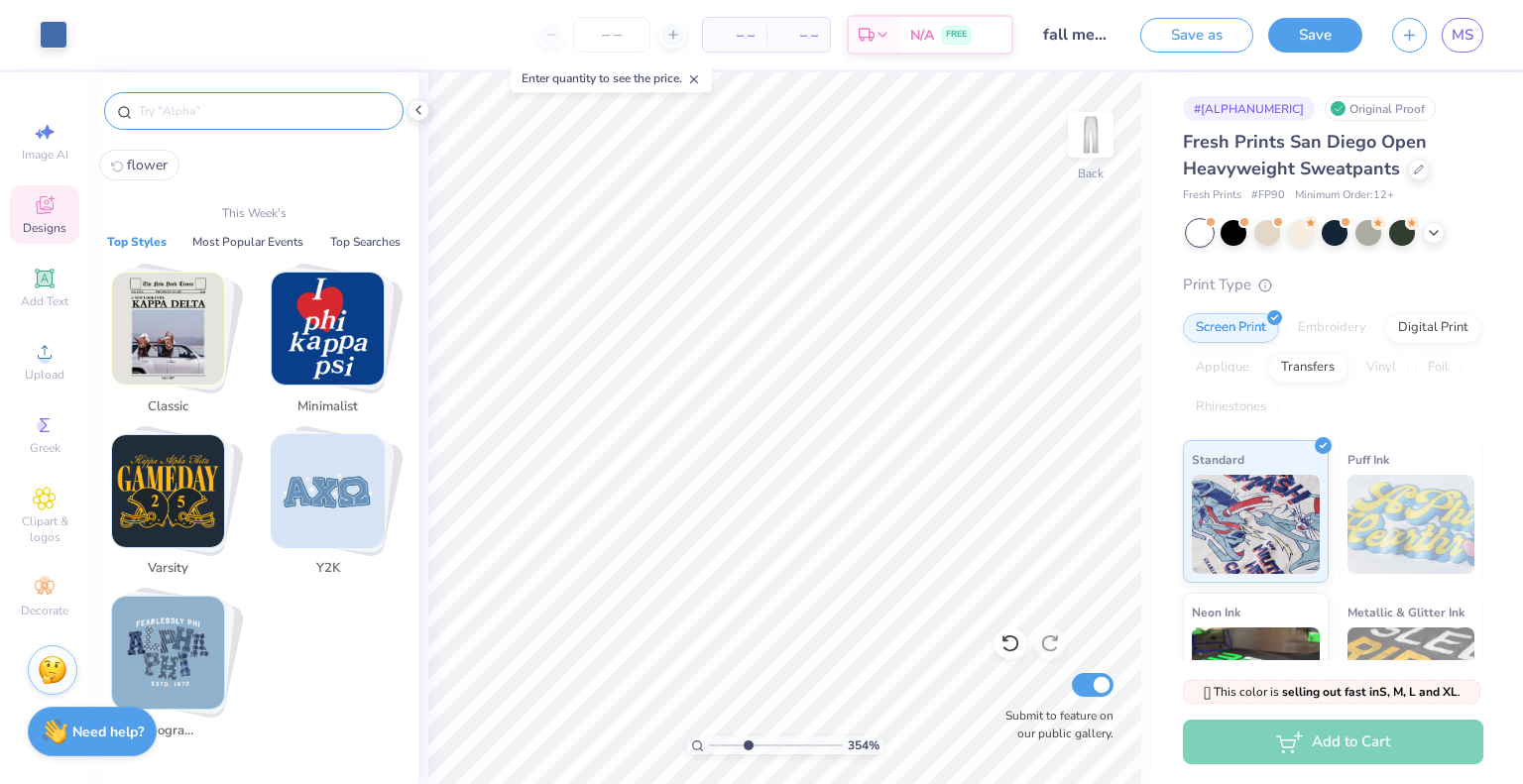 click at bounding box center (264, 111) 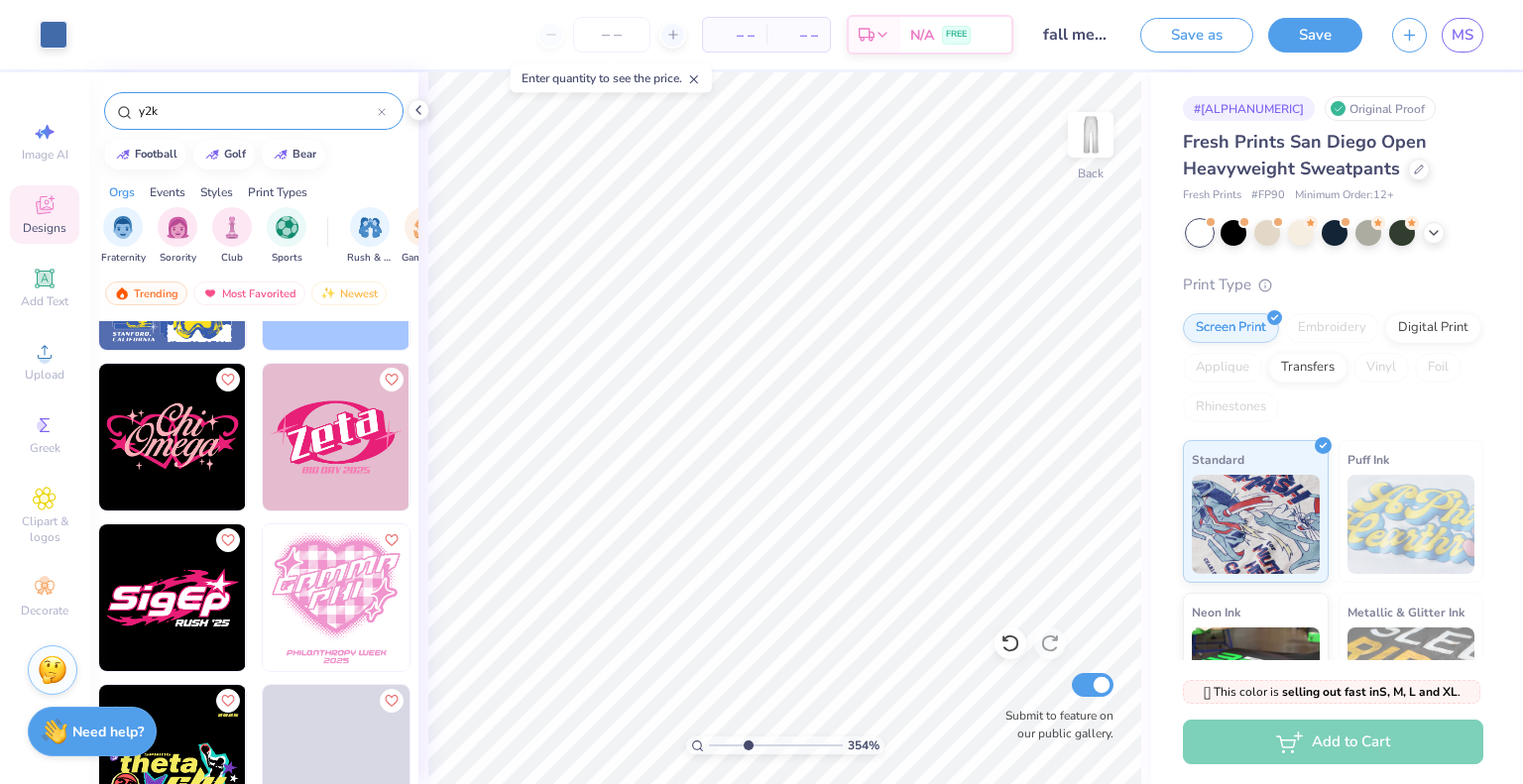 scroll, scrollTop: 3011, scrollLeft: 0, axis: vertical 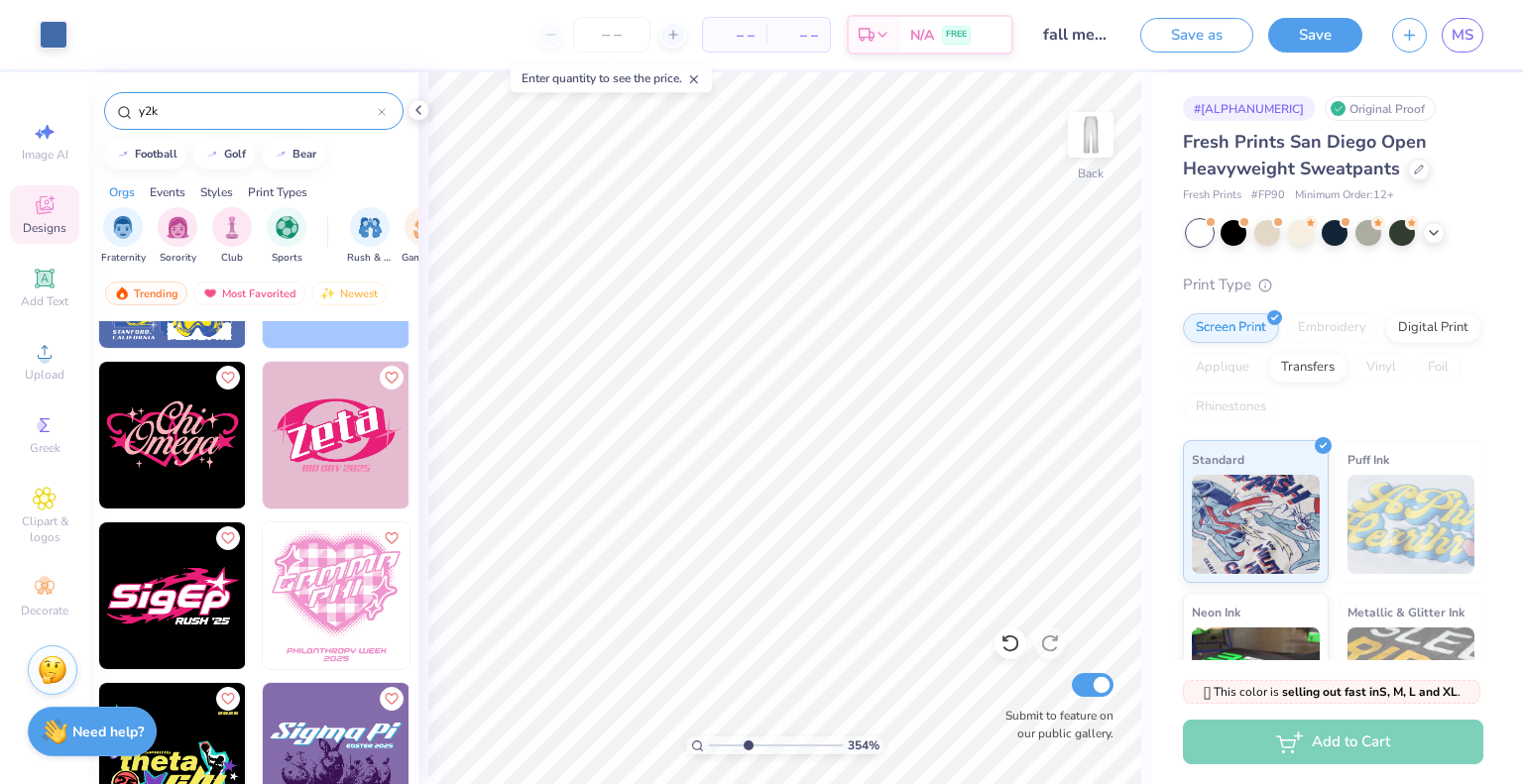 type on "y2k" 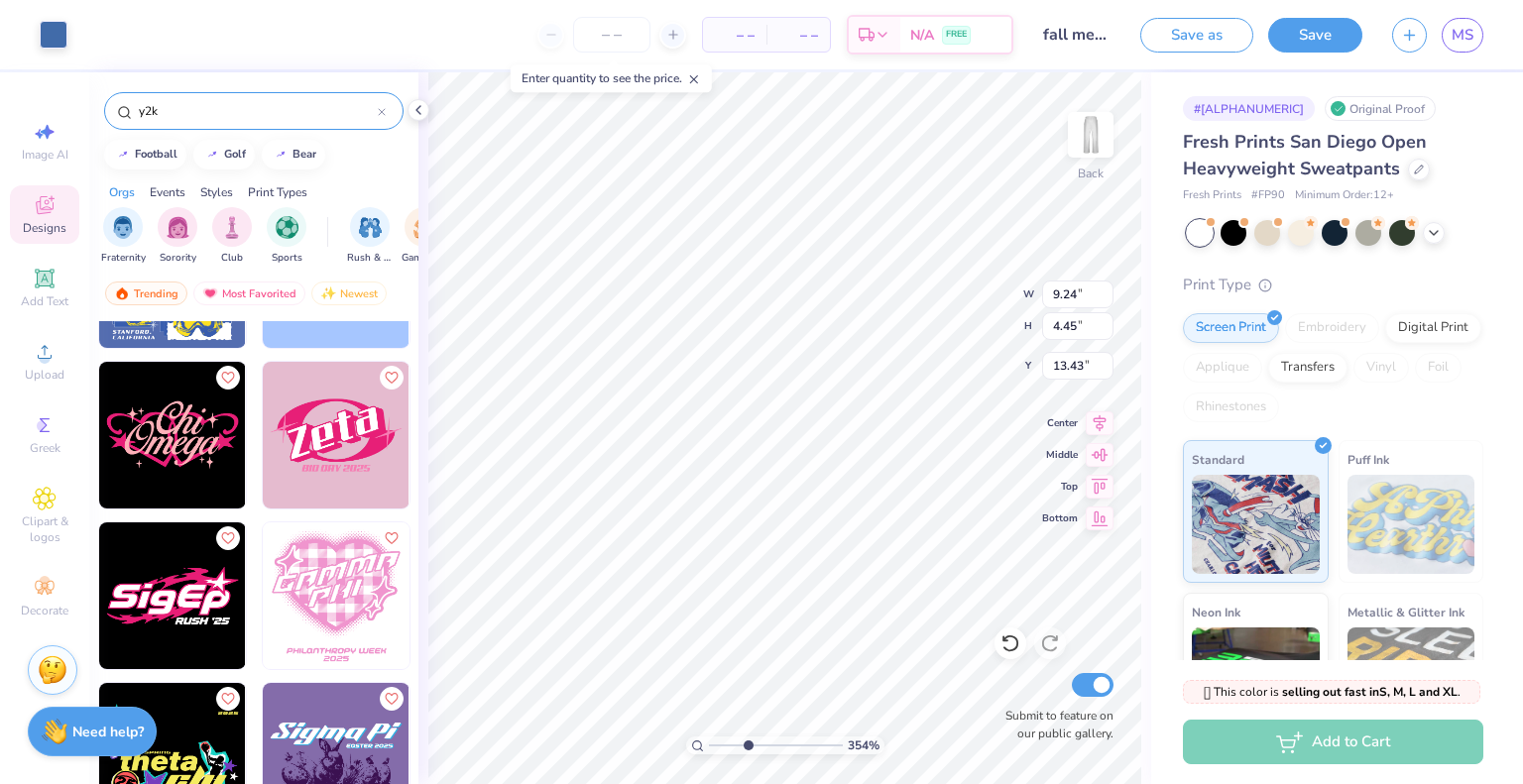 type on "5.63" 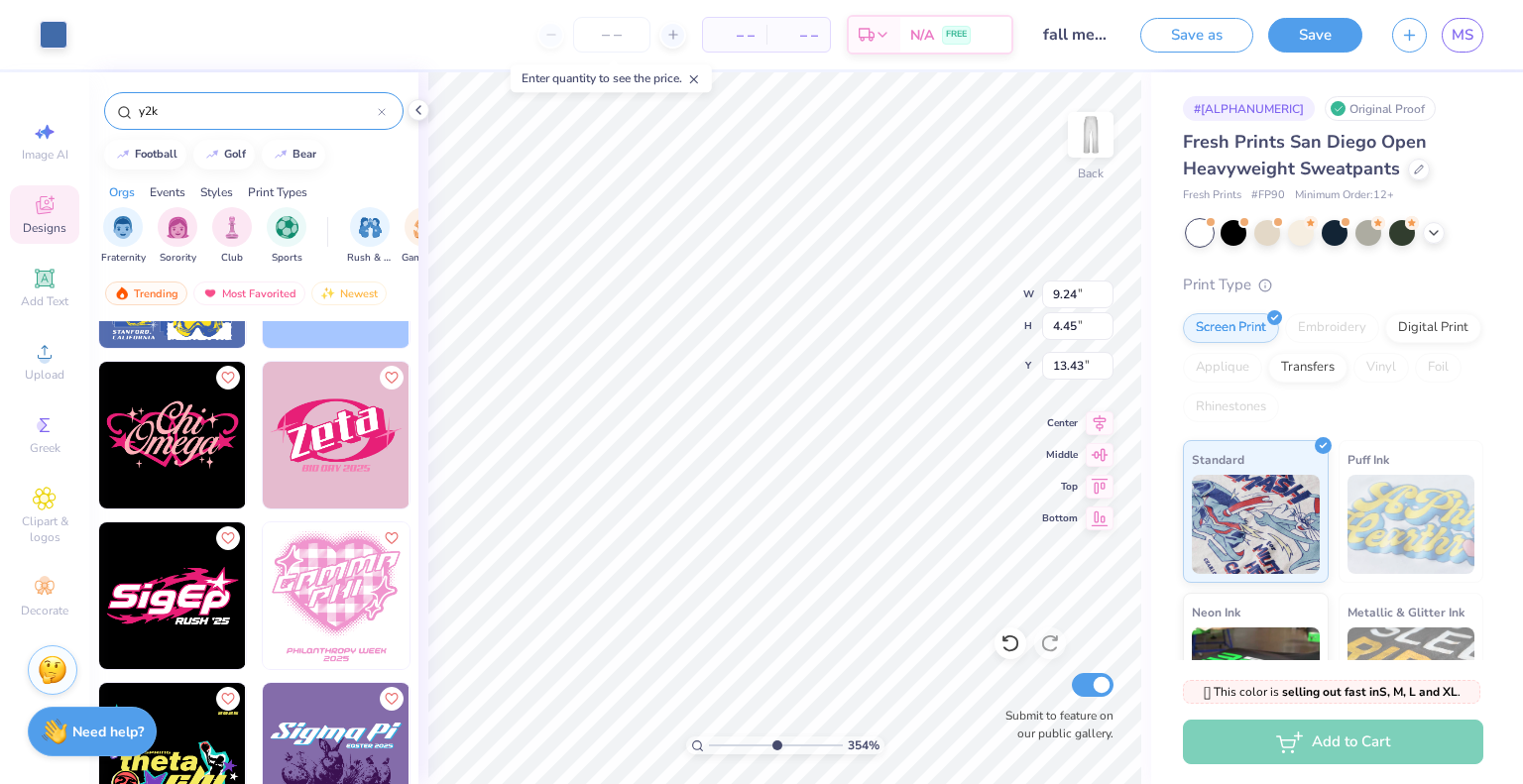 click at bounding box center [775, 745] 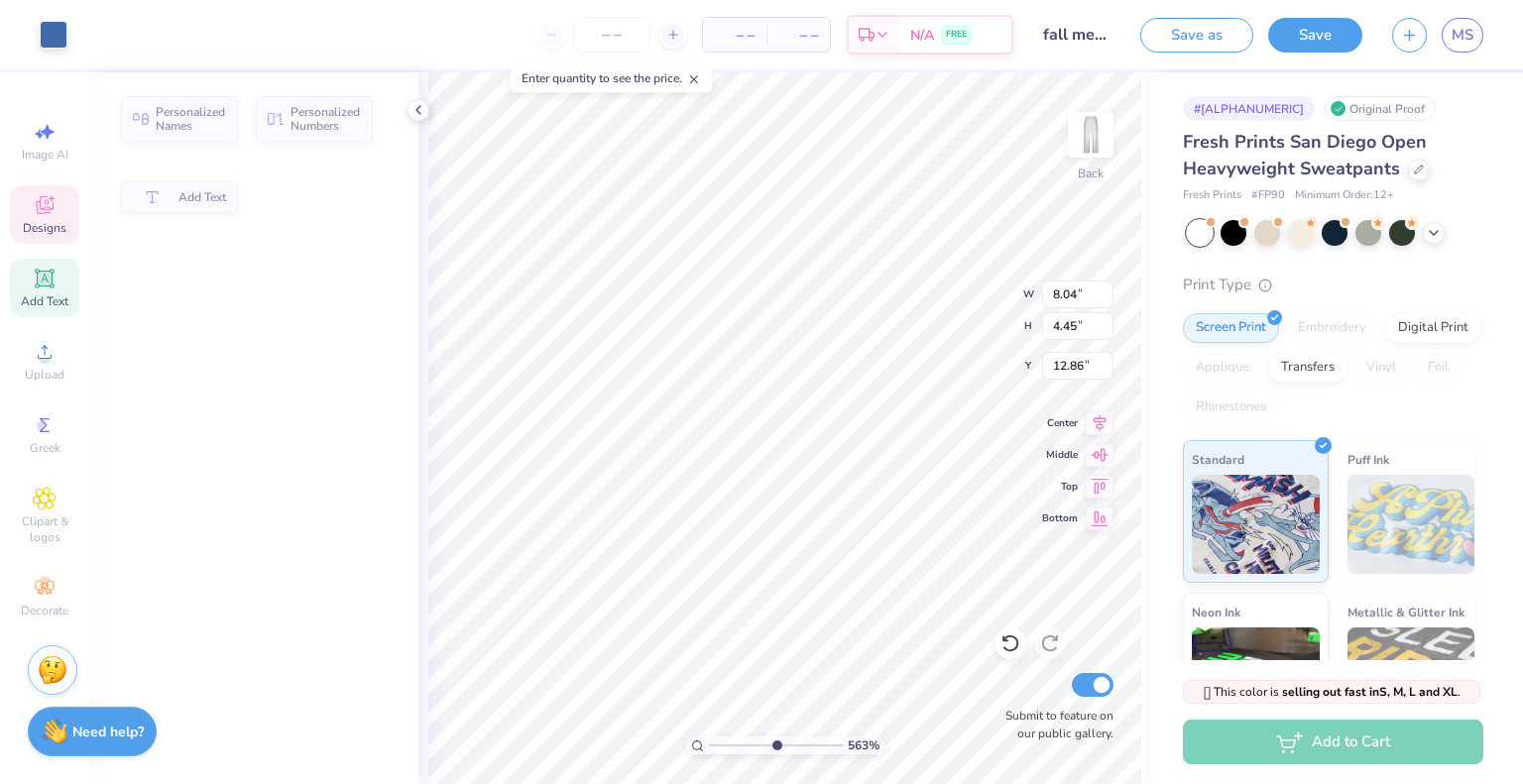 type on "8.04" 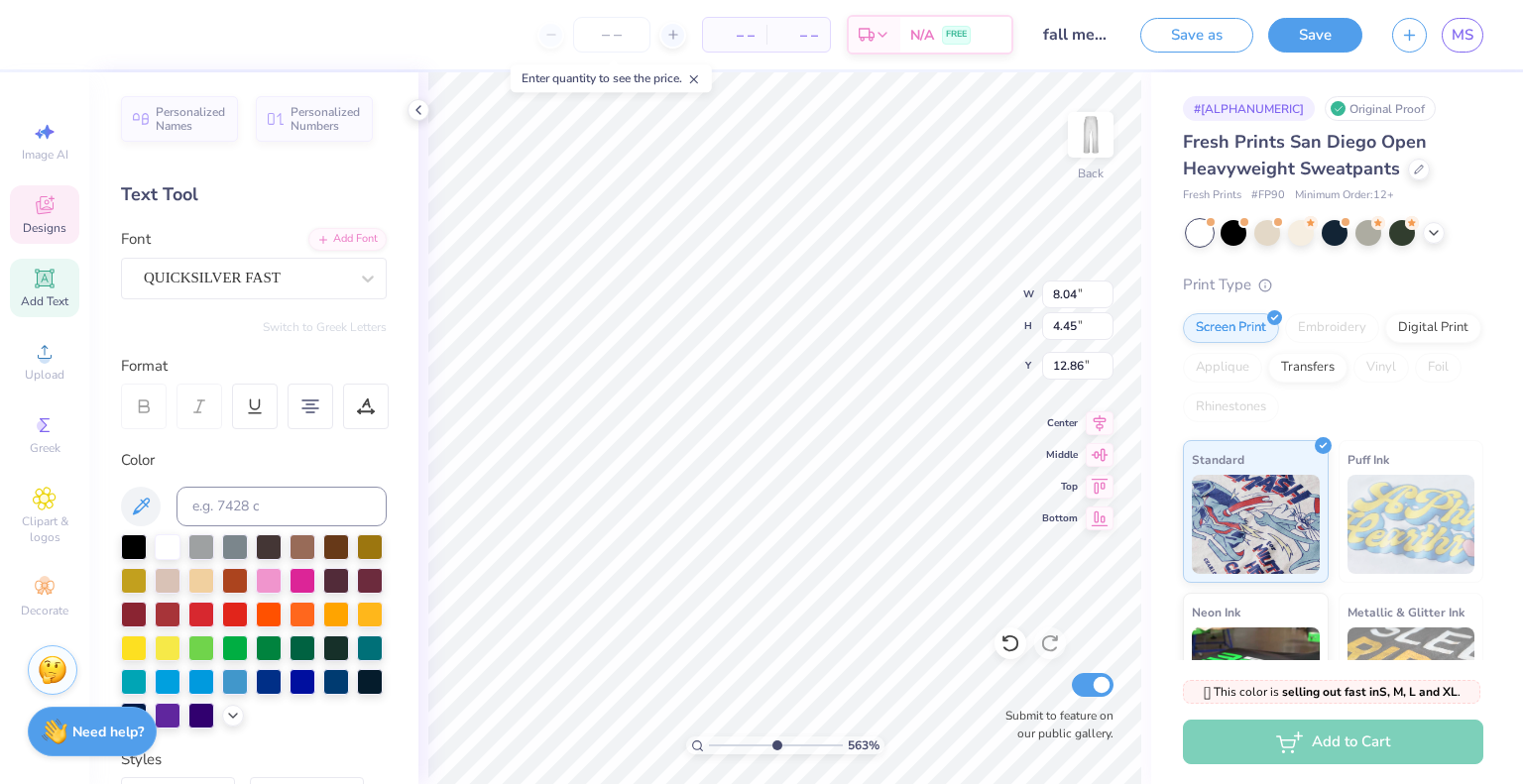 type on "12.61" 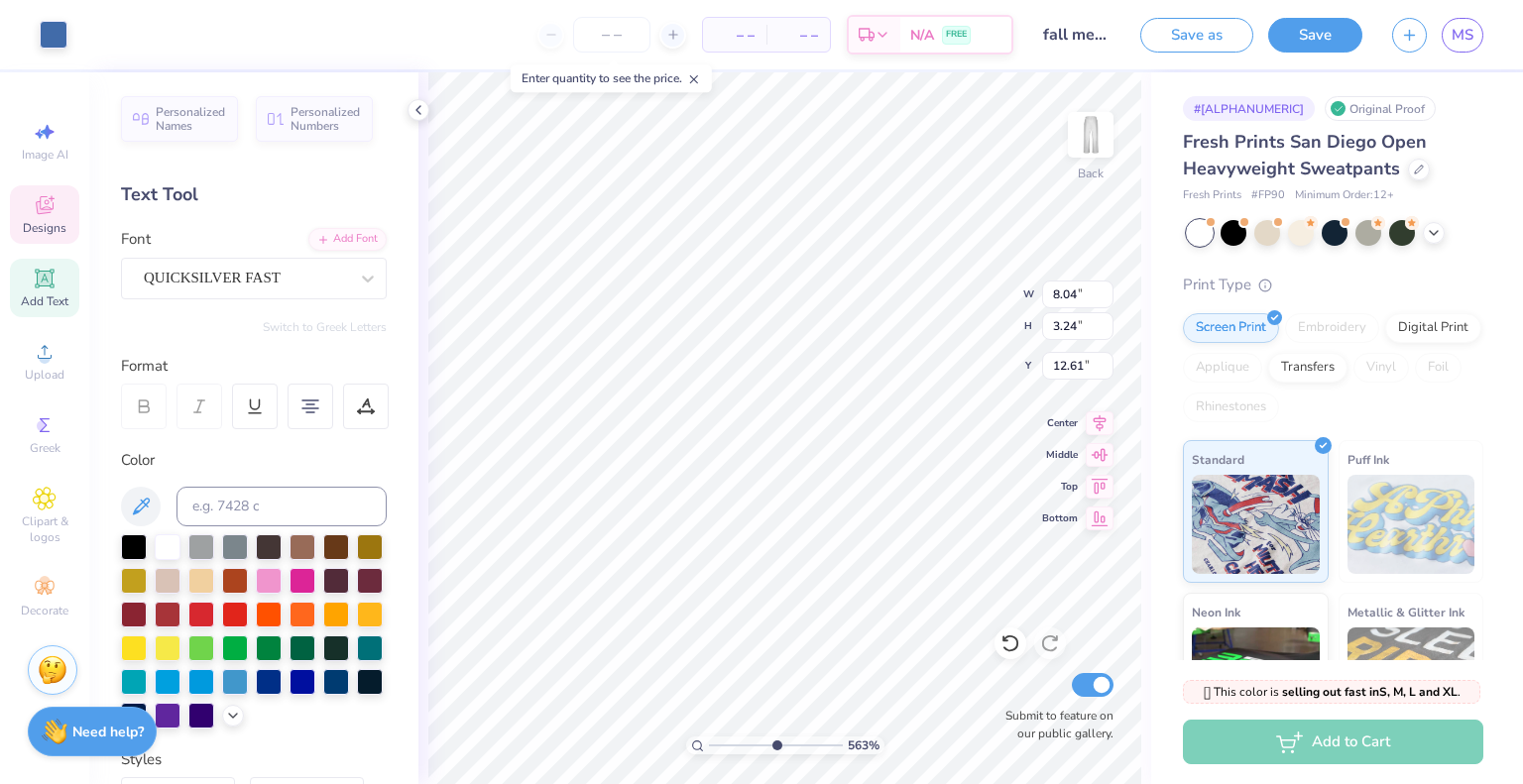 type on "8.96" 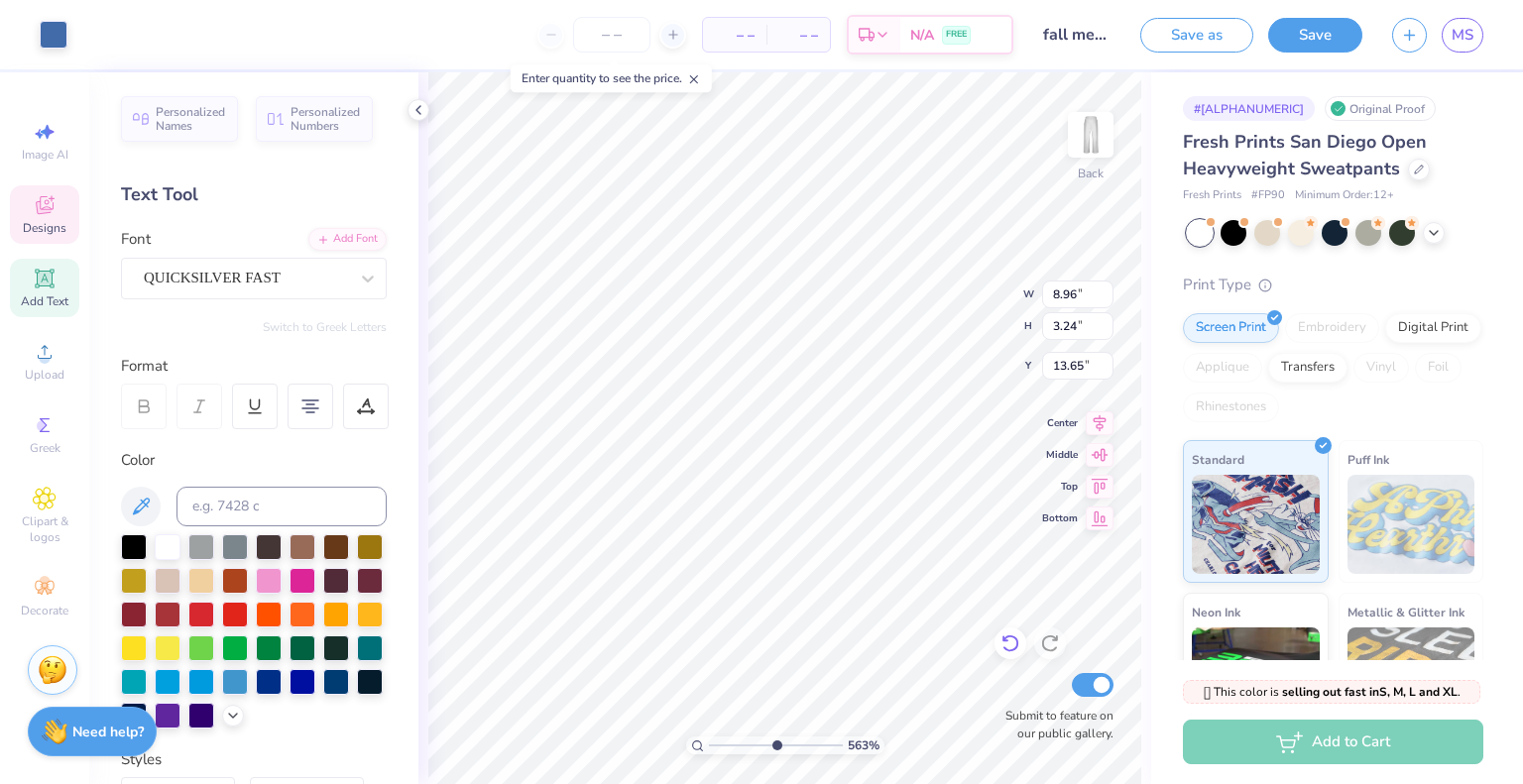 type on "9.79" 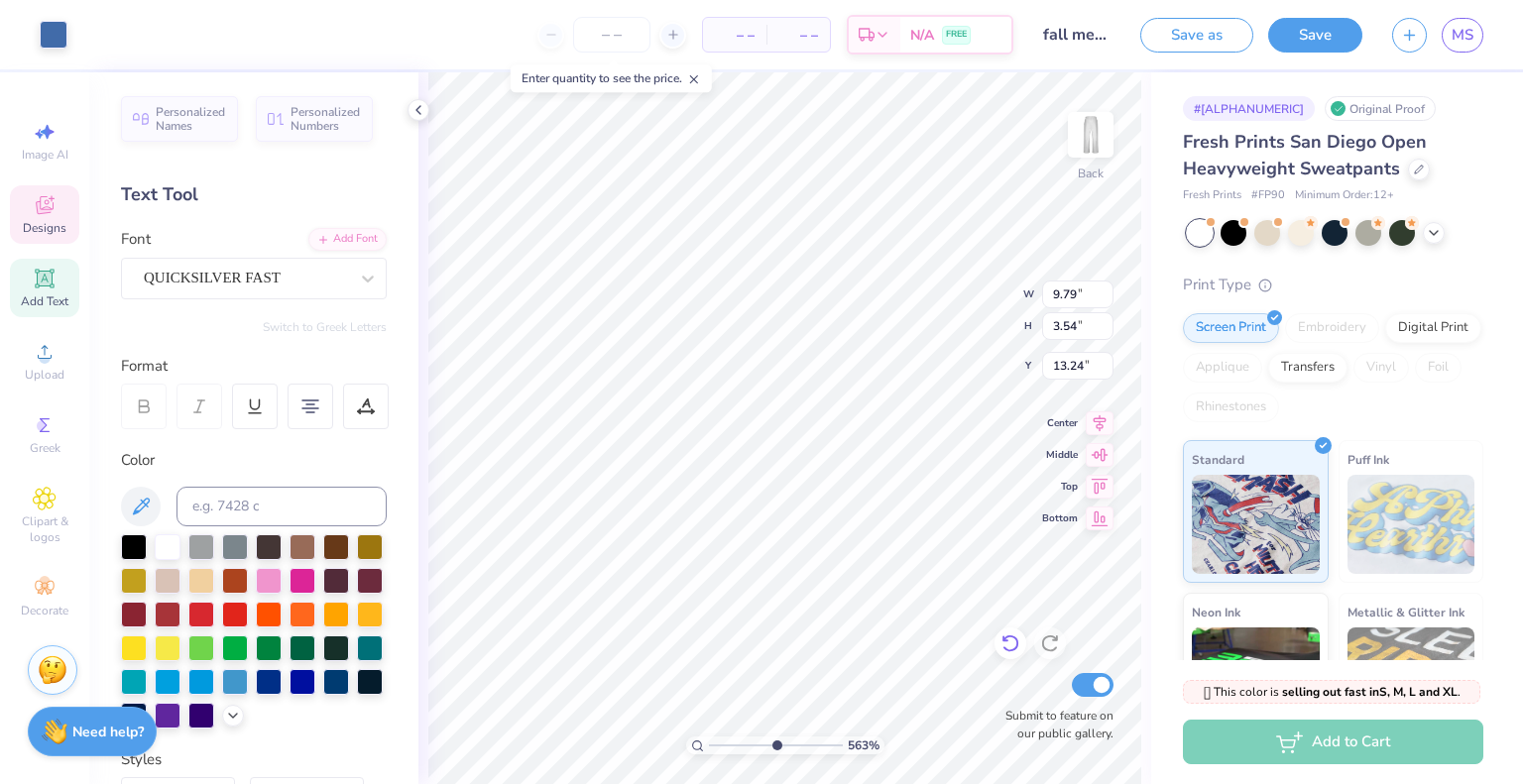 type on "9.46" 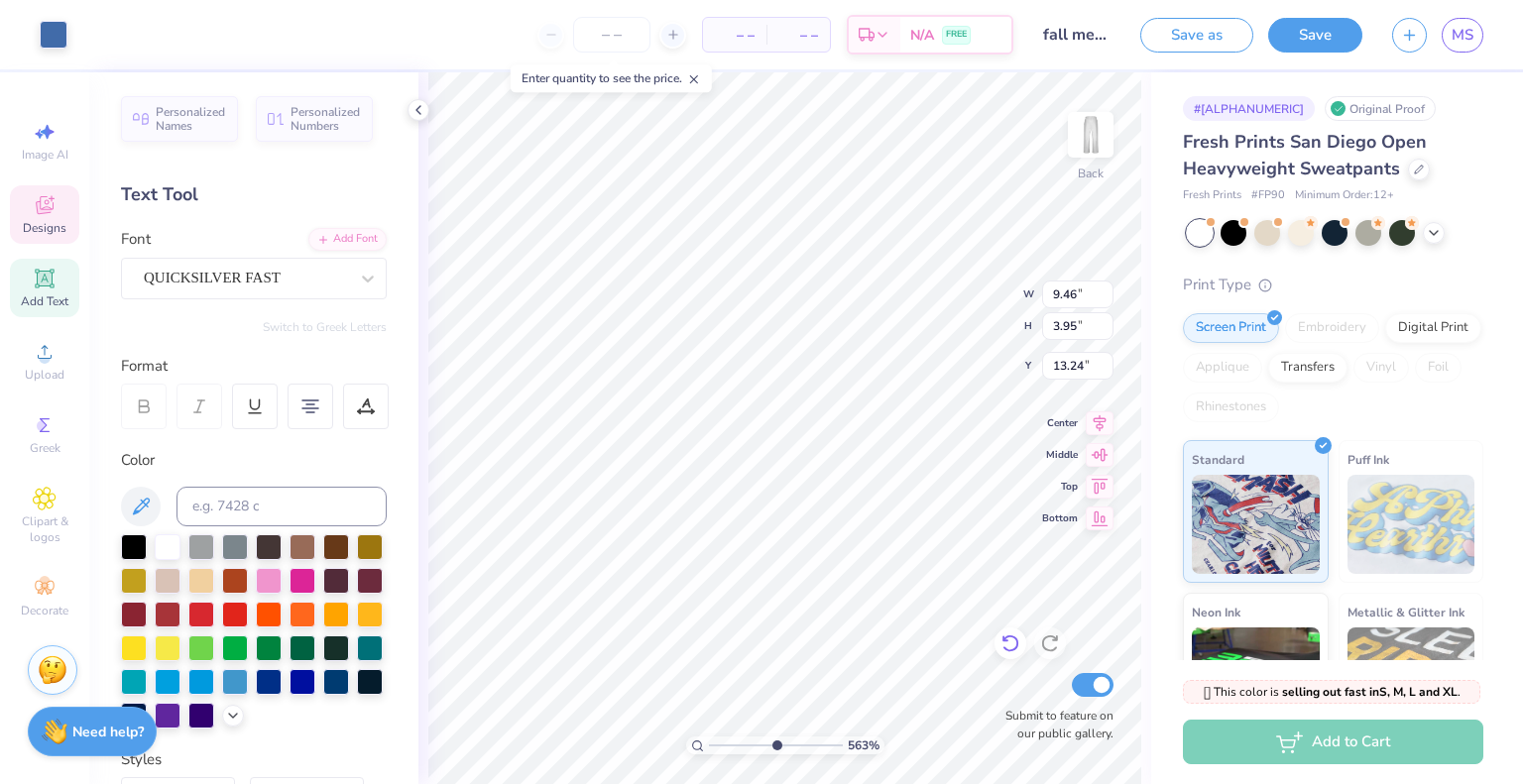 type on "8.04" 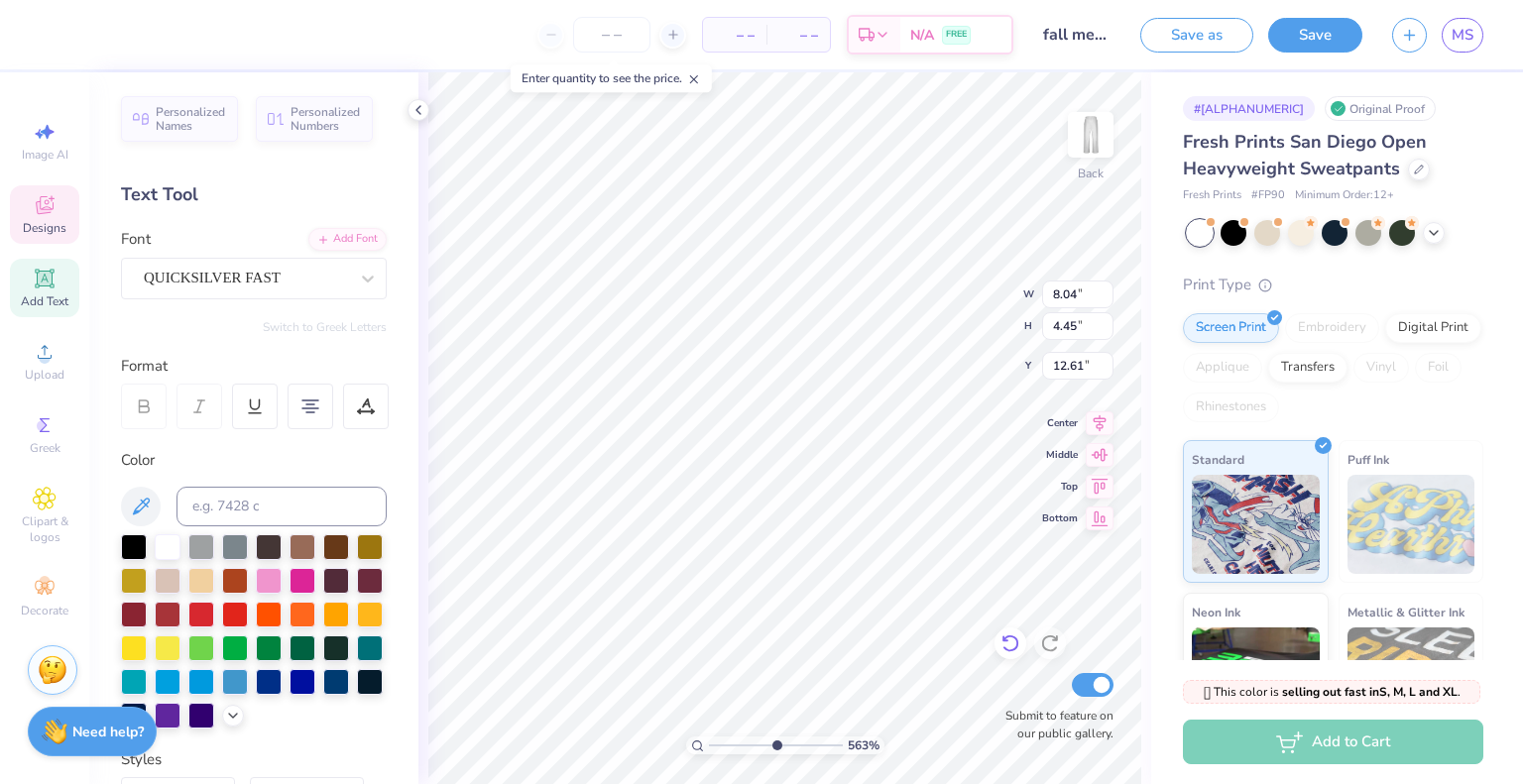 type on "9.46" 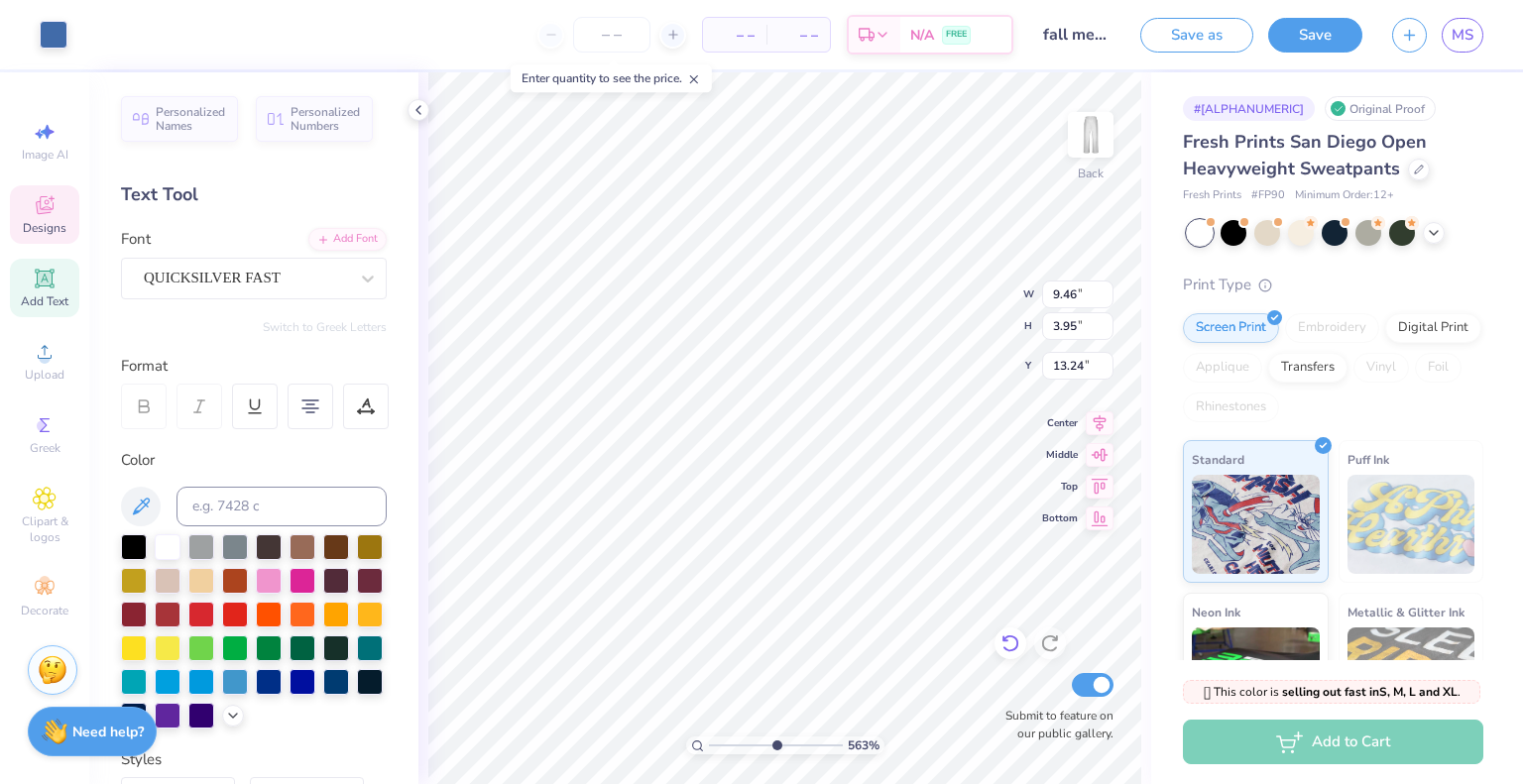 type on "8.04" 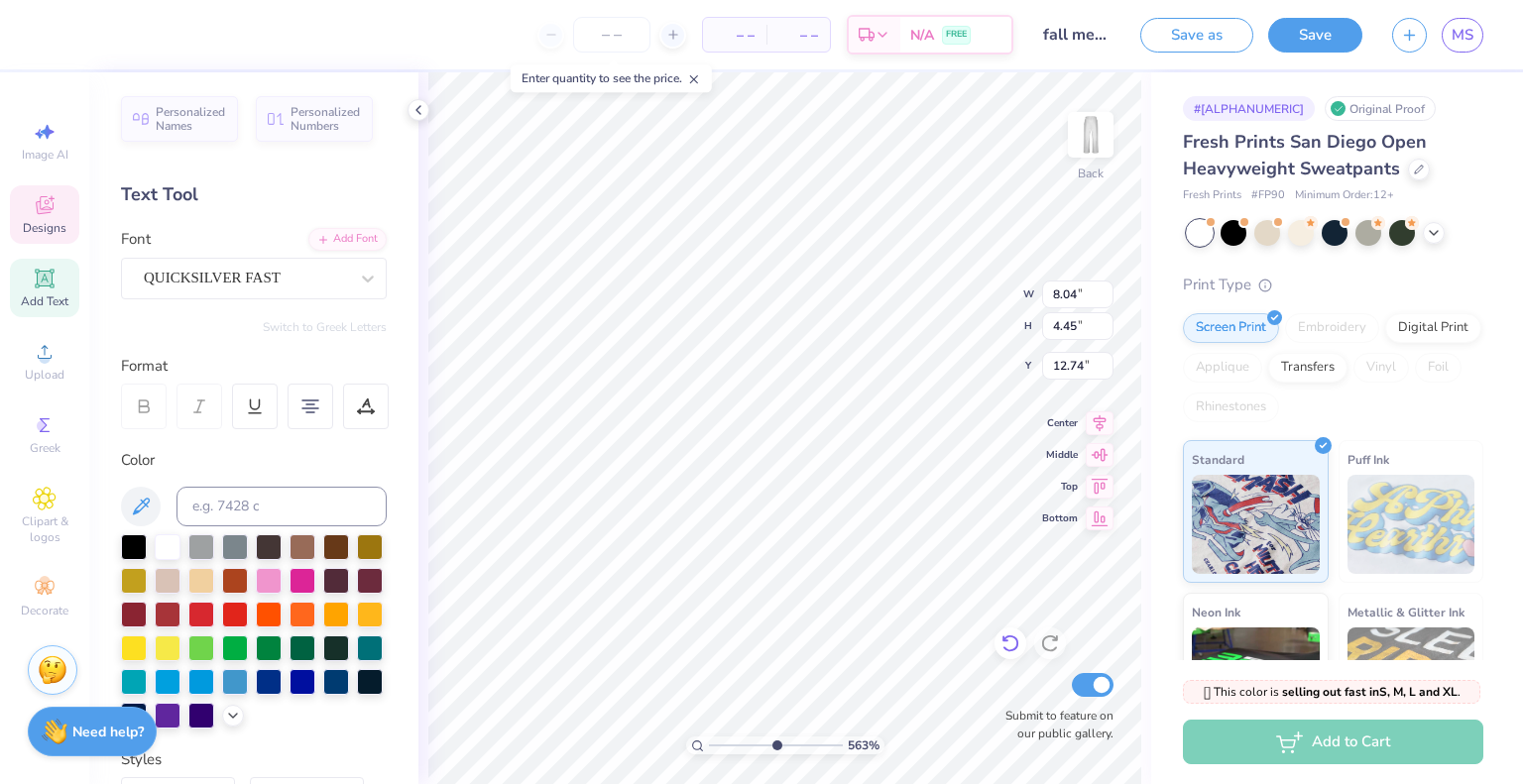 type on "13.00" 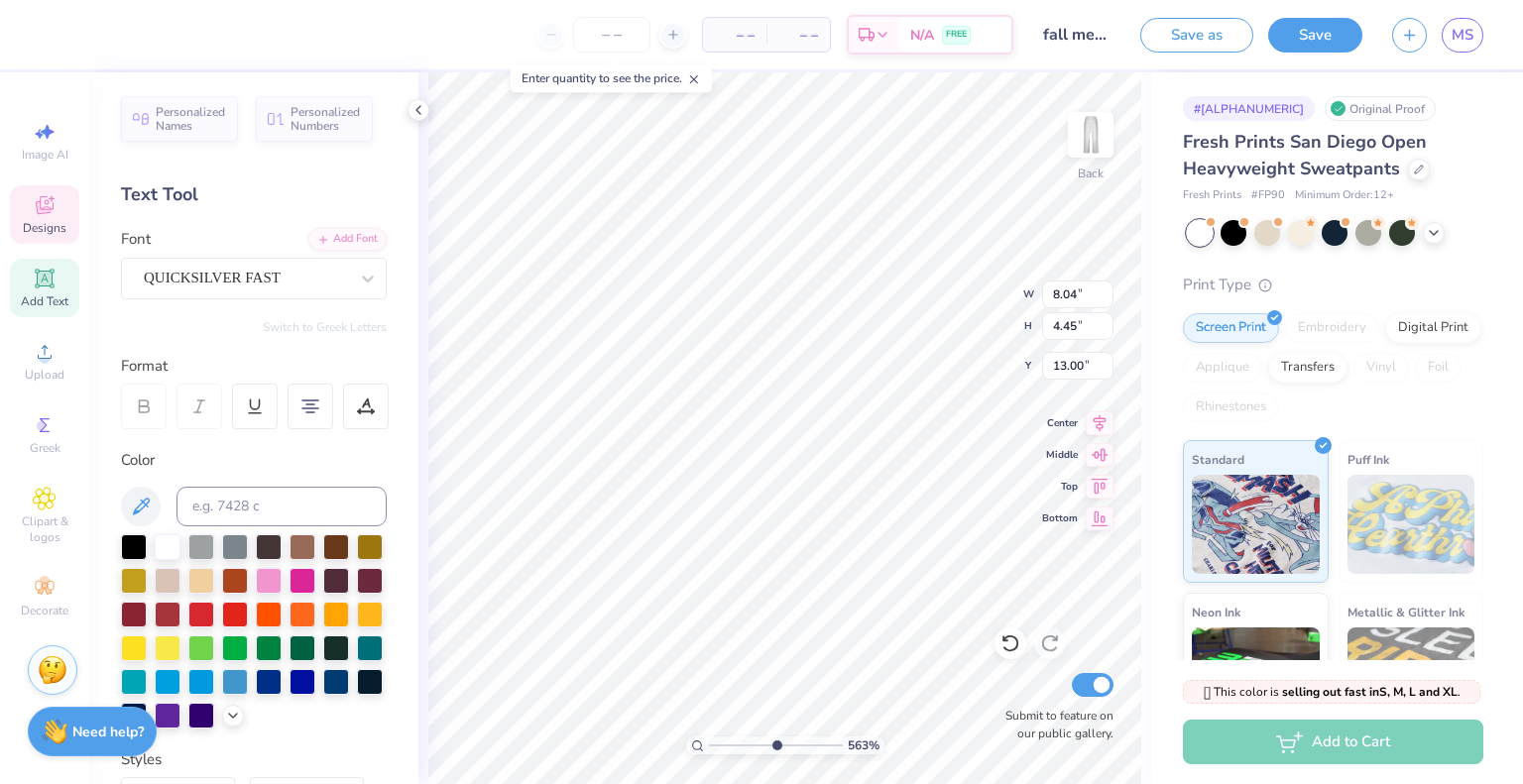 click 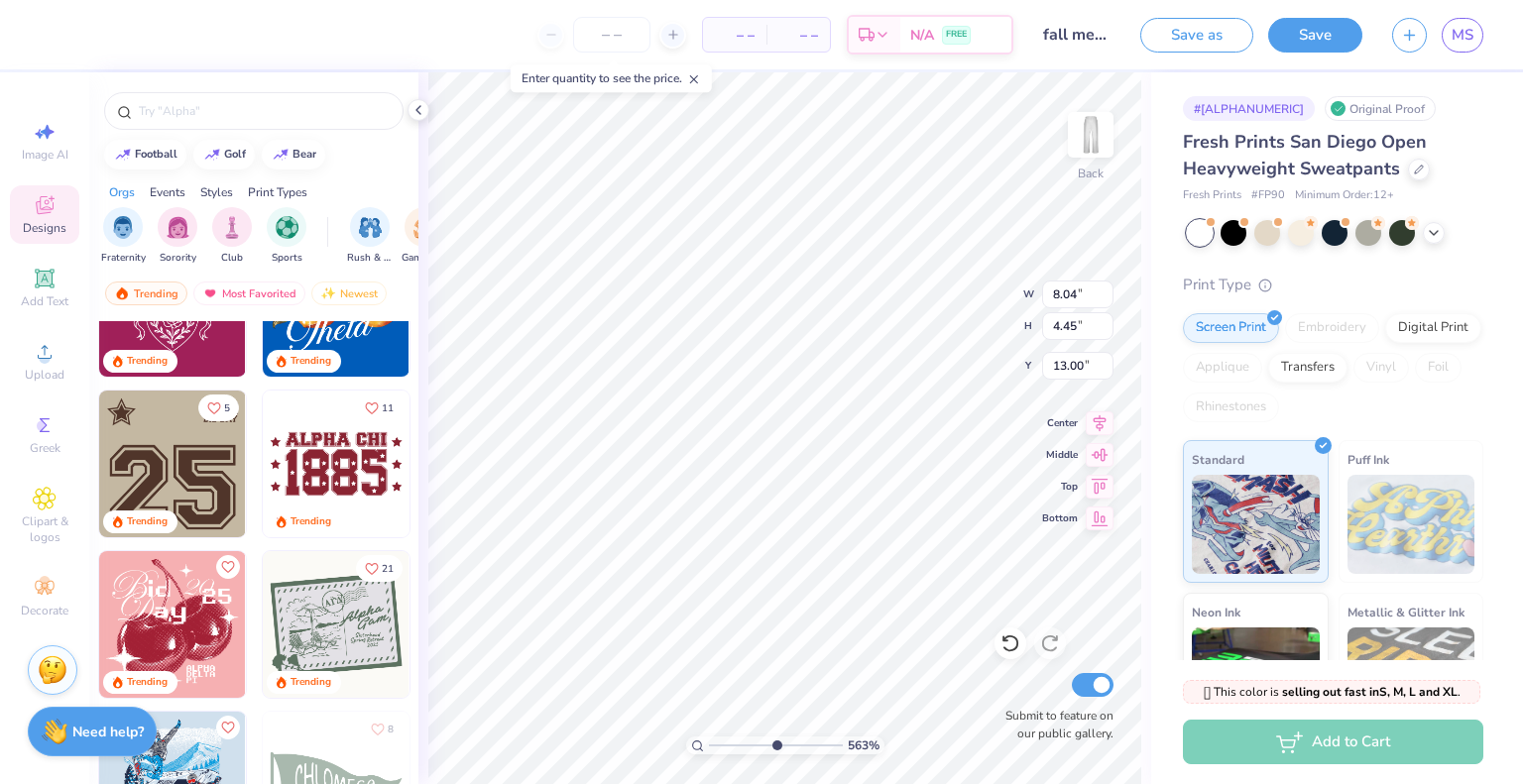 scroll, scrollTop: 3786, scrollLeft: 0, axis: vertical 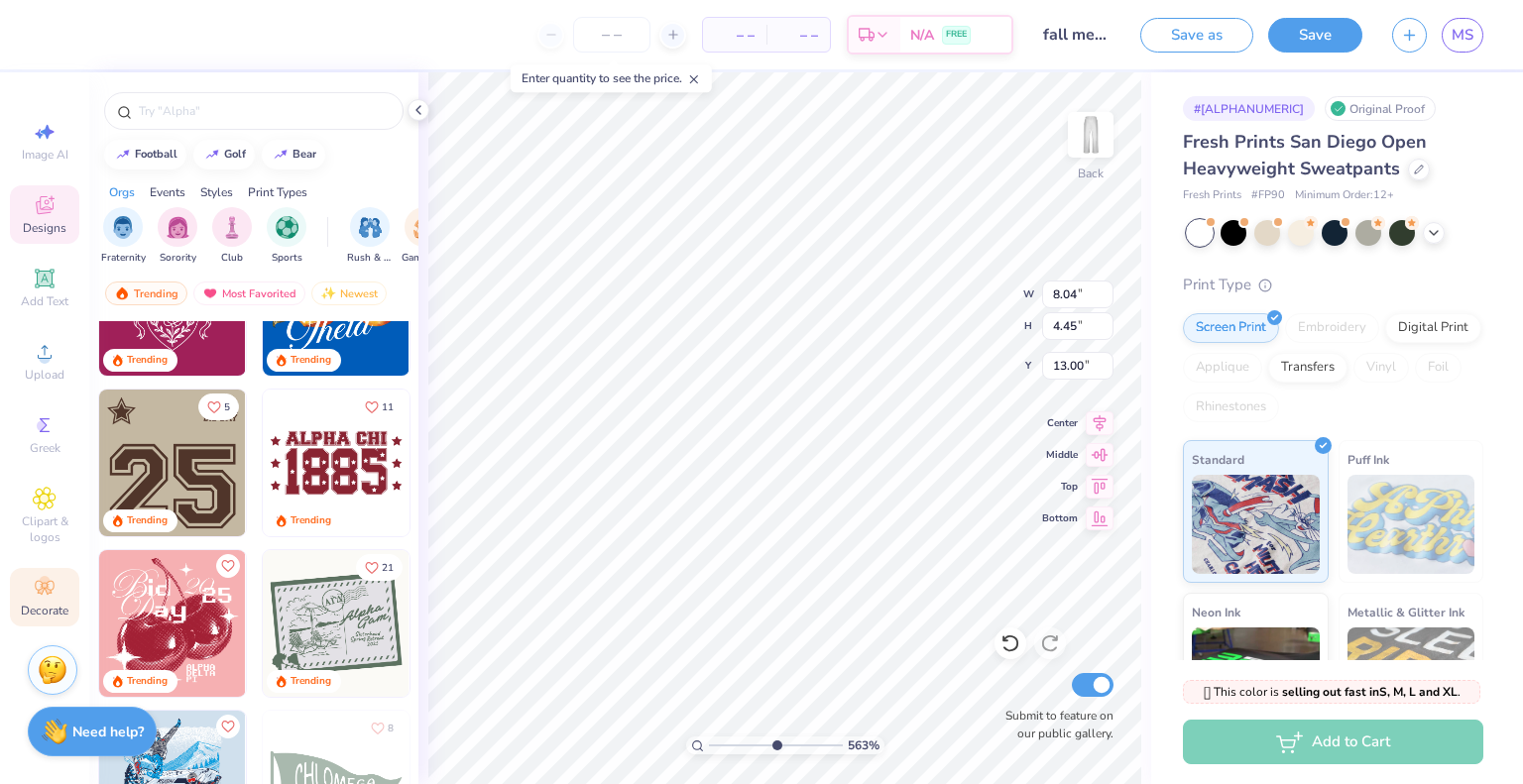 click on "Decorate" at bounding box center (45, 597) 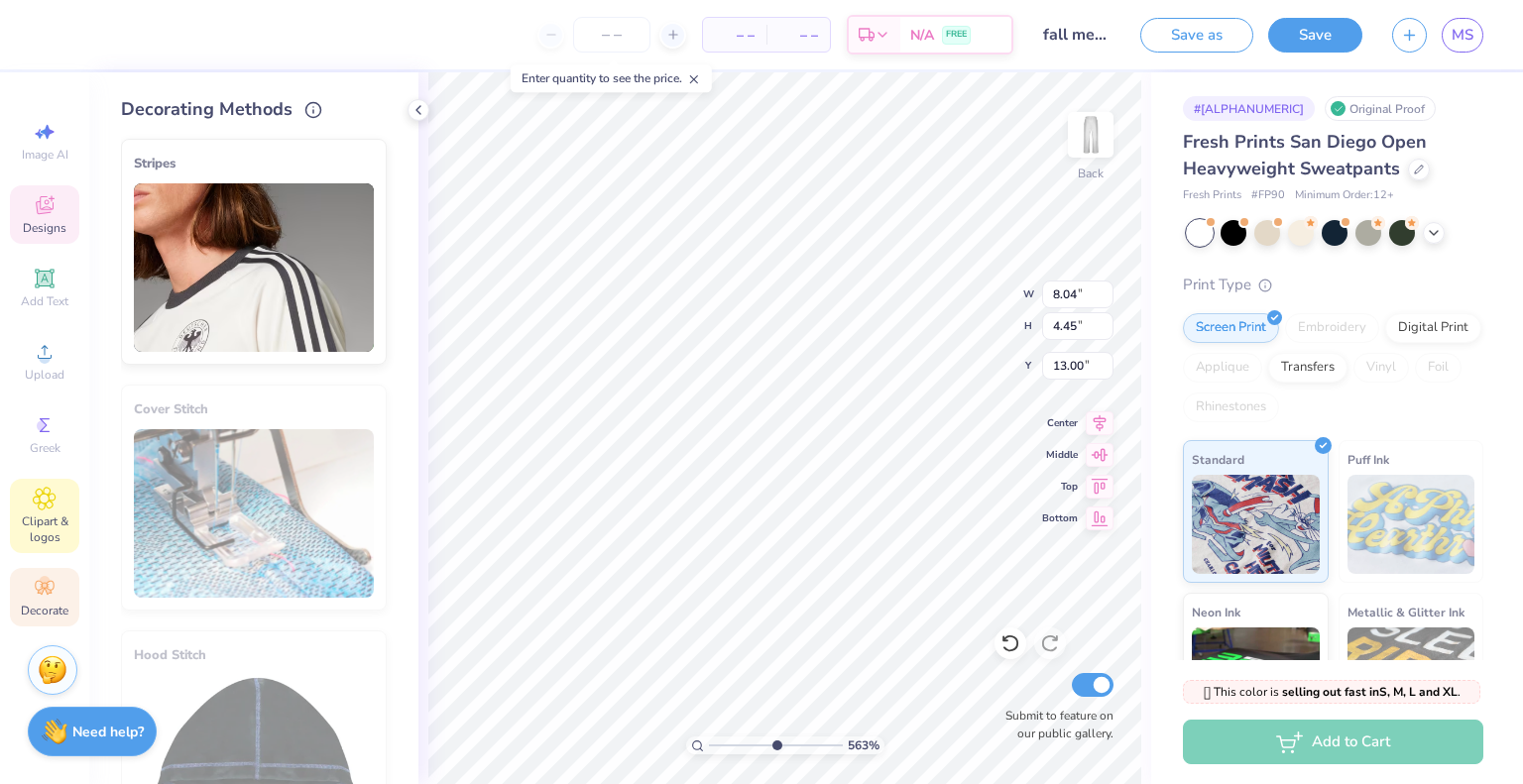 click on "Clipart & logos" at bounding box center [45, 529] 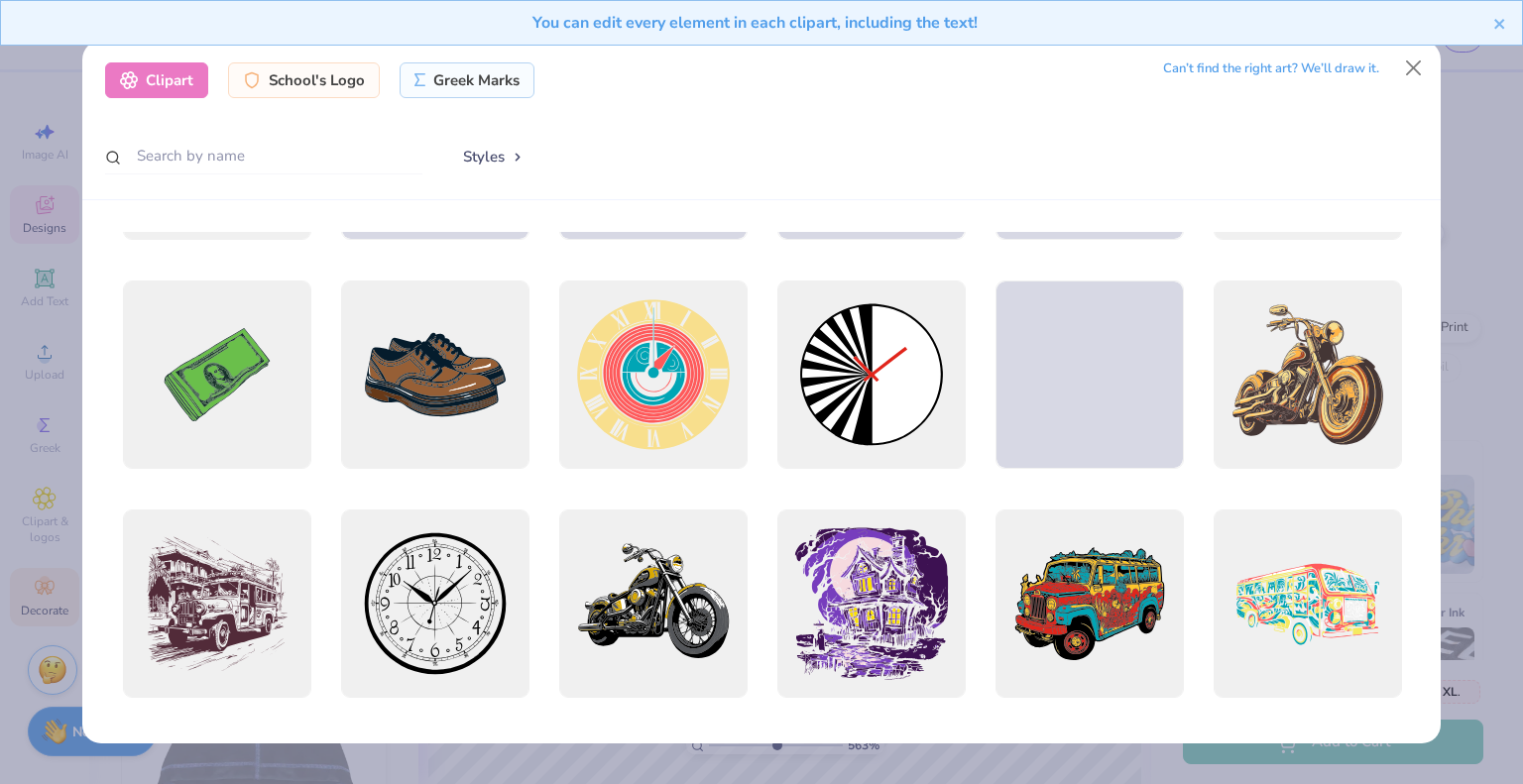 scroll, scrollTop: 0, scrollLeft: 0, axis: both 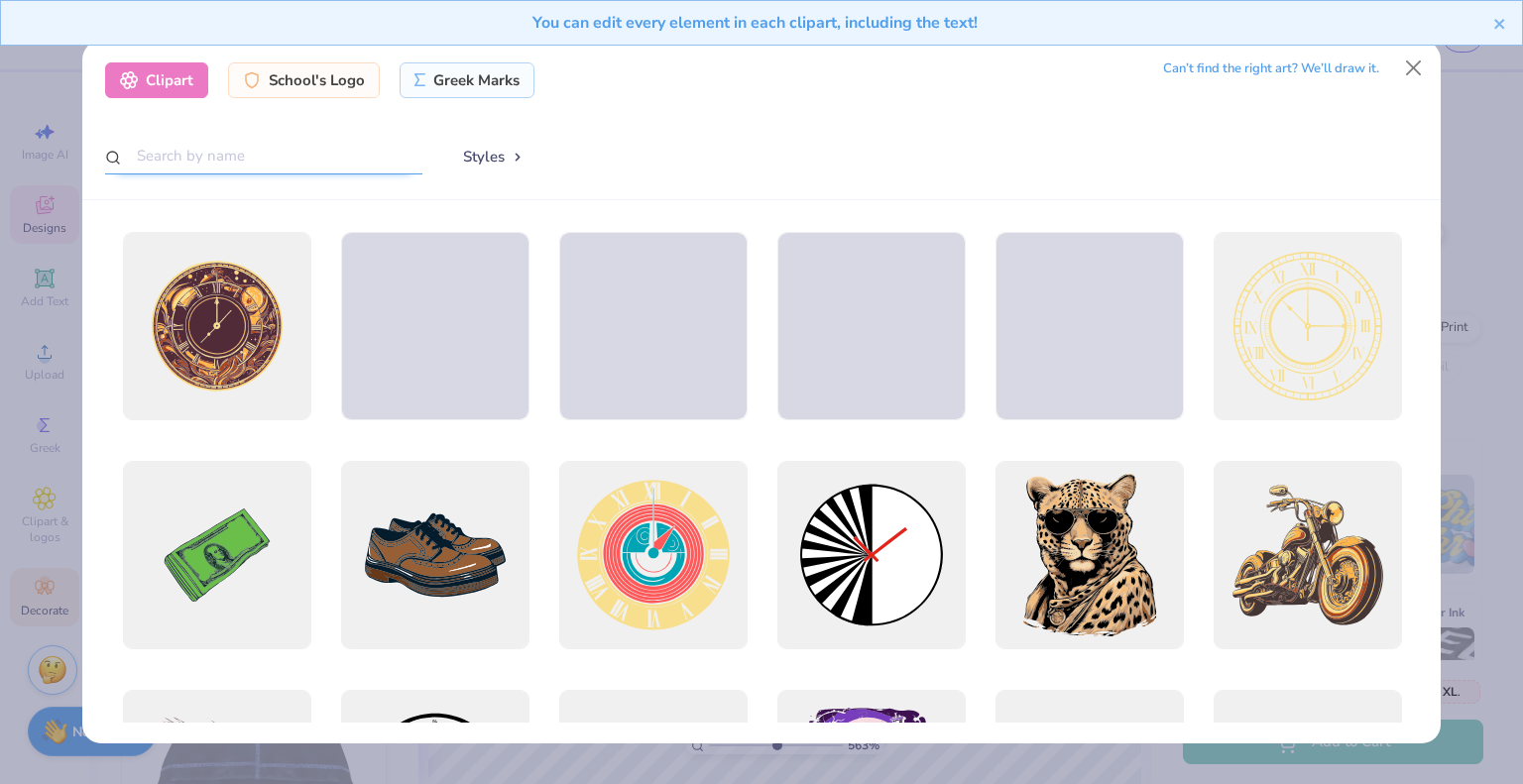 click at bounding box center [264, 156] 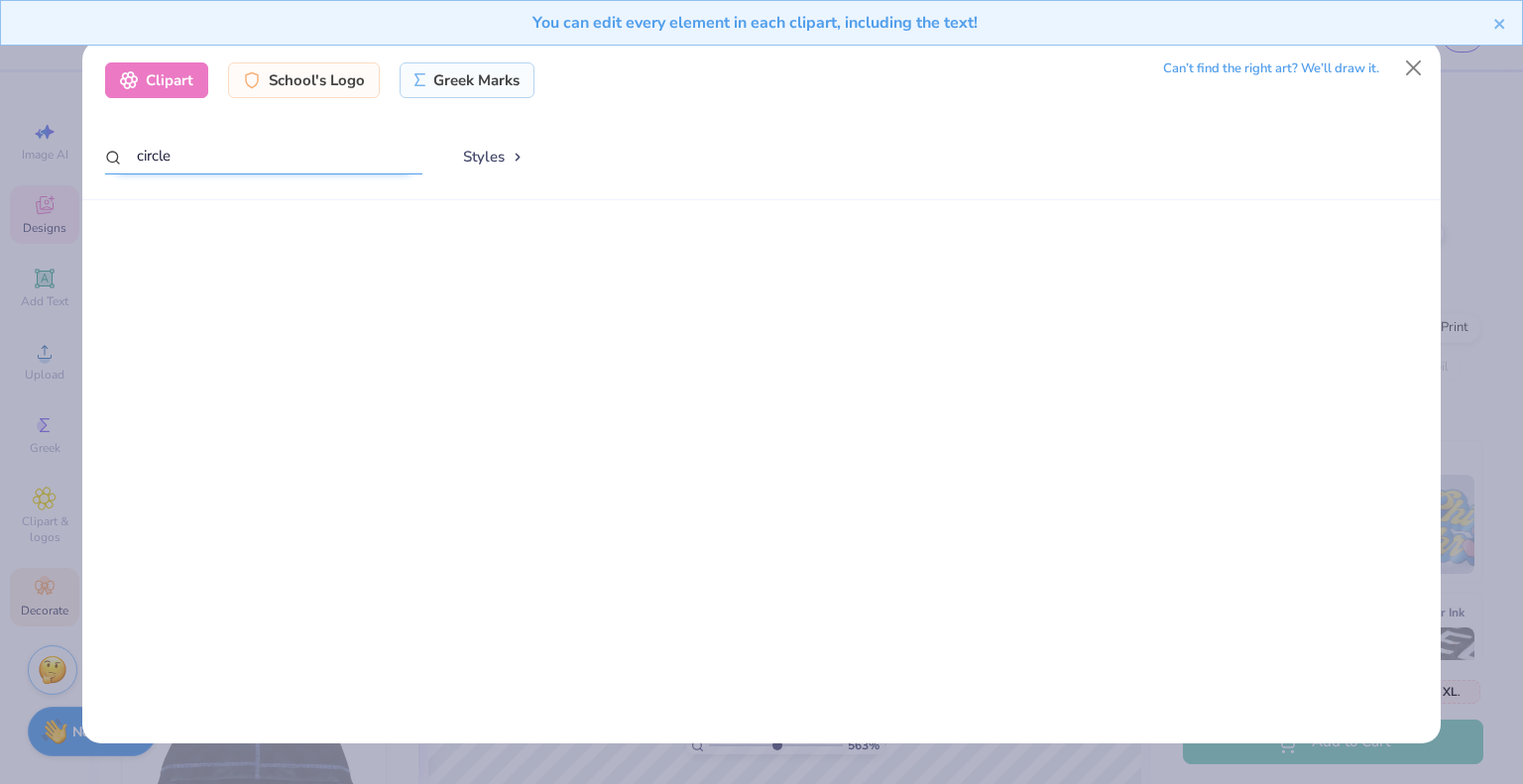 scroll, scrollTop: 0, scrollLeft: 0, axis: both 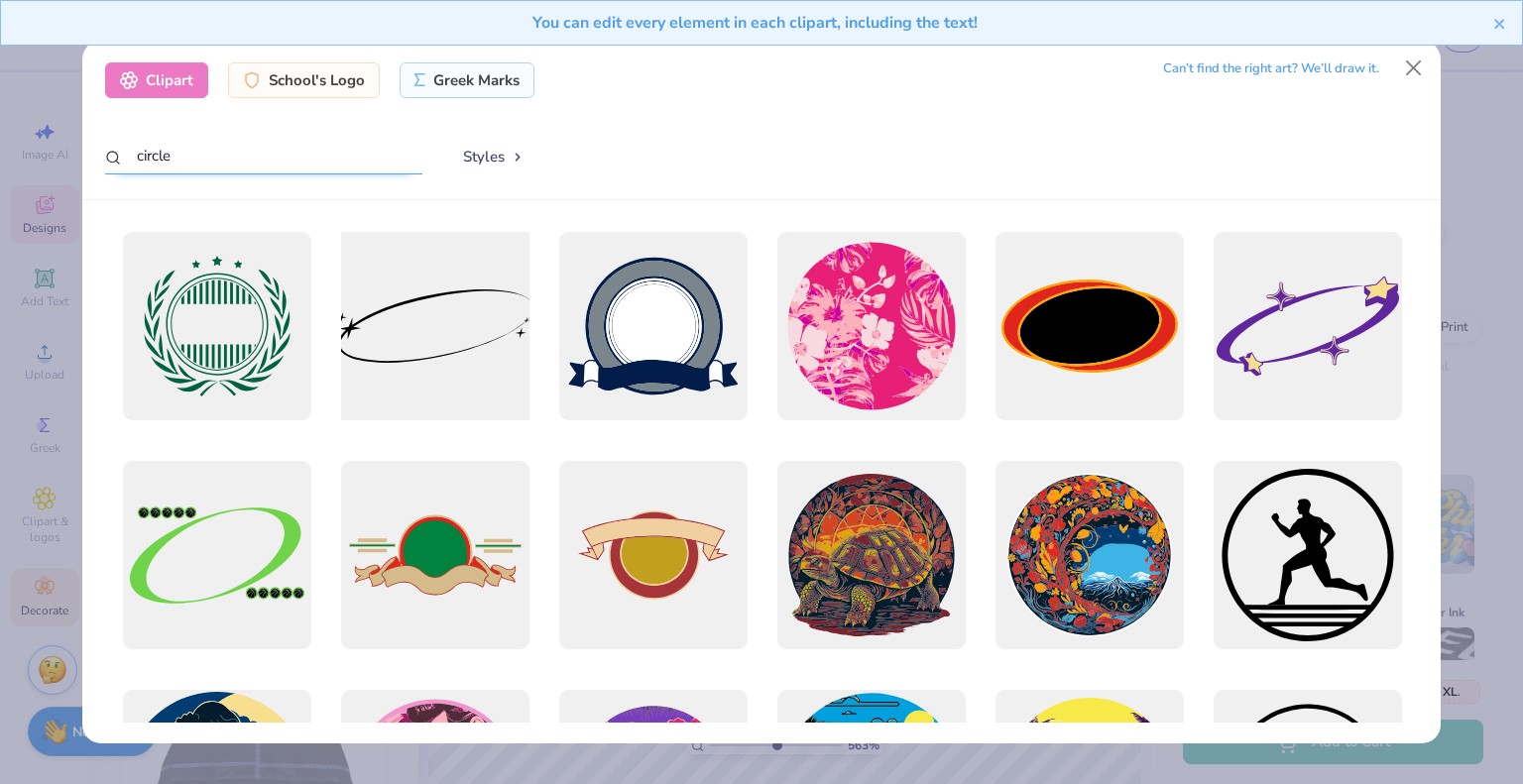 type on "circle" 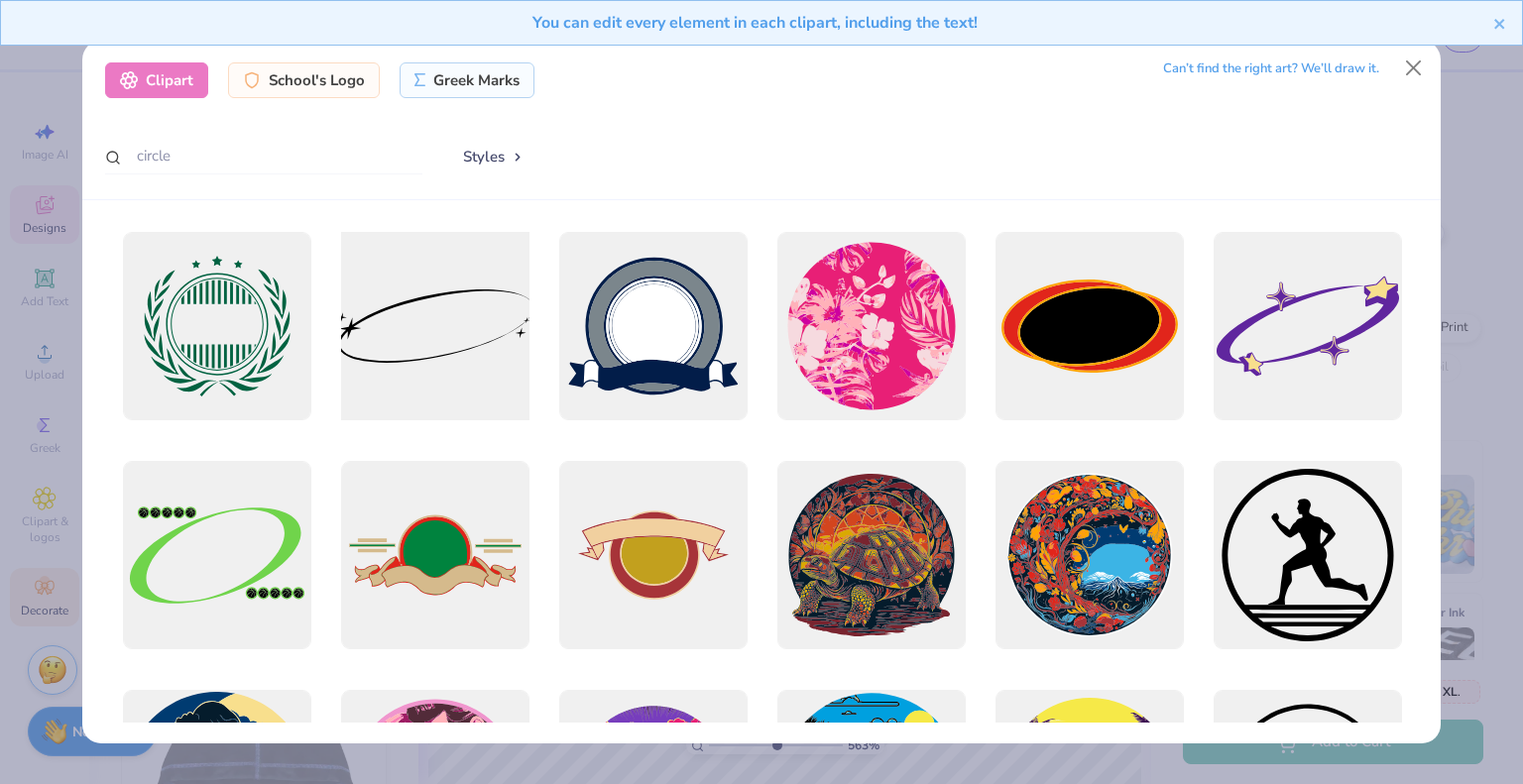 click at bounding box center [434, 326] 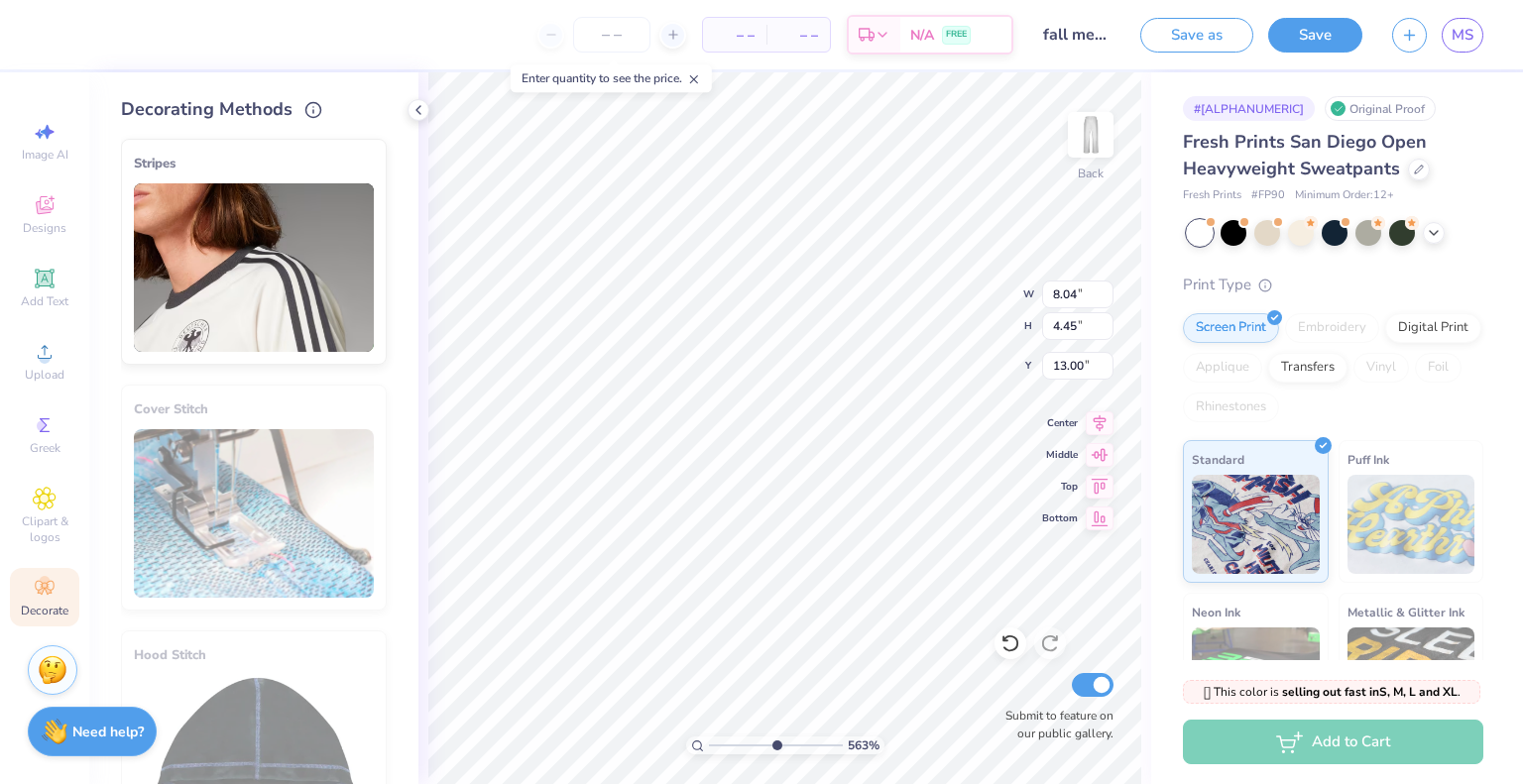 type on "10.85" 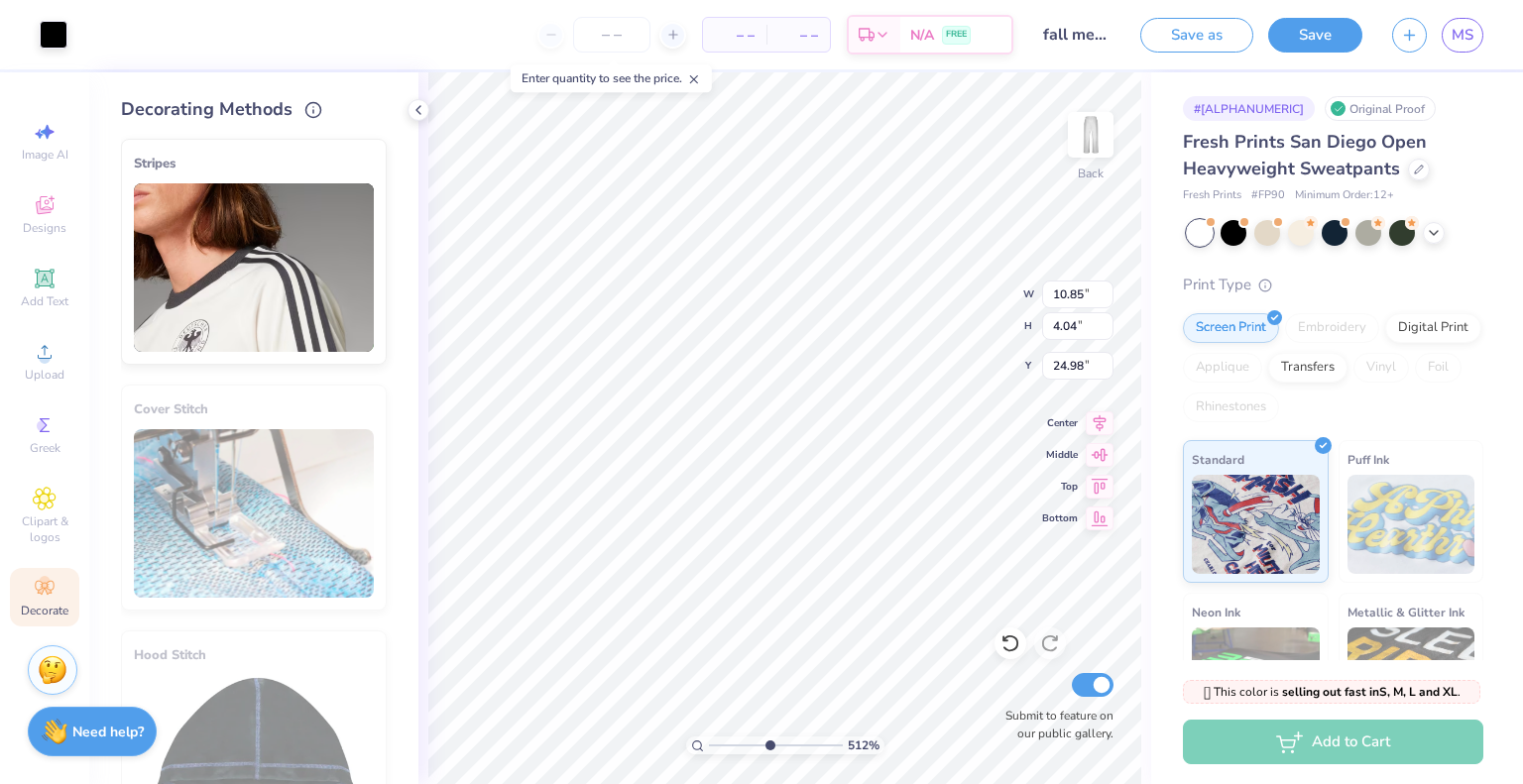 type on "1.93" 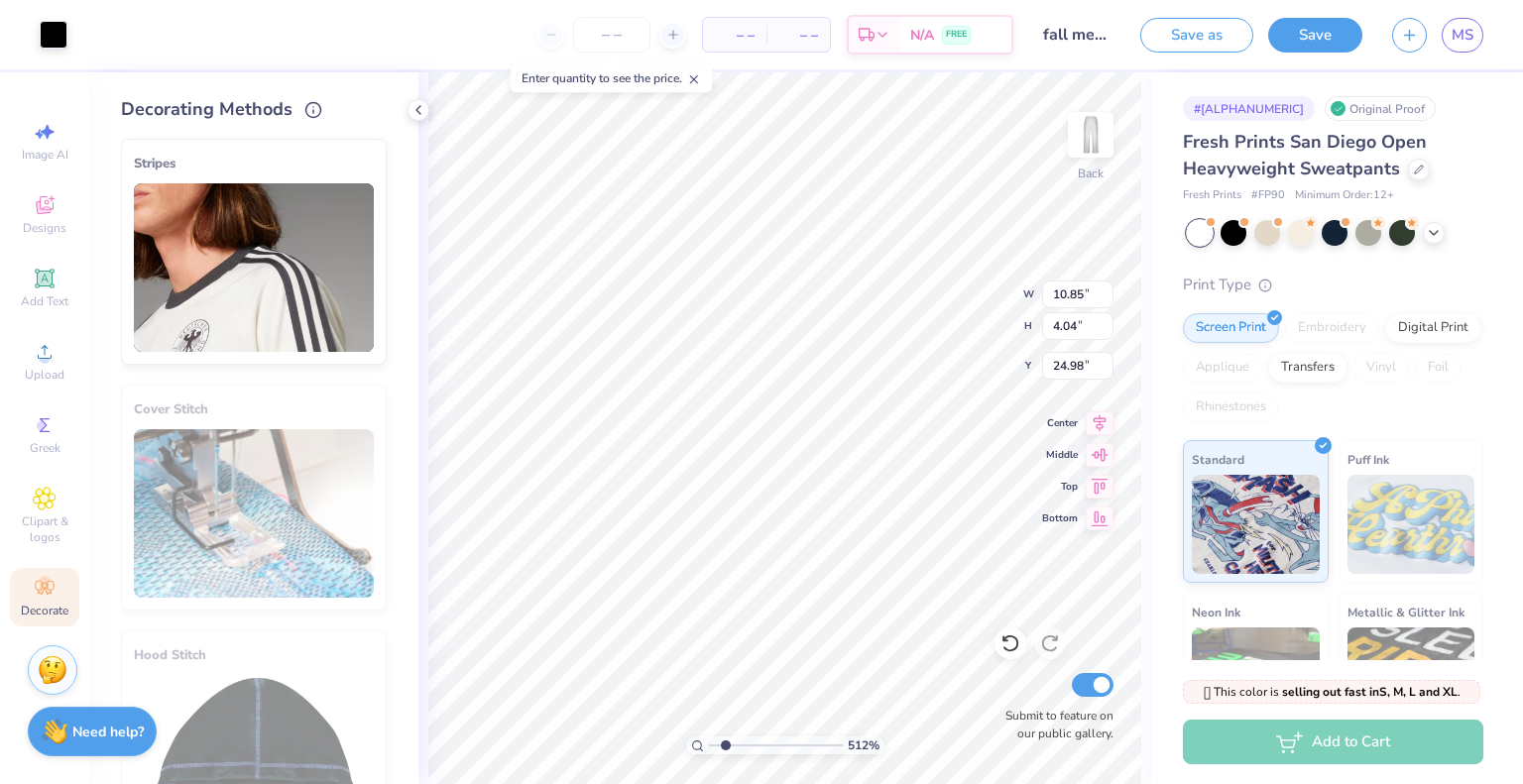 click at bounding box center [775, 745] 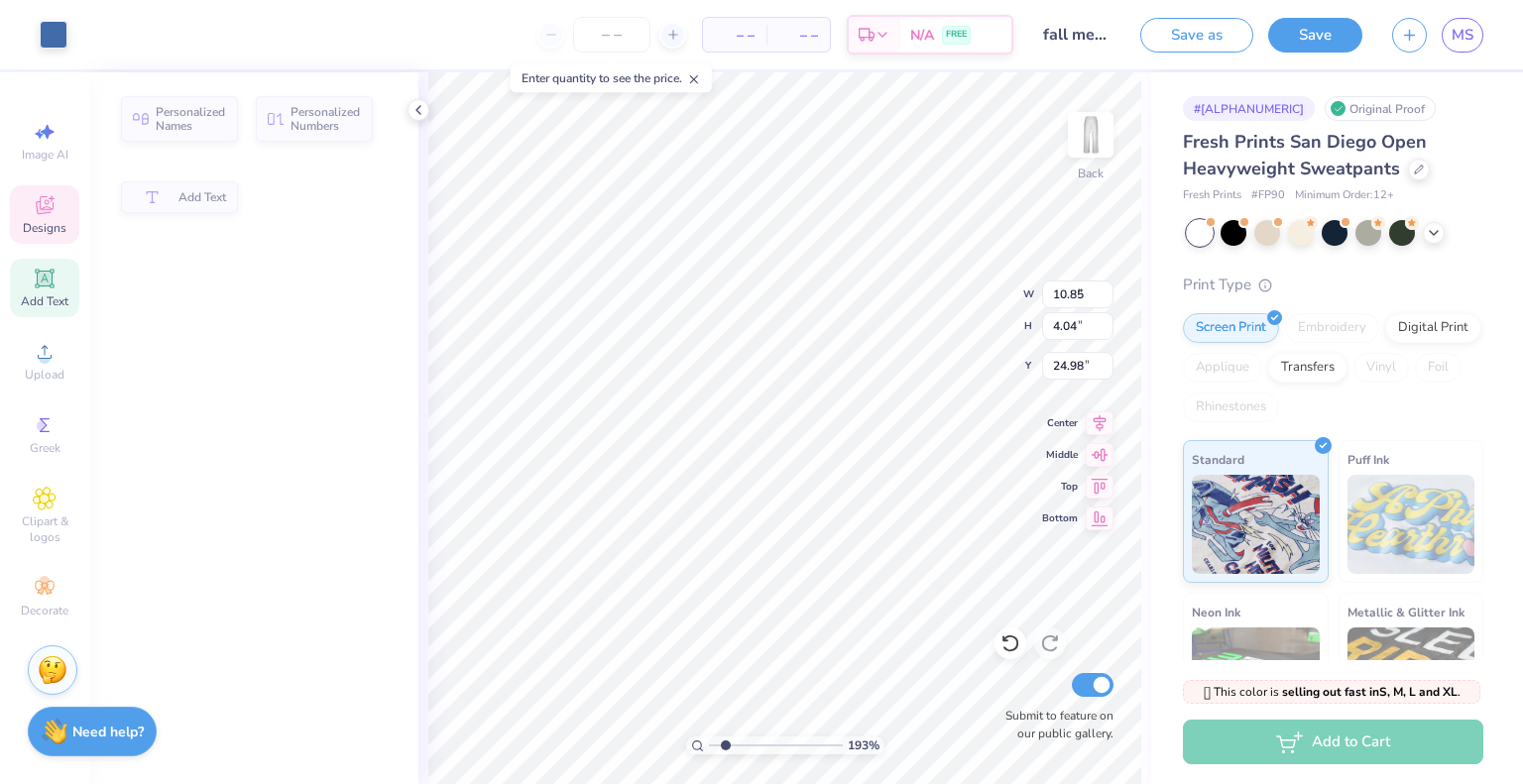 type on "8.04" 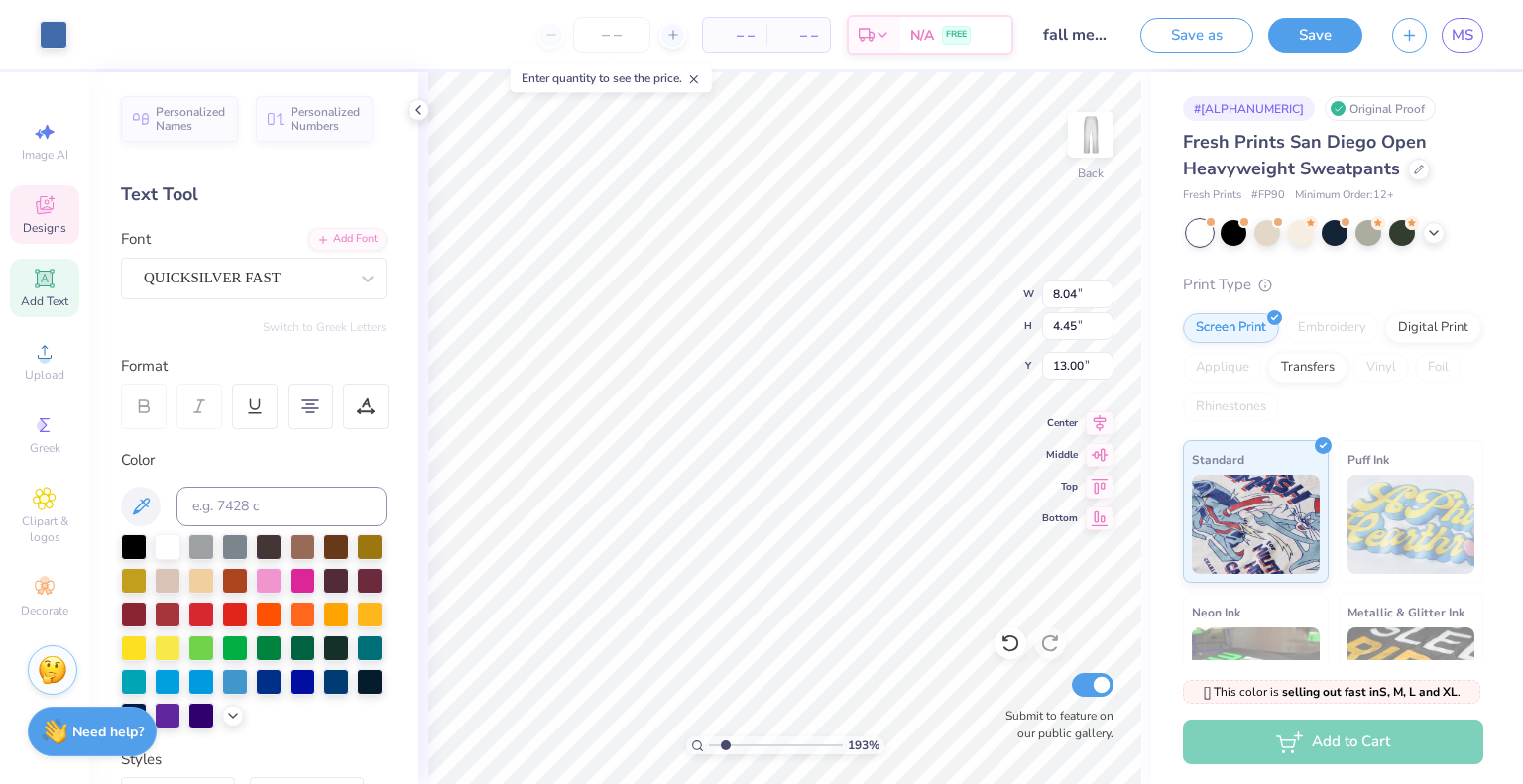 type on "9.46" 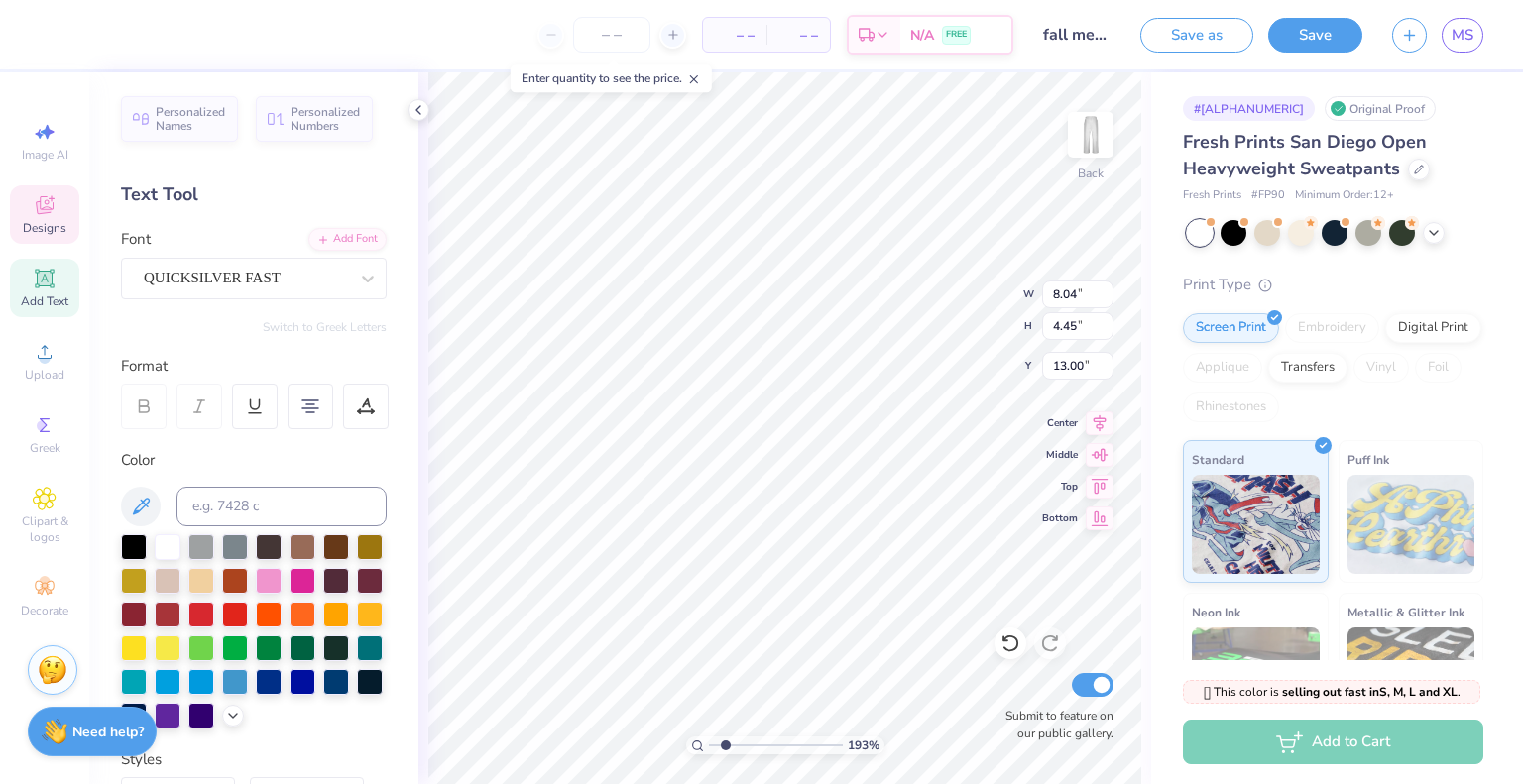type on "5.03" 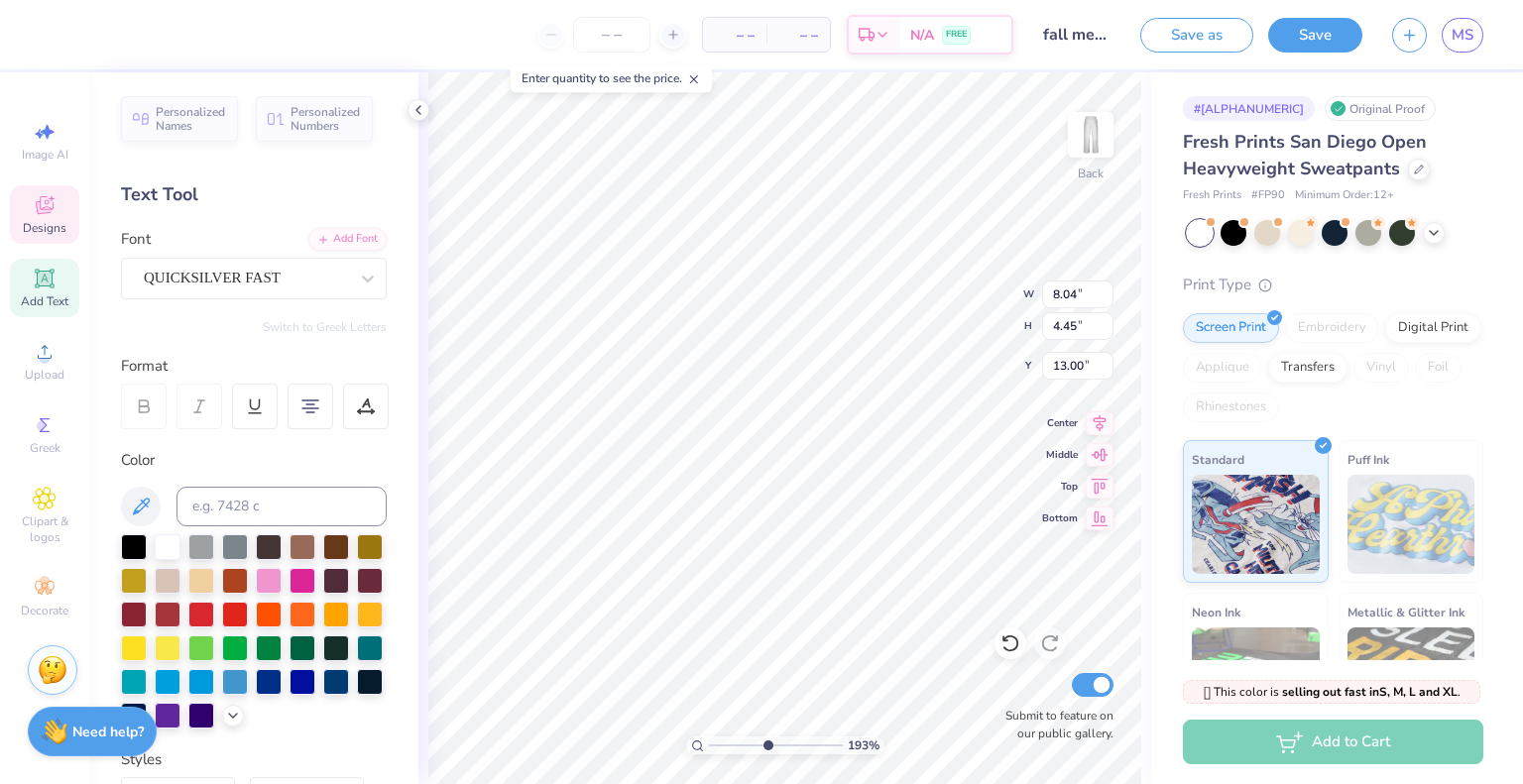 click at bounding box center [775, 745] 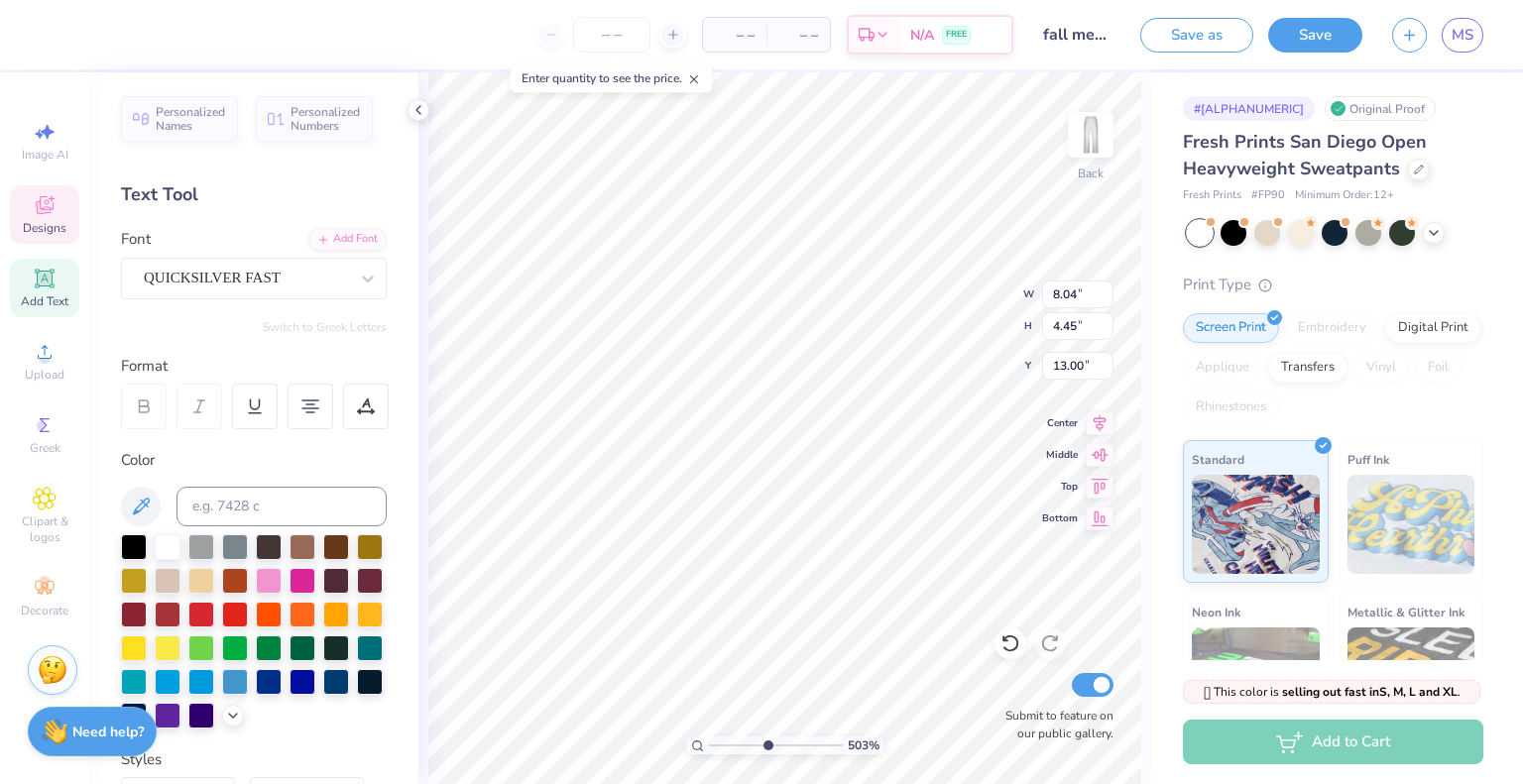 scroll, scrollTop: 16, scrollLeft: 2, axis: both 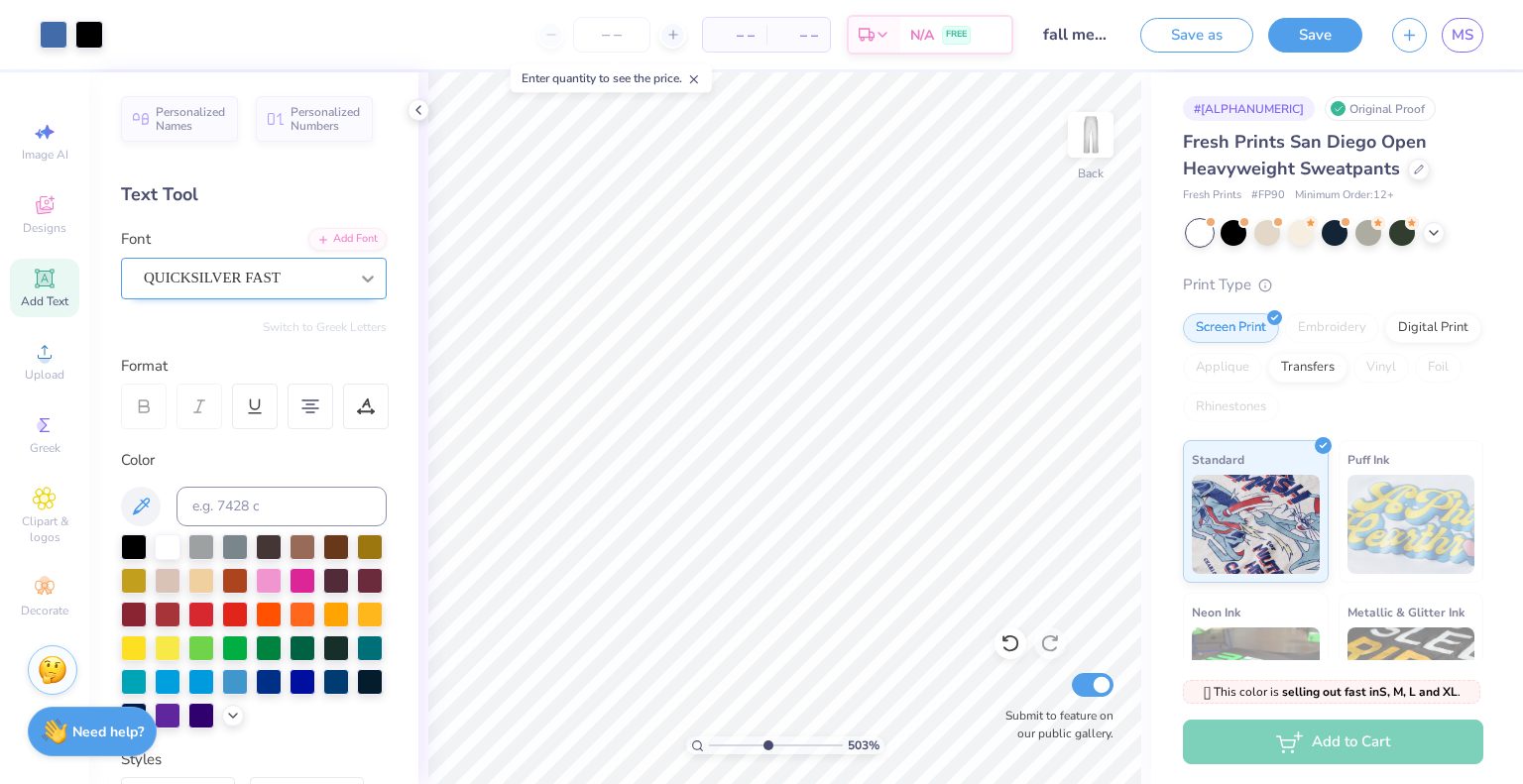 click 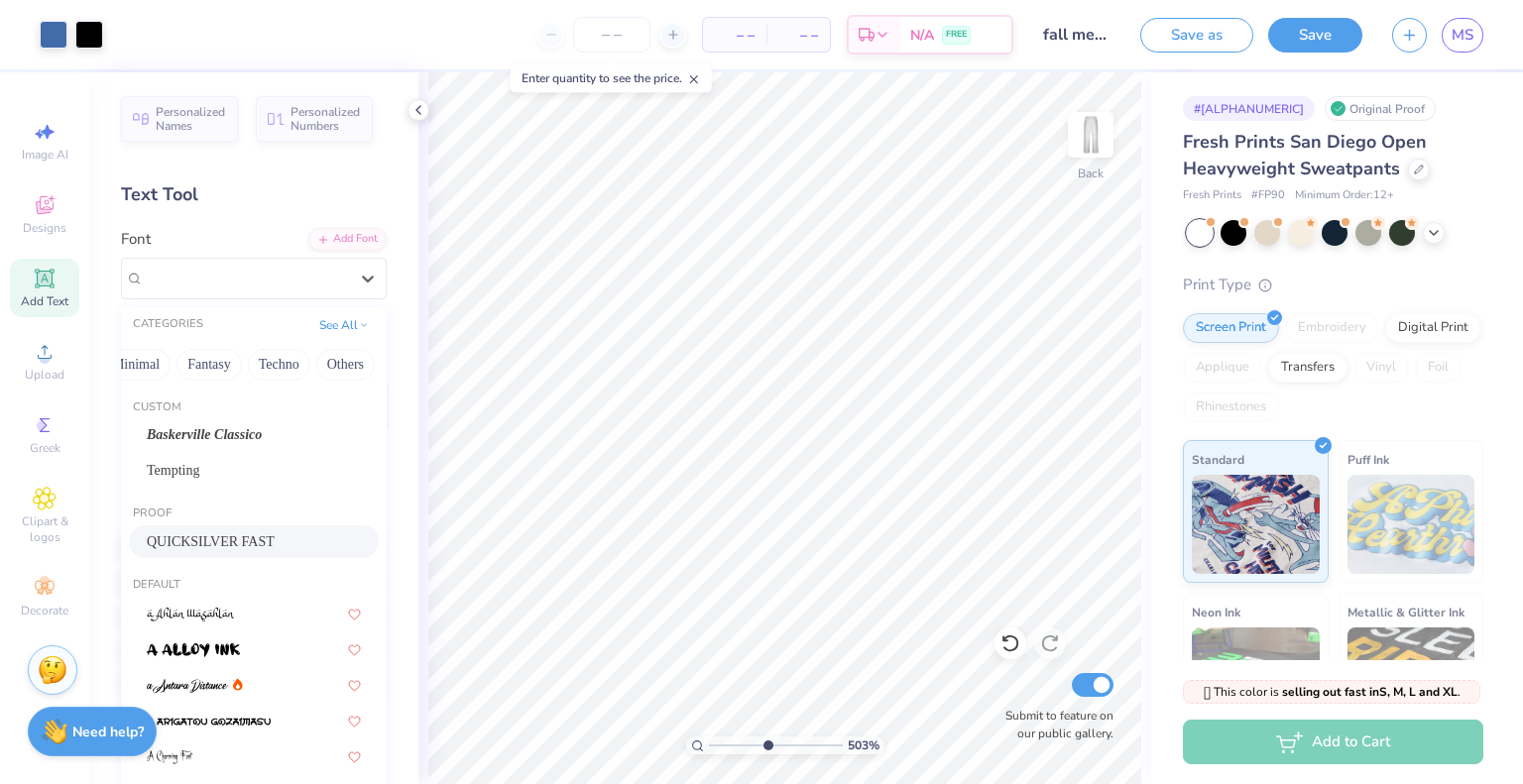 scroll, scrollTop: 0, scrollLeft: 0, axis: both 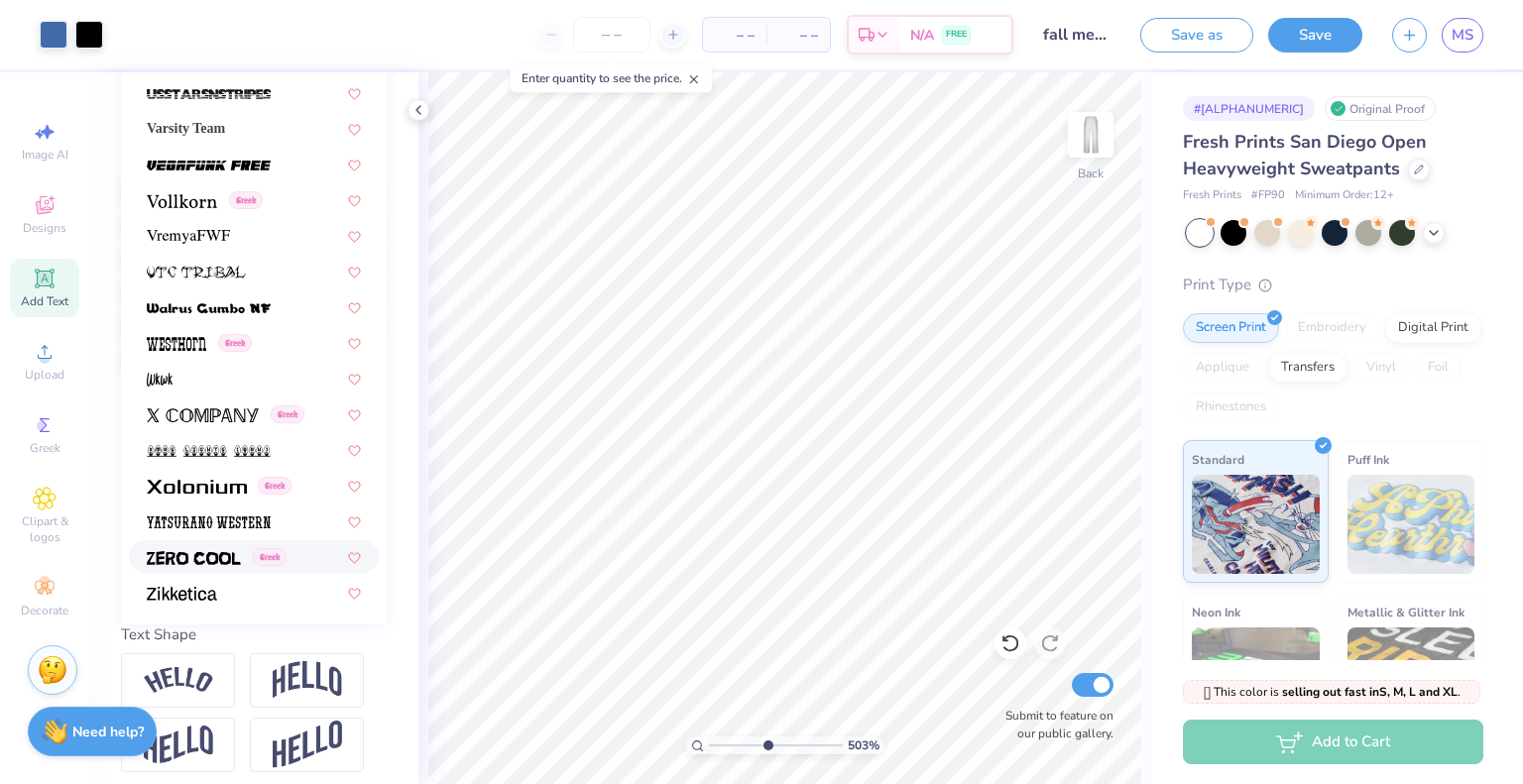 type on "2.23" 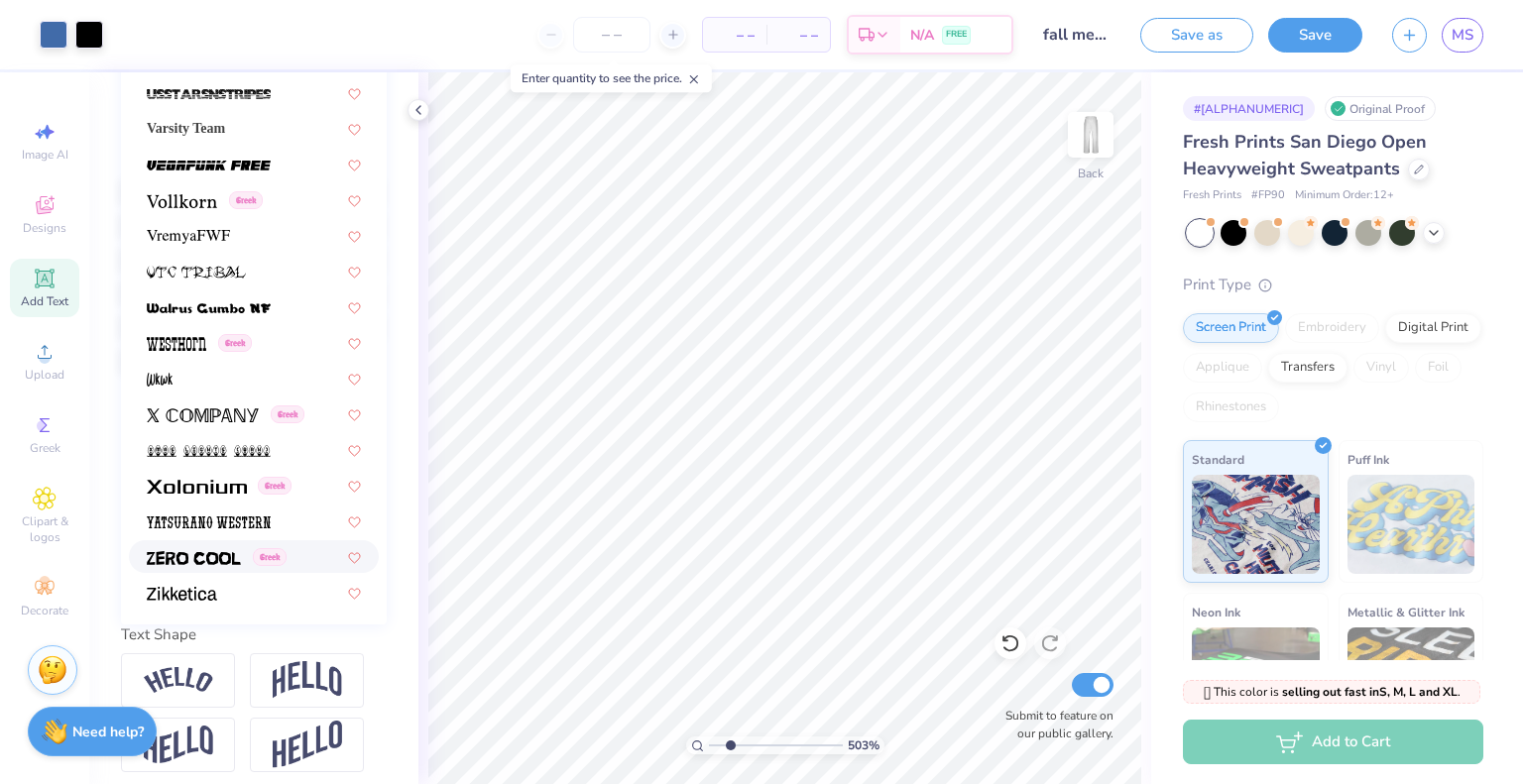 click at bounding box center (775, 745) 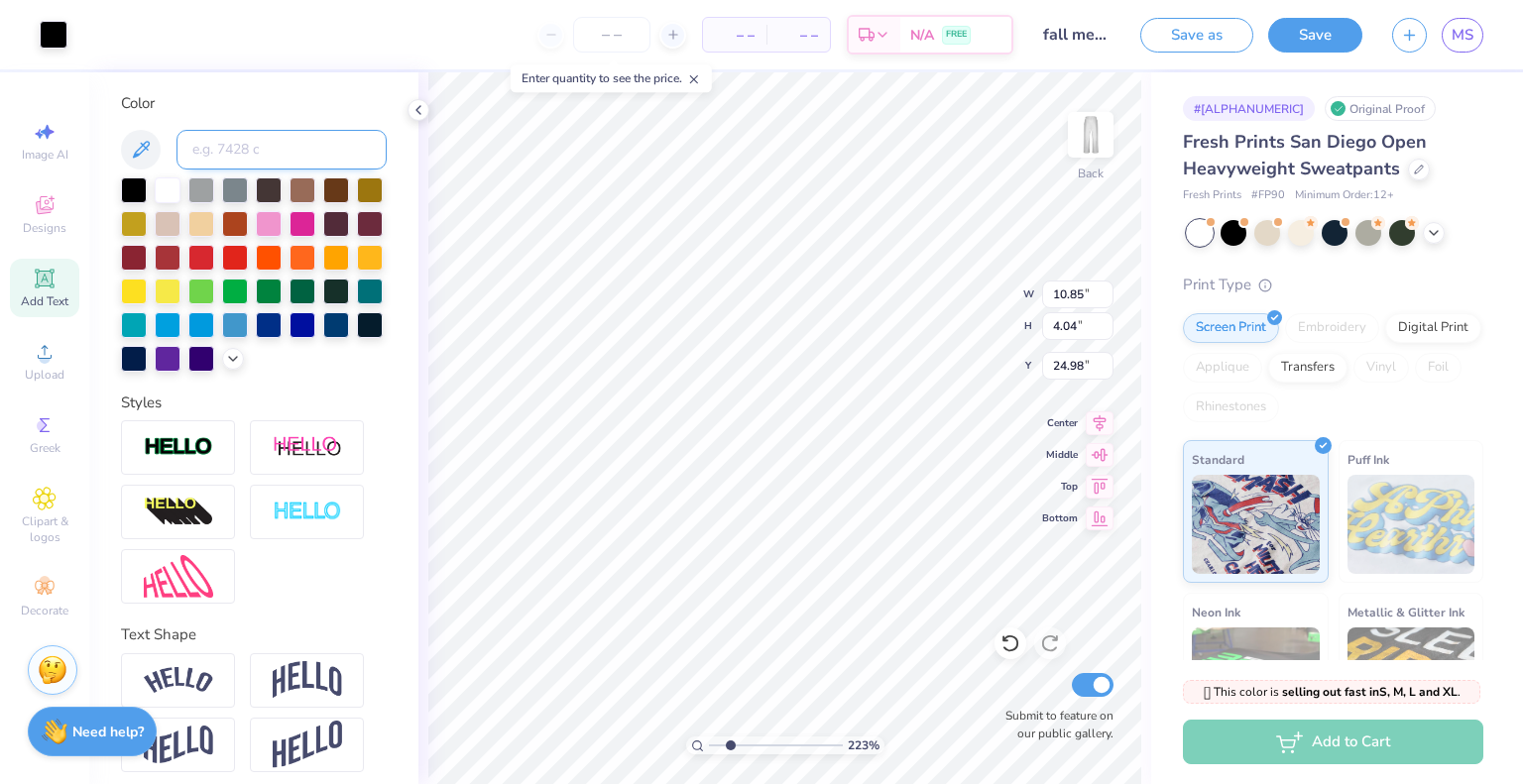 click at bounding box center [282, 150] 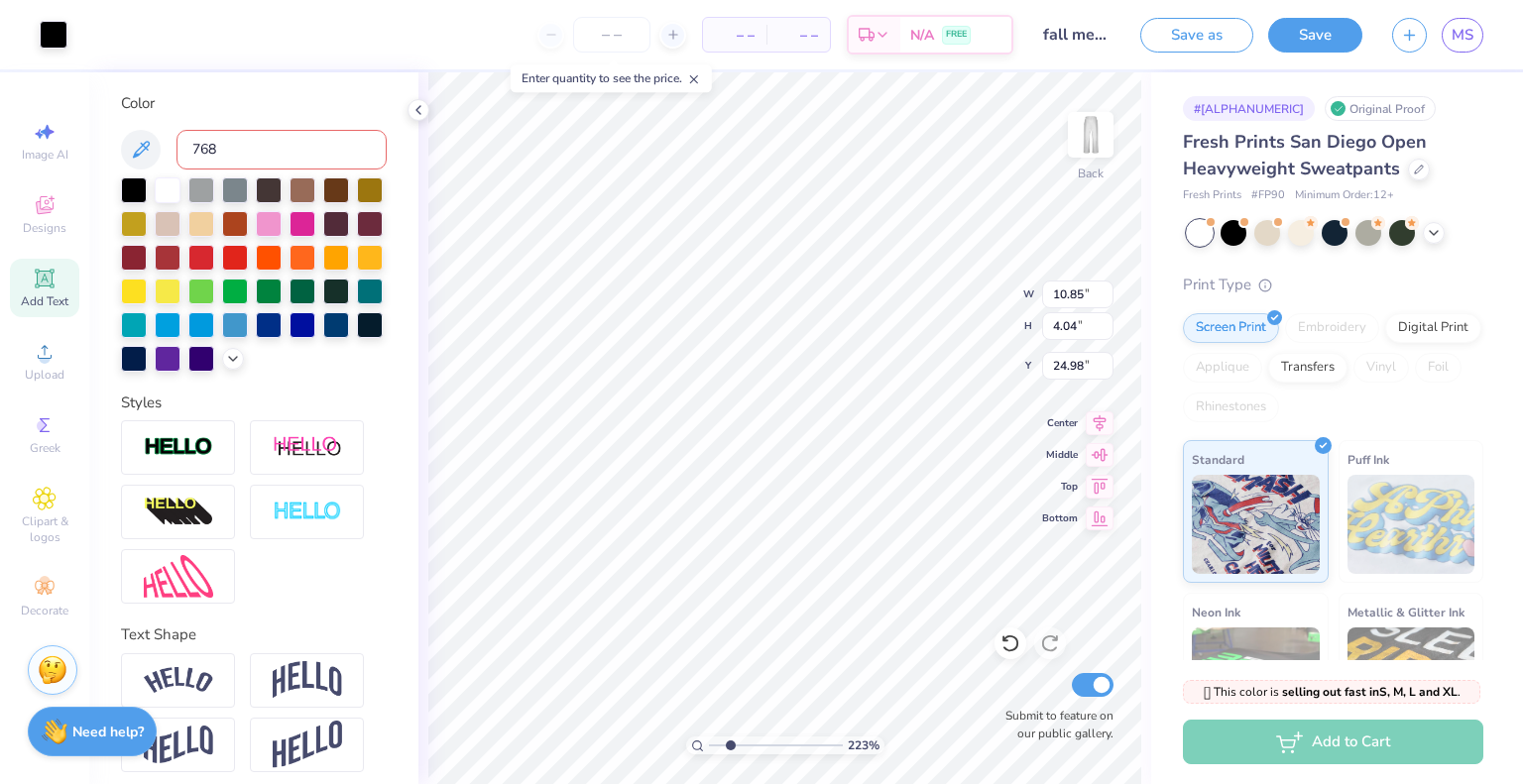 type on "7683" 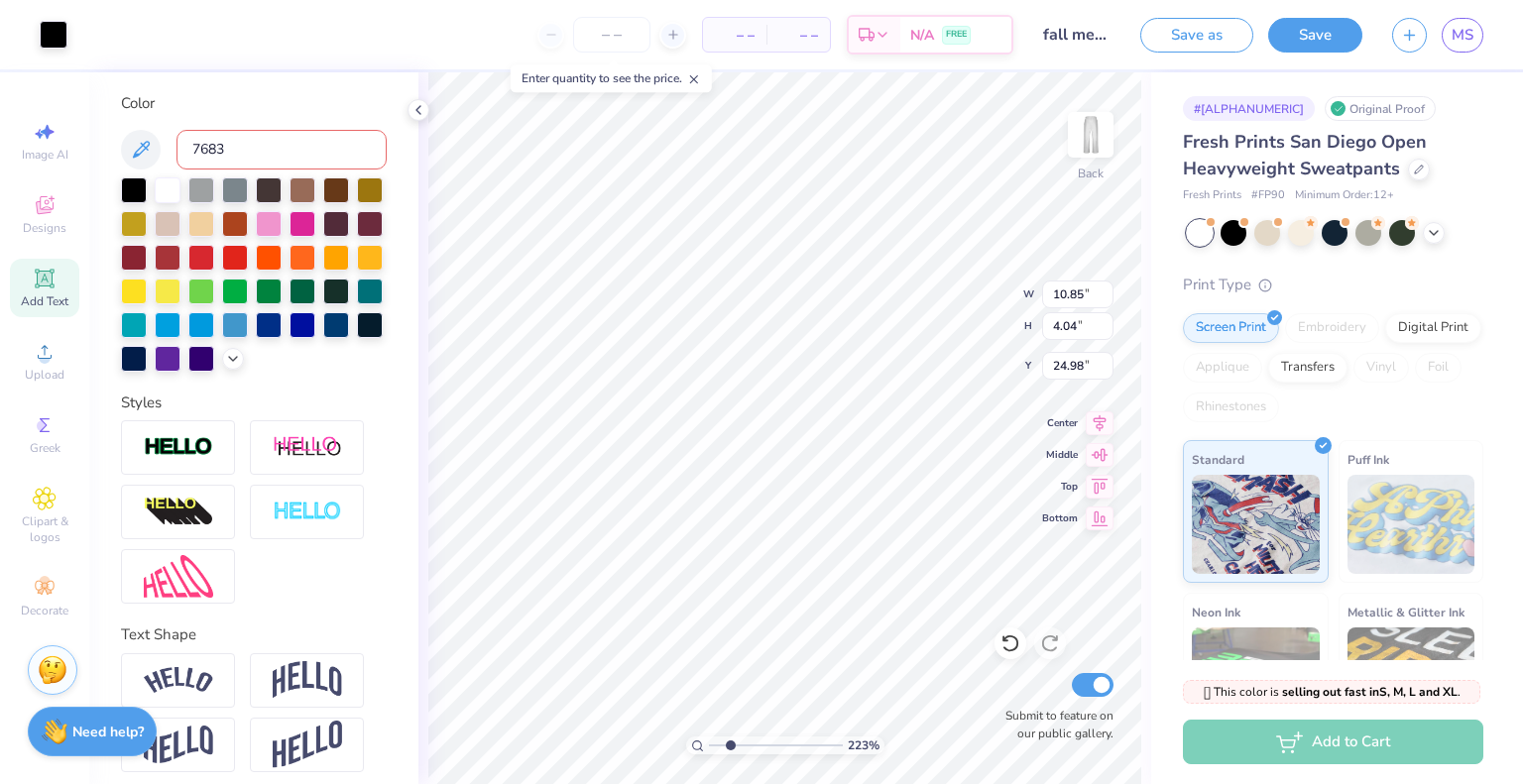 type on "7683" 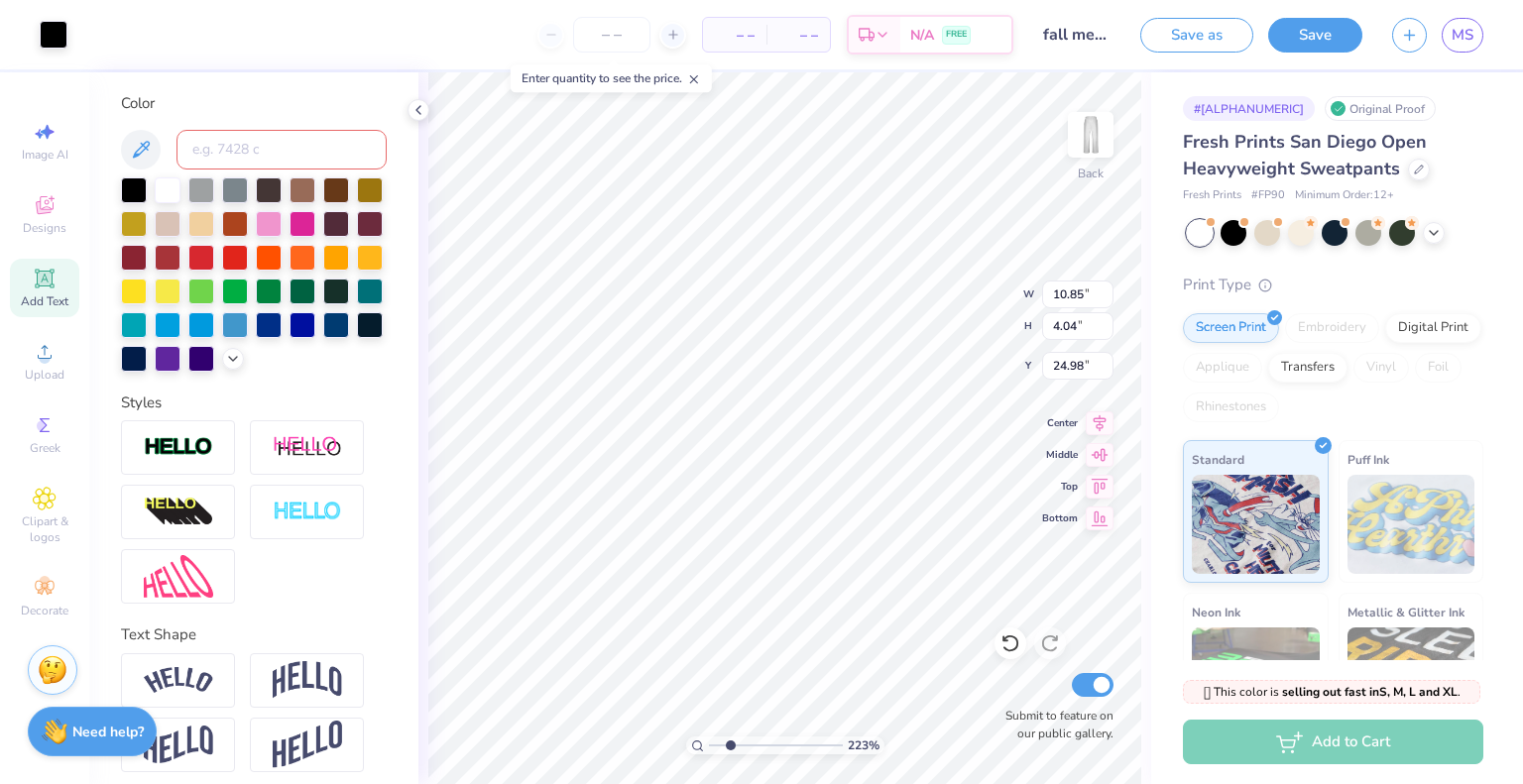 type on "c" 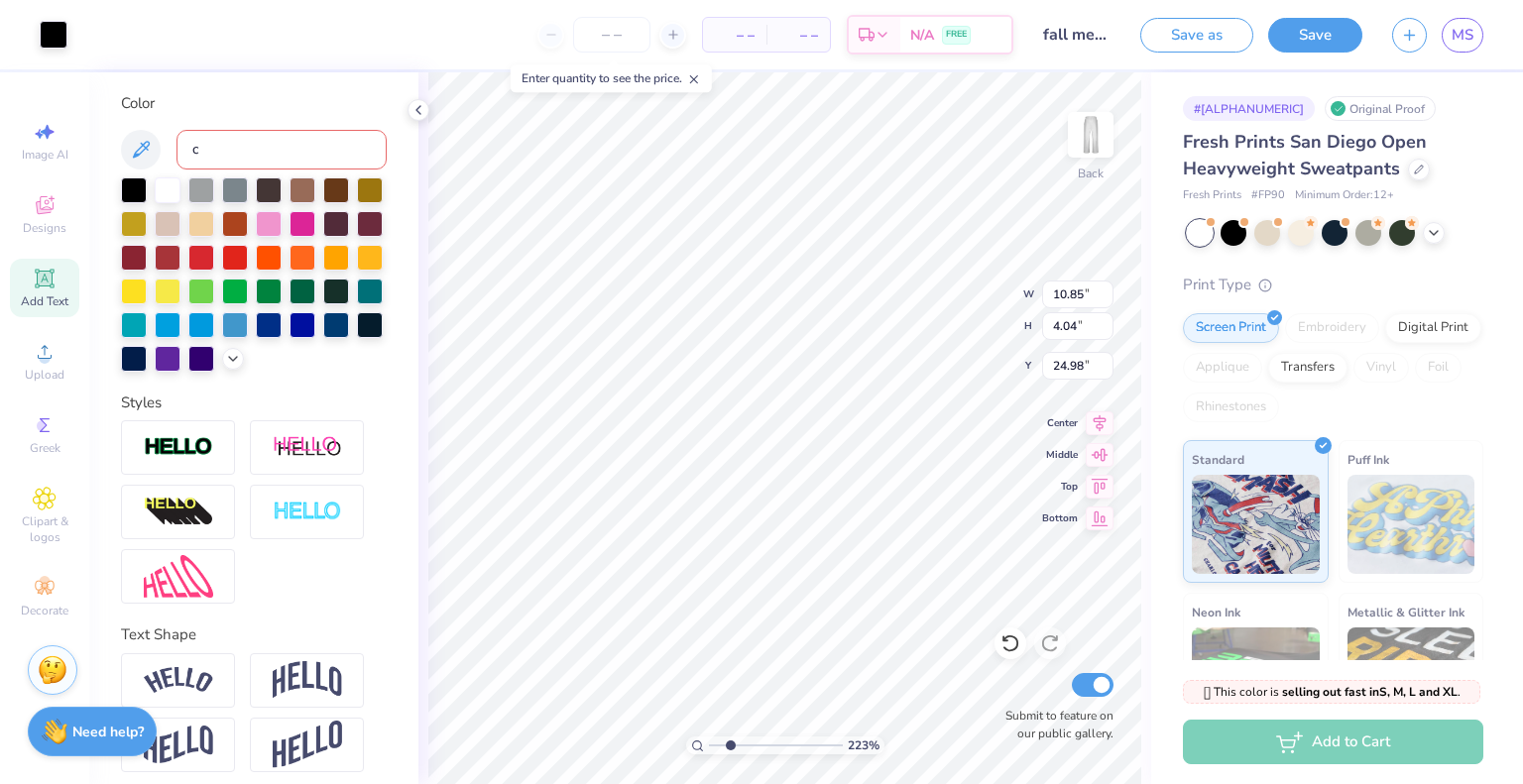 type 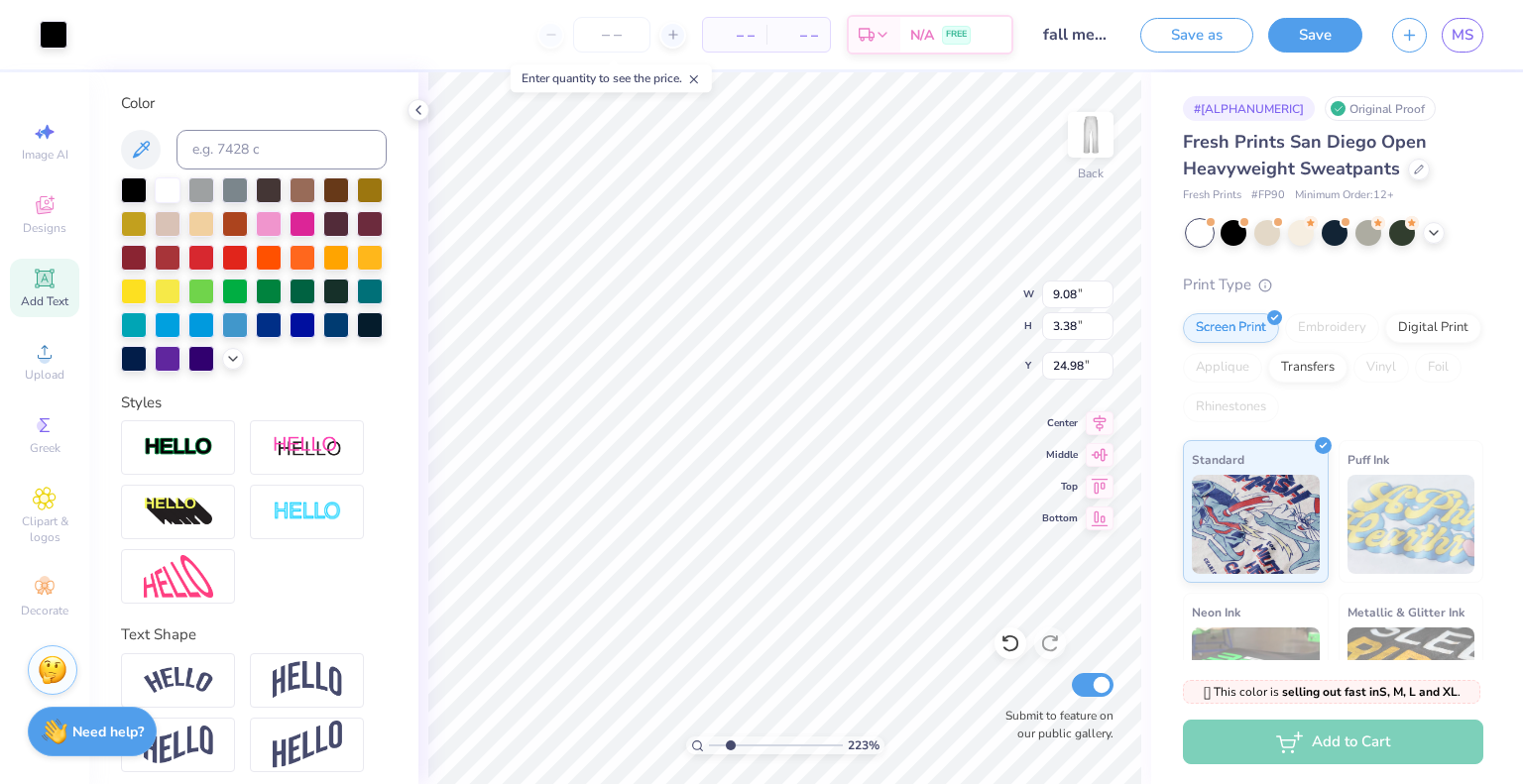 type on "9.08" 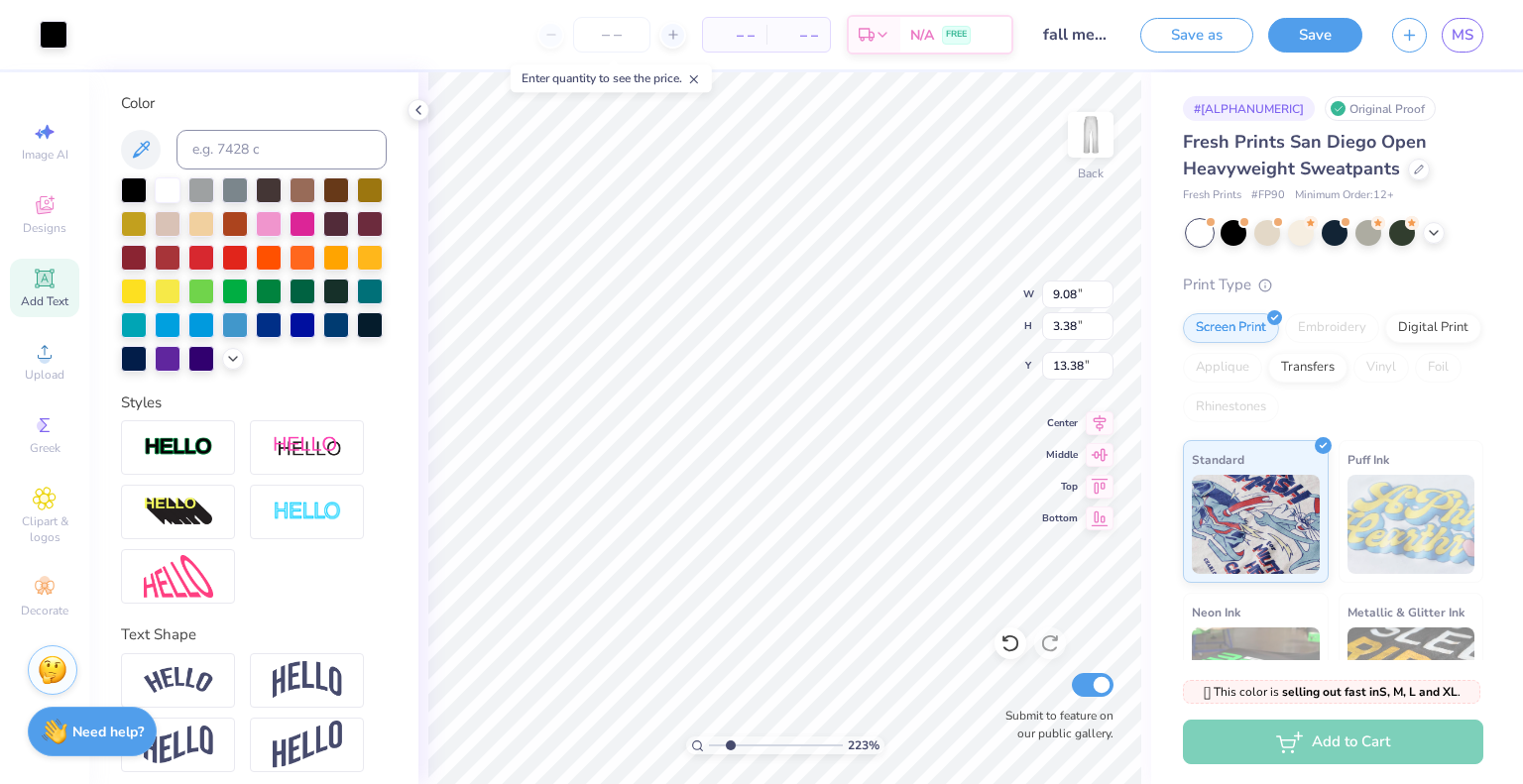 type on "13.38" 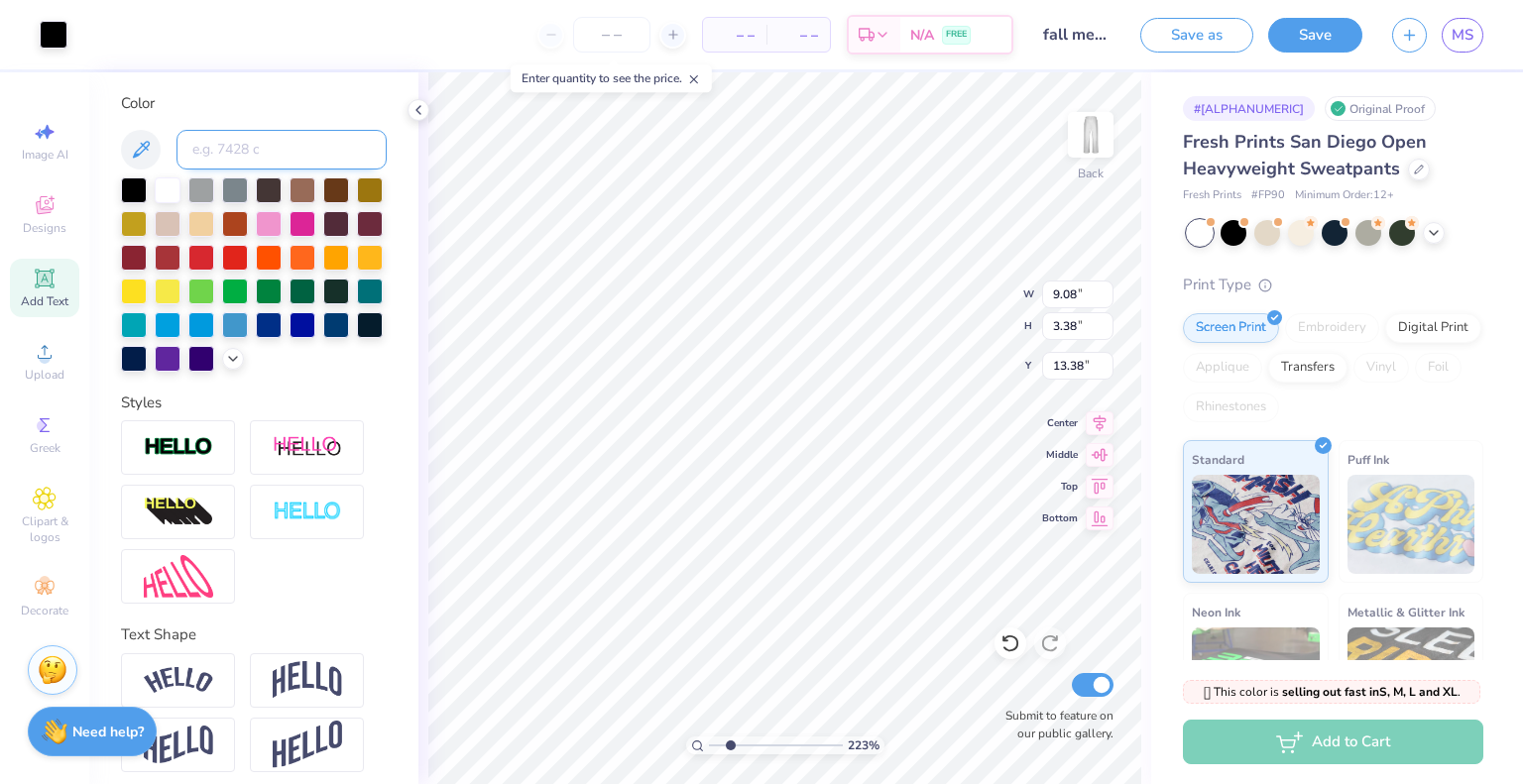 click at bounding box center (282, 150) 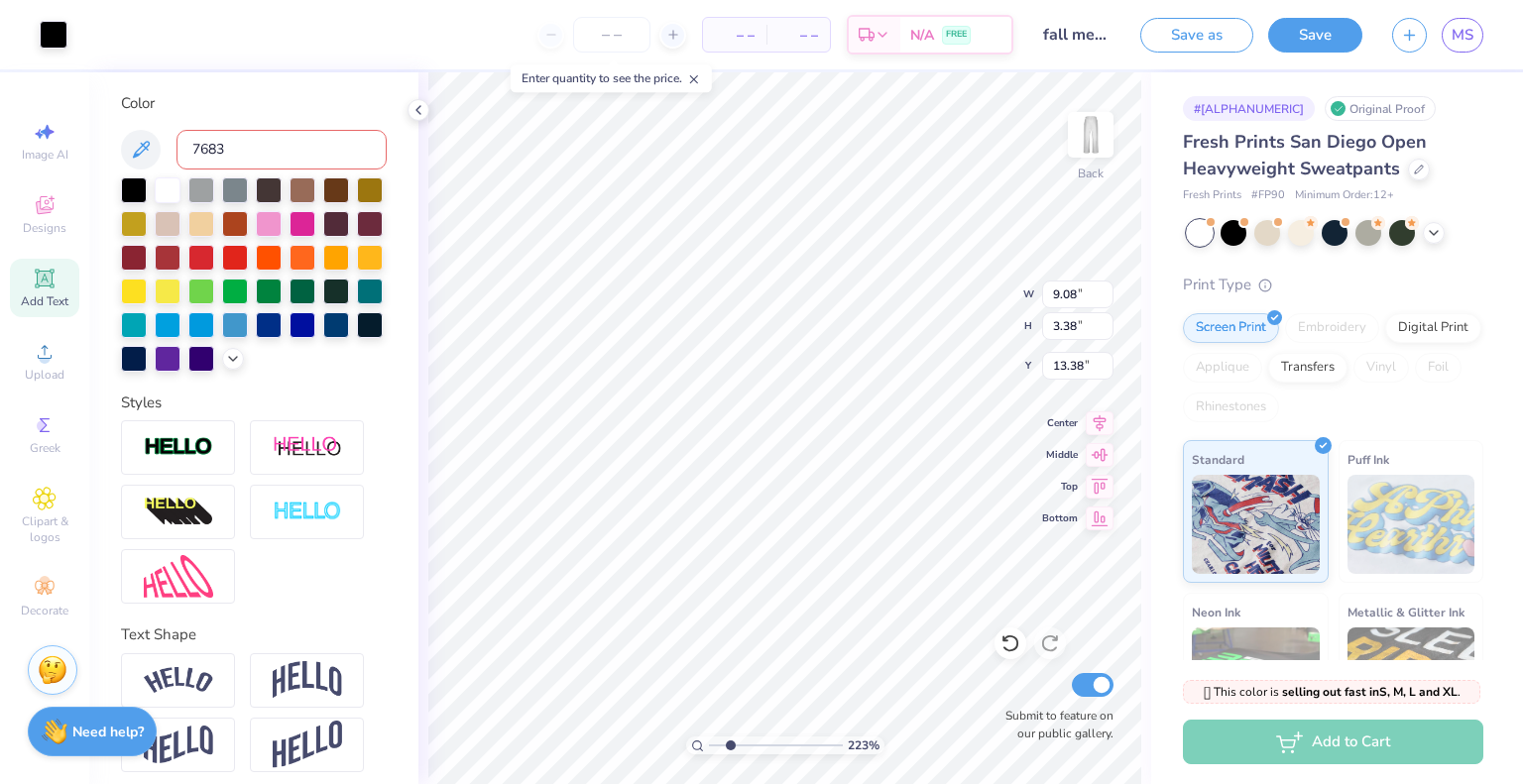 type on "7683" 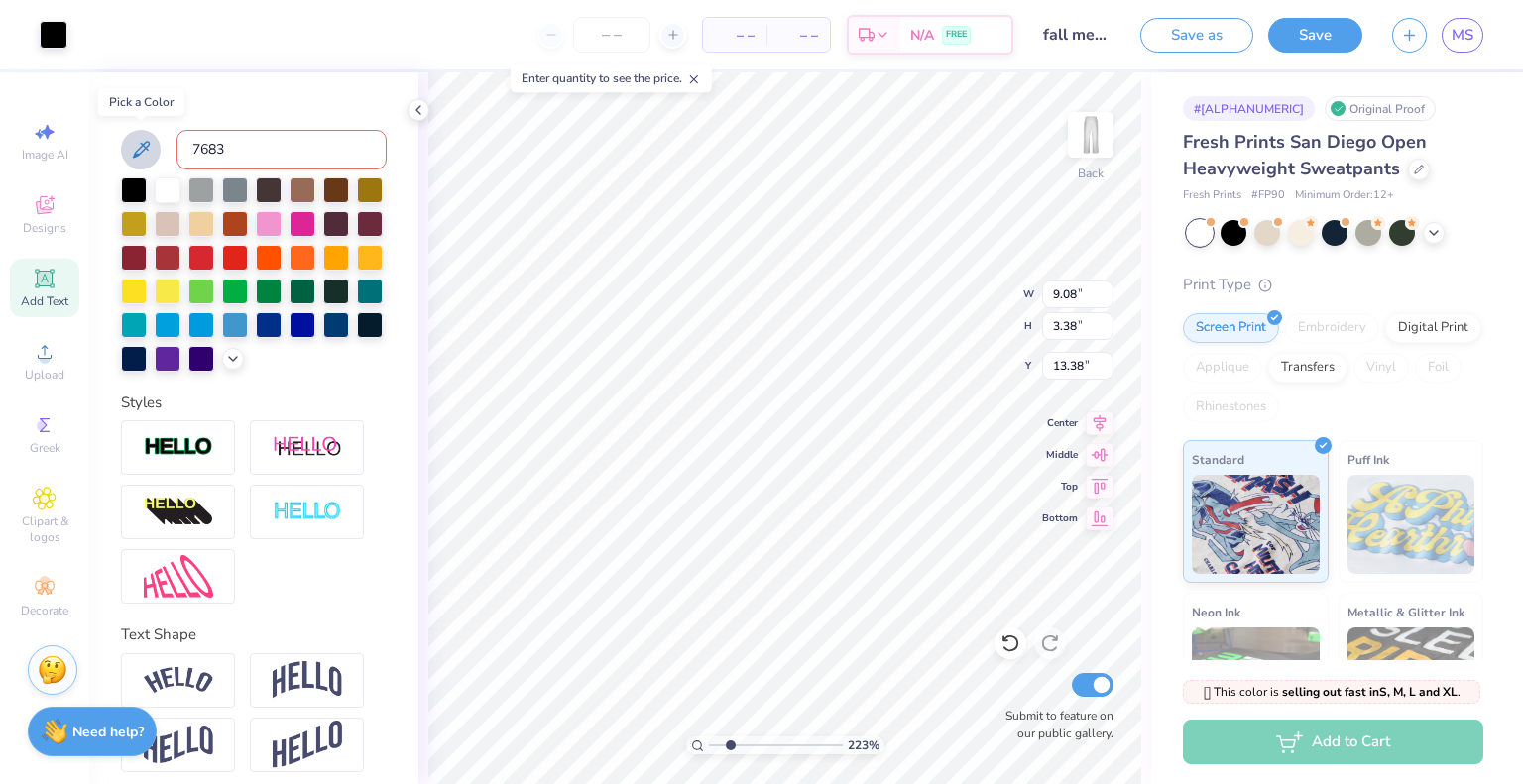 click 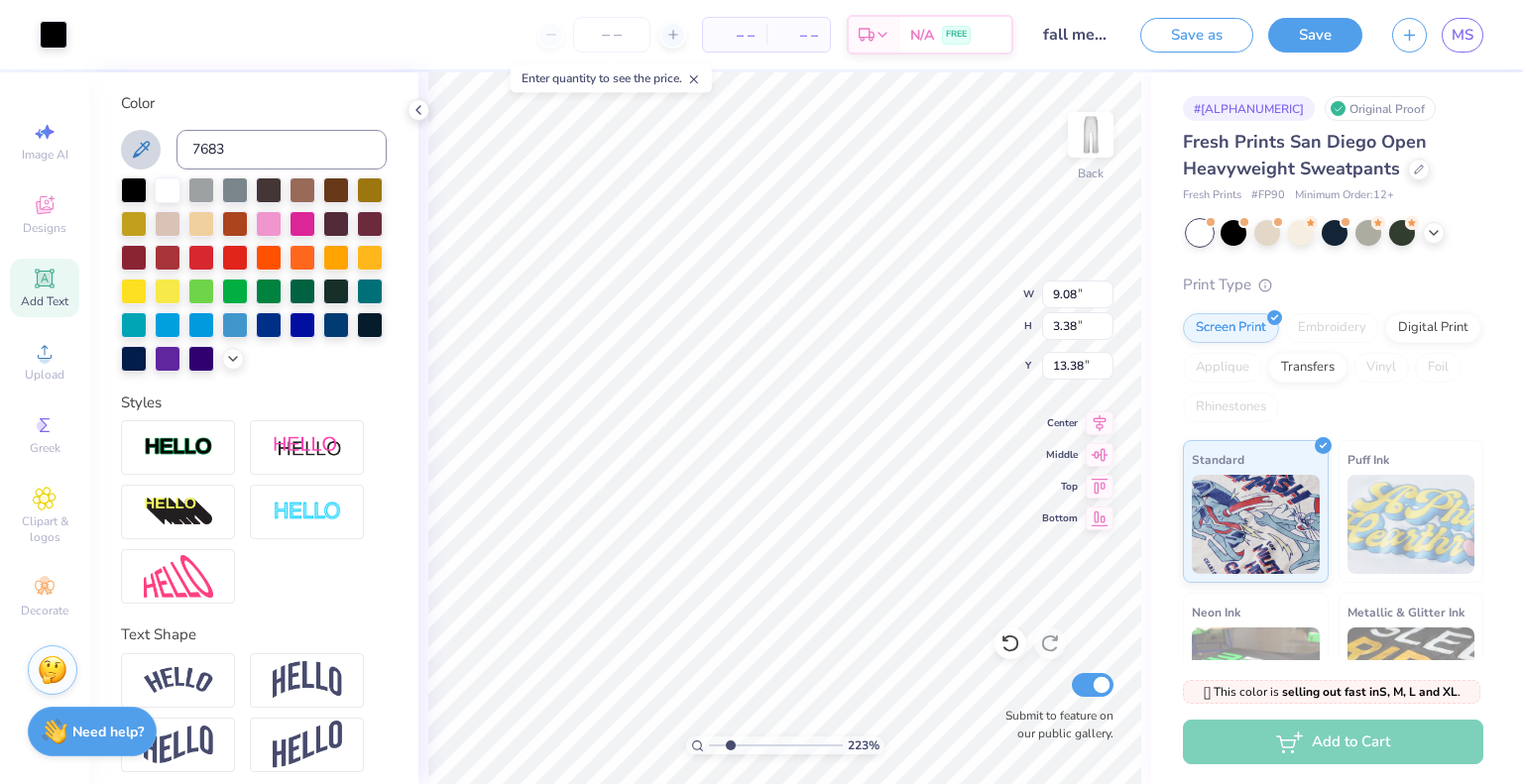 type 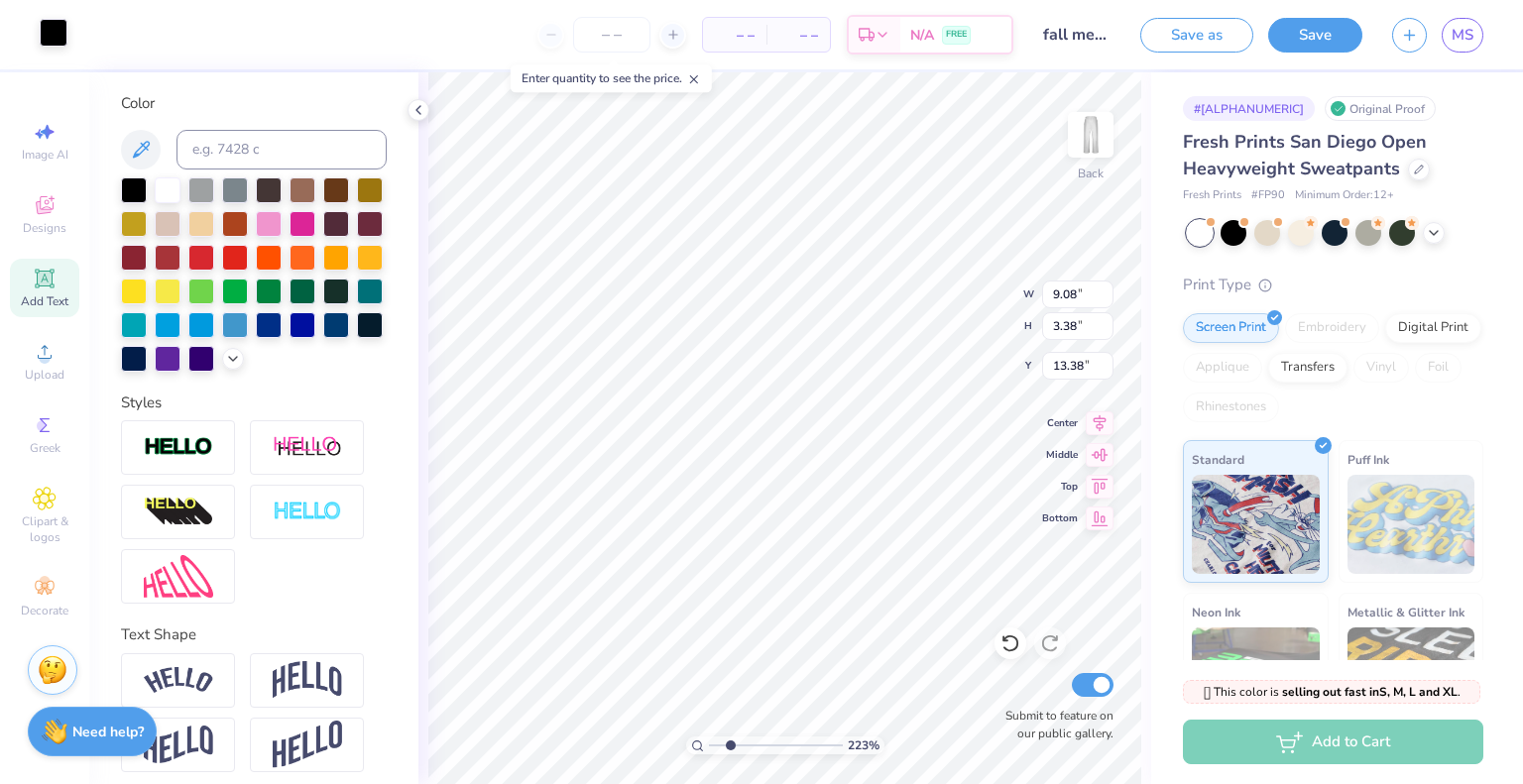 click at bounding box center (54, 33) 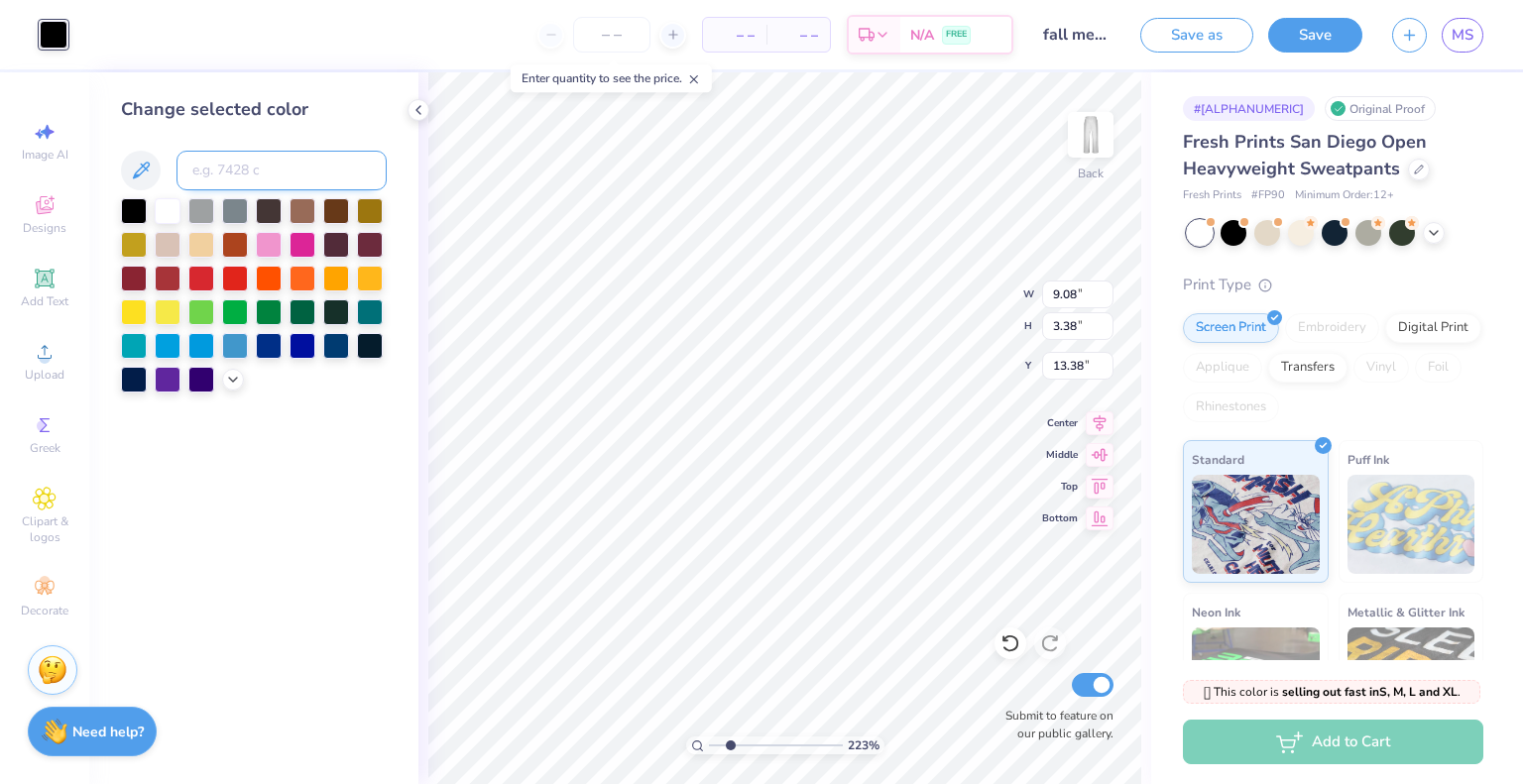 click at bounding box center [282, 170] 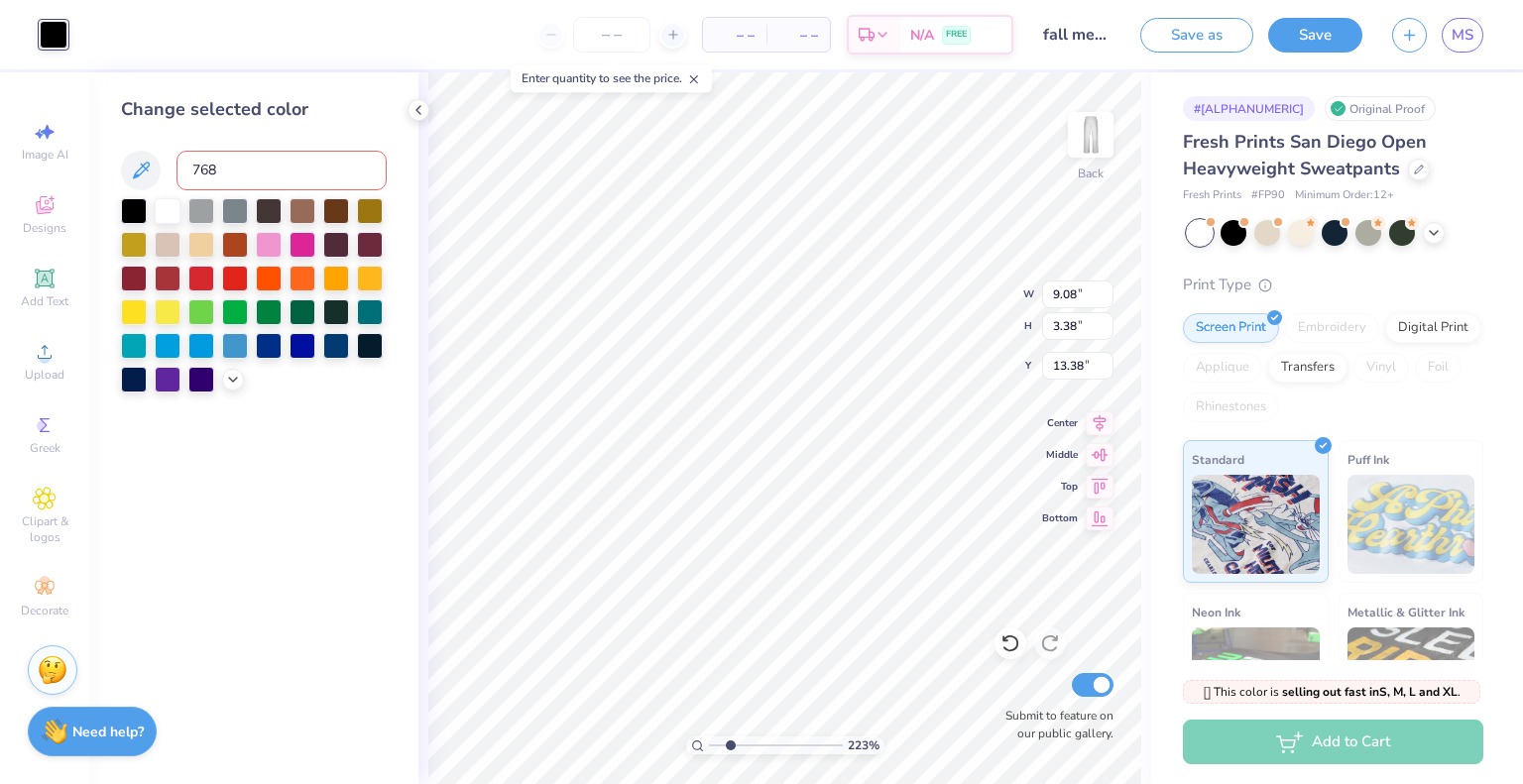 type on "7683" 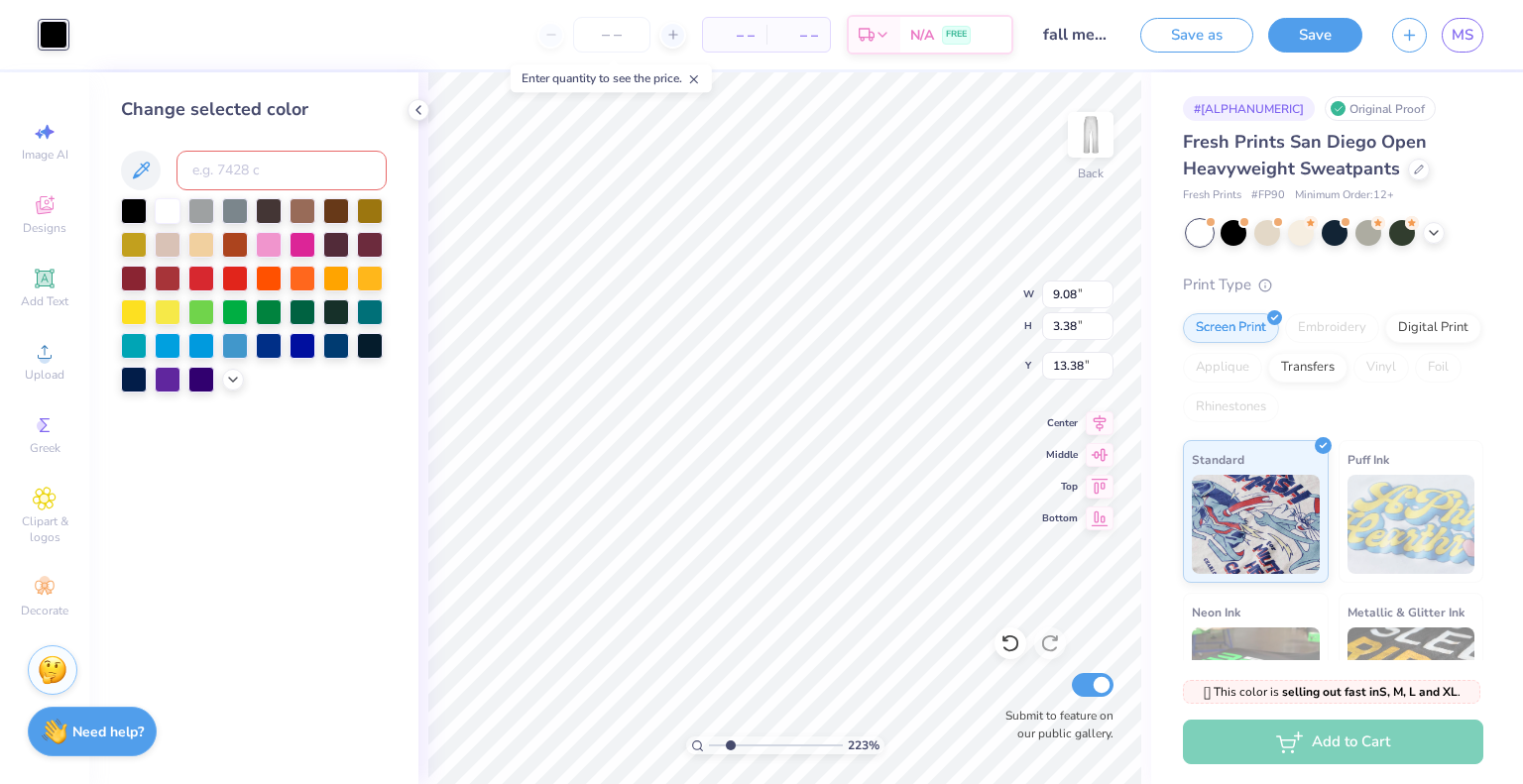 type on "c" 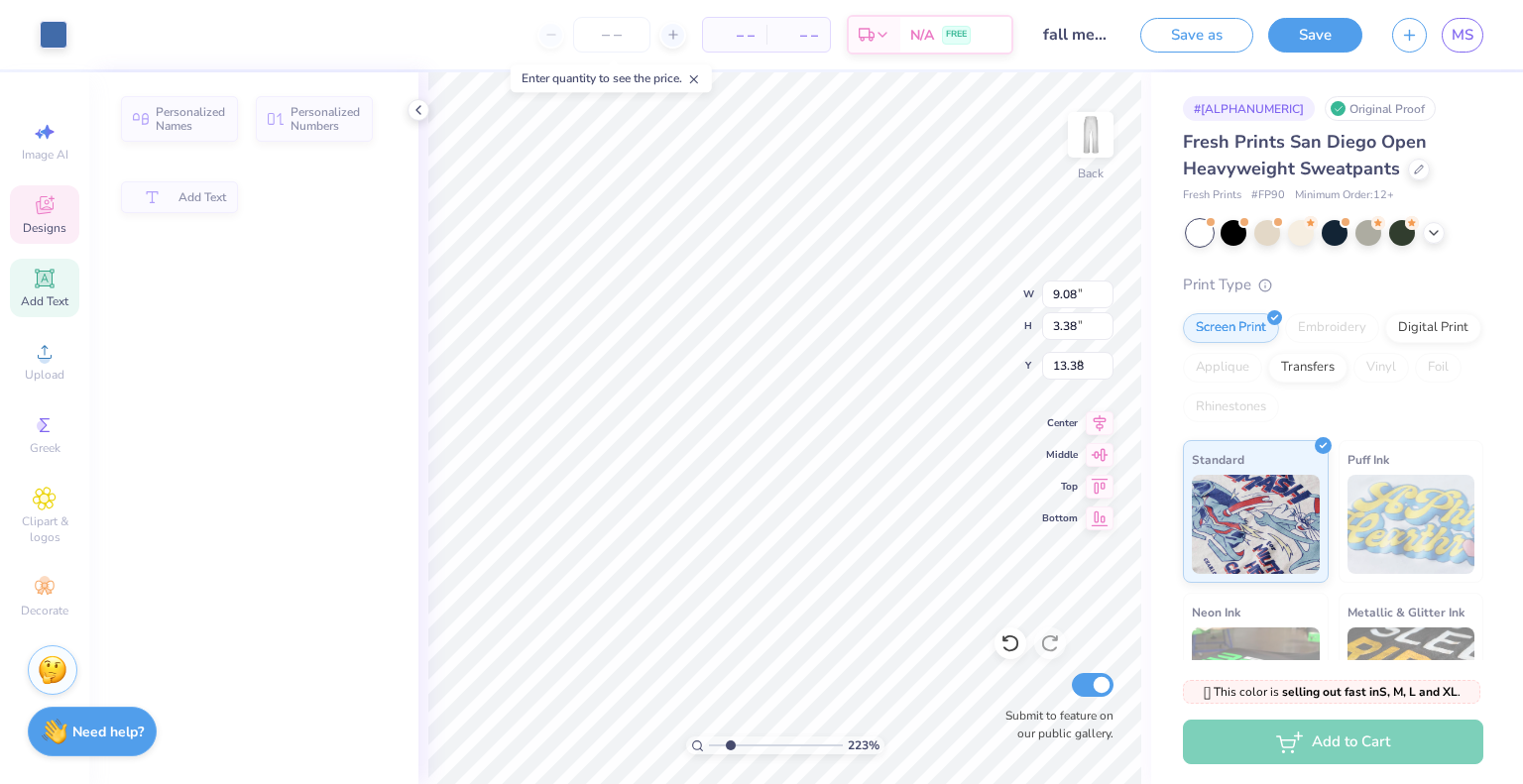 type on "8.04" 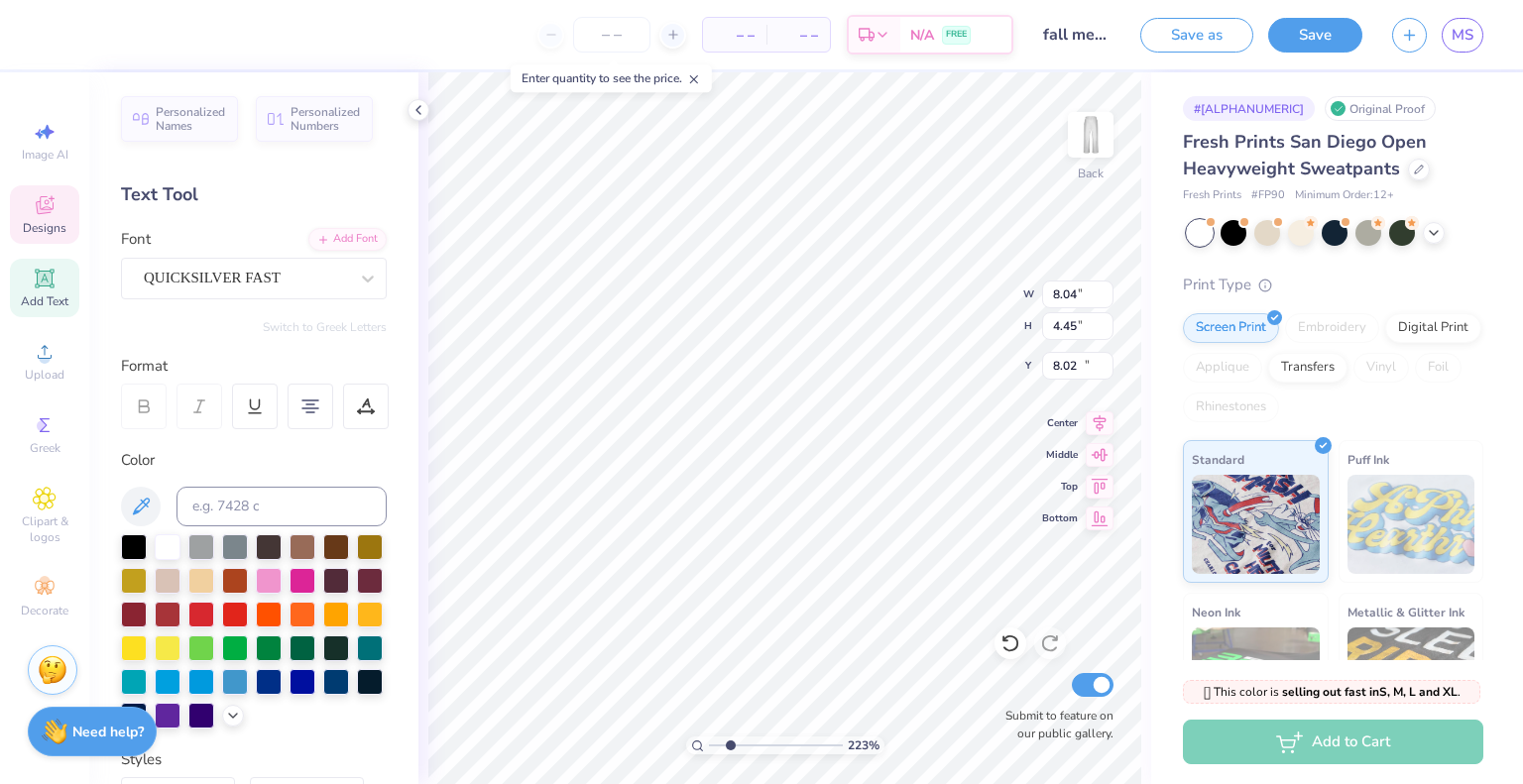 type on "12.84" 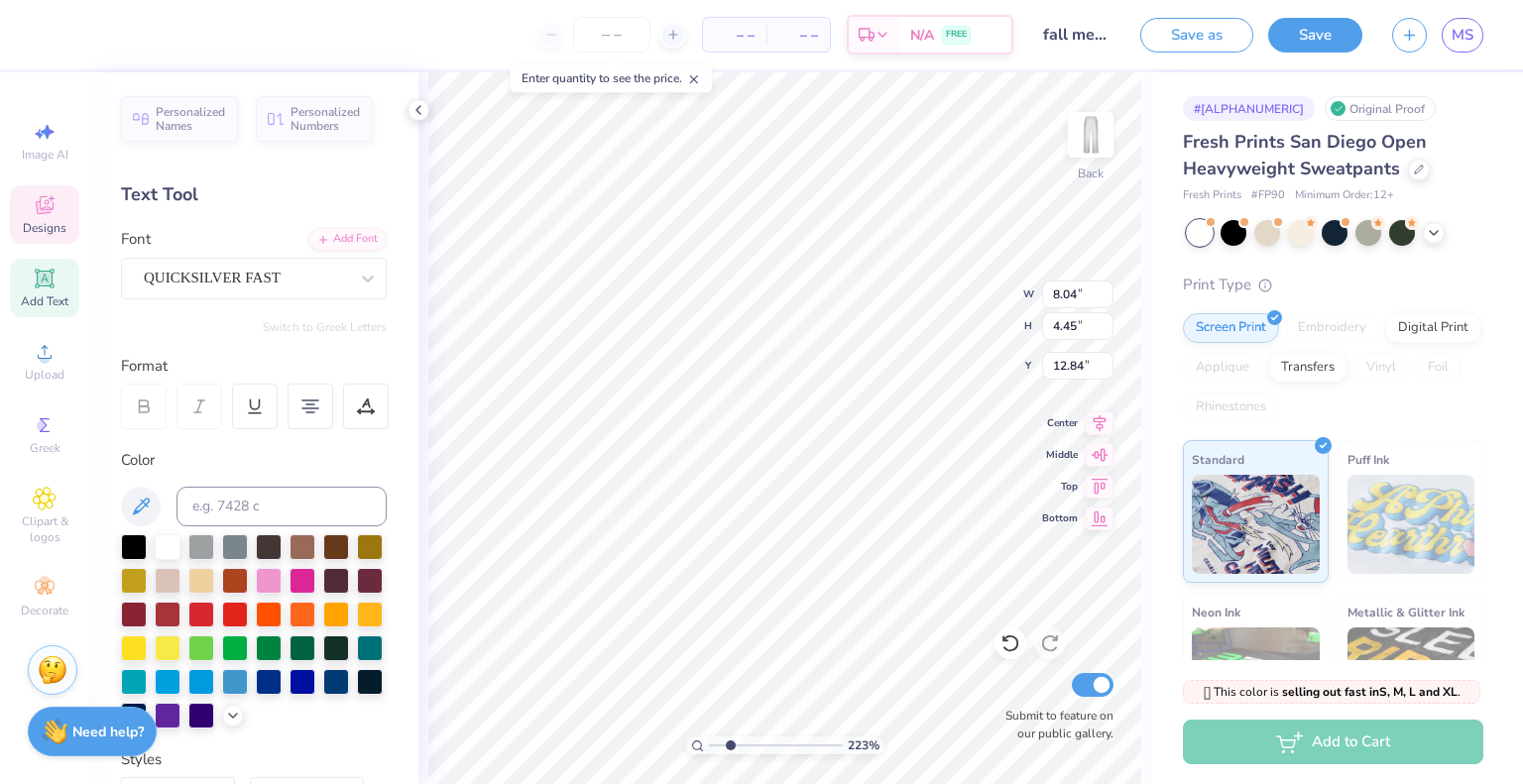 type on "6.92" 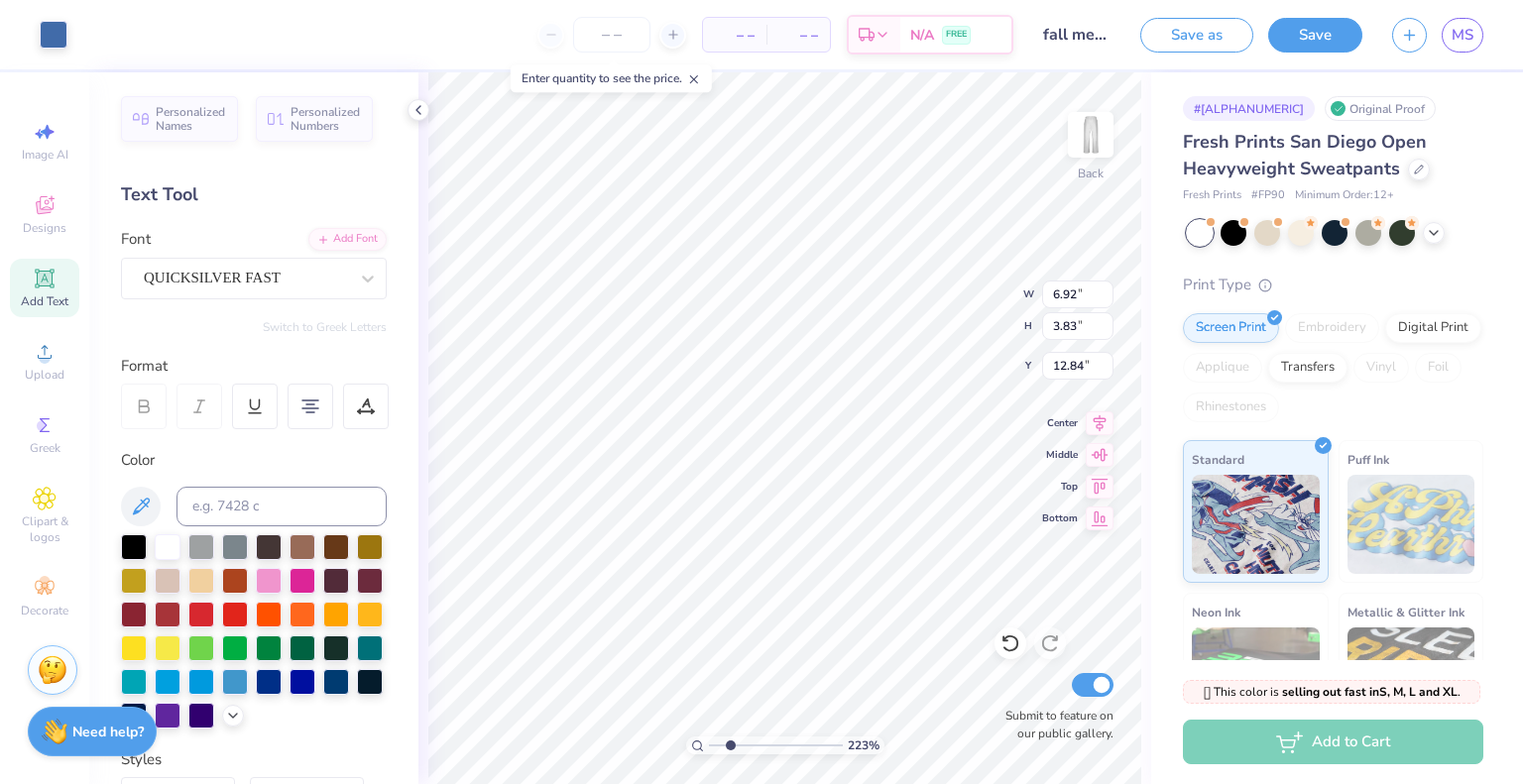 type on "9.08" 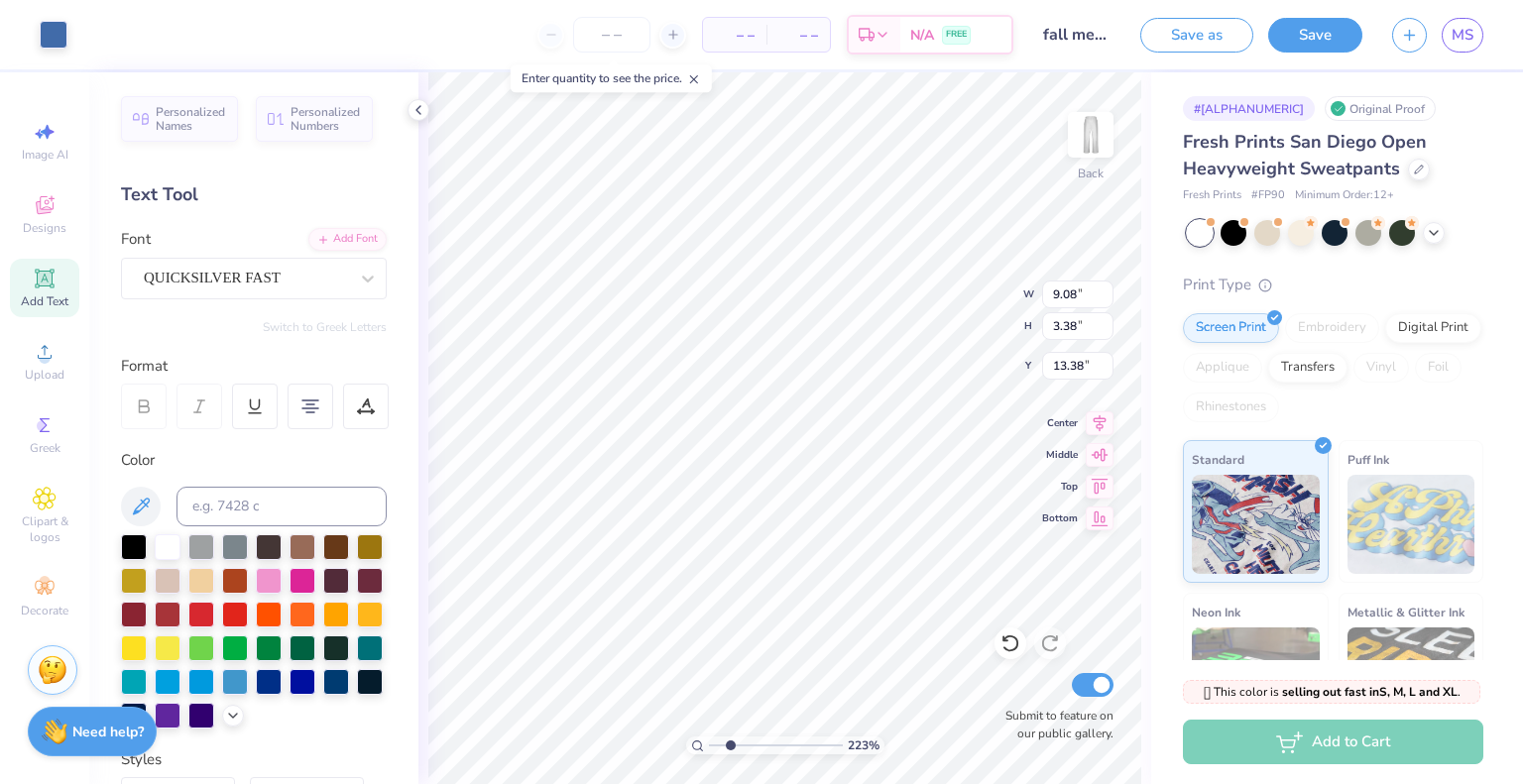 type on "13.07" 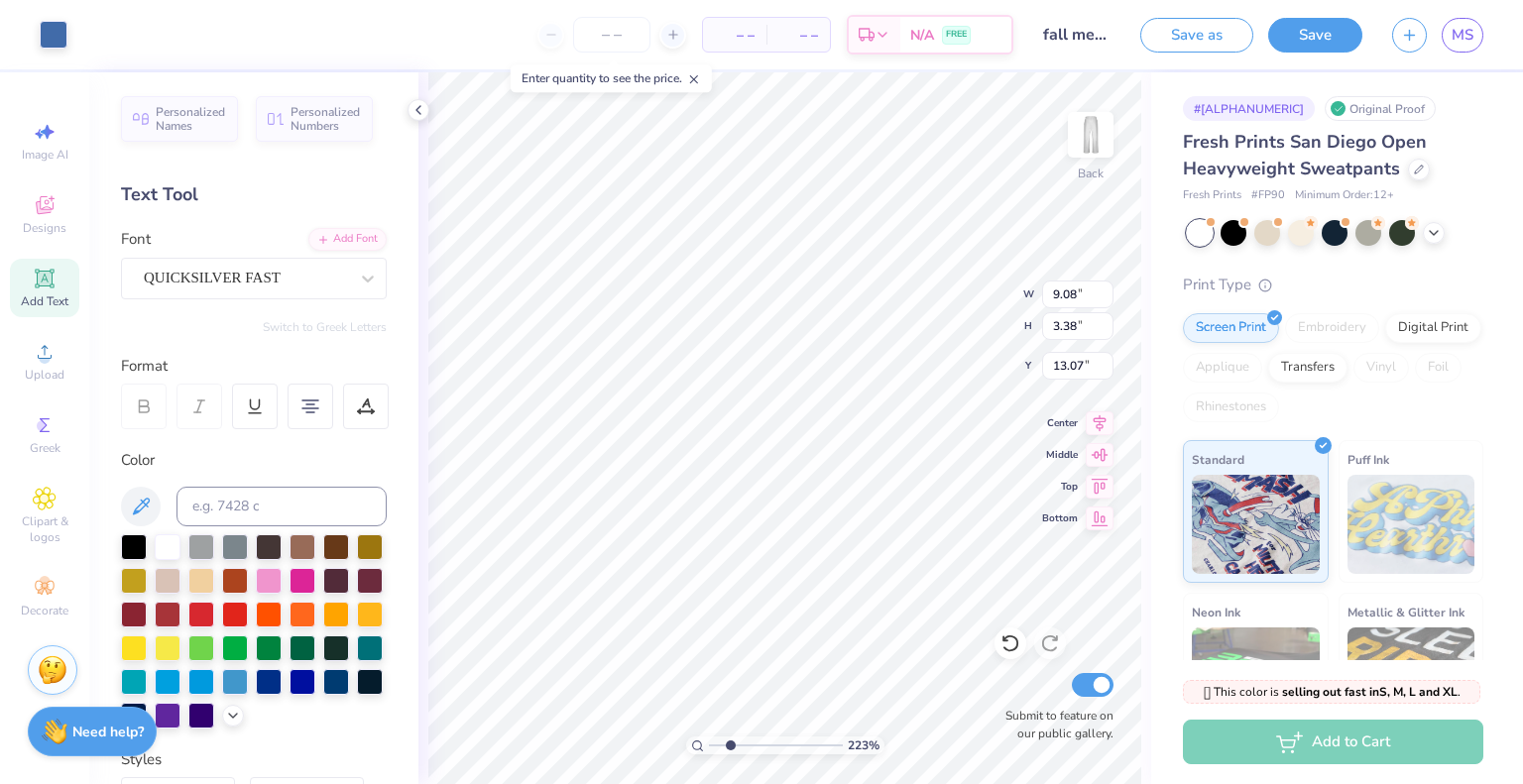 type on "4.26" 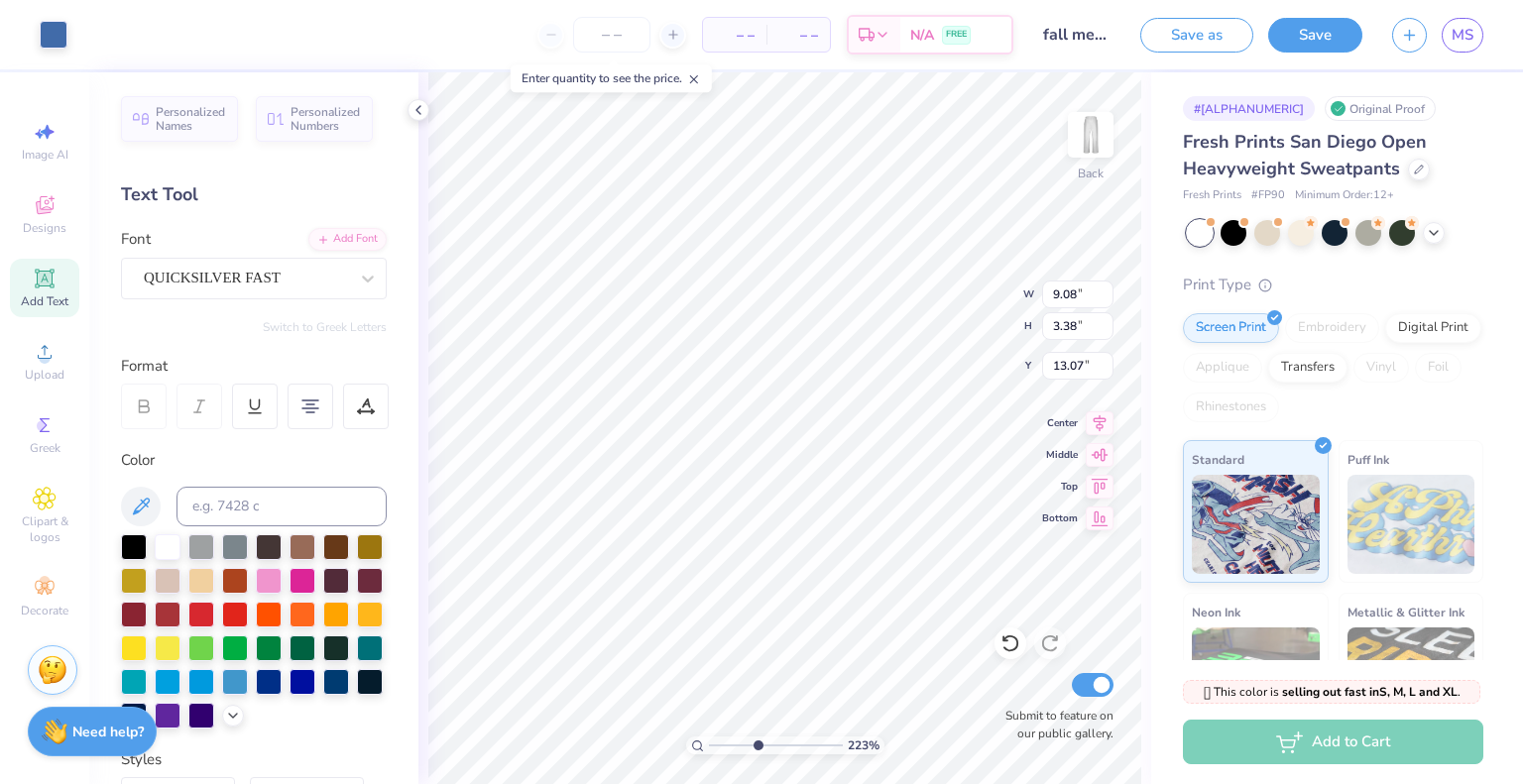 click at bounding box center [775, 745] 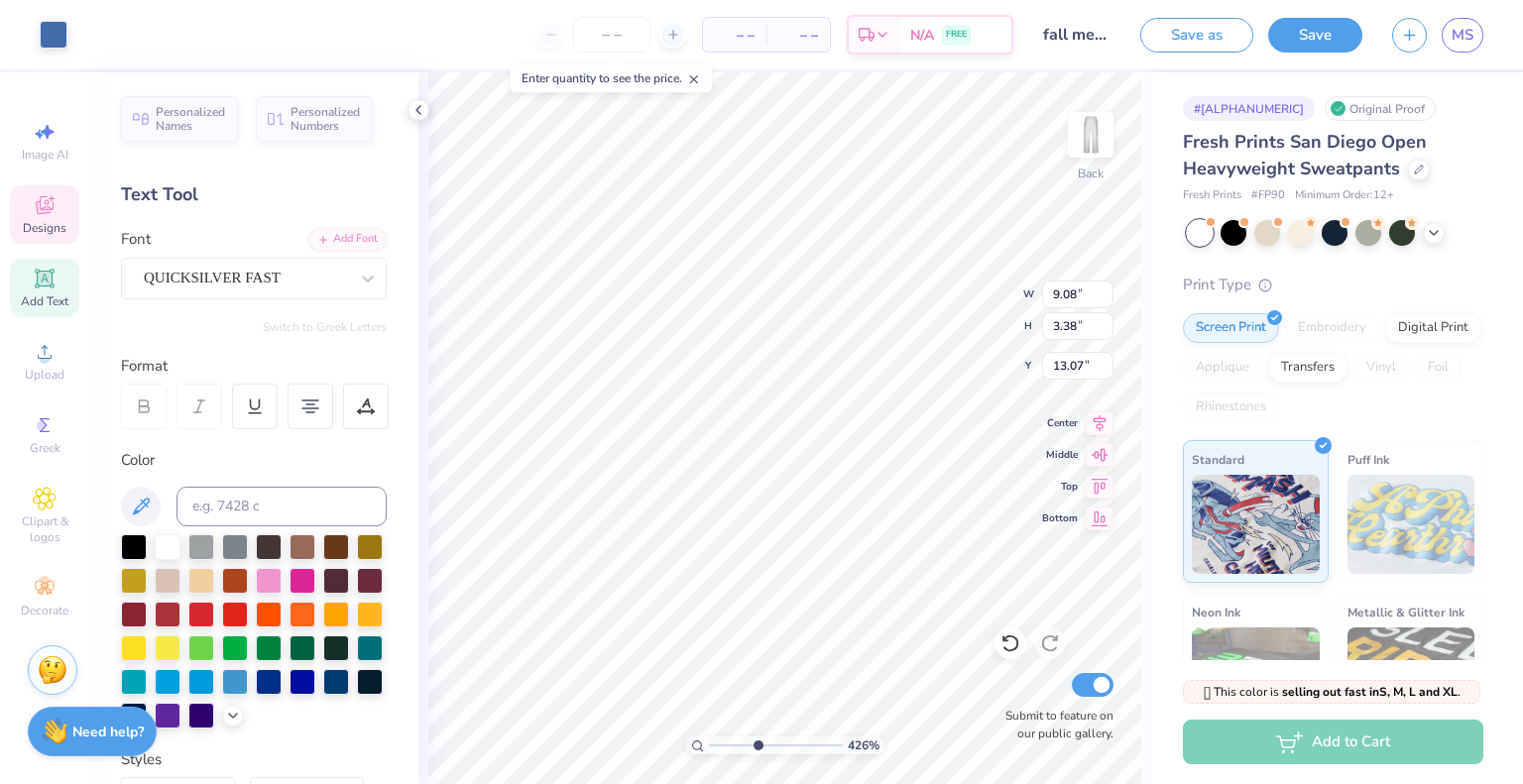 type on "6.92" 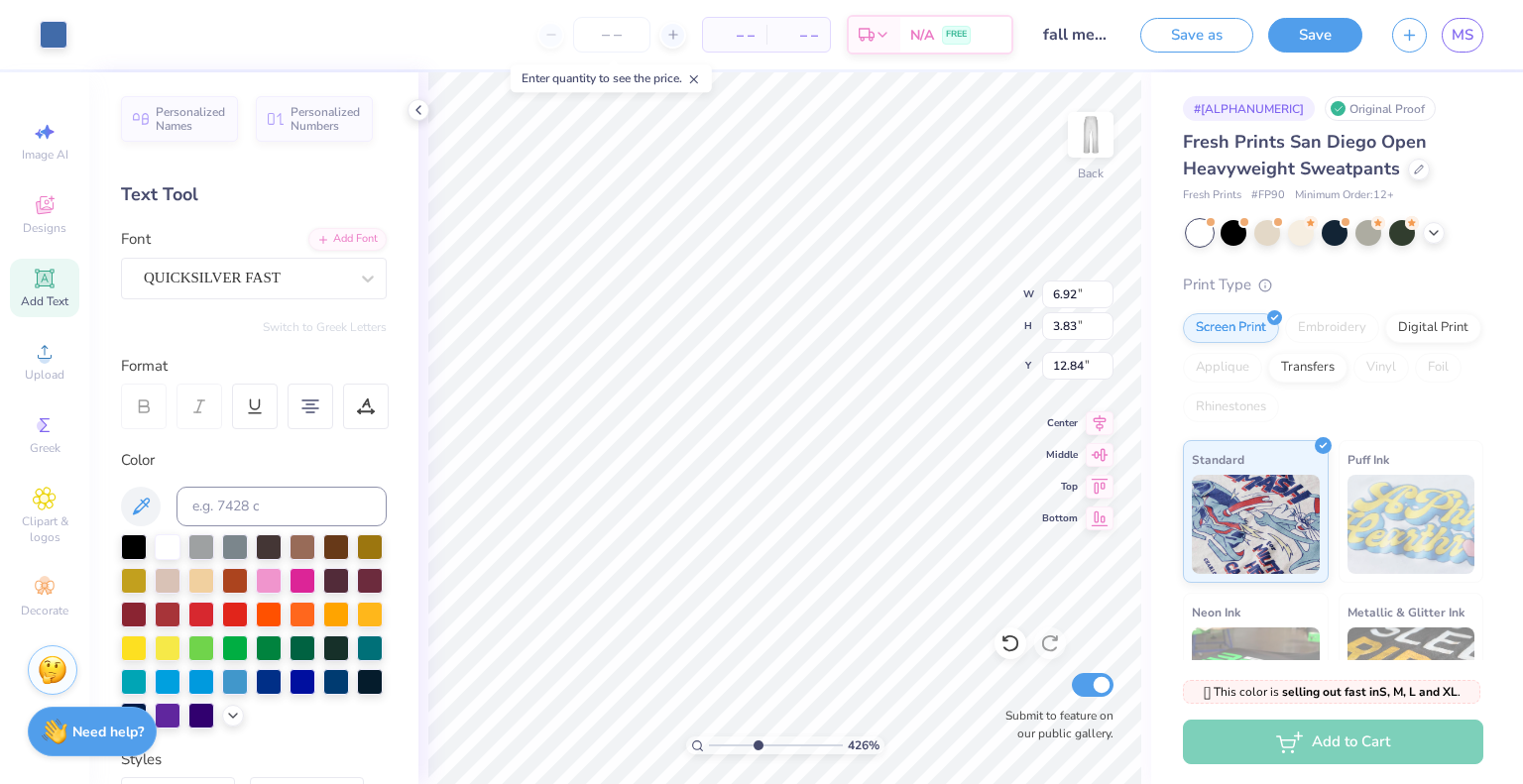 type on "9.08" 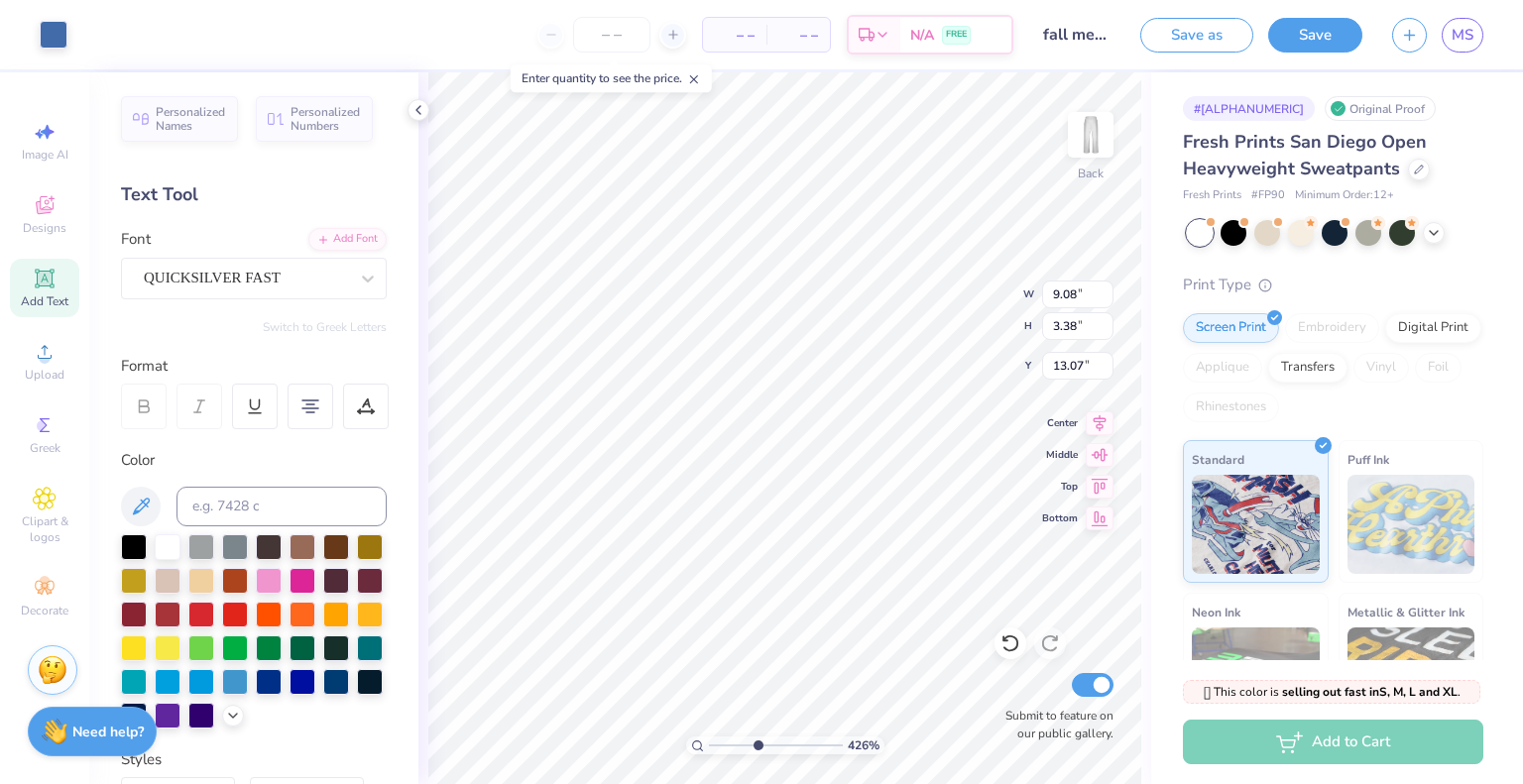 type on "12.84" 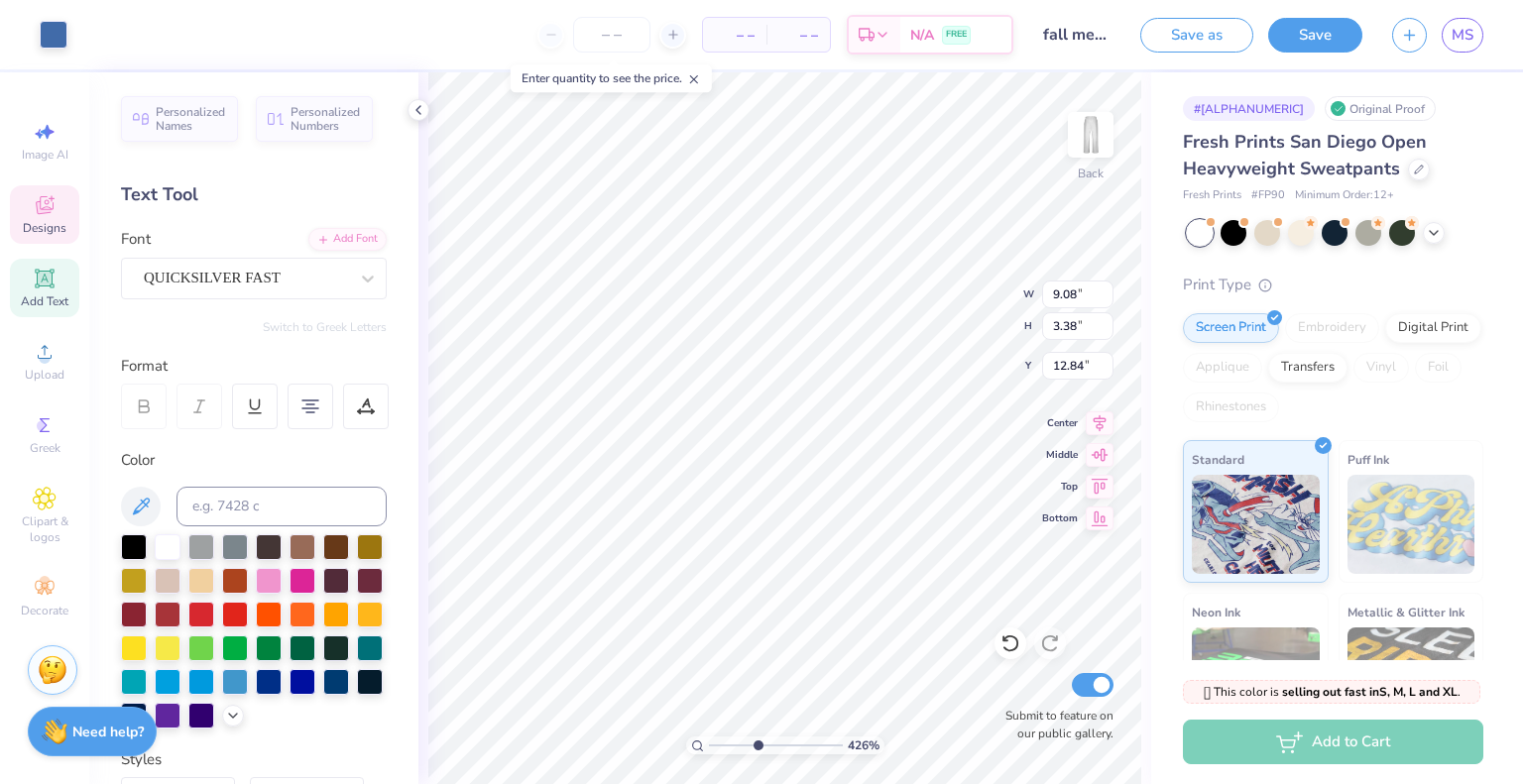 type on "6.92" 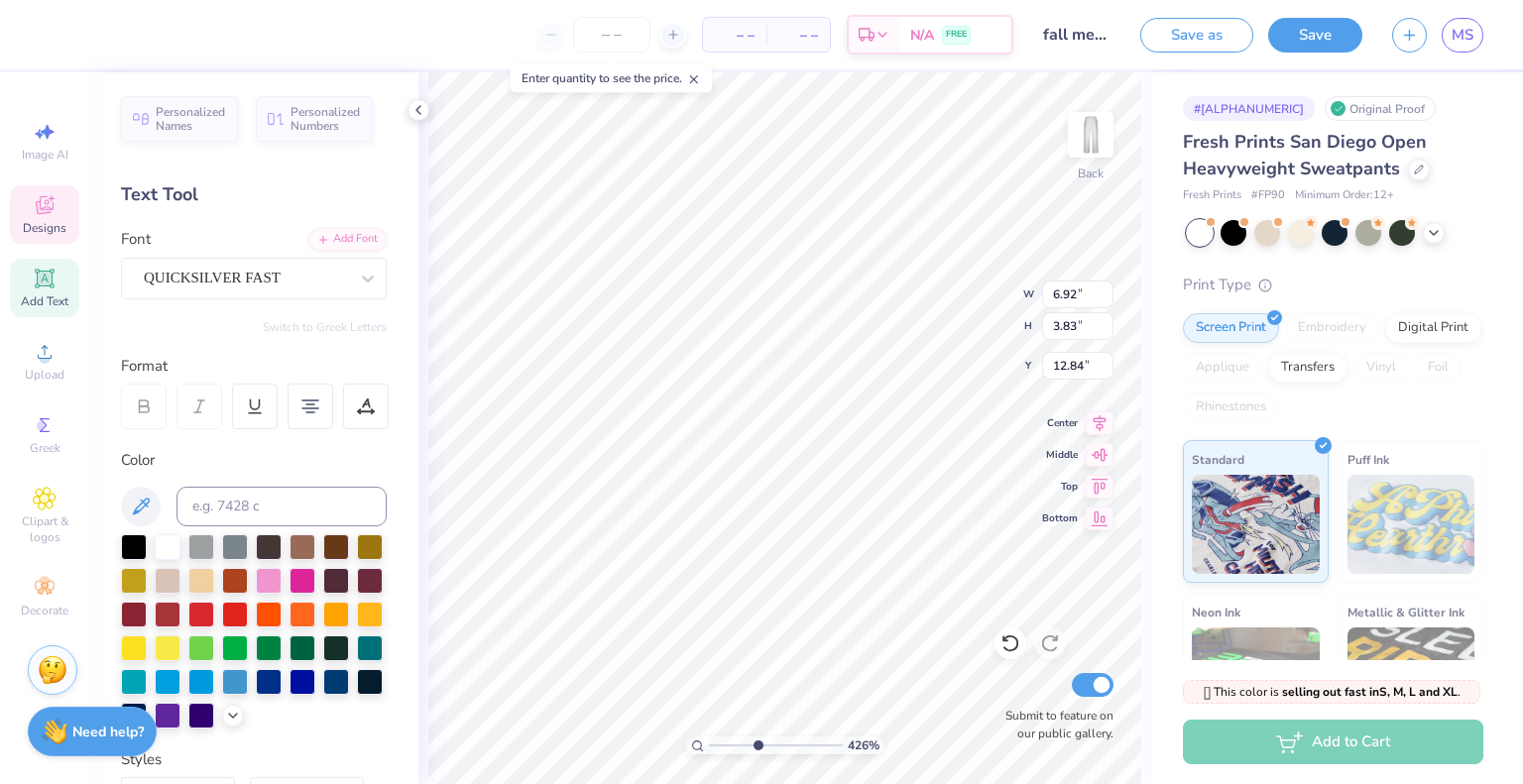 type on "12.97" 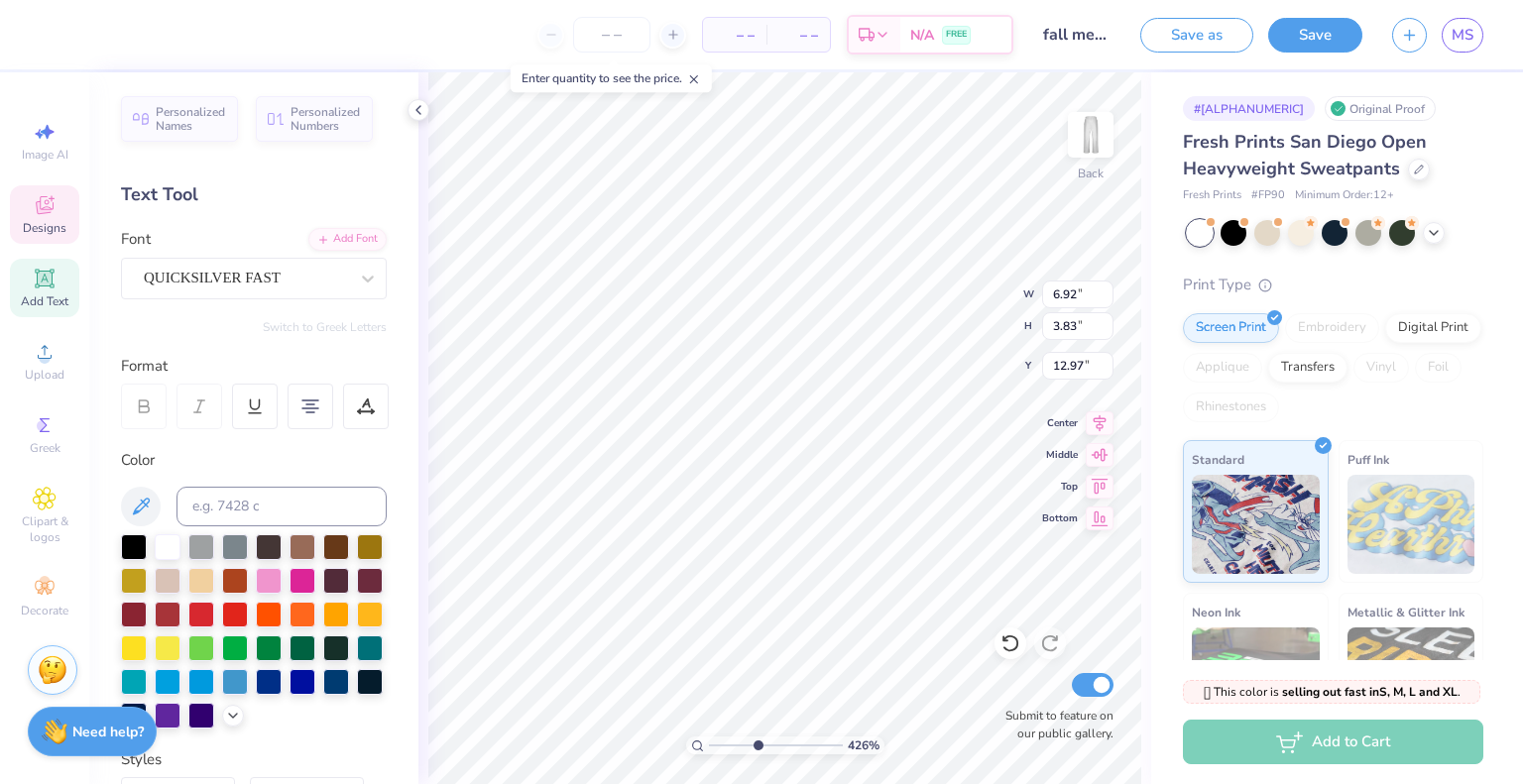 type on "7.51" 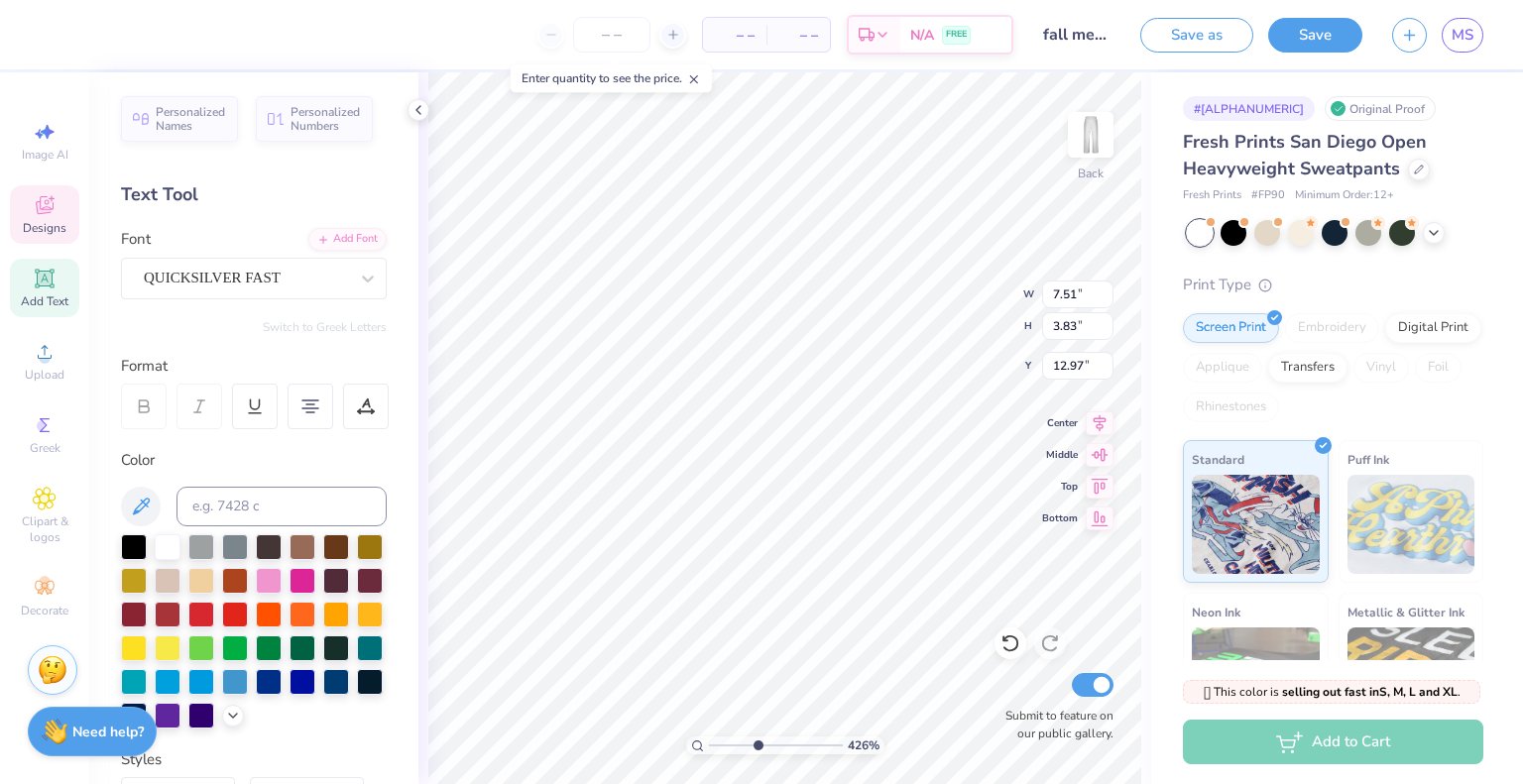 type on "4.16" 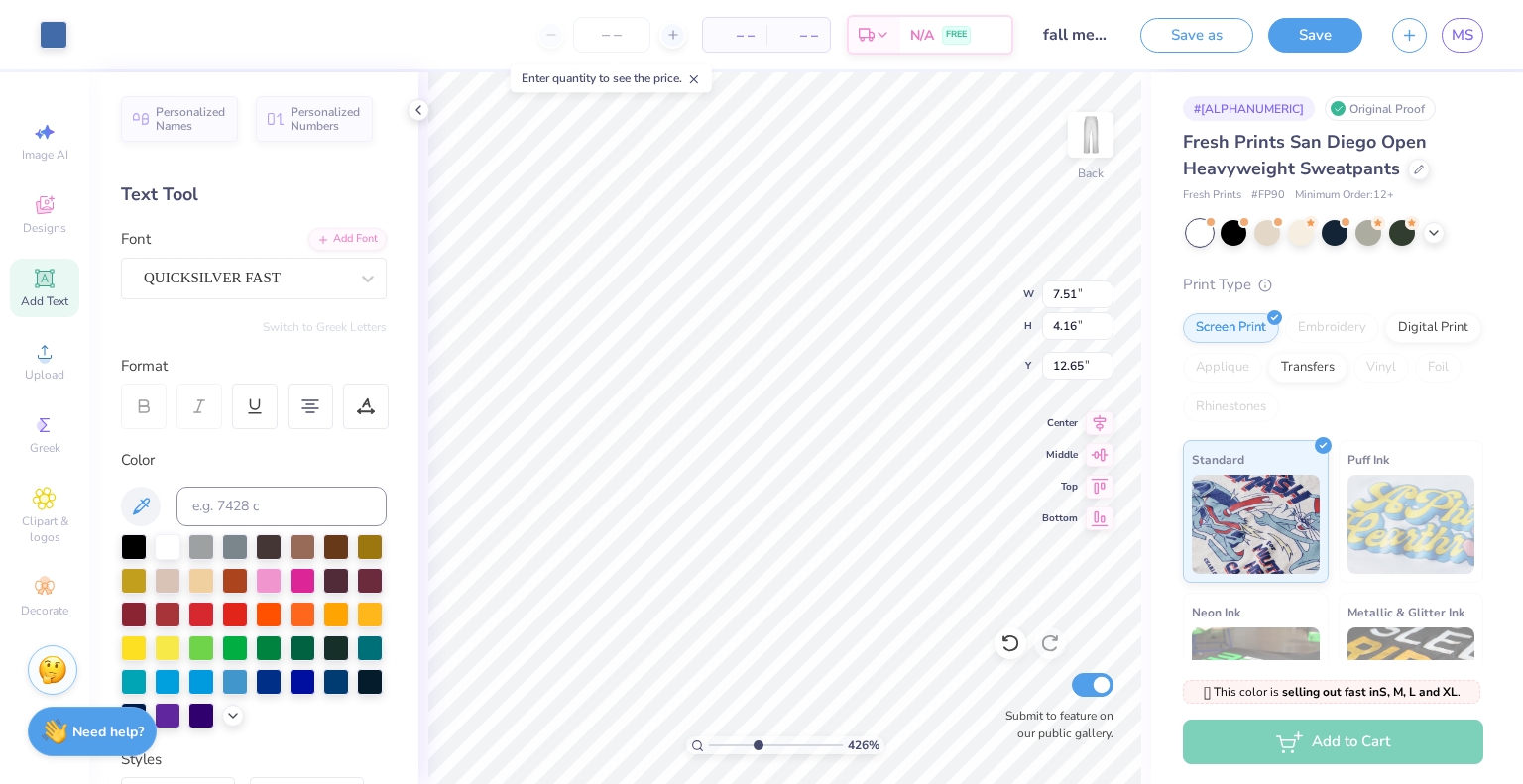 type on "9.08" 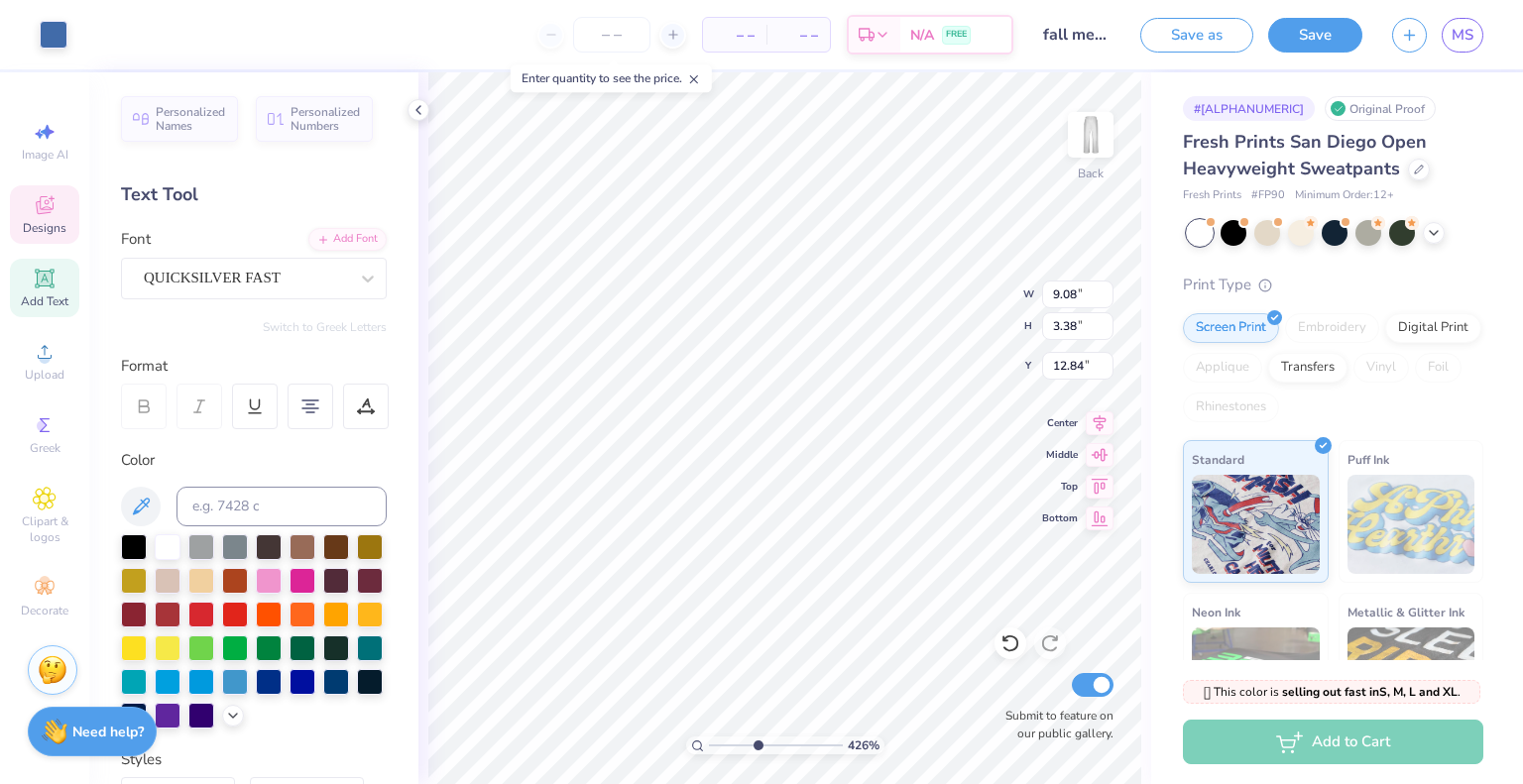 type on "7.51" 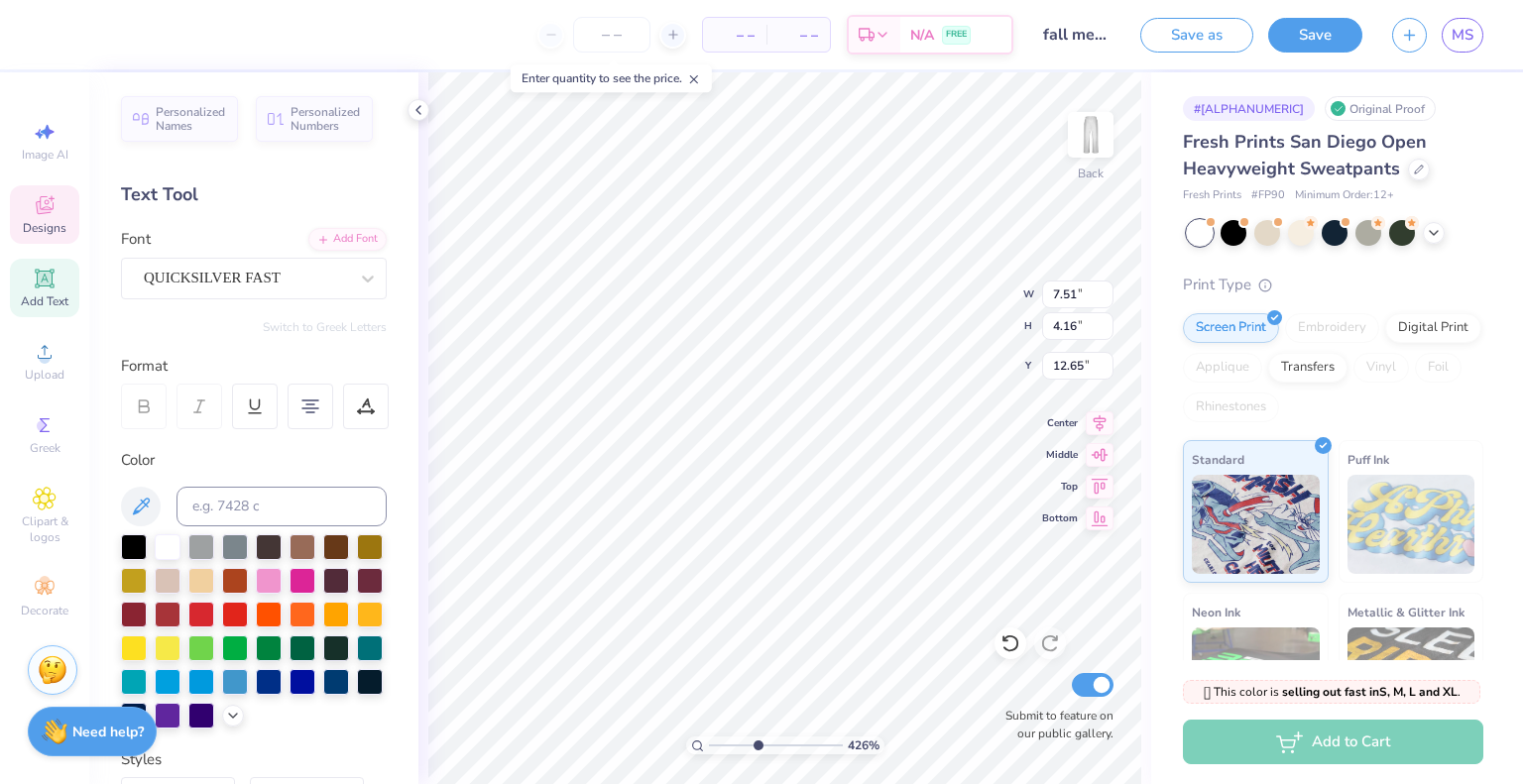 type on "12.53" 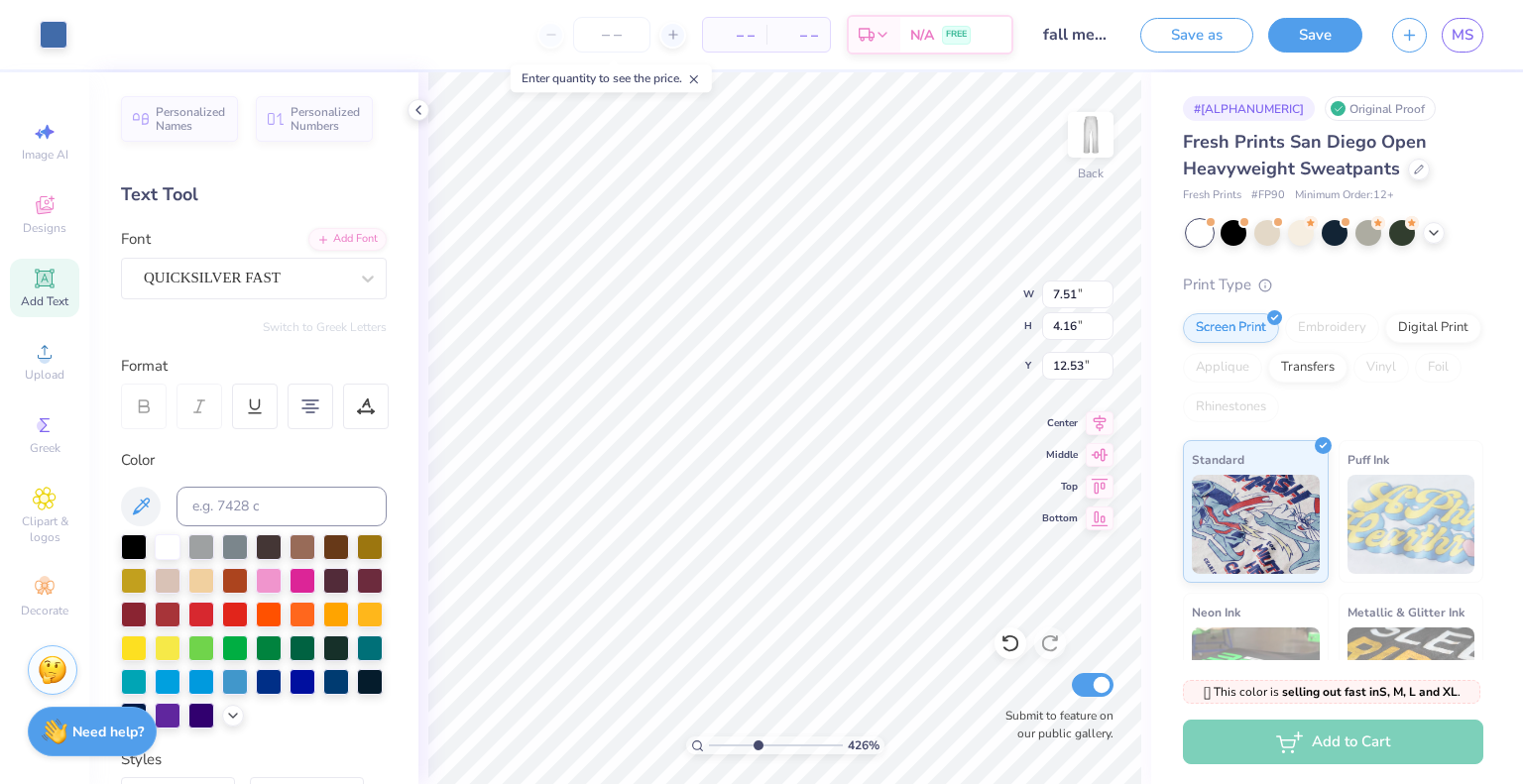 type on "9.08" 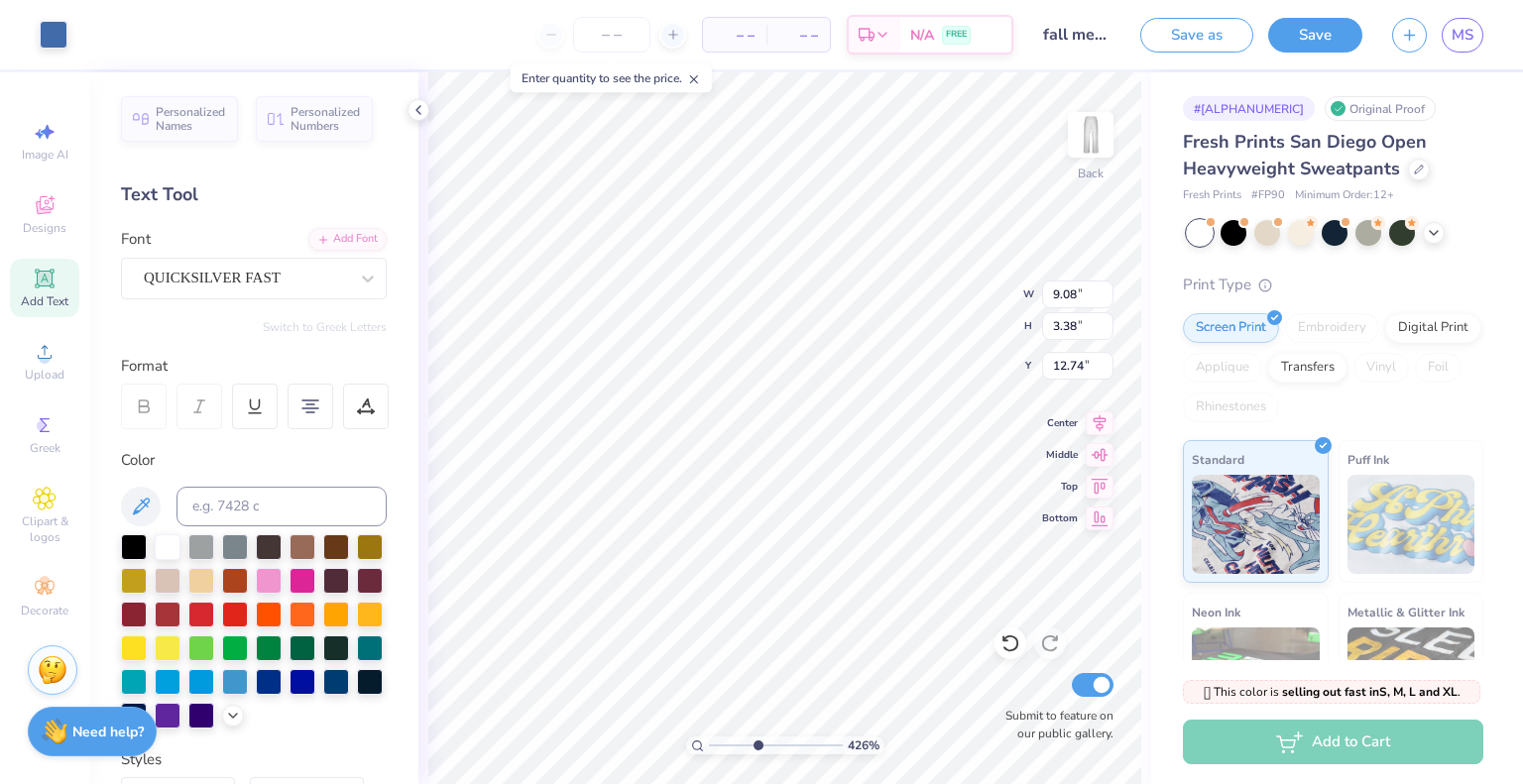 type on "12.53" 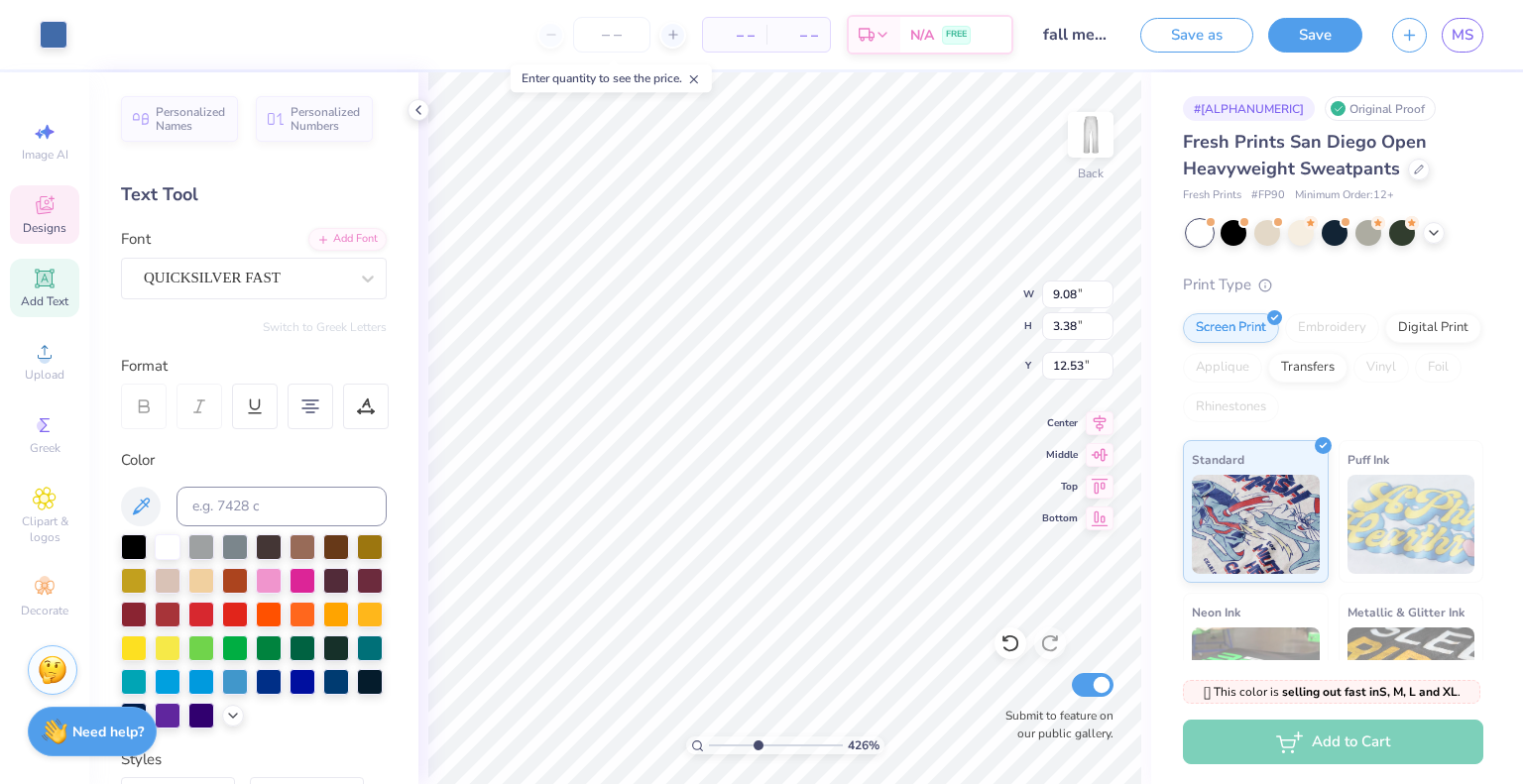 type on "7.51" 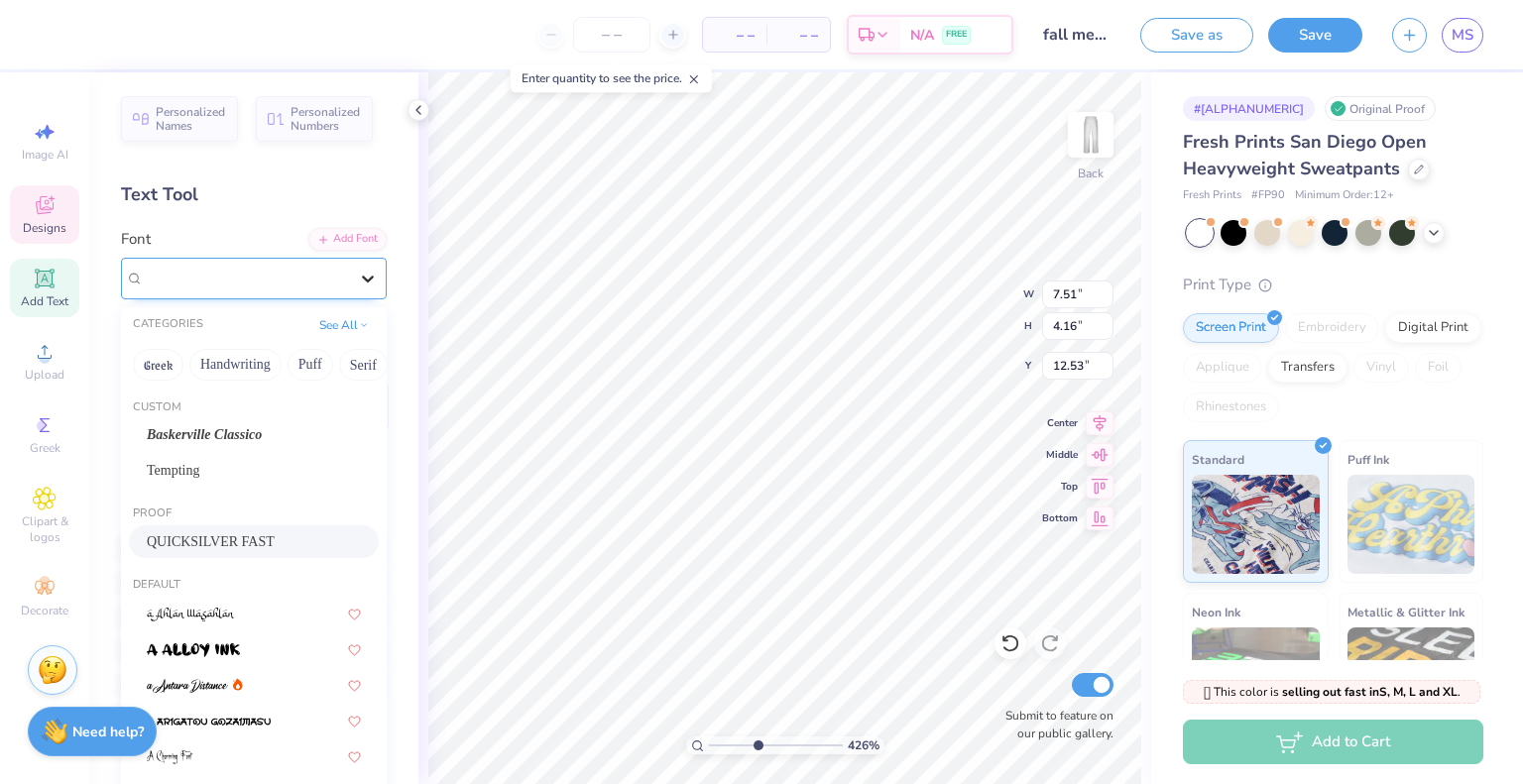 click 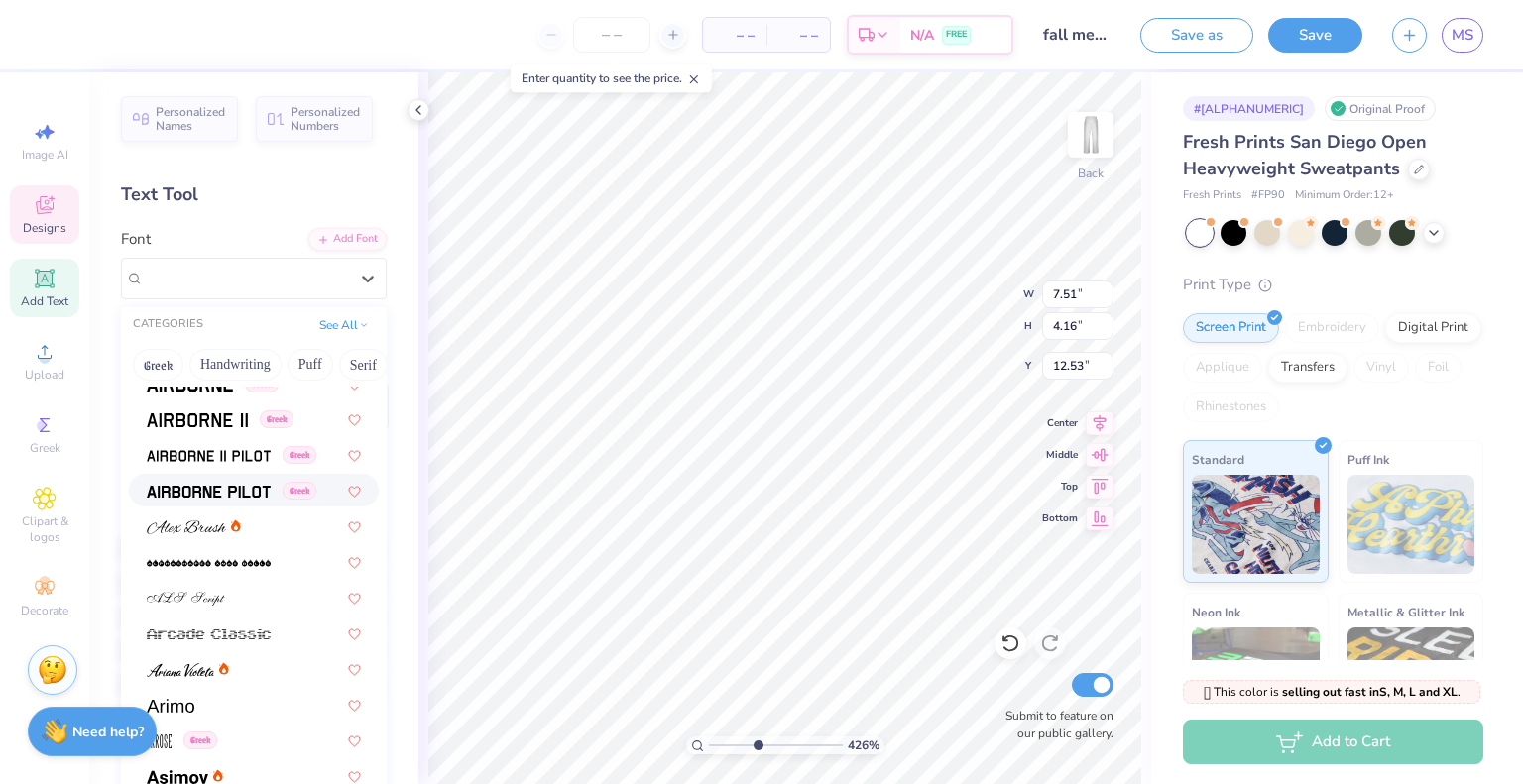 scroll, scrollTop: 510, scrollLeft: 0, axis: vertical 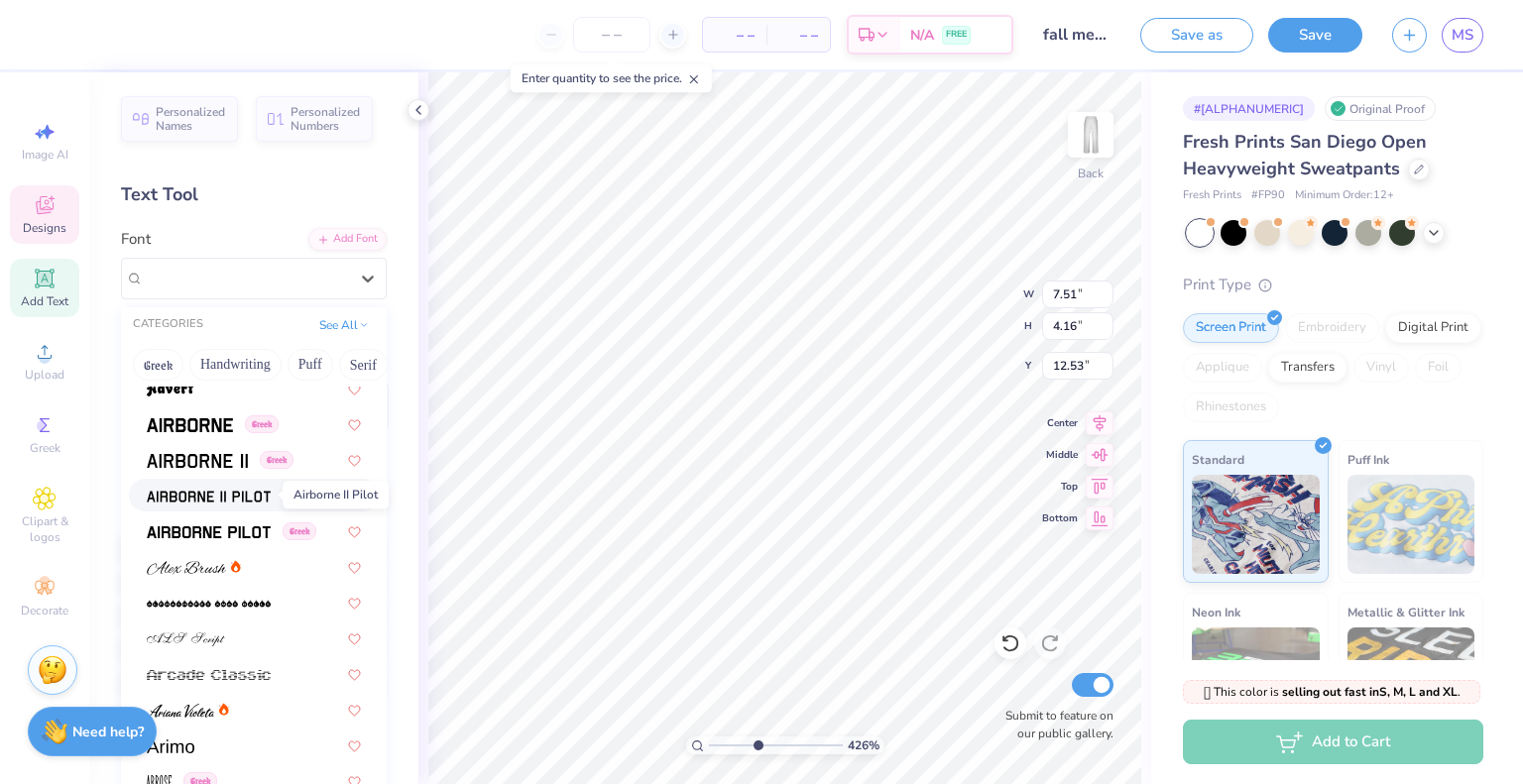 click at bounding box center [208, 497] 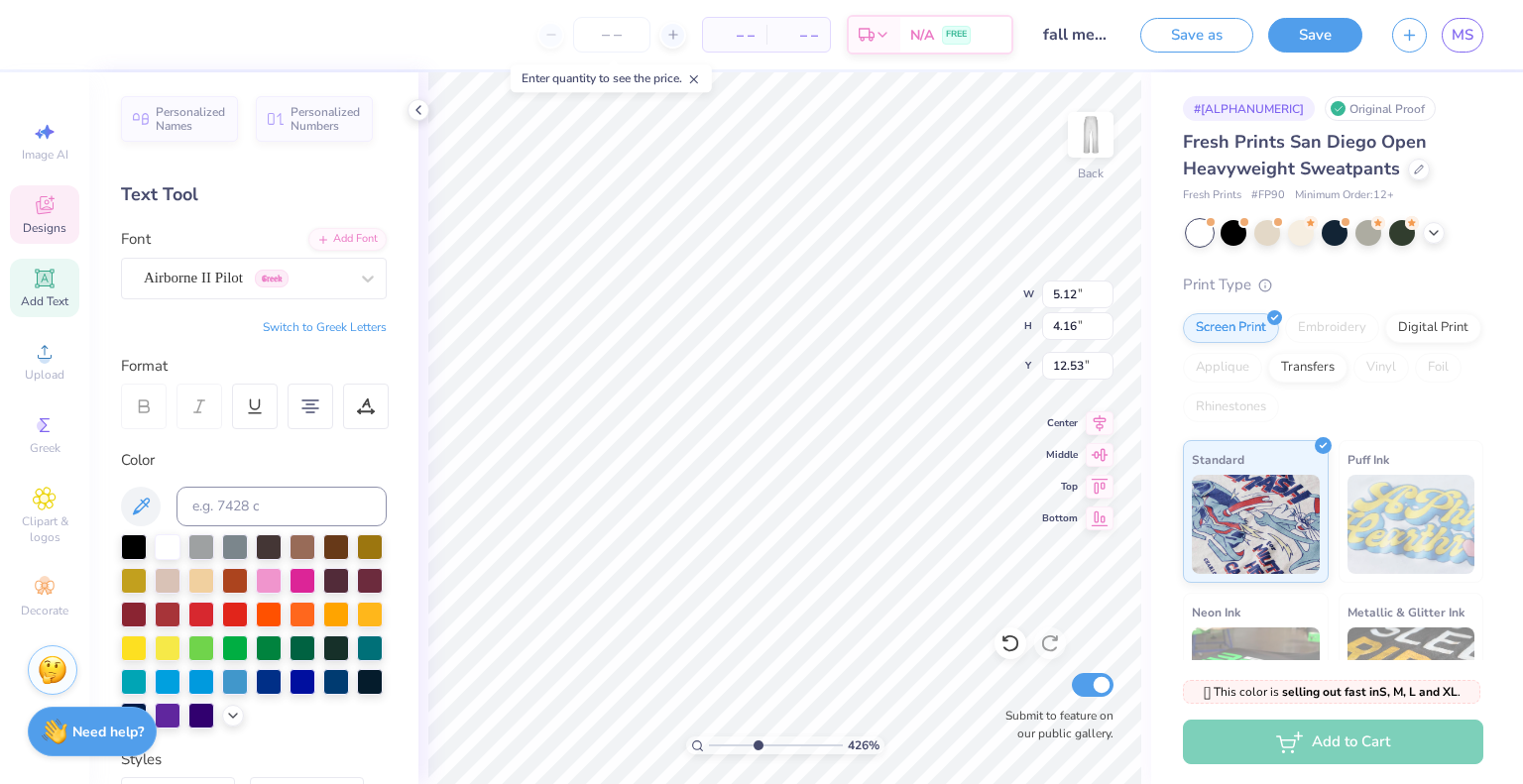scroll, scrollTop: 16, scrollLeft: 2, axis: both 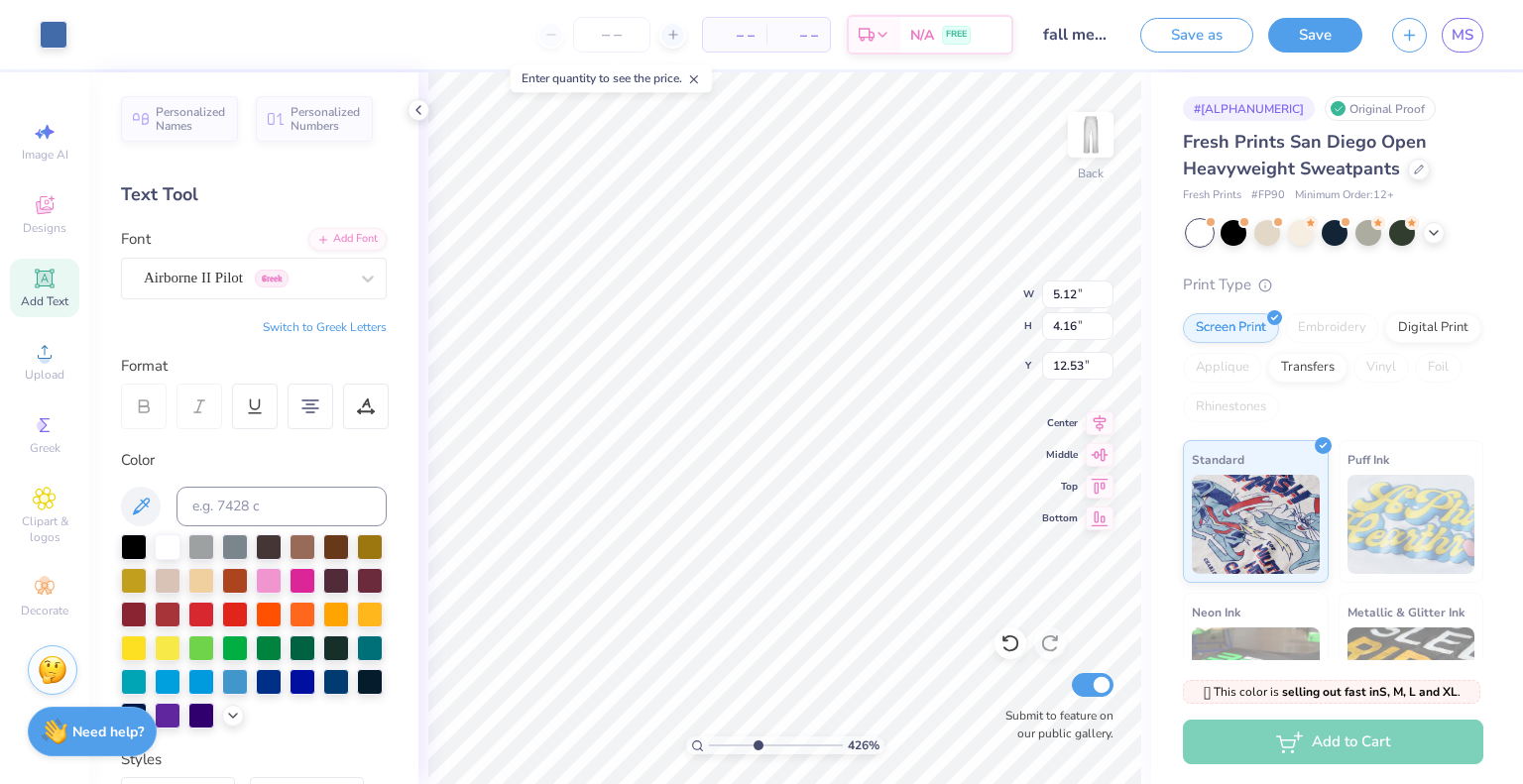 type on "9.08" 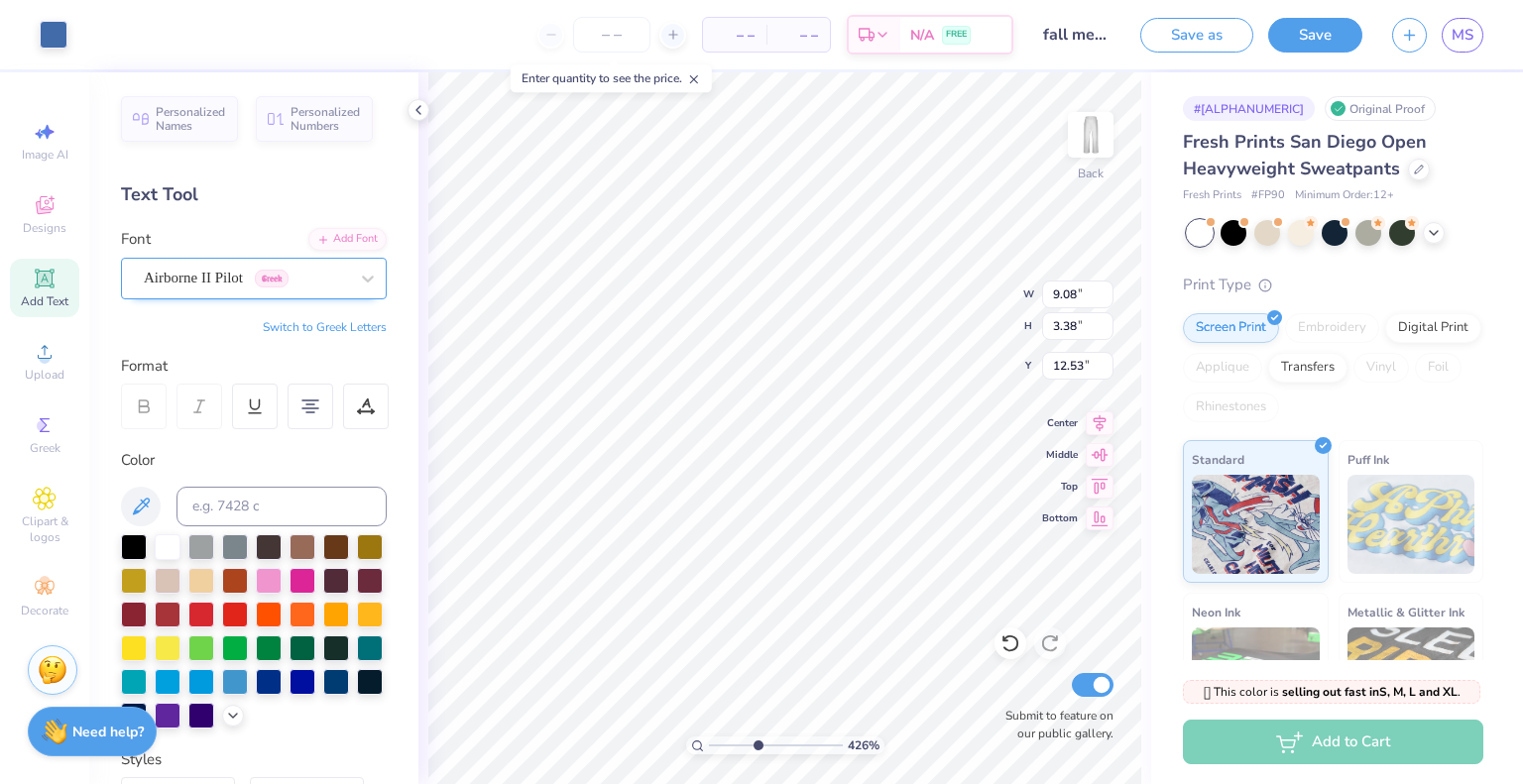 click on "Airborne II Pilot Greek" at bounding box center (246, 278) 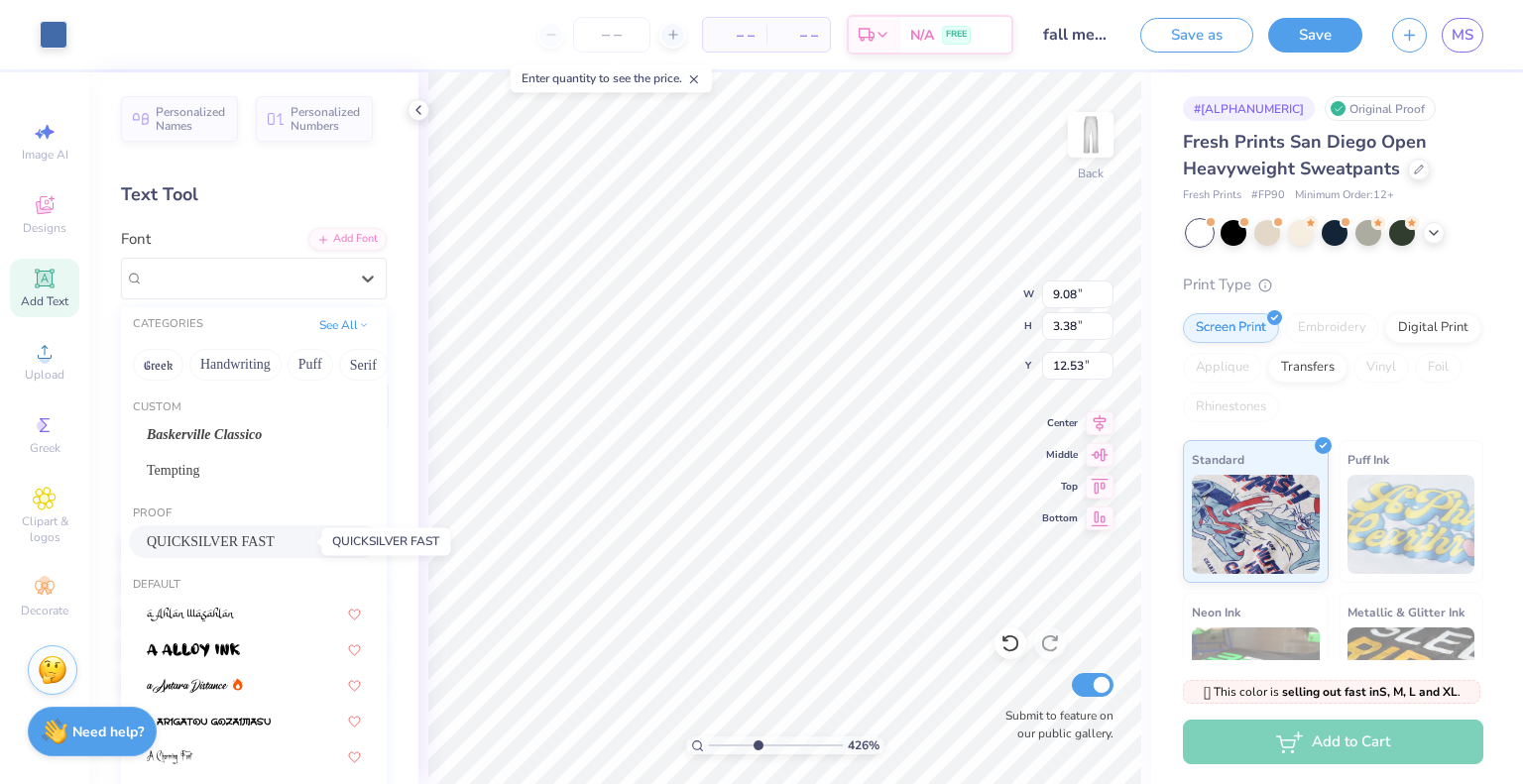 click on "QUICKSILVER FAST" at bounding box center (210, 541) 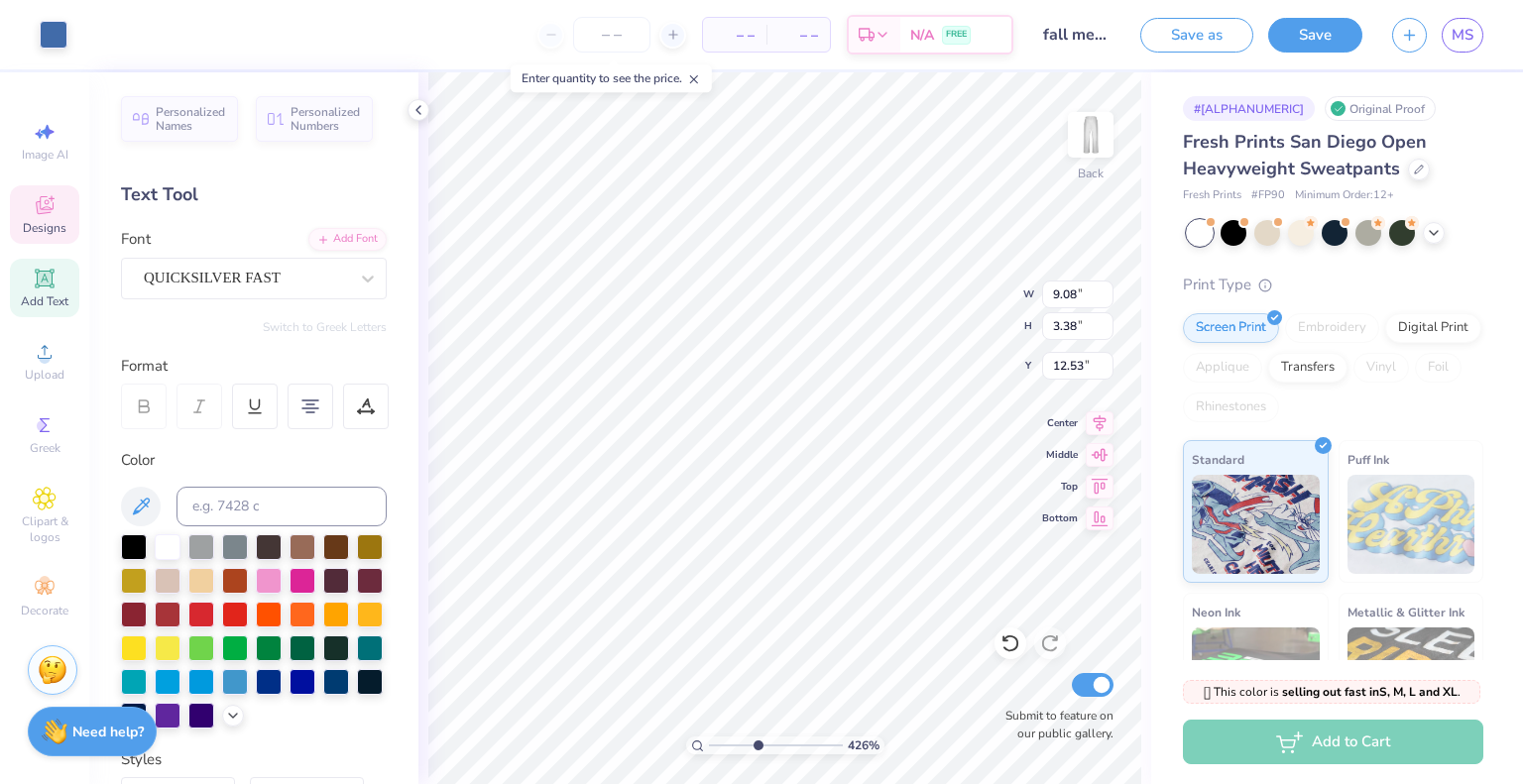 type on "7.51" 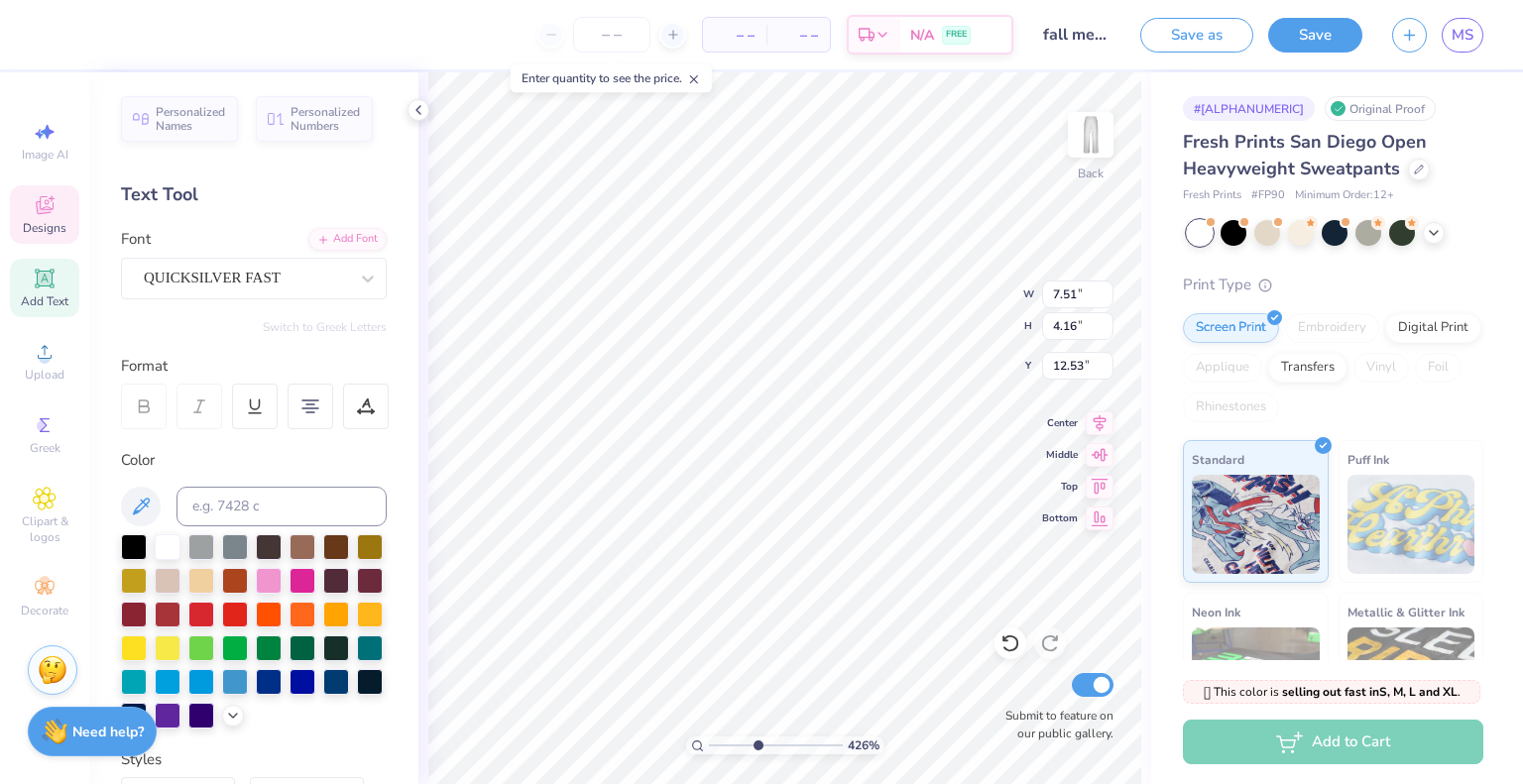 scroll, scrollTop: 16, scrollLeft: 2, axis: both 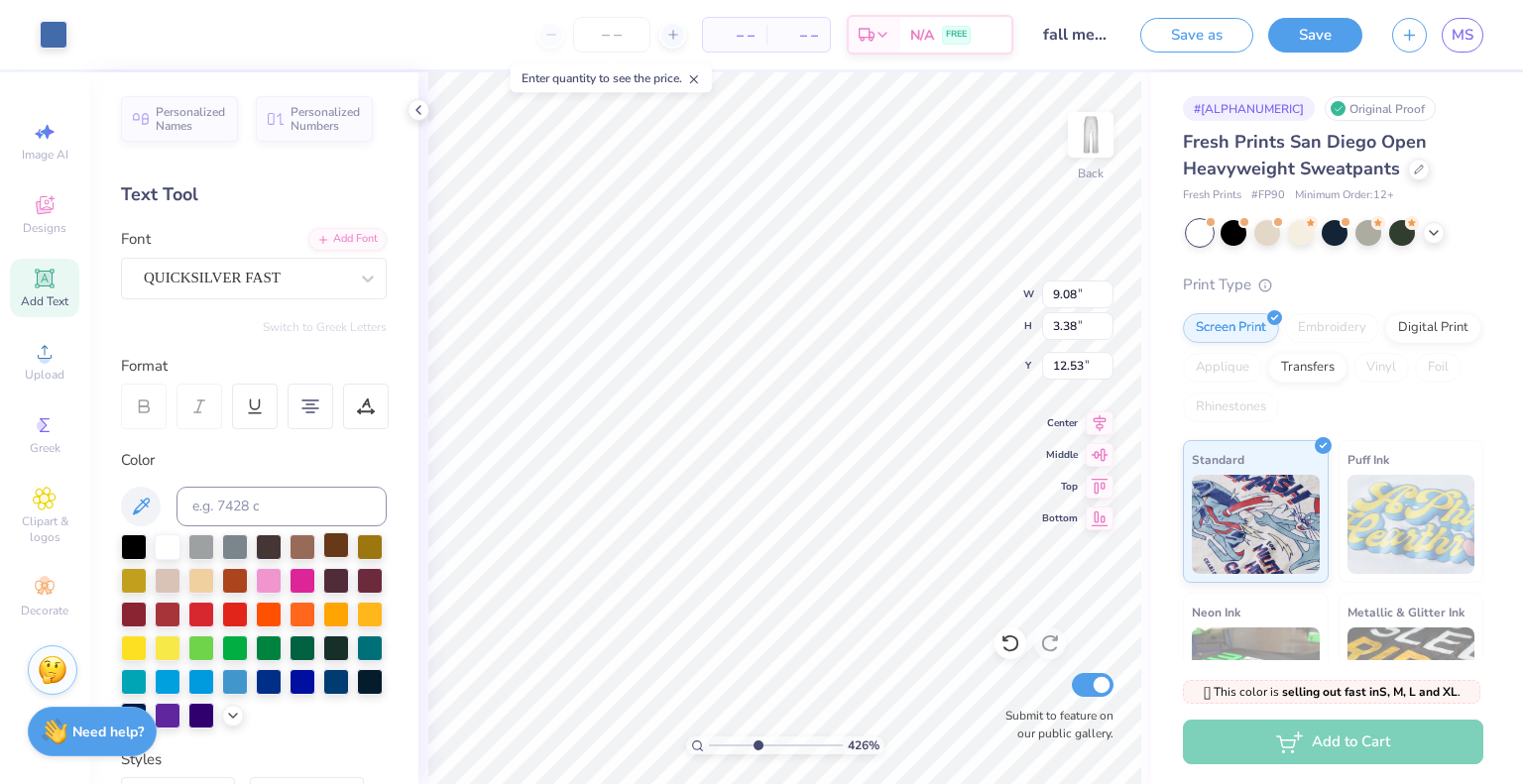 type on "12.74" 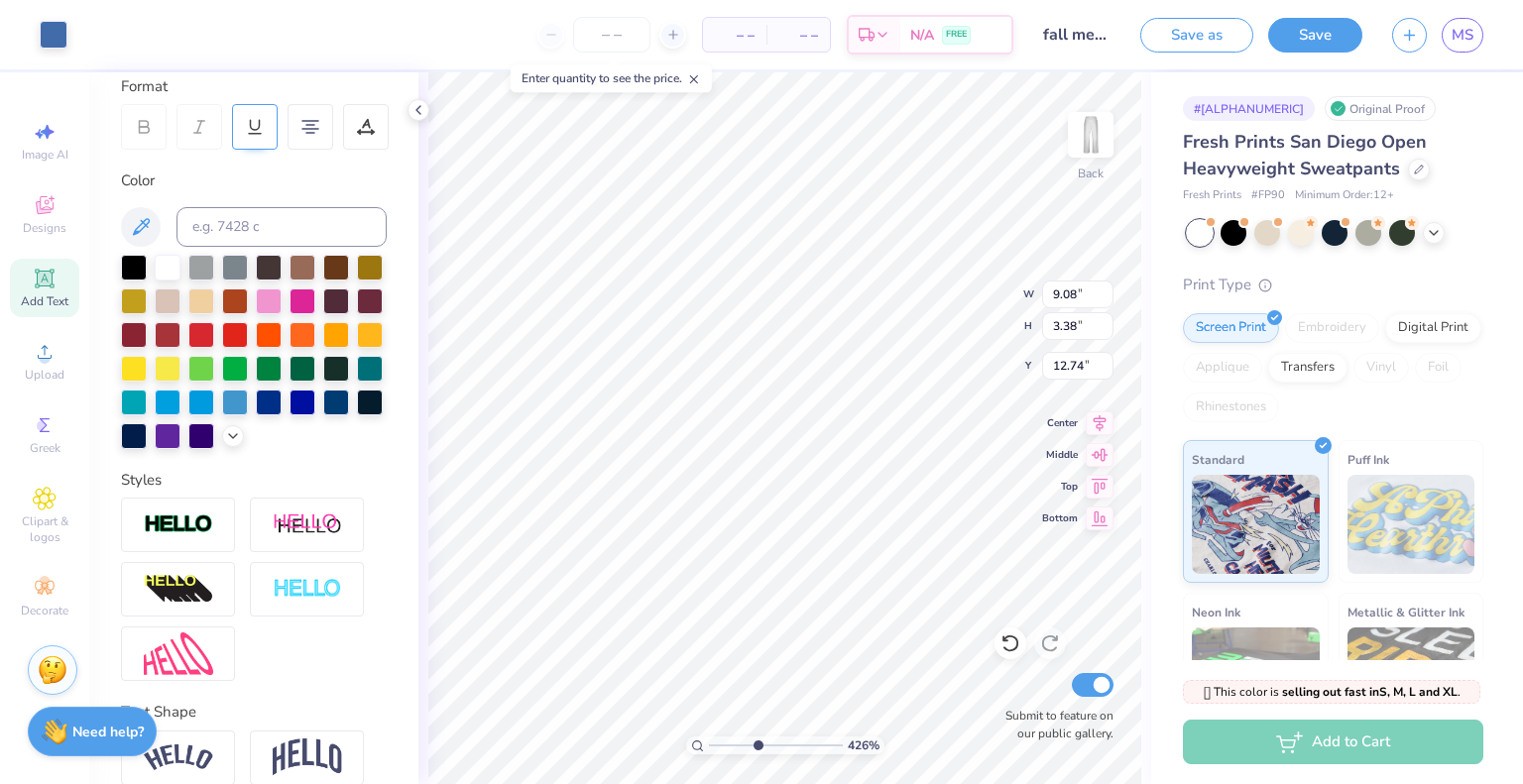 scroll, scrollTop: 0, scrollLeft: 0, axis: both 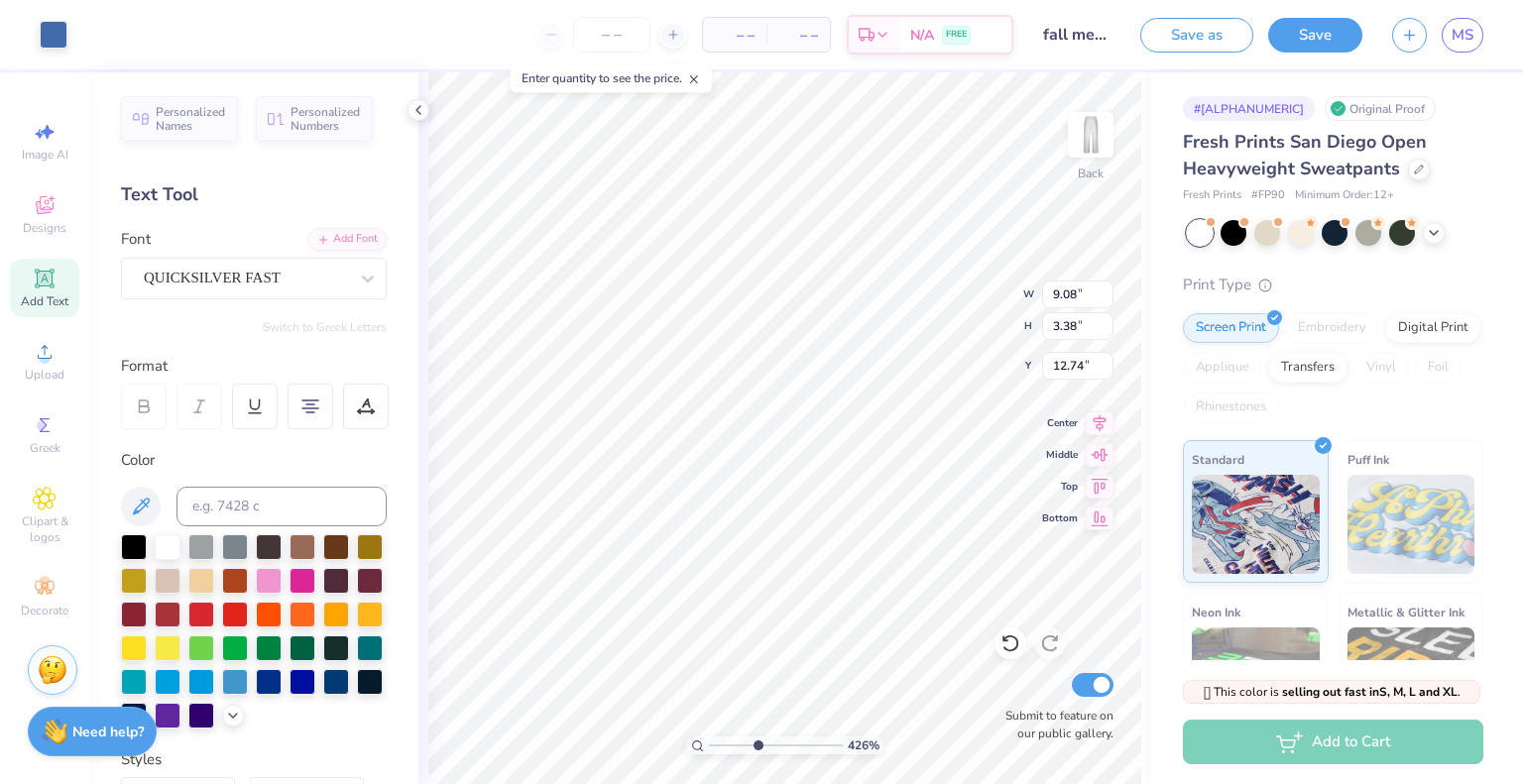 click 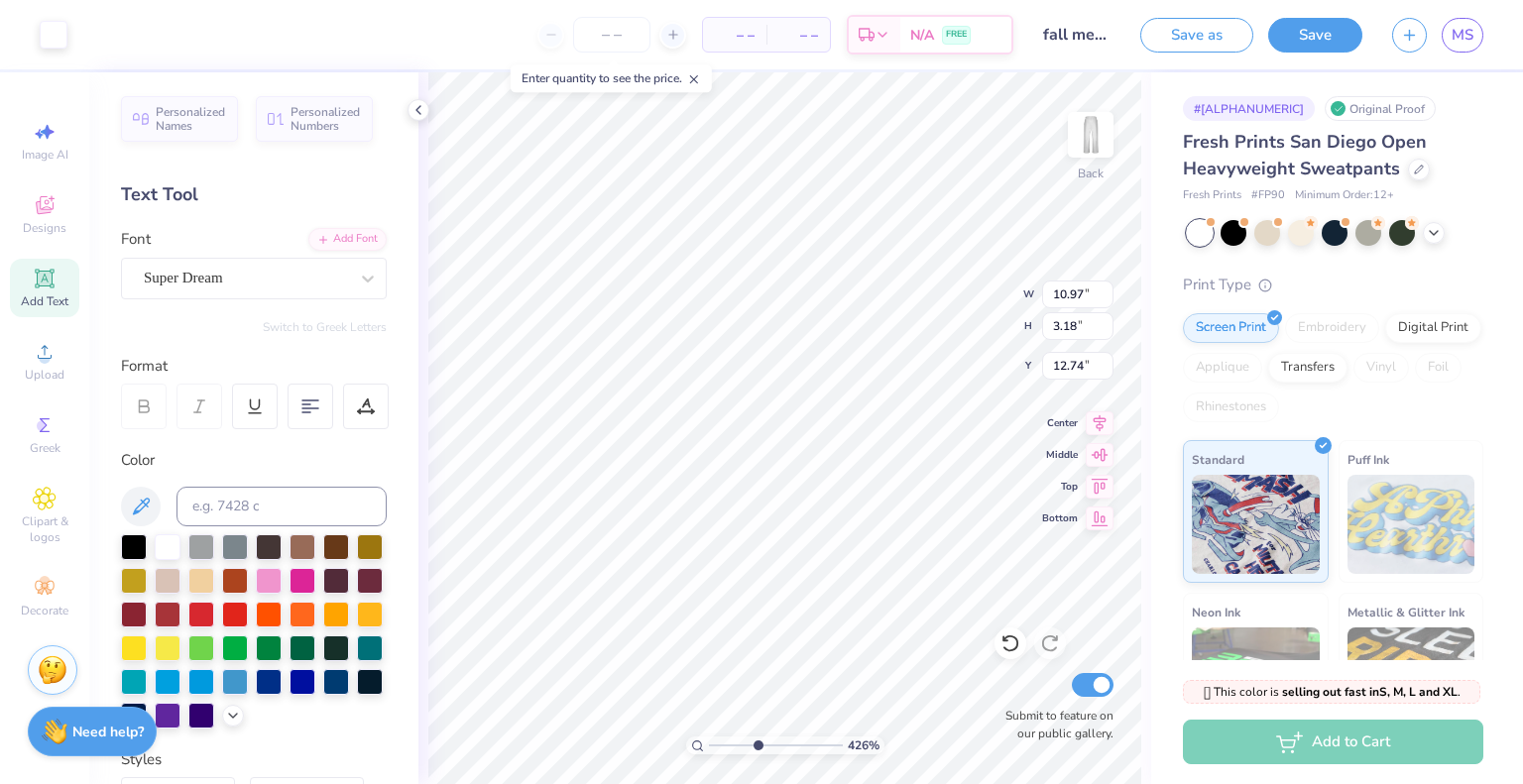 type on "10.97" 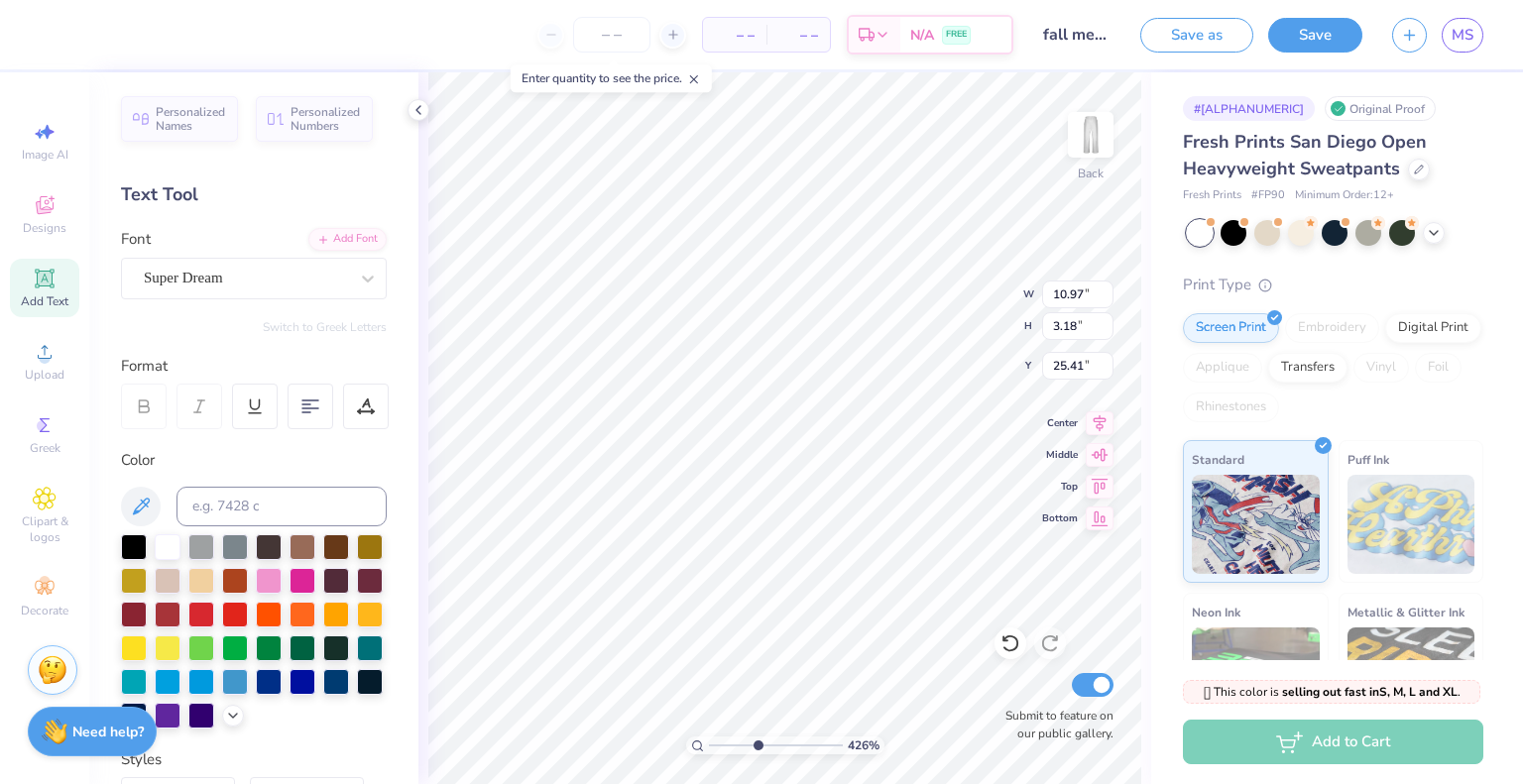 type on "2.11" 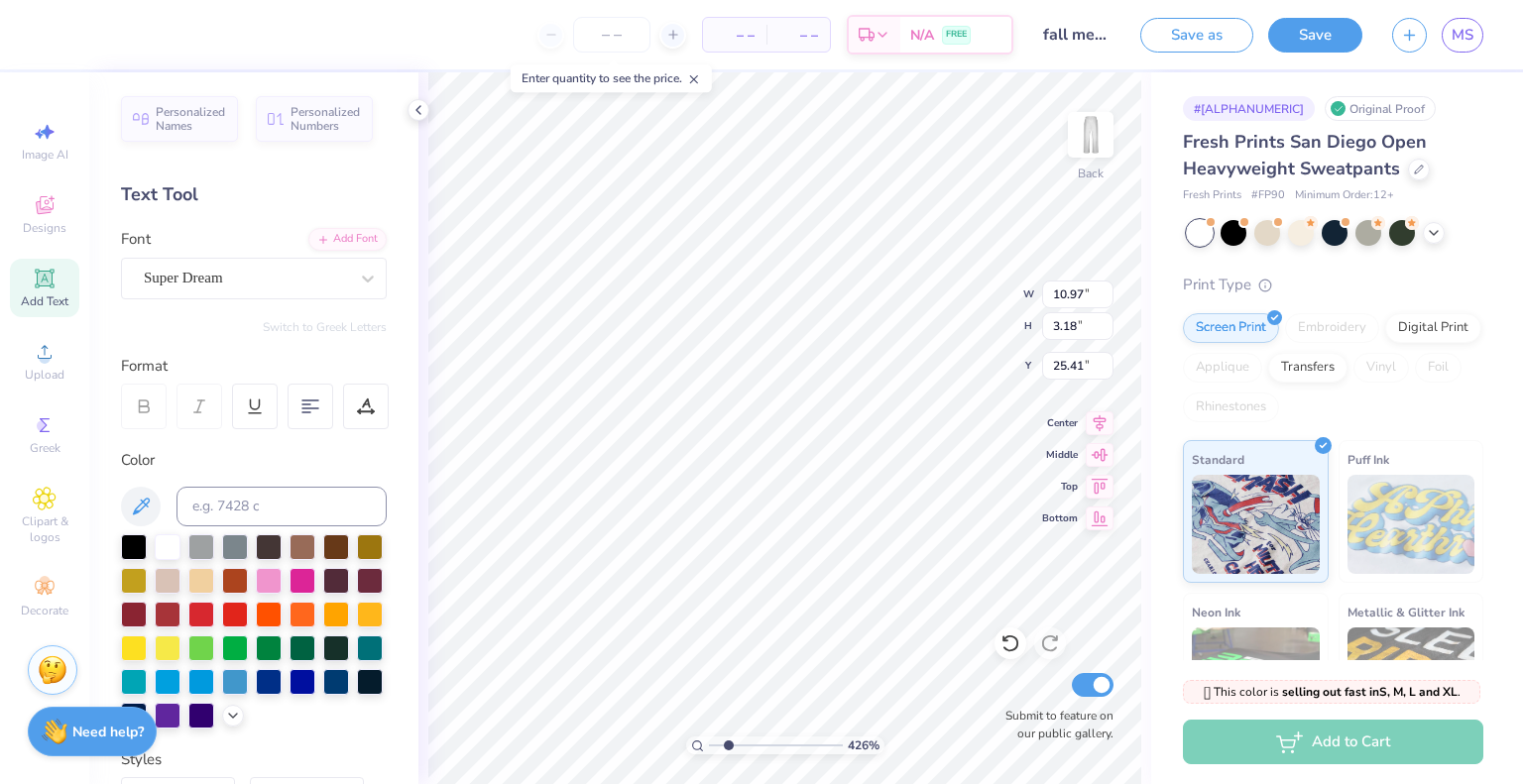 click at bounding box center [775, 745] 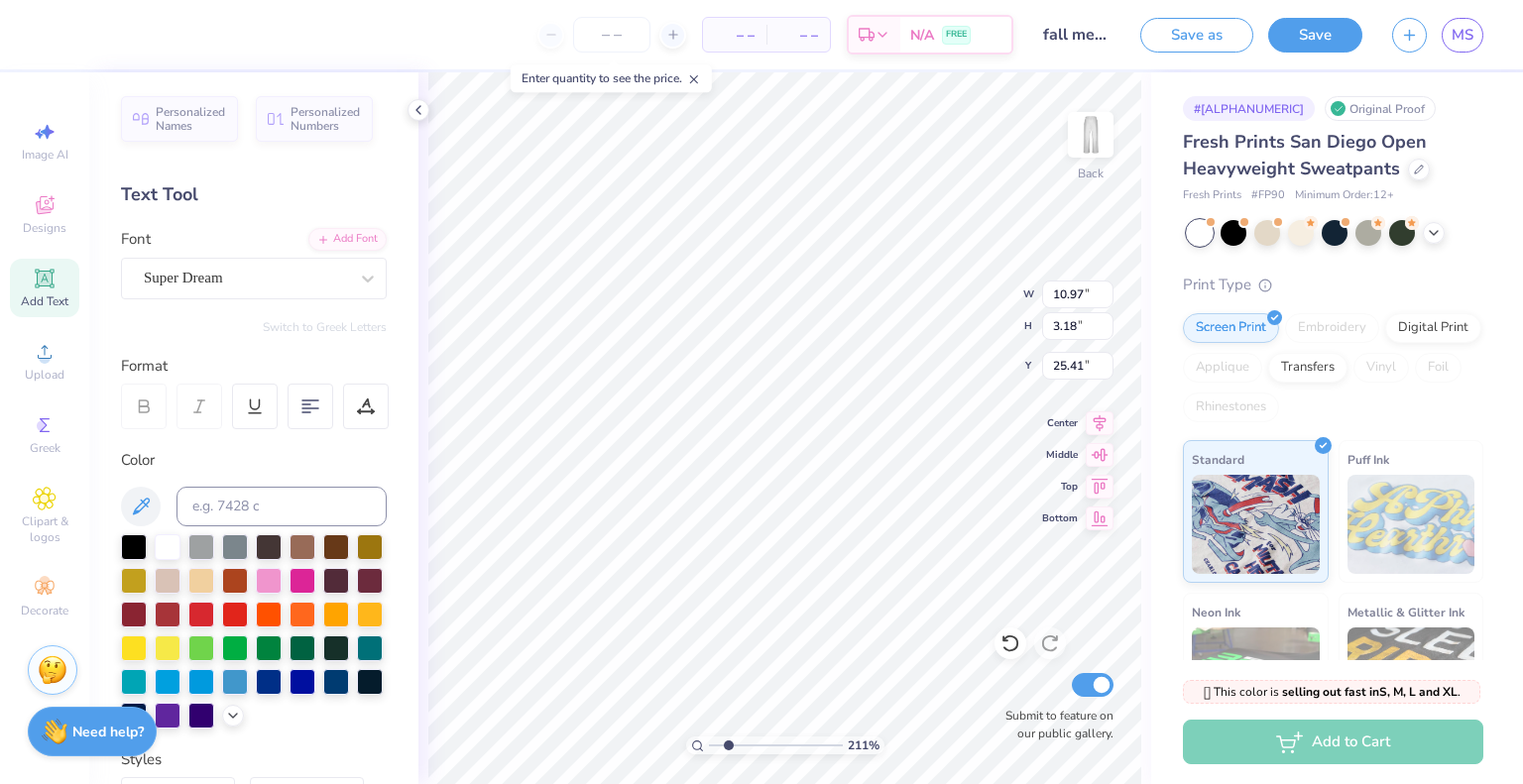 scroll, scrollTop: 16, scrollLeft: 2, axis: both 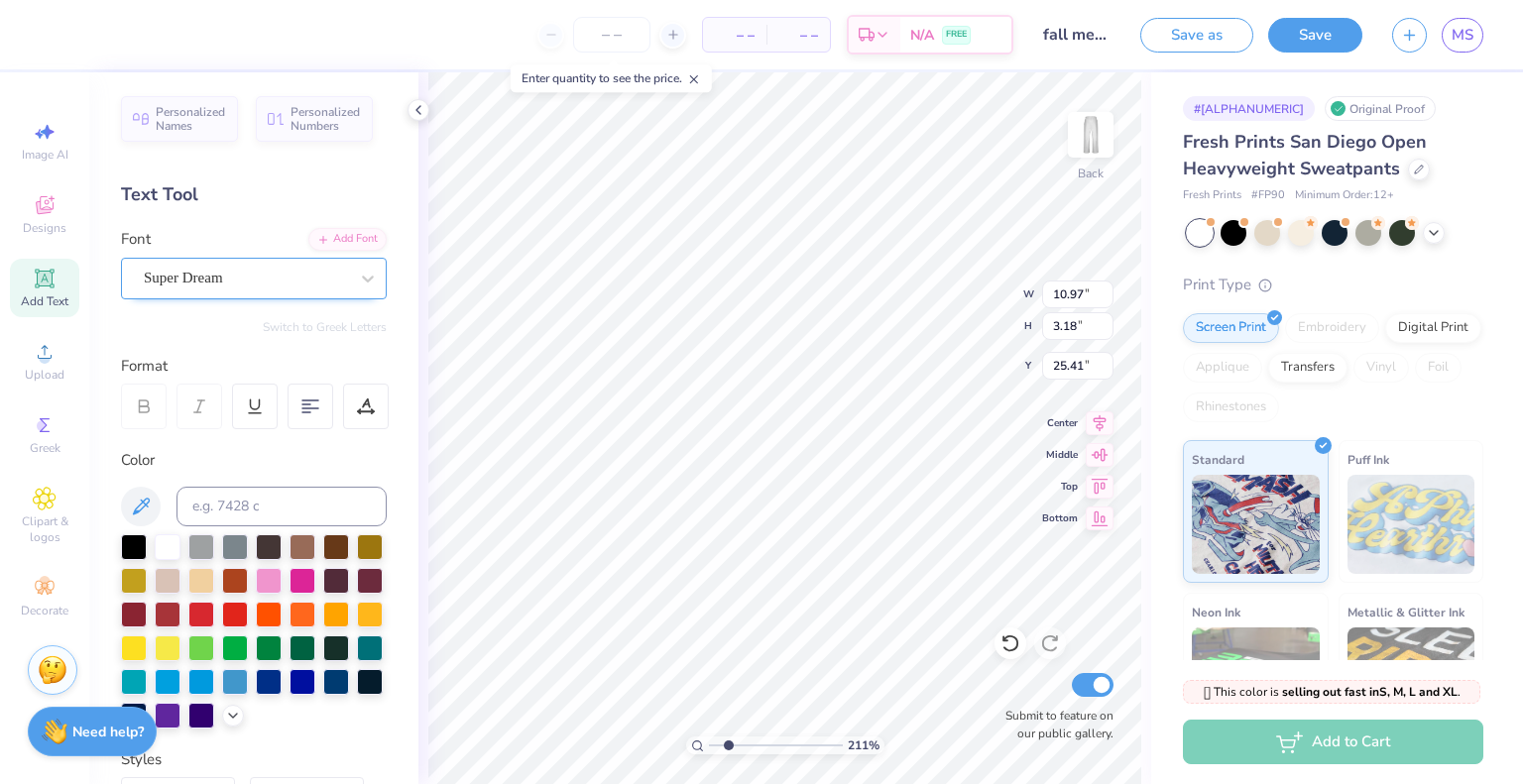 type on "alpha" 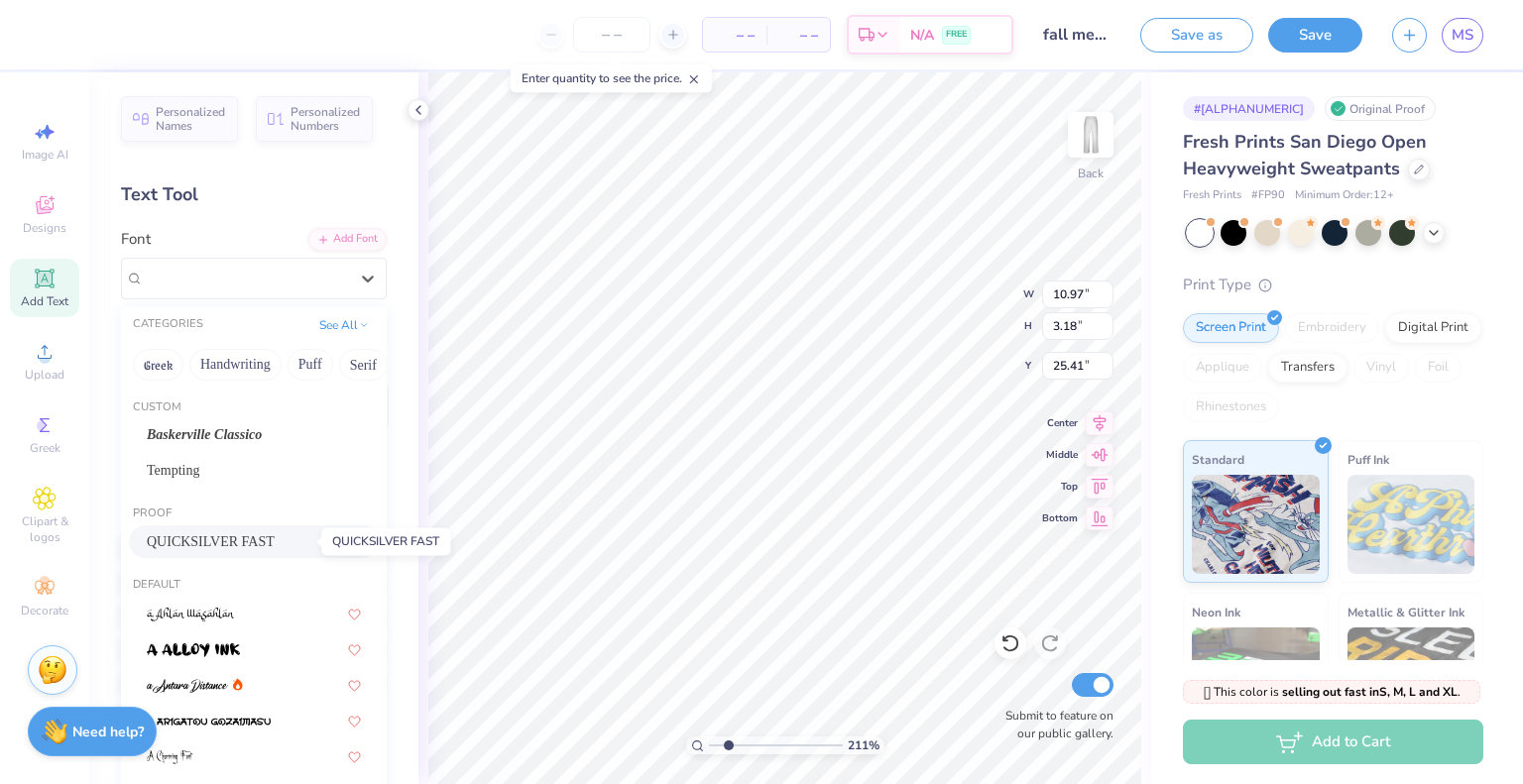 click on "QUICKSILVER FAST" at bounding box center (210, 541) 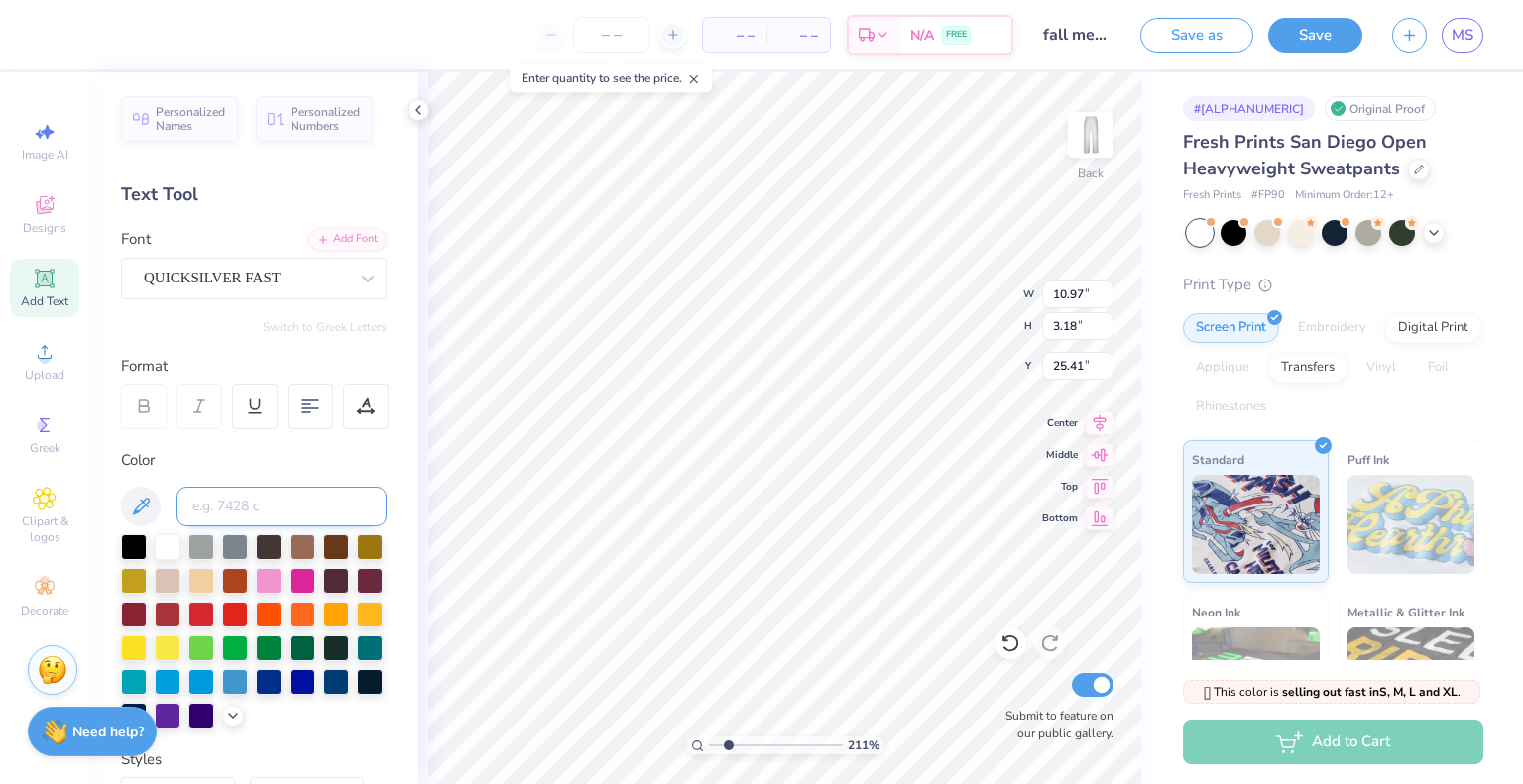 click at bounding box center [282, 506] 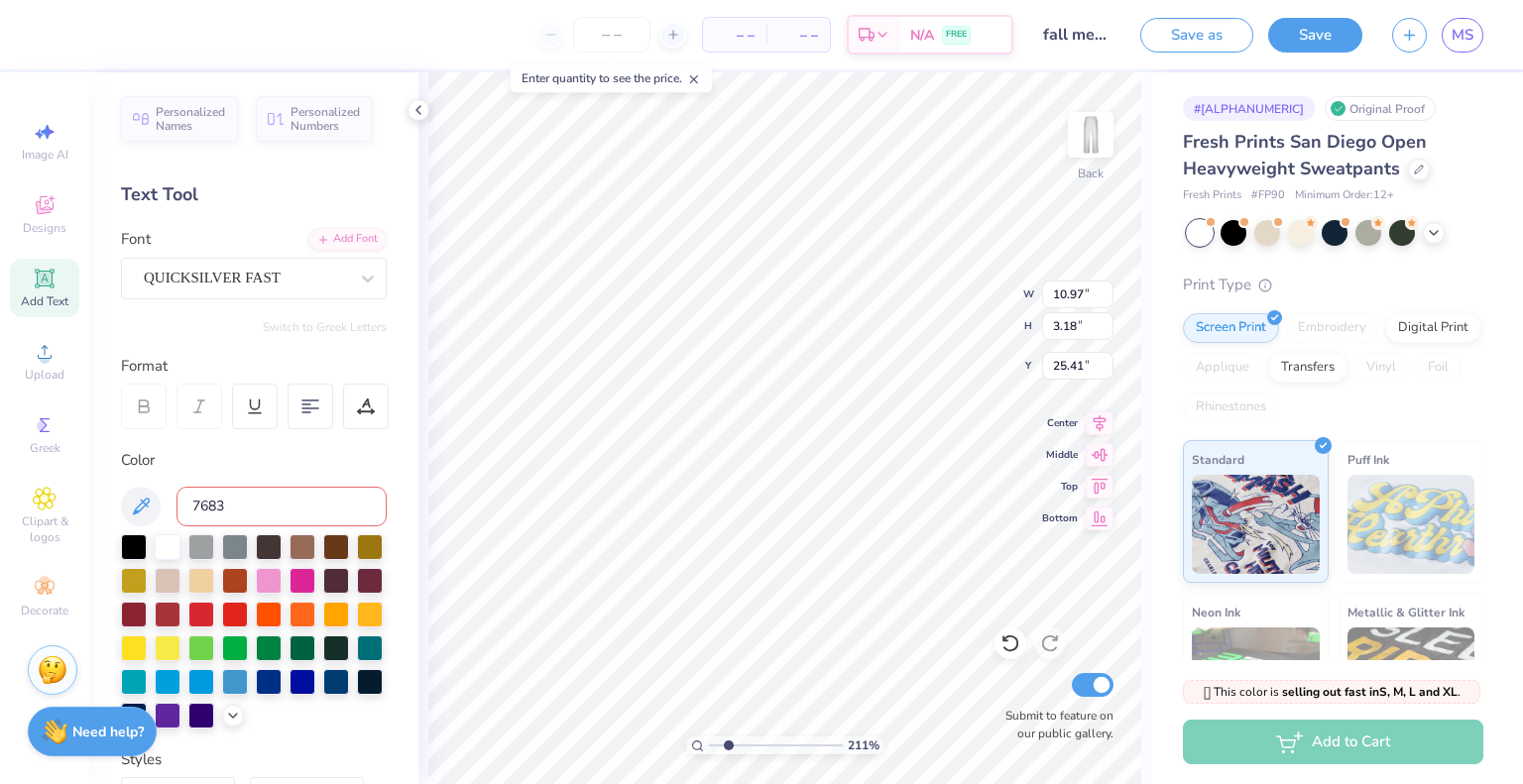 type on "[NUMBER]c" 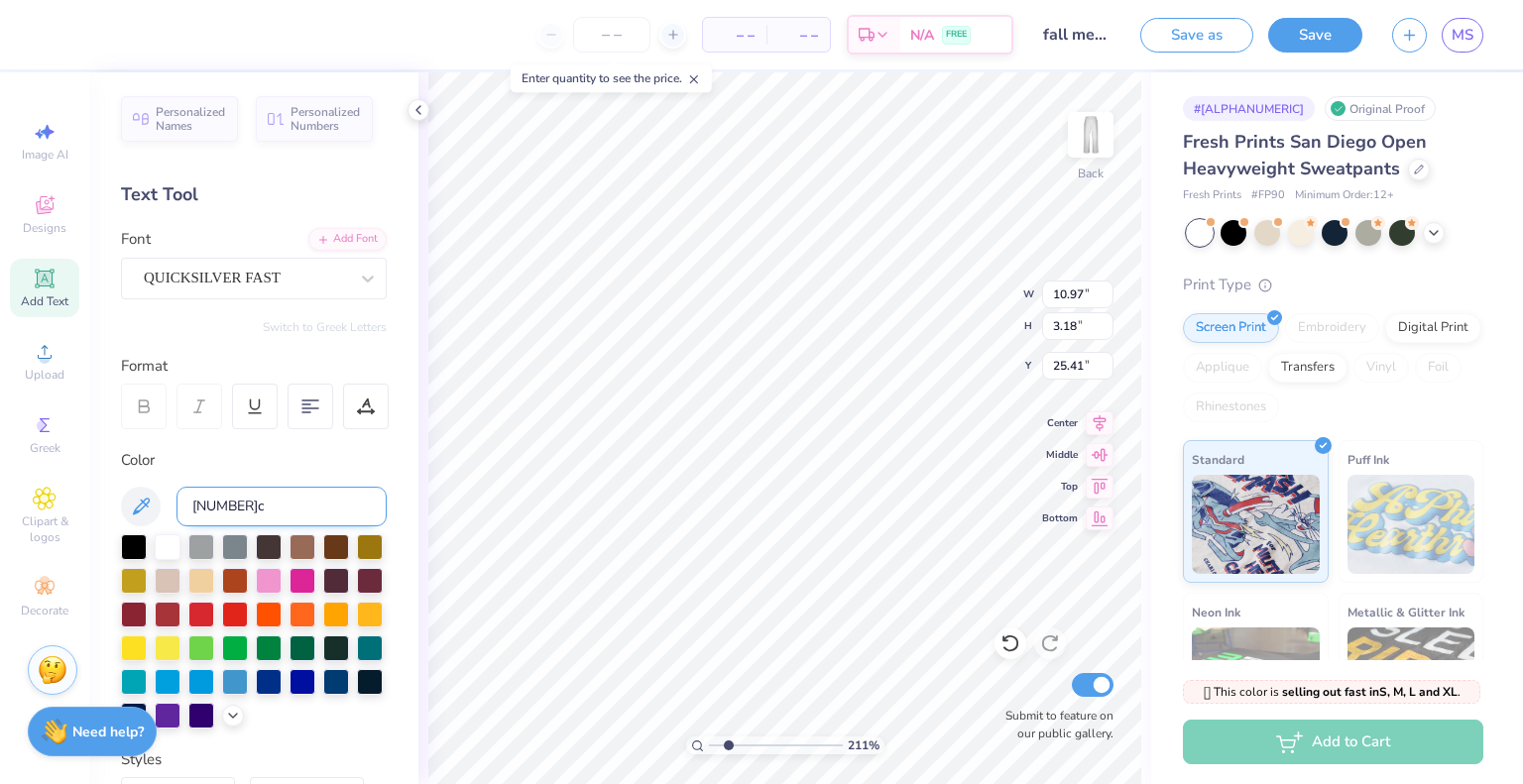type 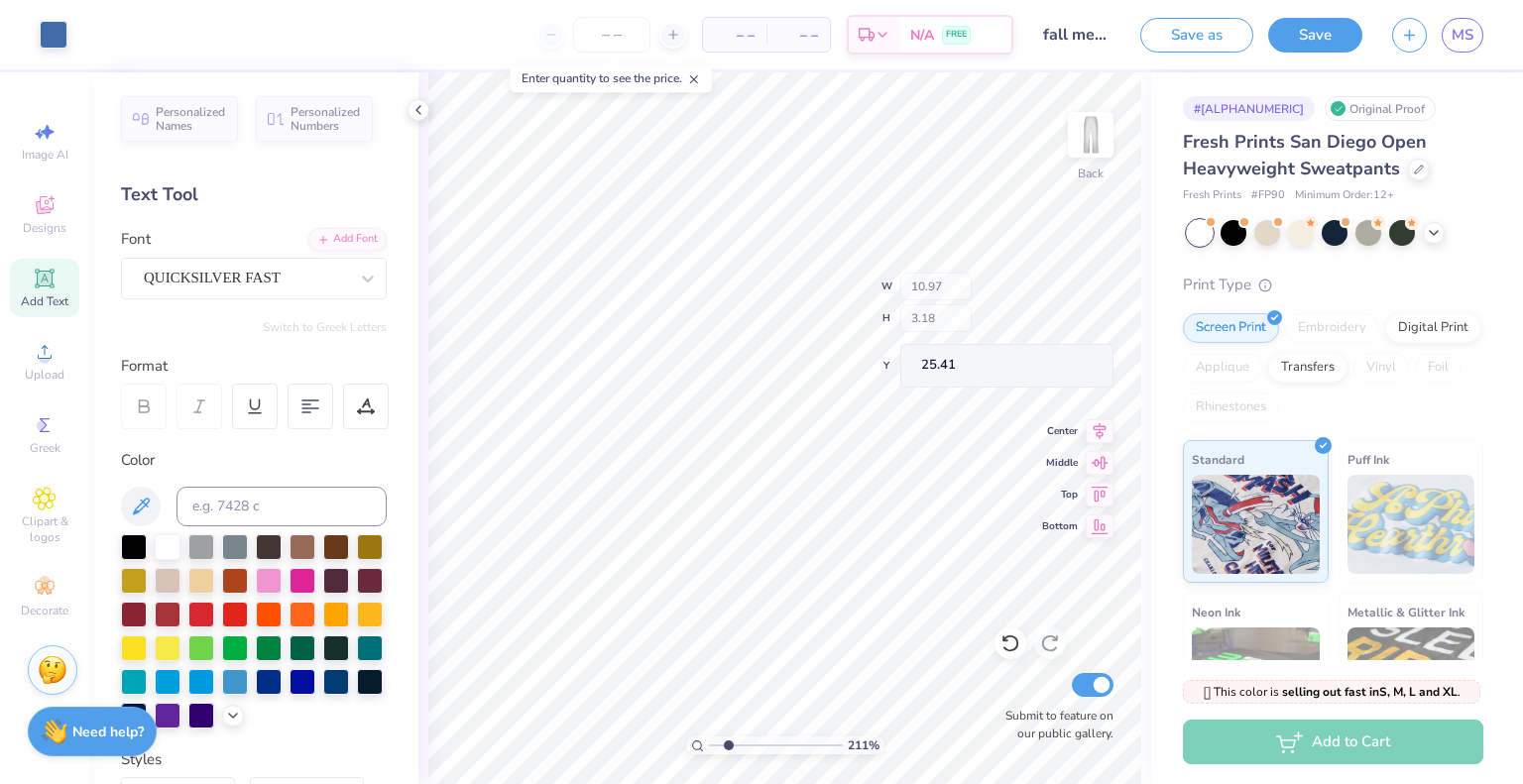 scroll, scrollTop: 400, scrollLeft: 0, axis: vertical 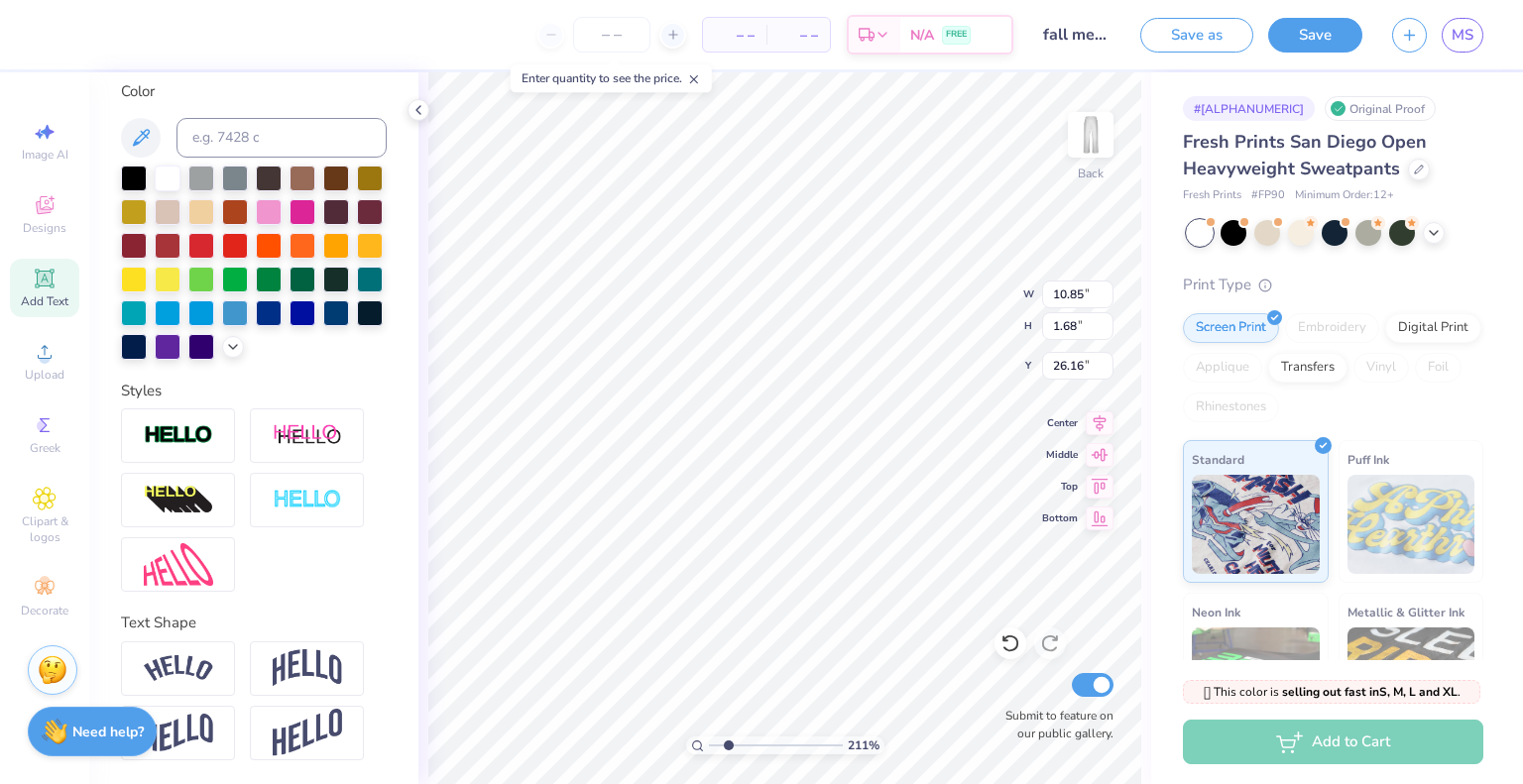 type on "6.16" 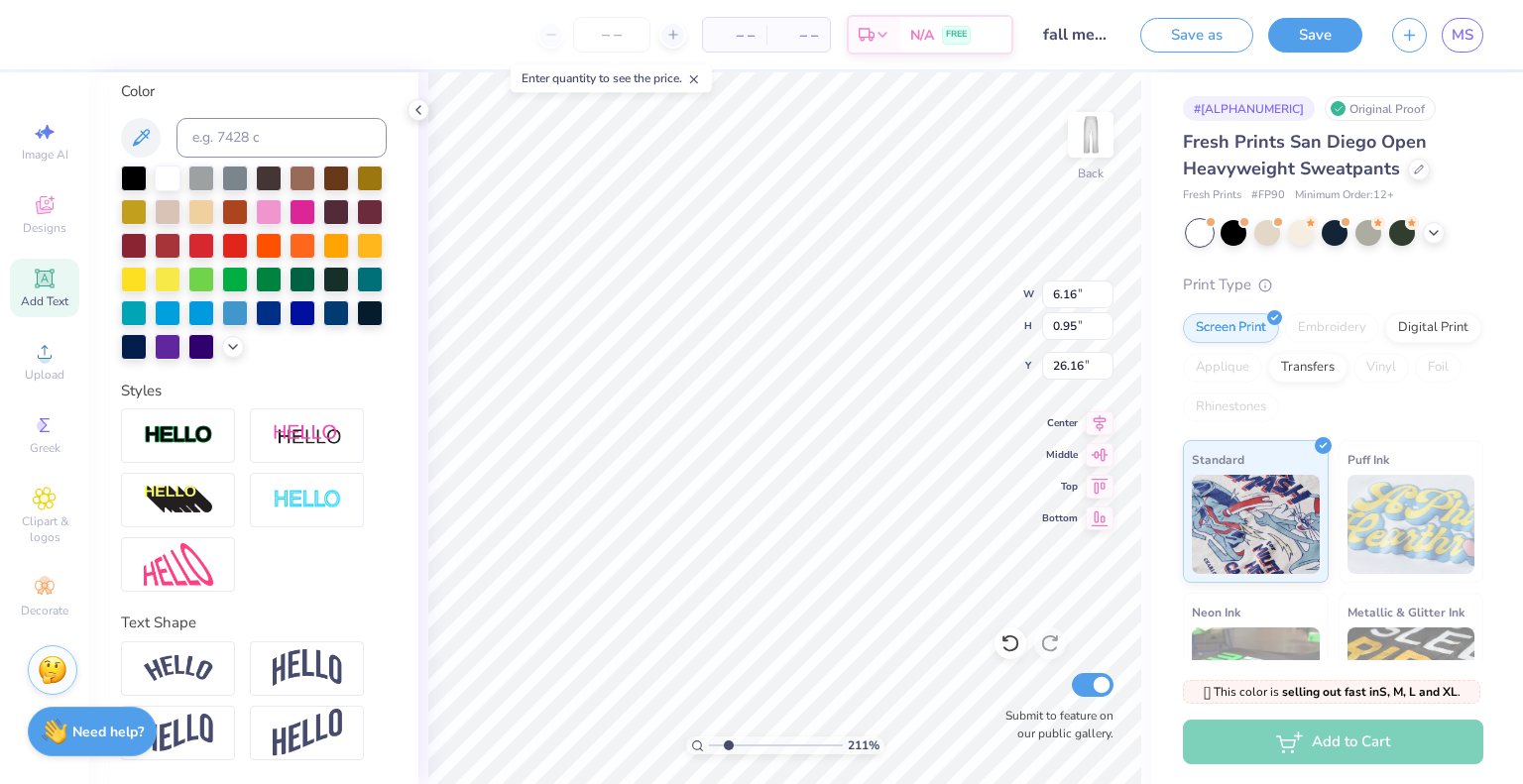 type on "12.74" 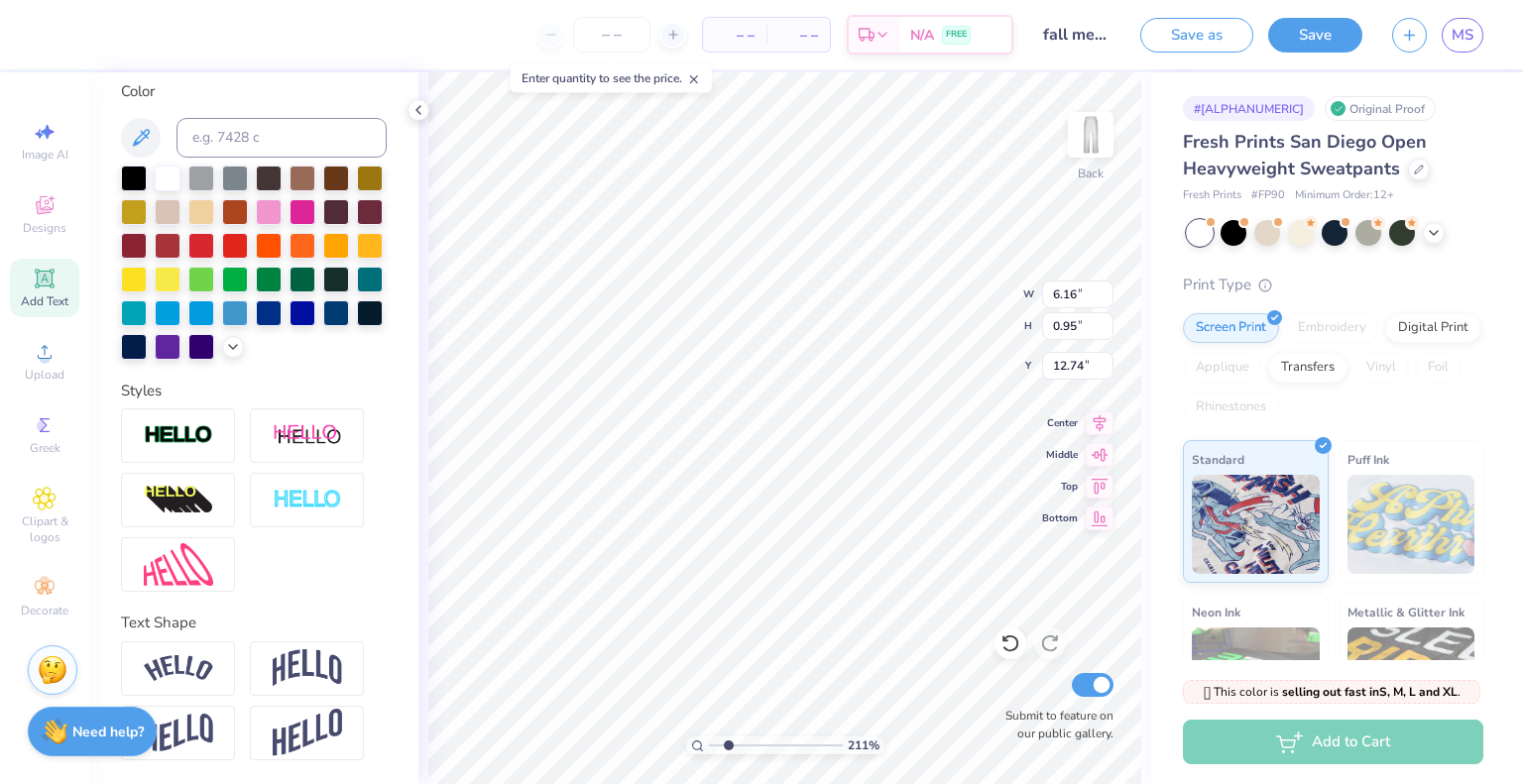 type on "3.78" 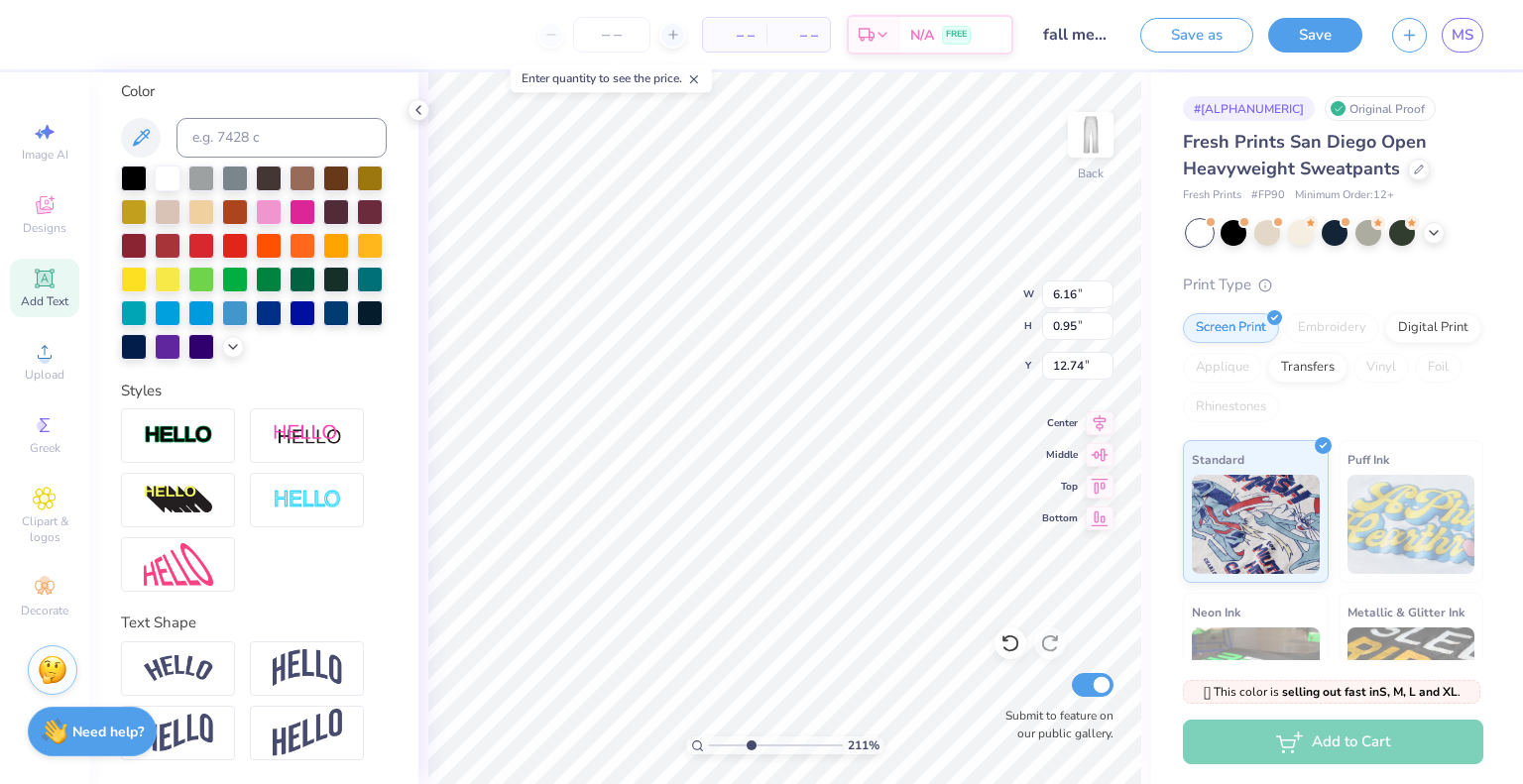 click at bounding box center [775, 745] 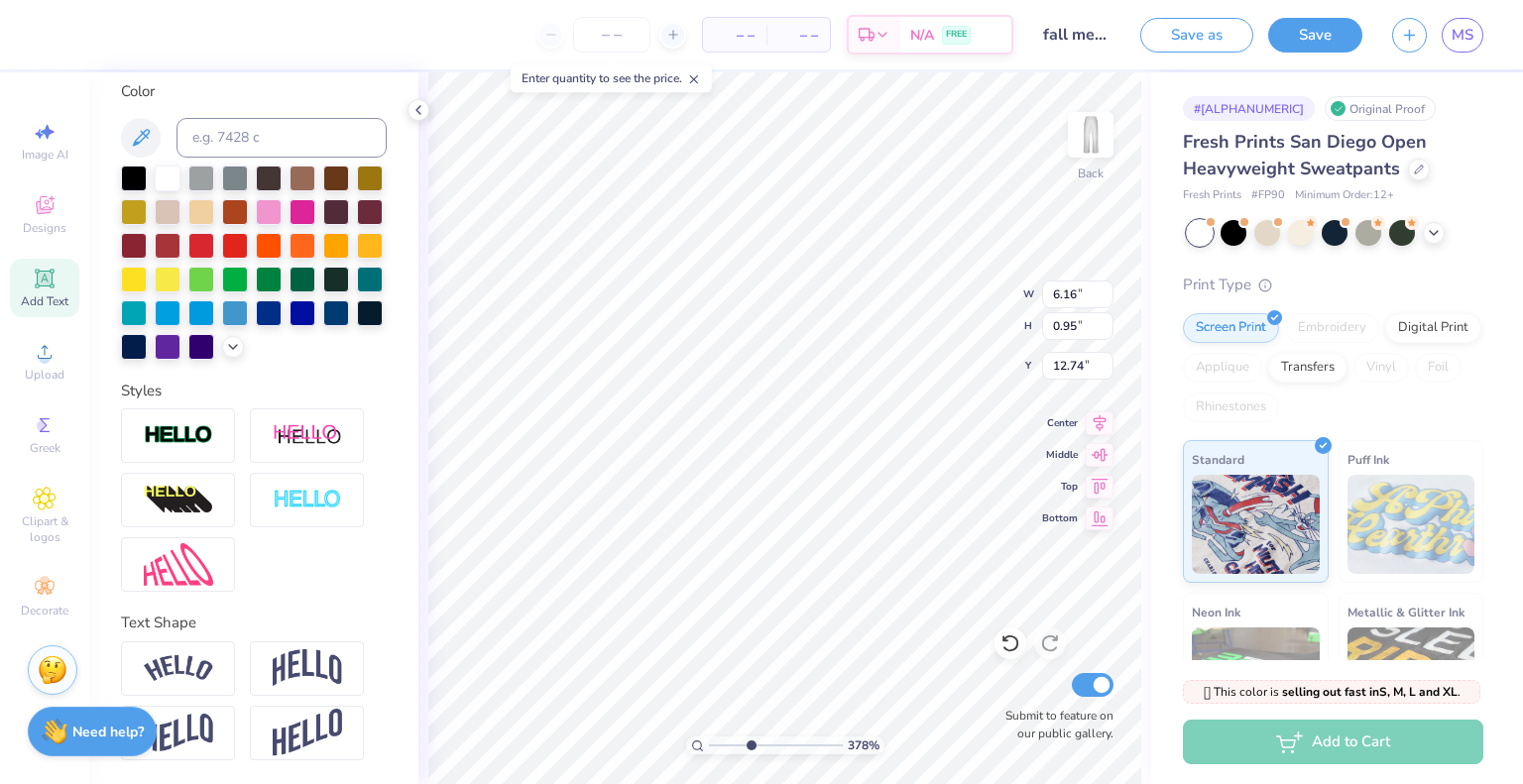 scroll, scrollTop: 0, scrollLeft: 0, axis: both 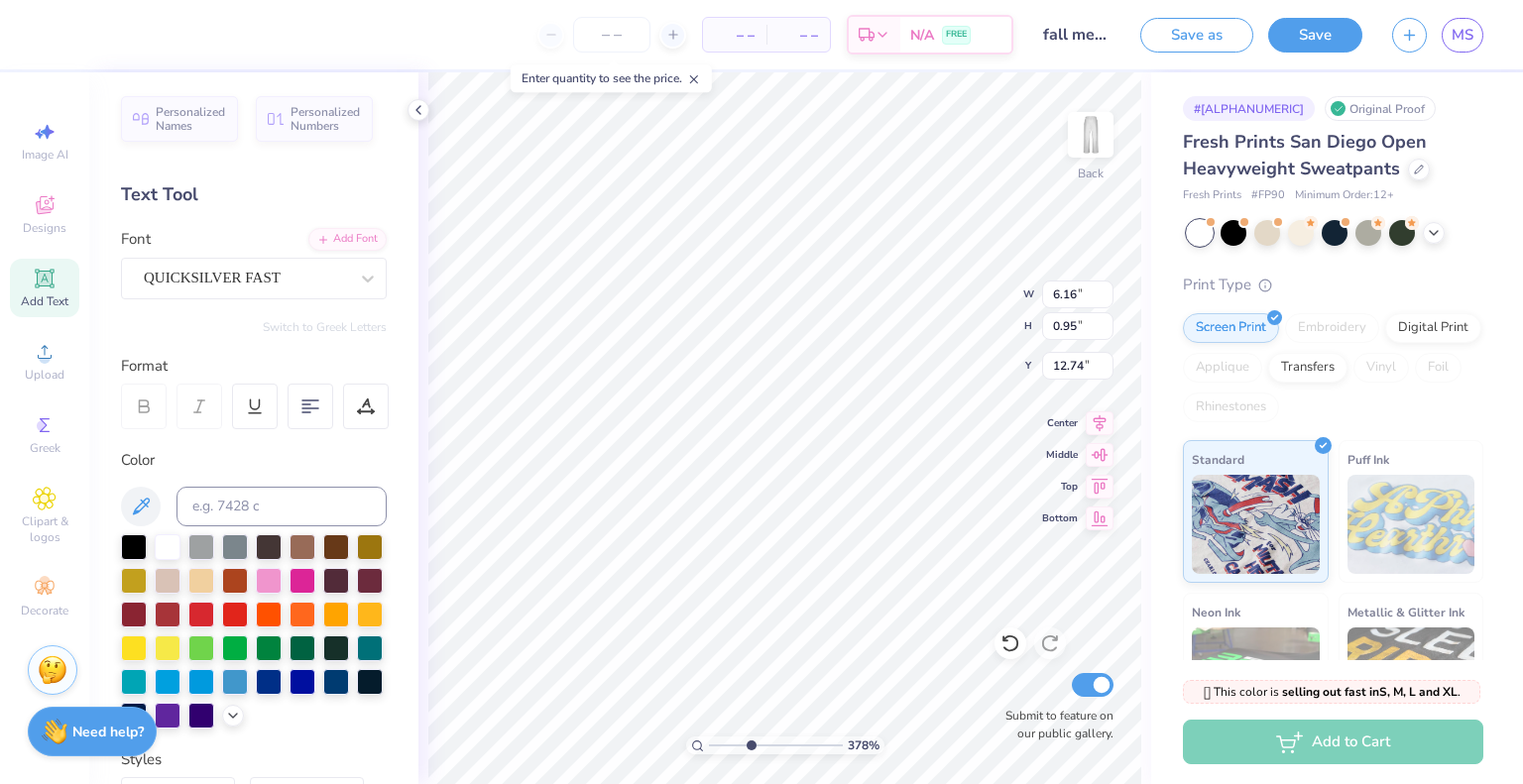 click 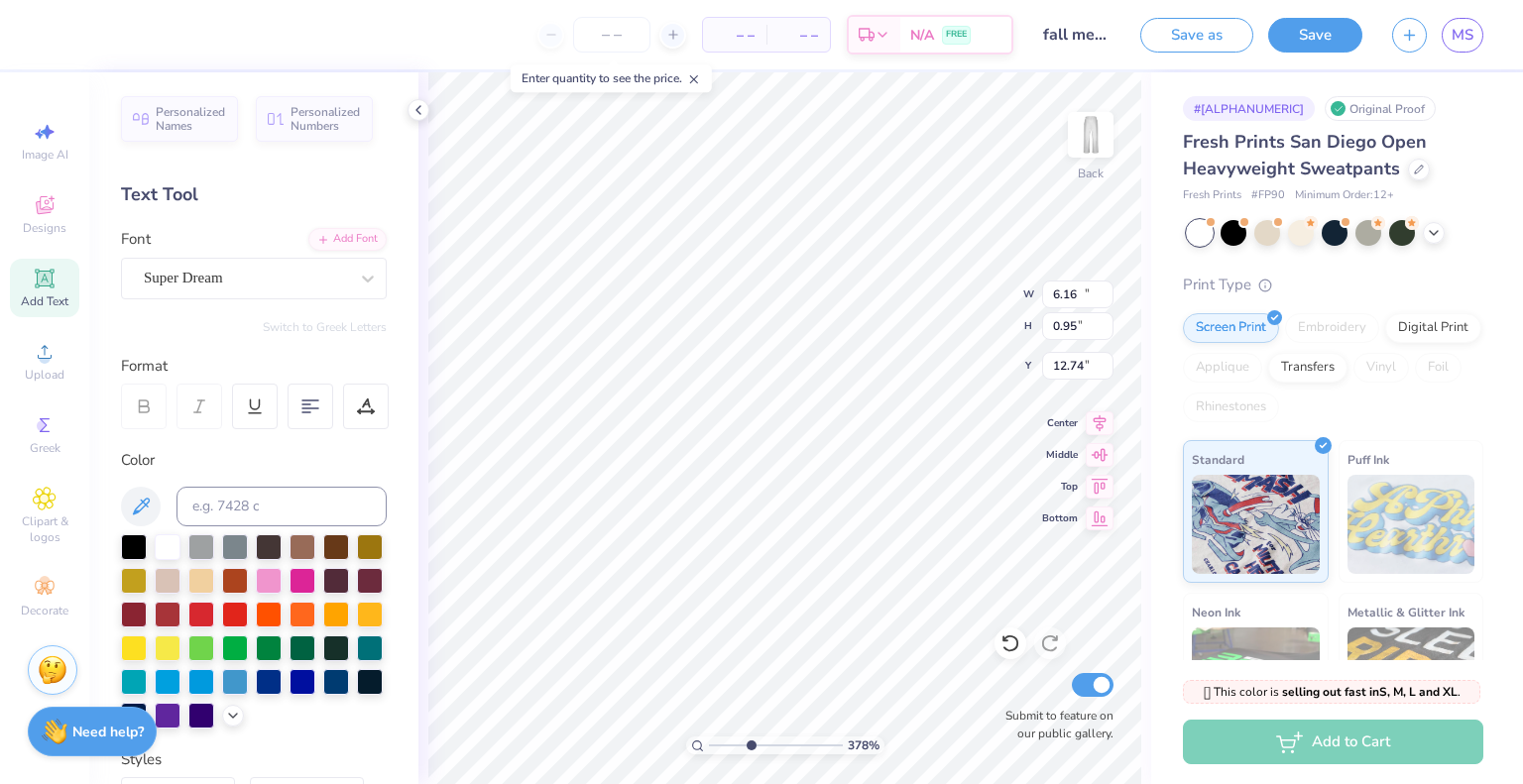 type on "10.97" 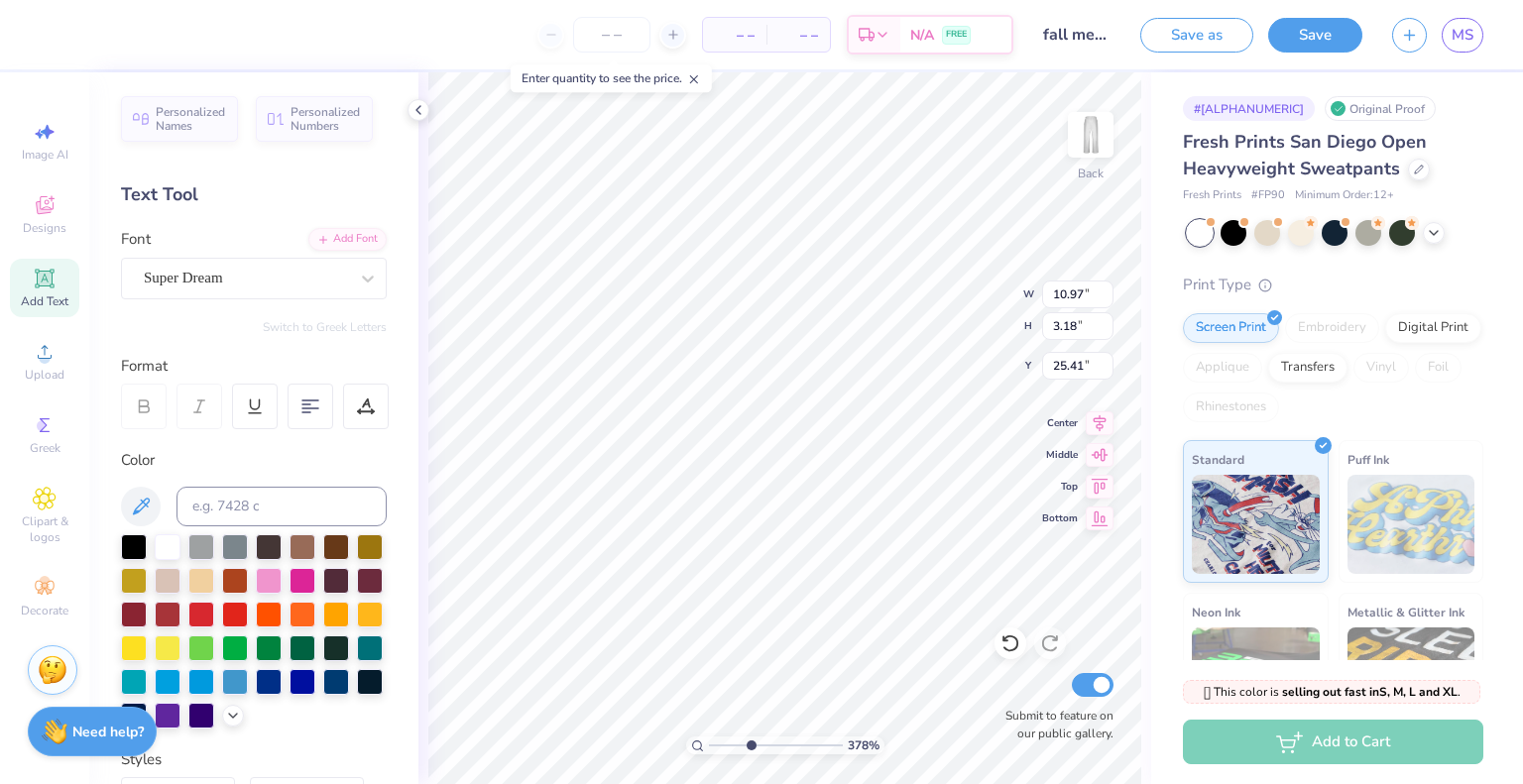type on "1.57" 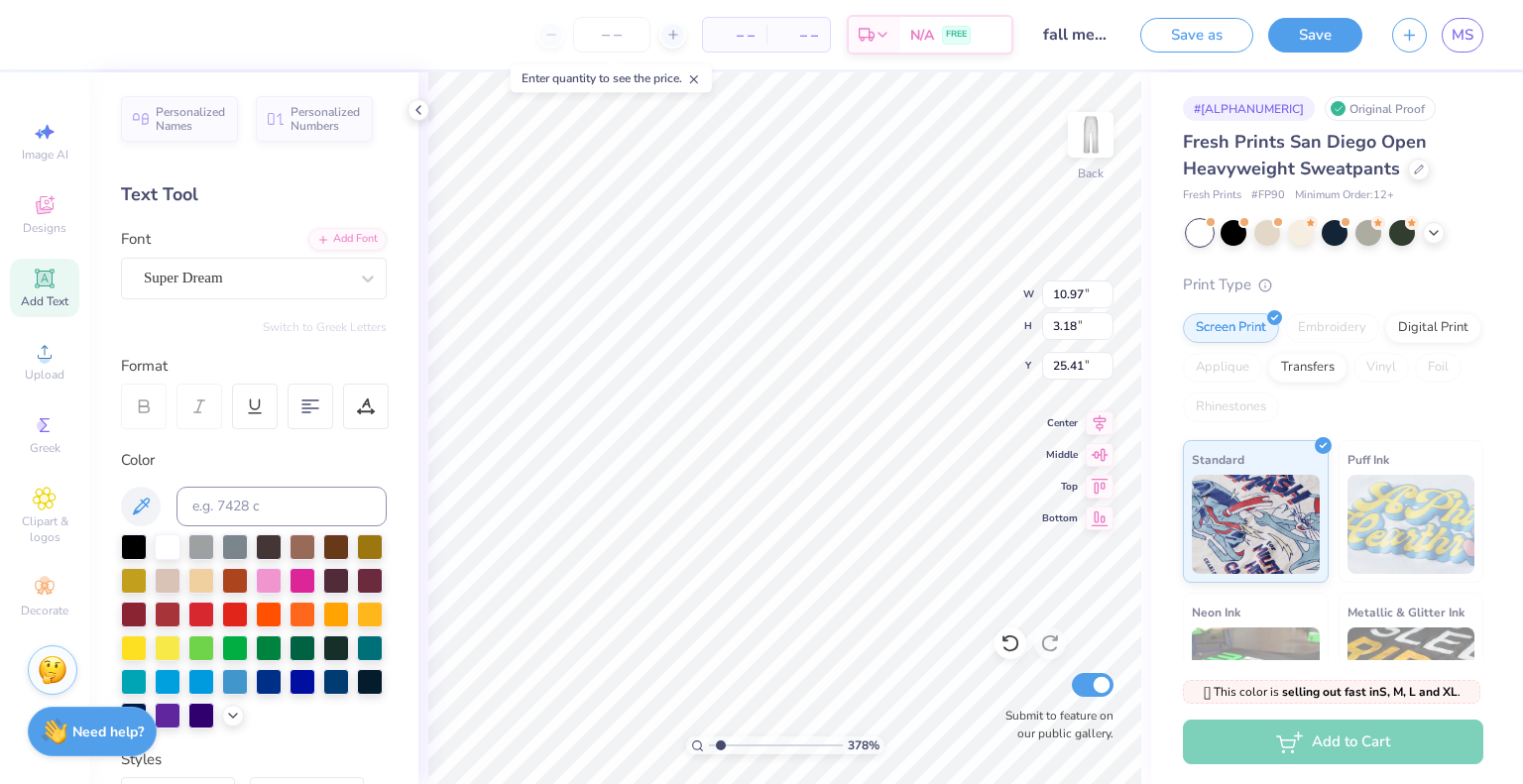 click at bounding box center [775, 745] 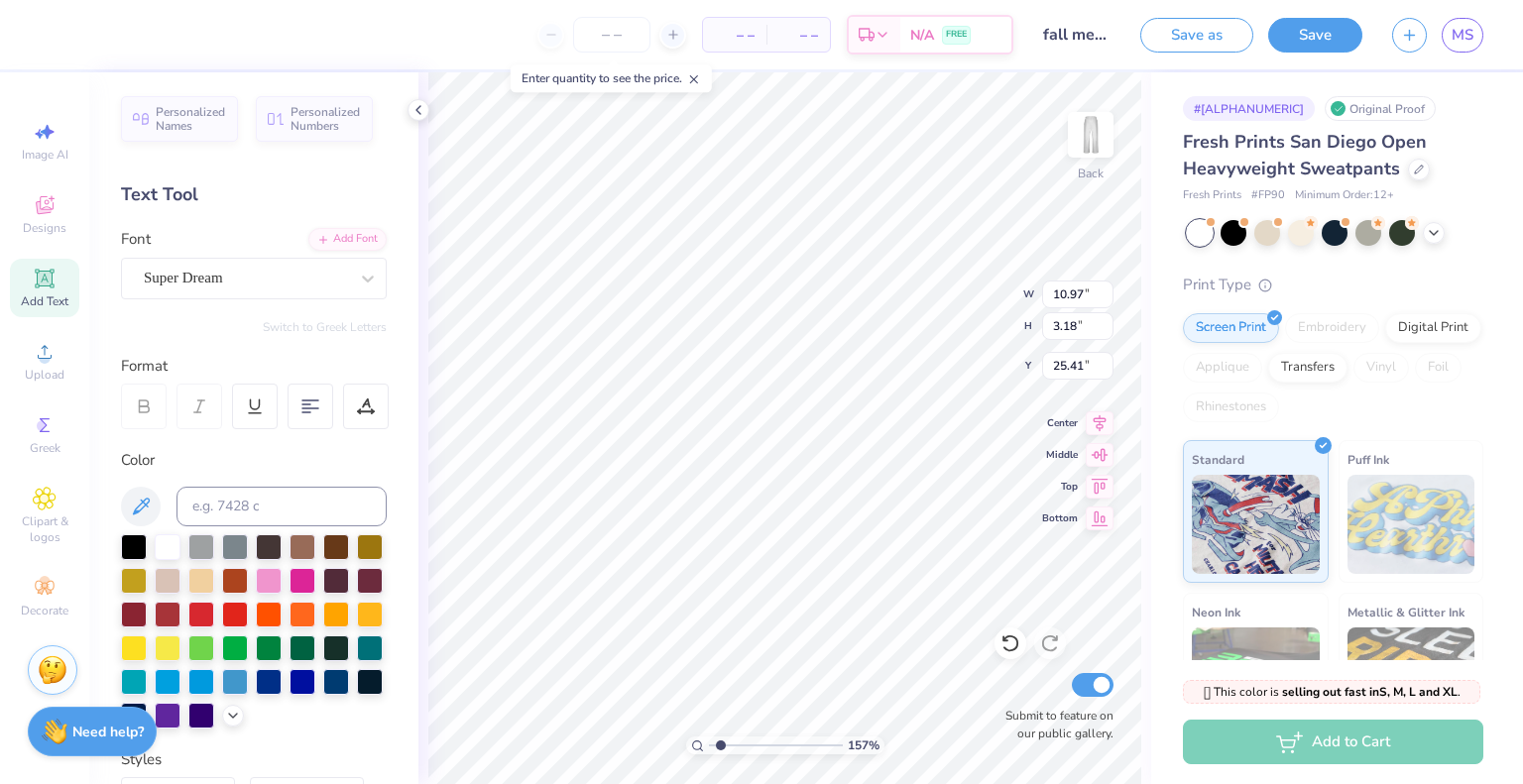 scroll, scrollTop: 16, scrollLeft: 2, axis: both 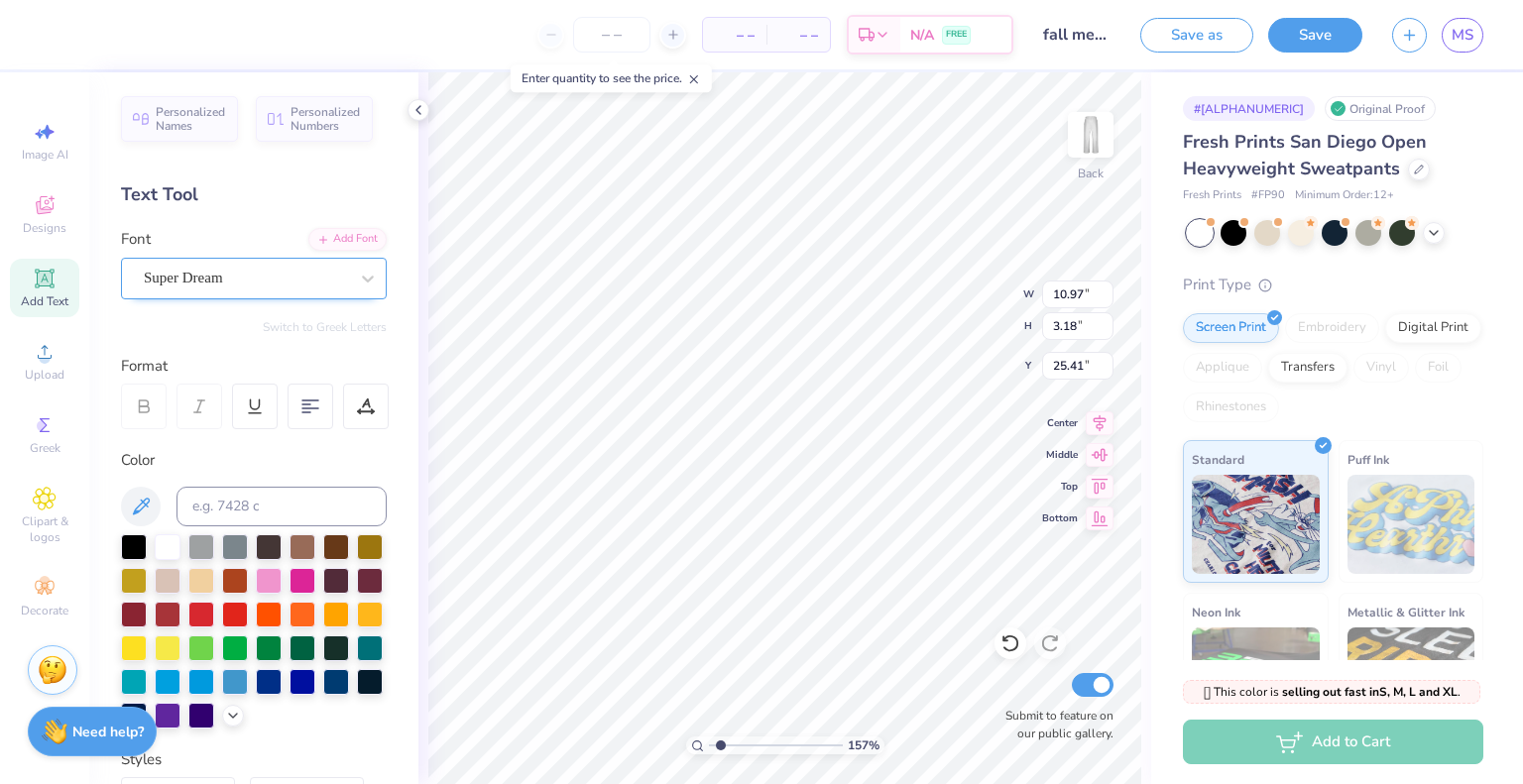 type on "phi" 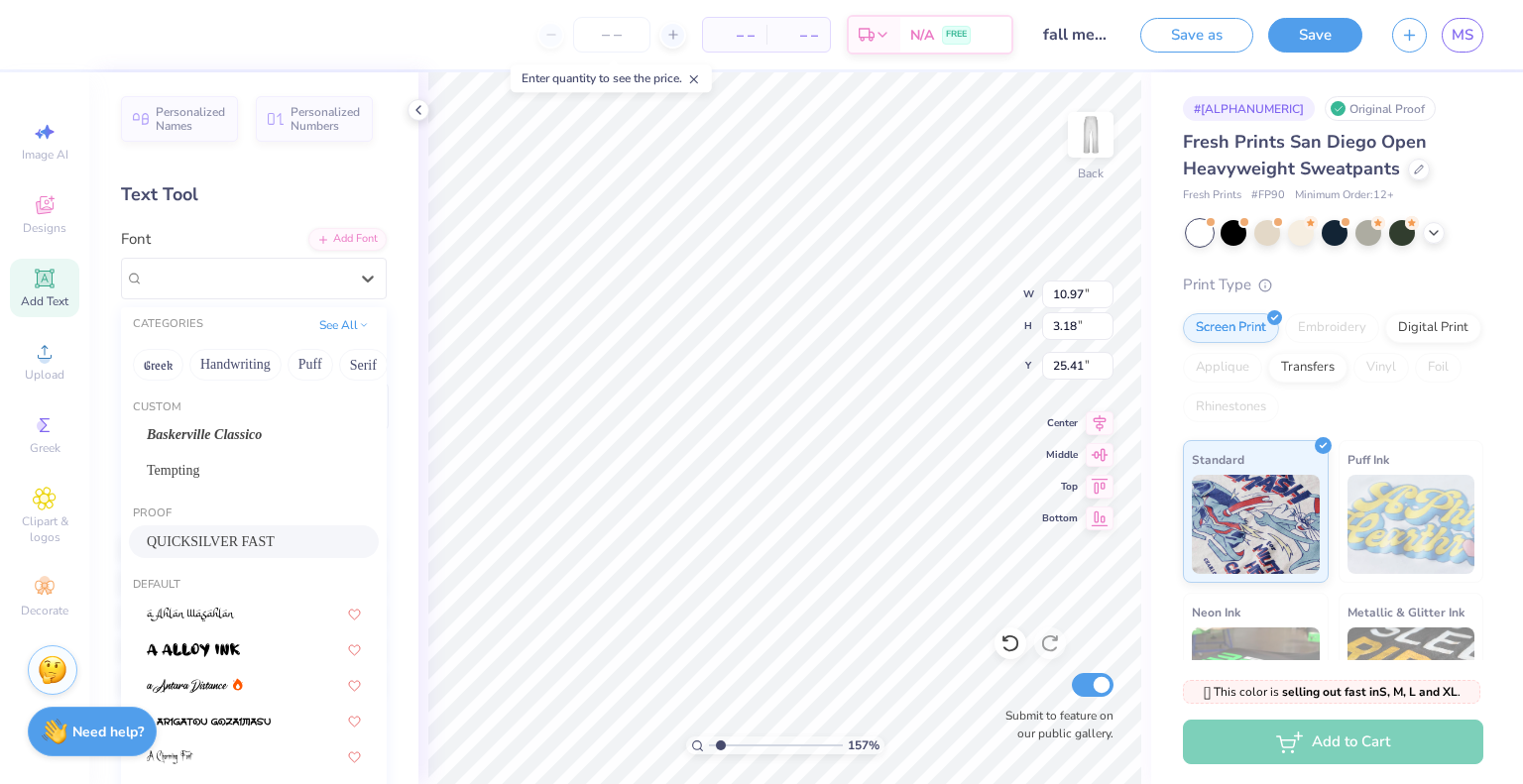 click on "QUICKSILVER FAST" at bounding box center (254, 541) 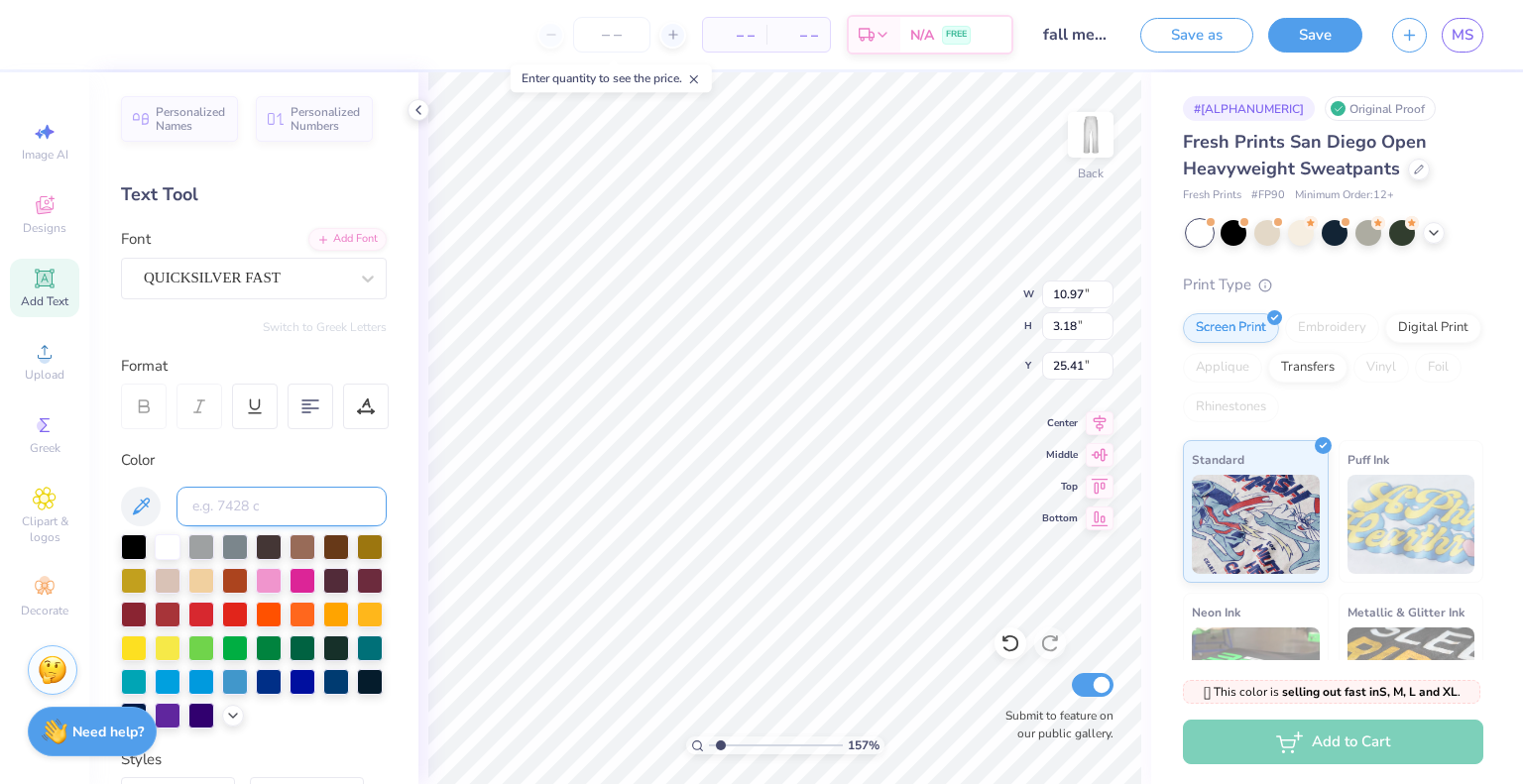 click at bounding box center [282, 506] 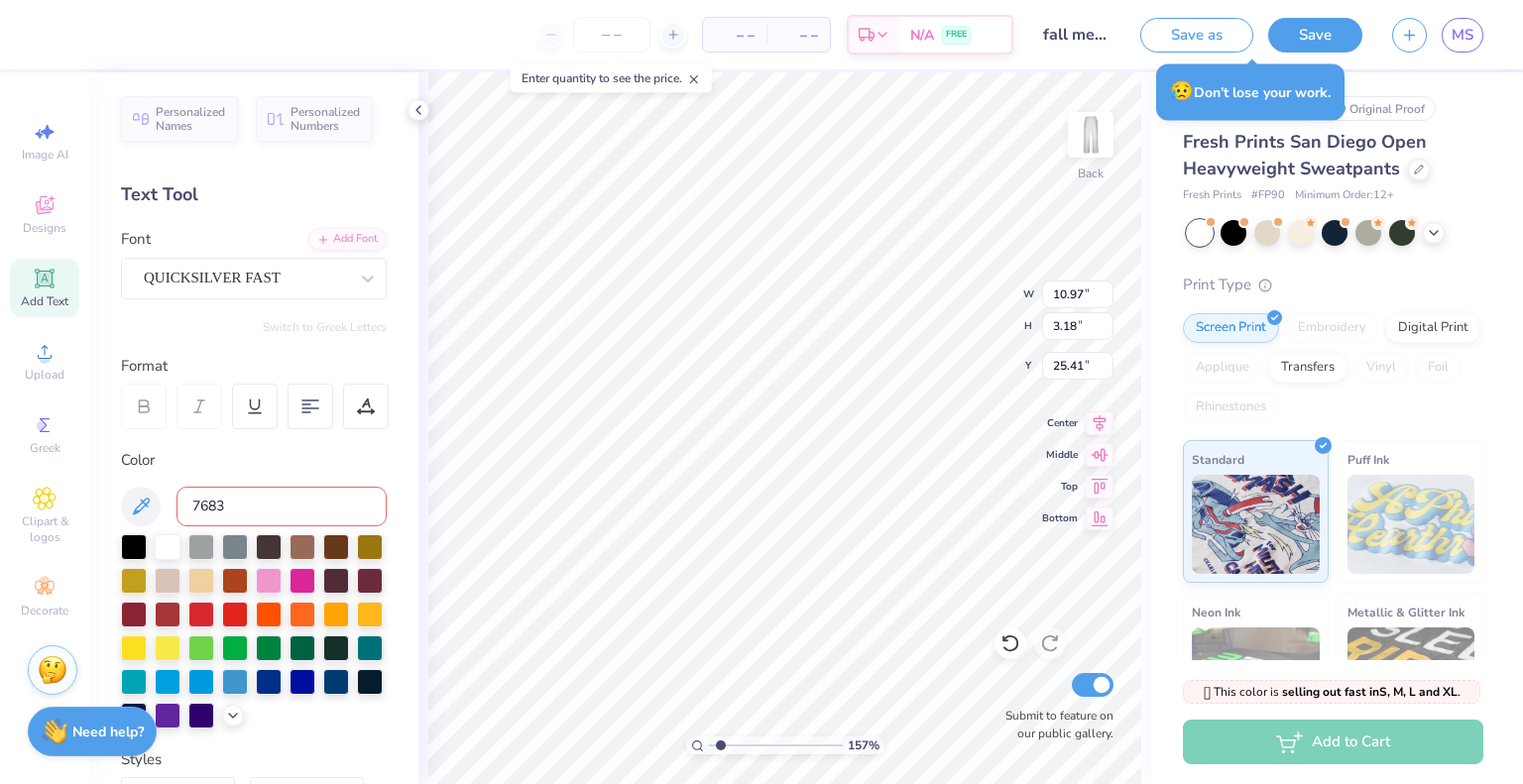 type on "[NUMBER]c" 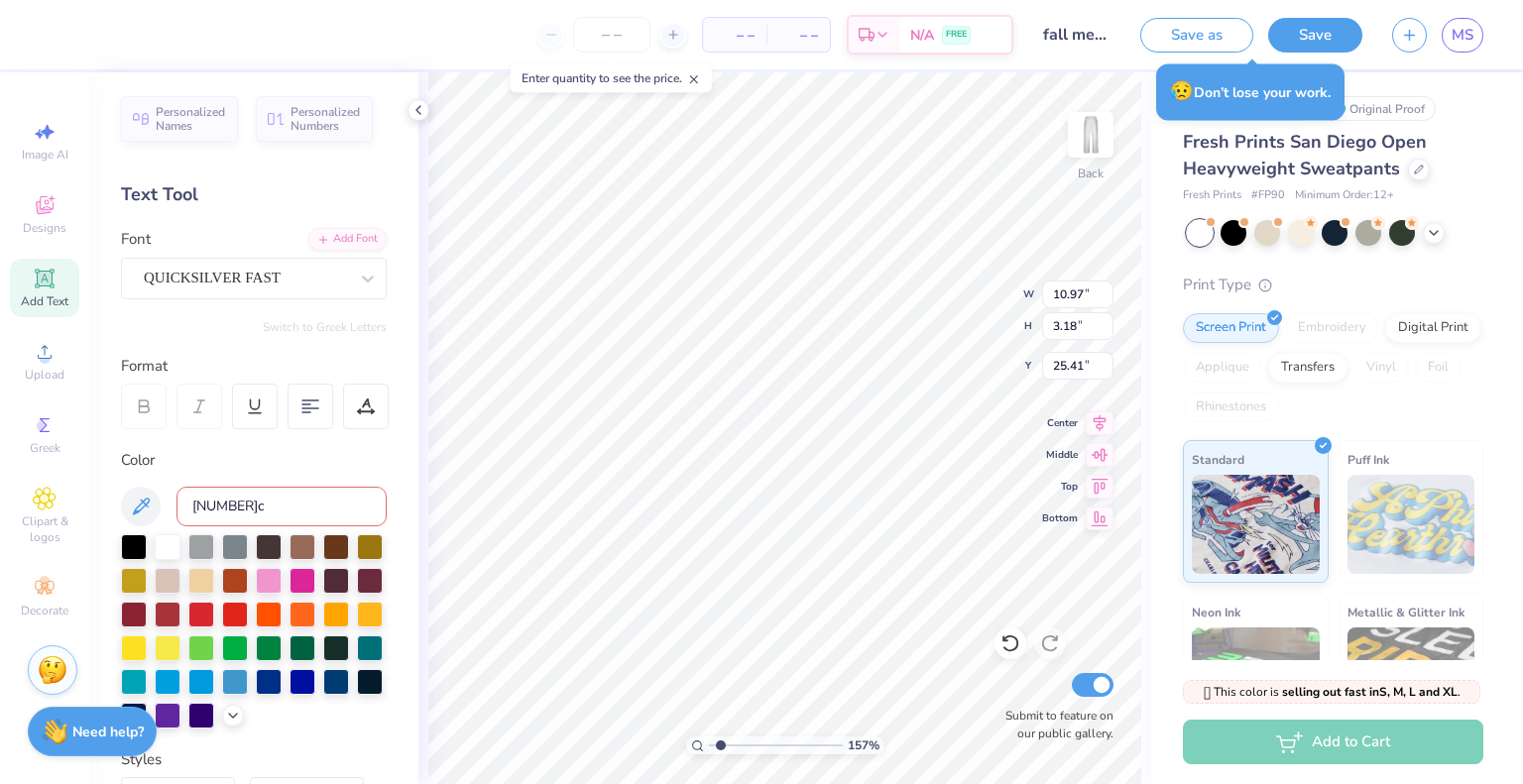 type 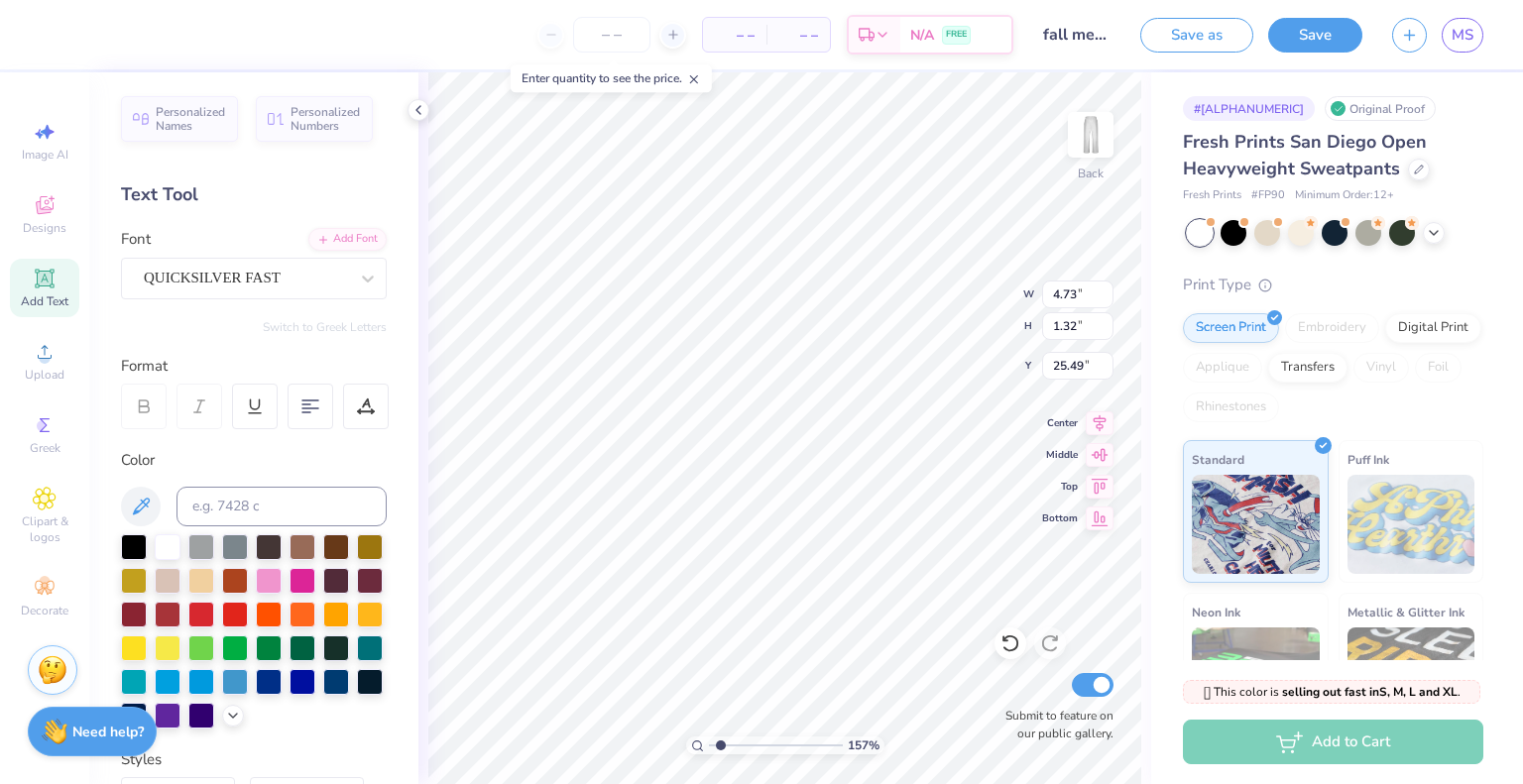 type on "4.73" 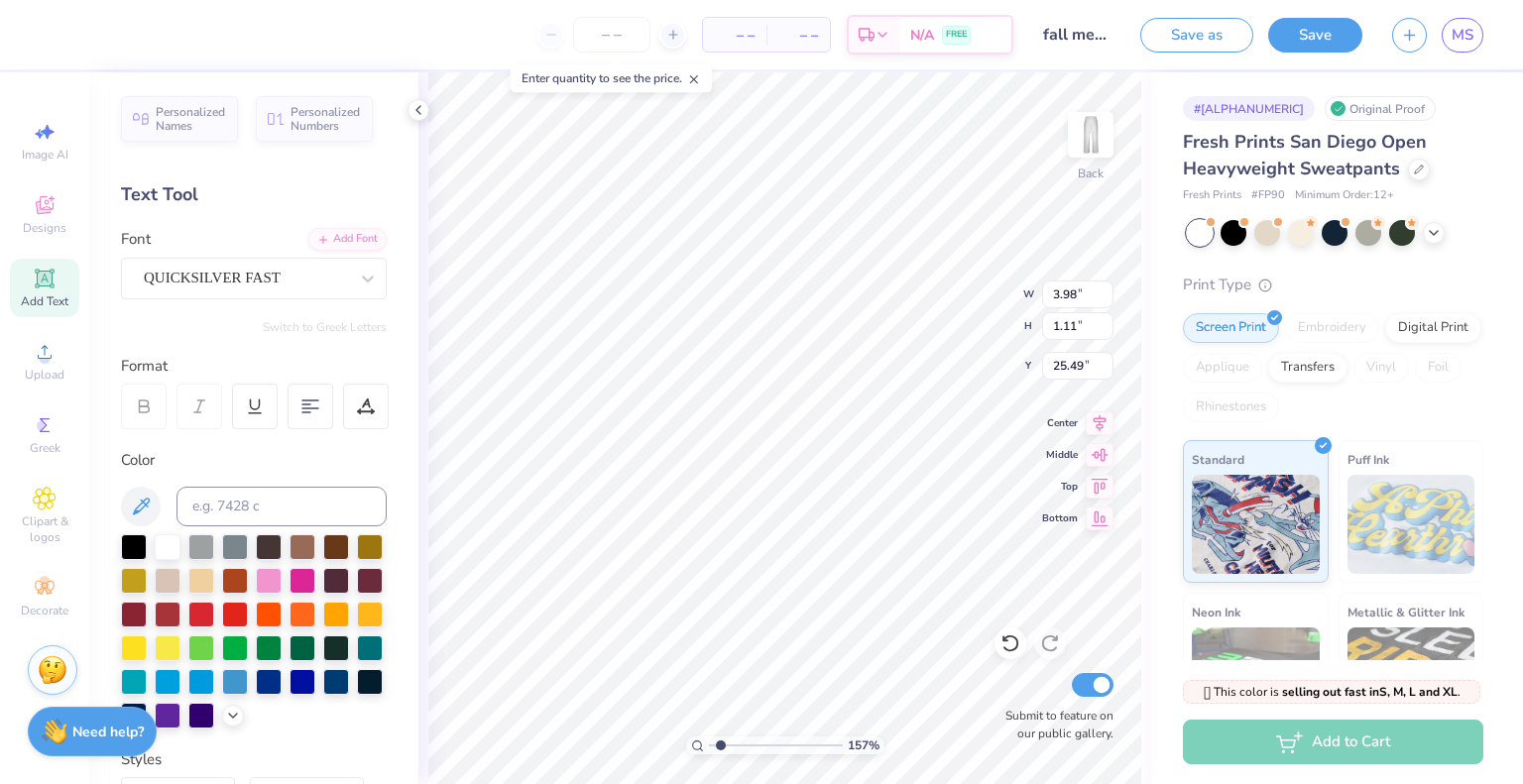 type on "15.57" 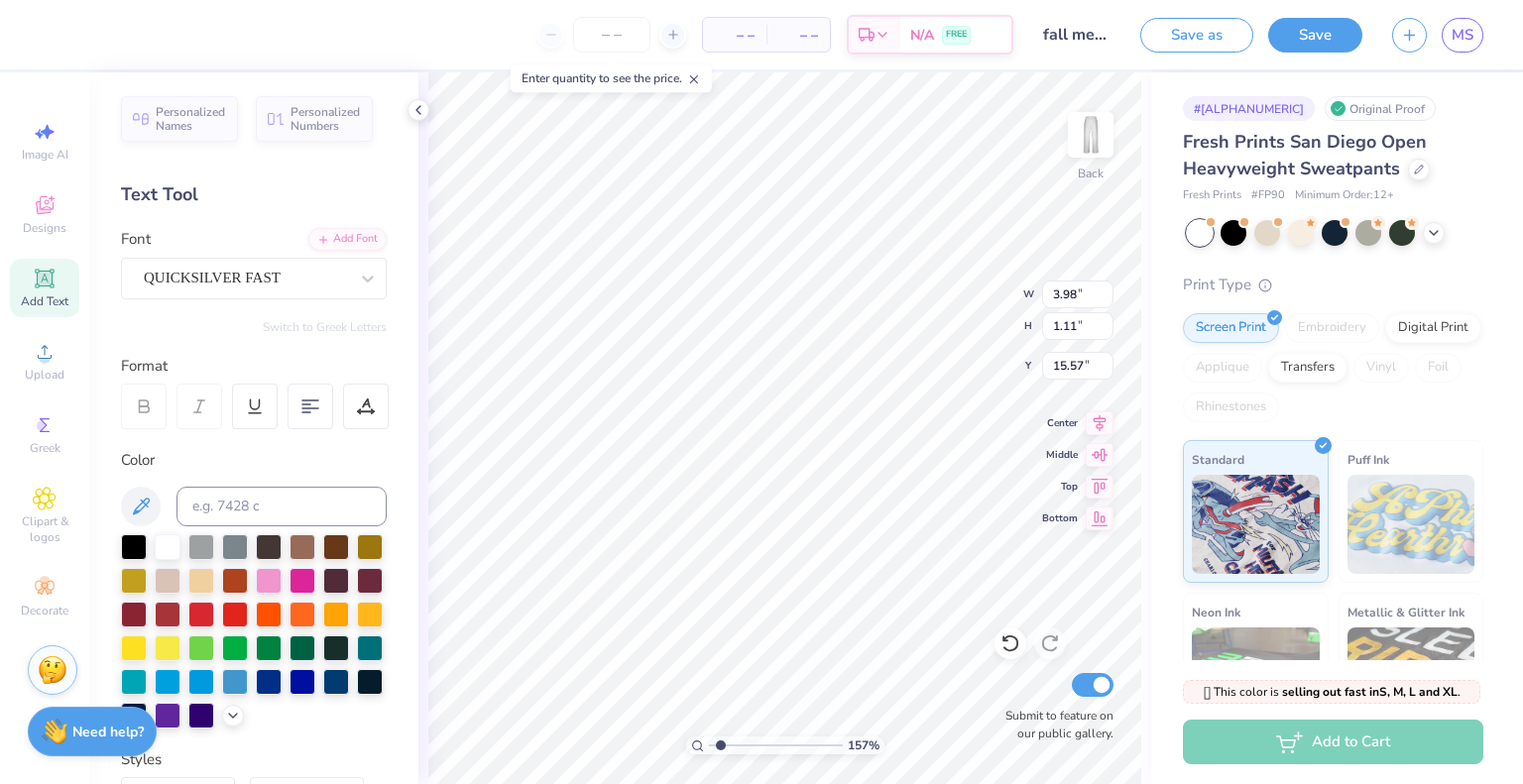 type on "3.36" 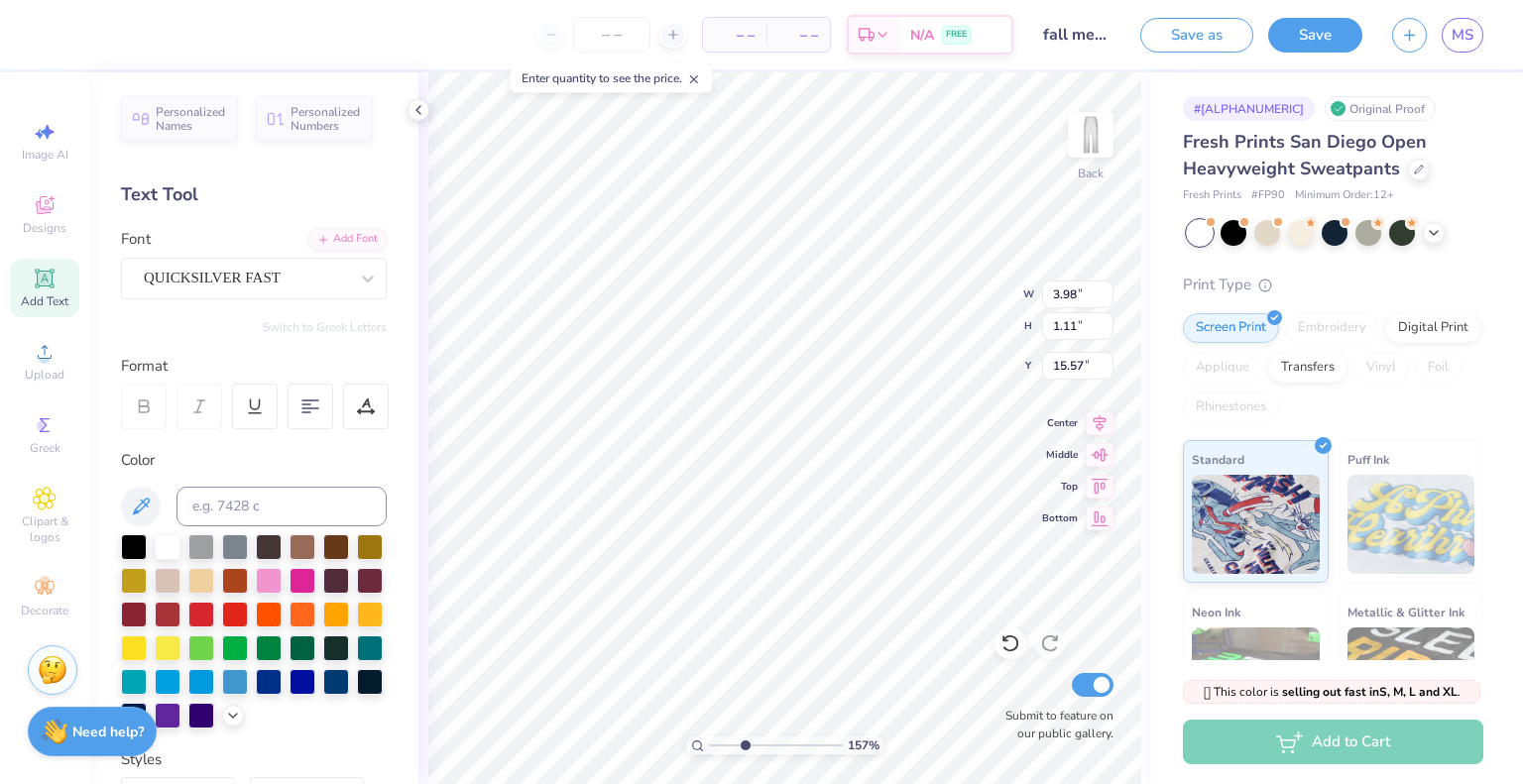 click at bounding box center (775, 745) 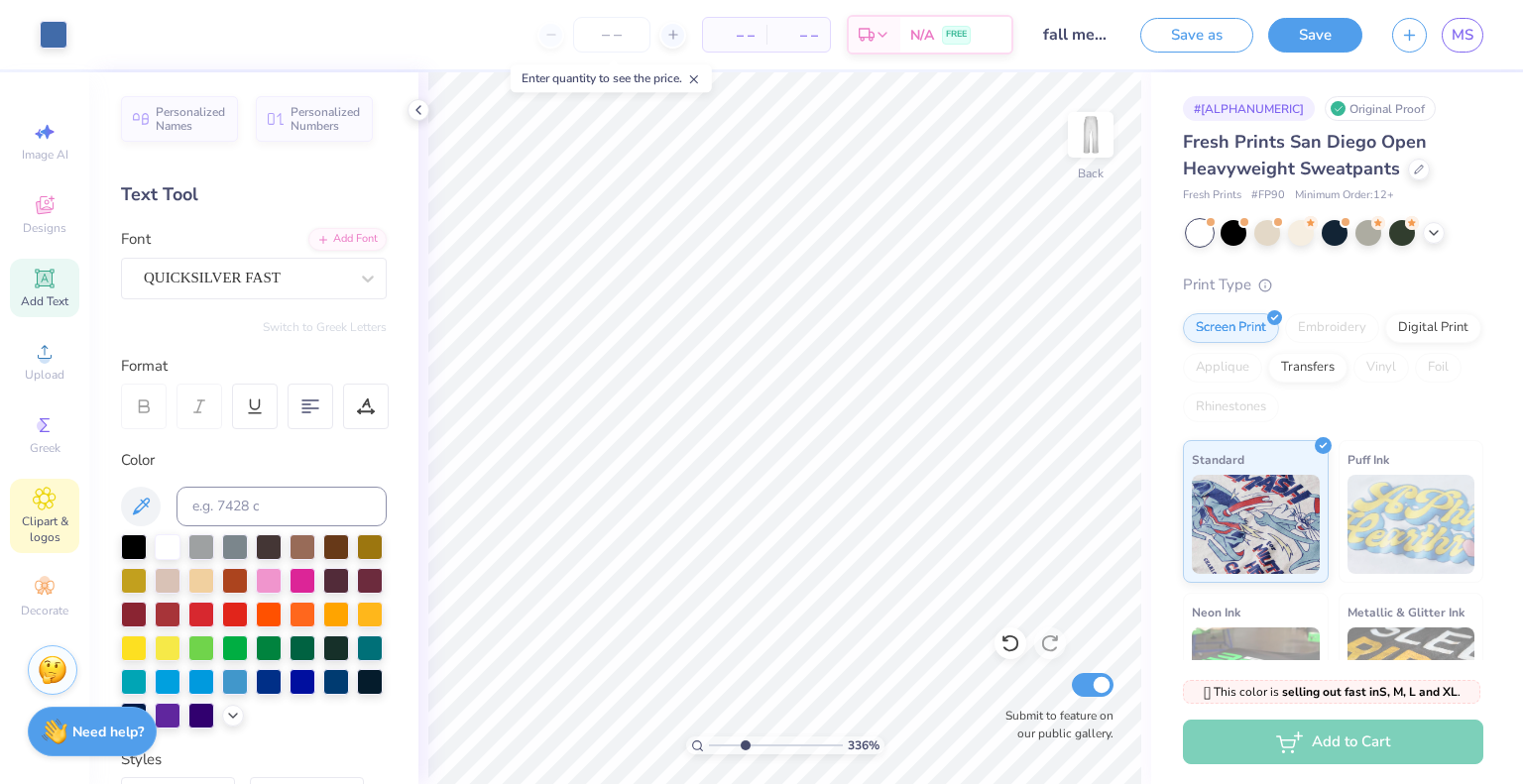 click on "Clipart & logos" at bounding box center [45, 515] 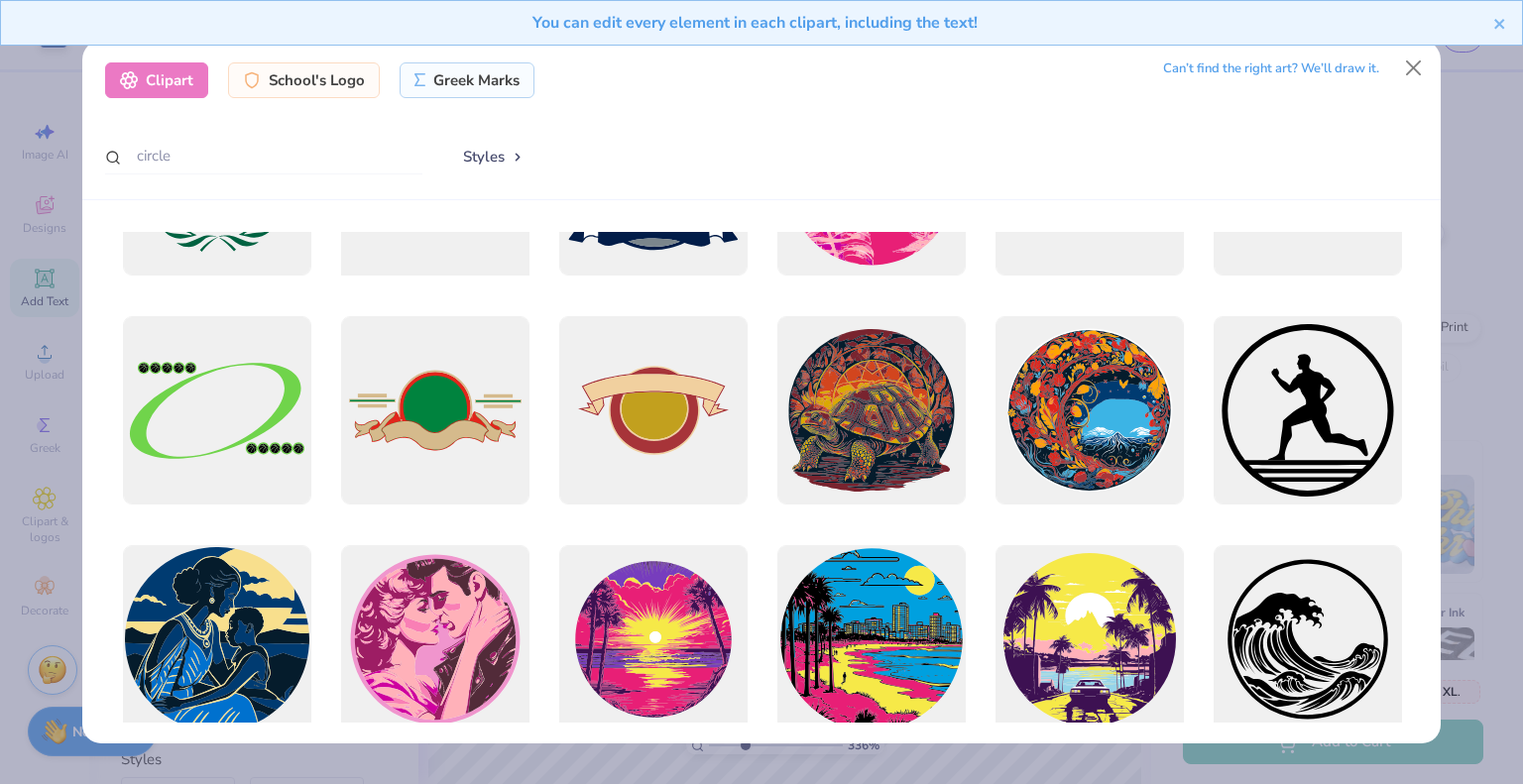 scroll, scrollTop: 0, scrollLeft: 0, axis: both 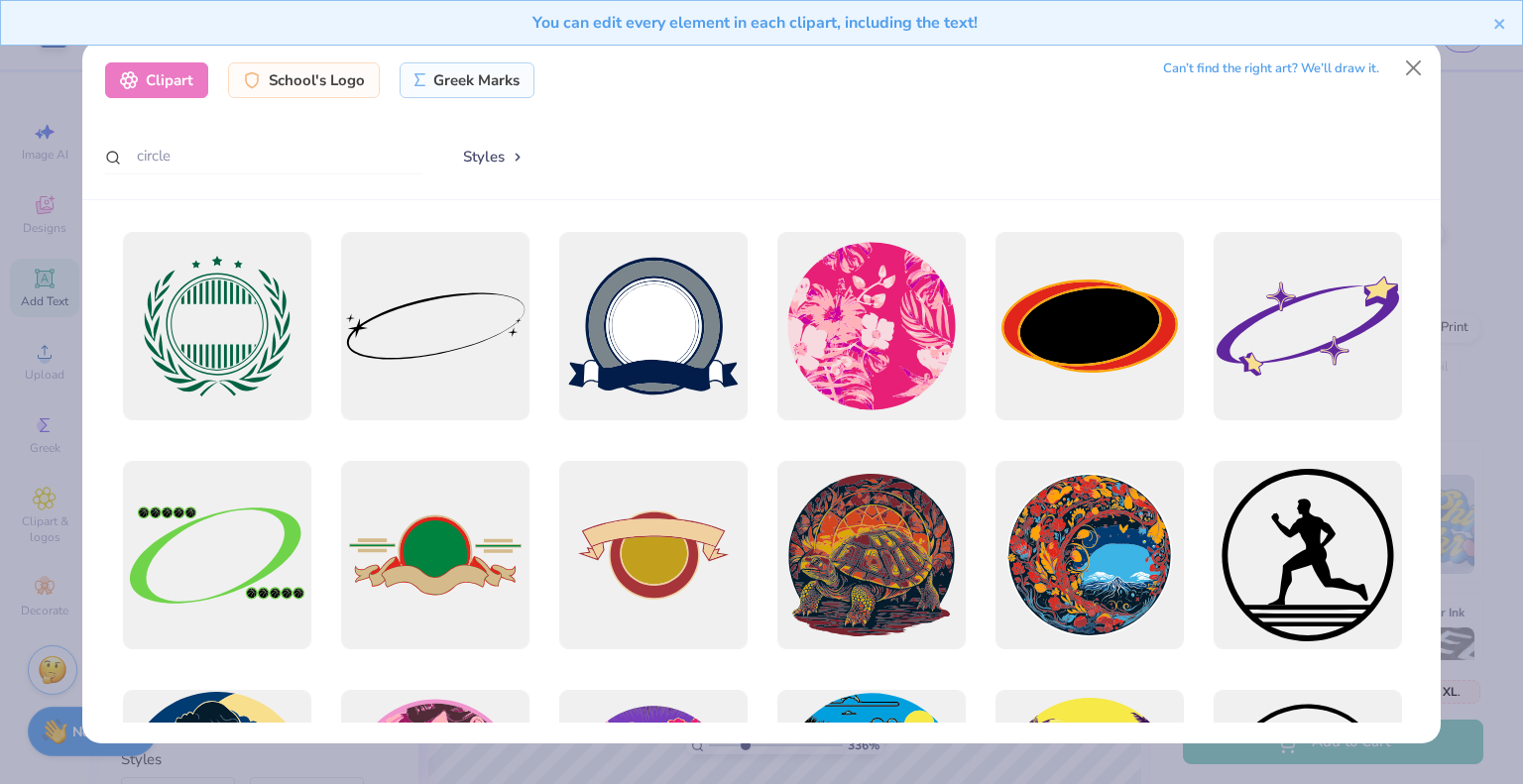 click on "Styles" at bounding box center (494, 157) 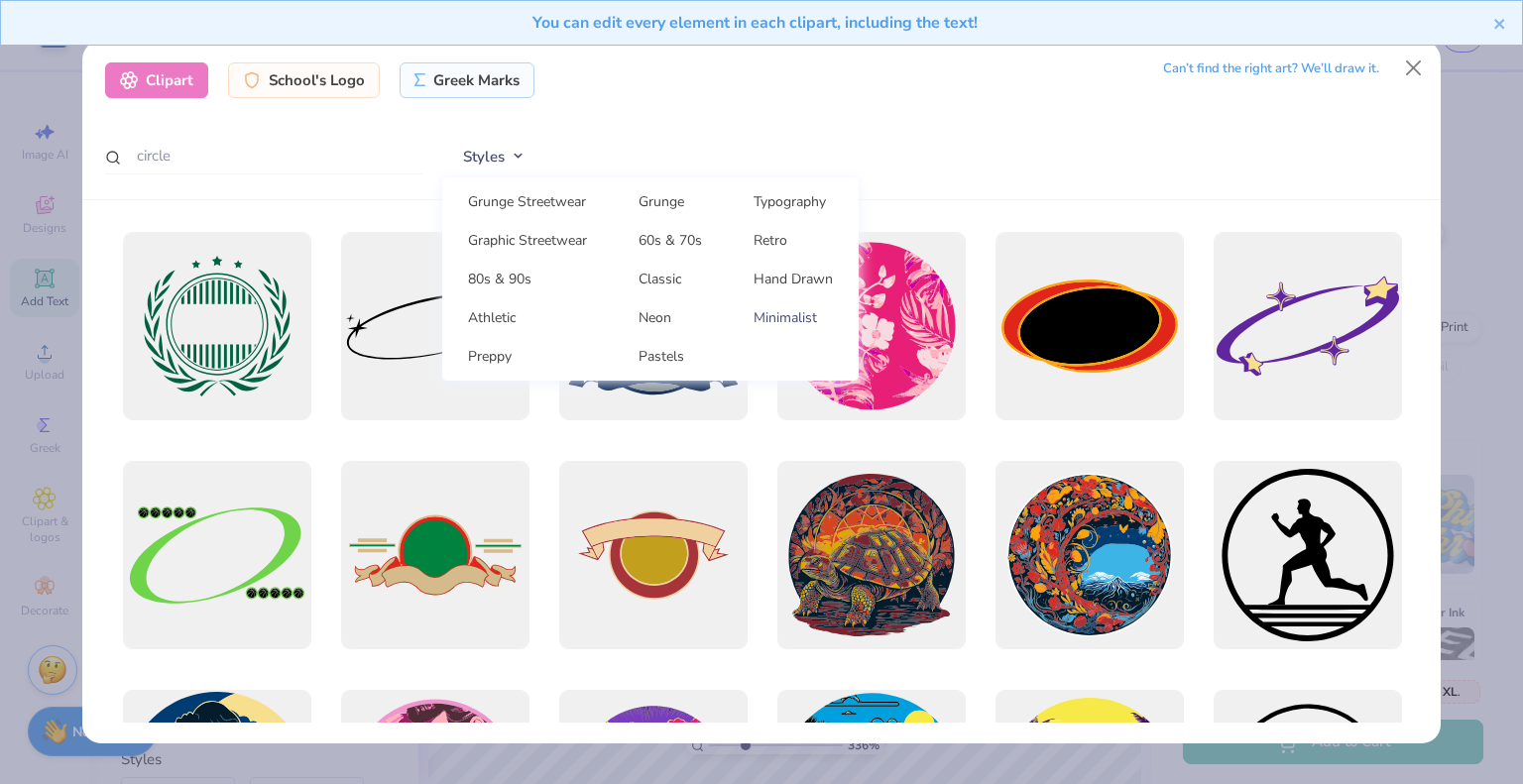 click on "Minimalist" at bounding box center [793, 317] 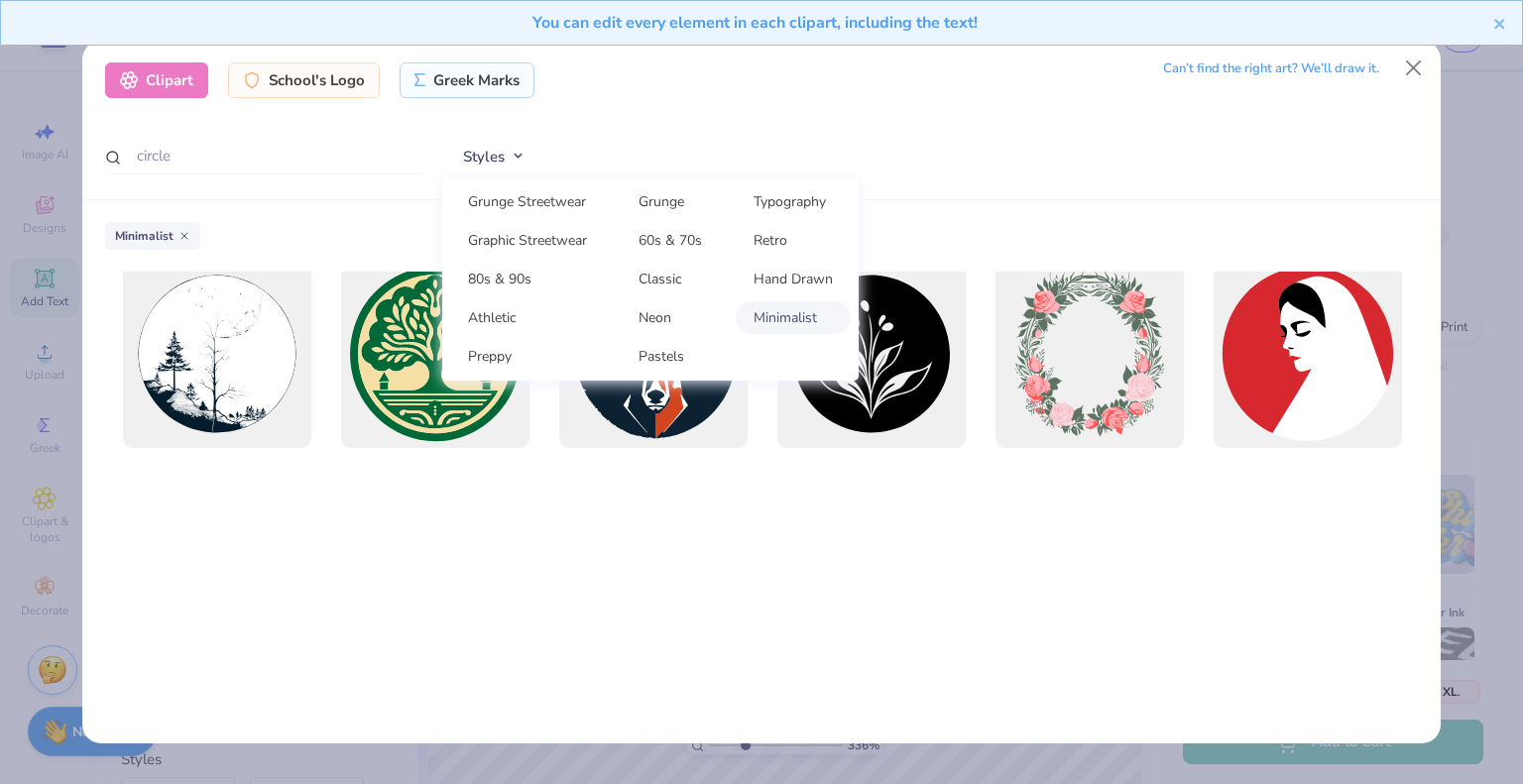 scroll, scrollTop: 0, scrollLeft: 0, axis: both 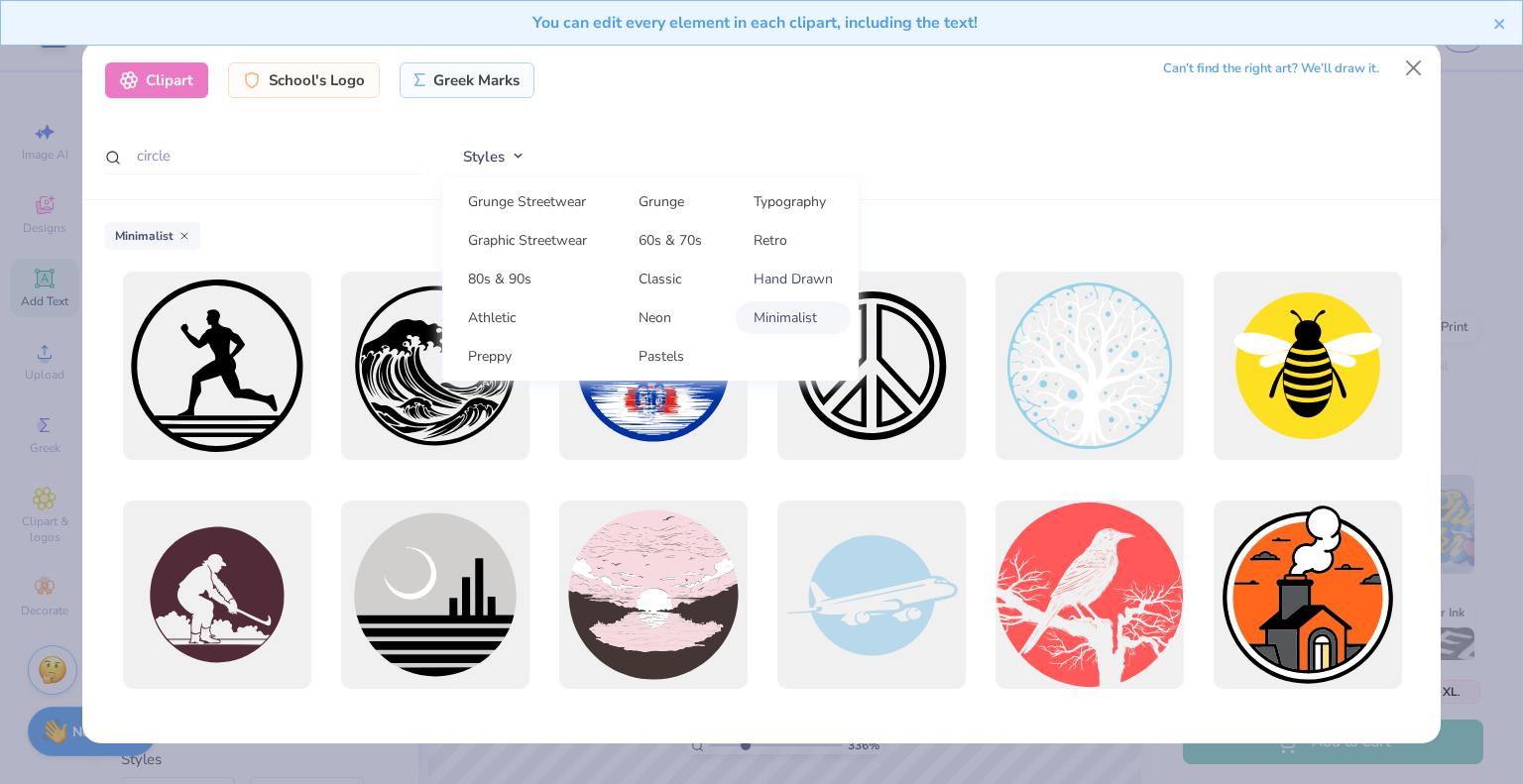 click on "Hand Drawn" at bounding box center [793, 279] 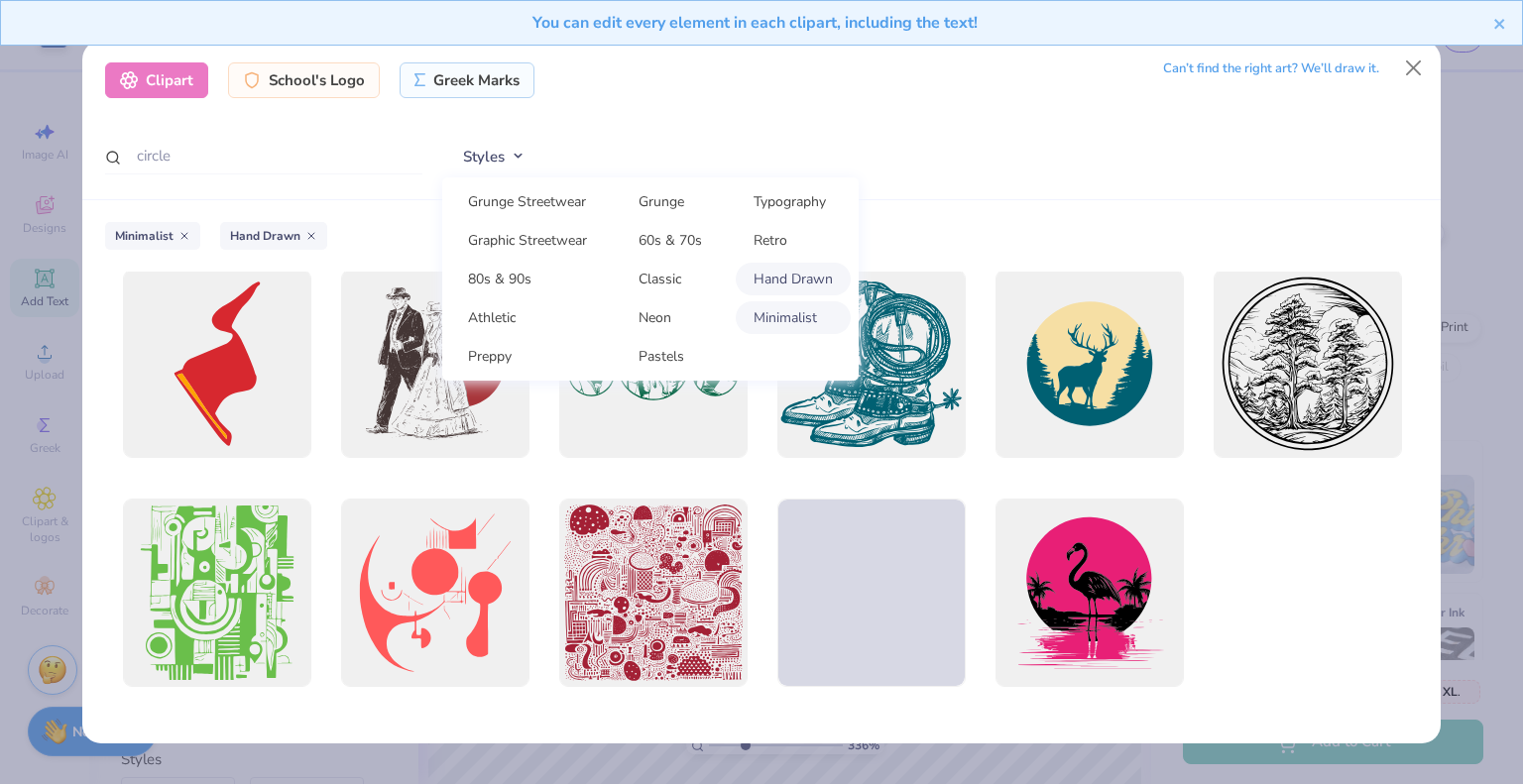scroll, scrollTop: 3441, scrollLeft: 0, axis: vertical 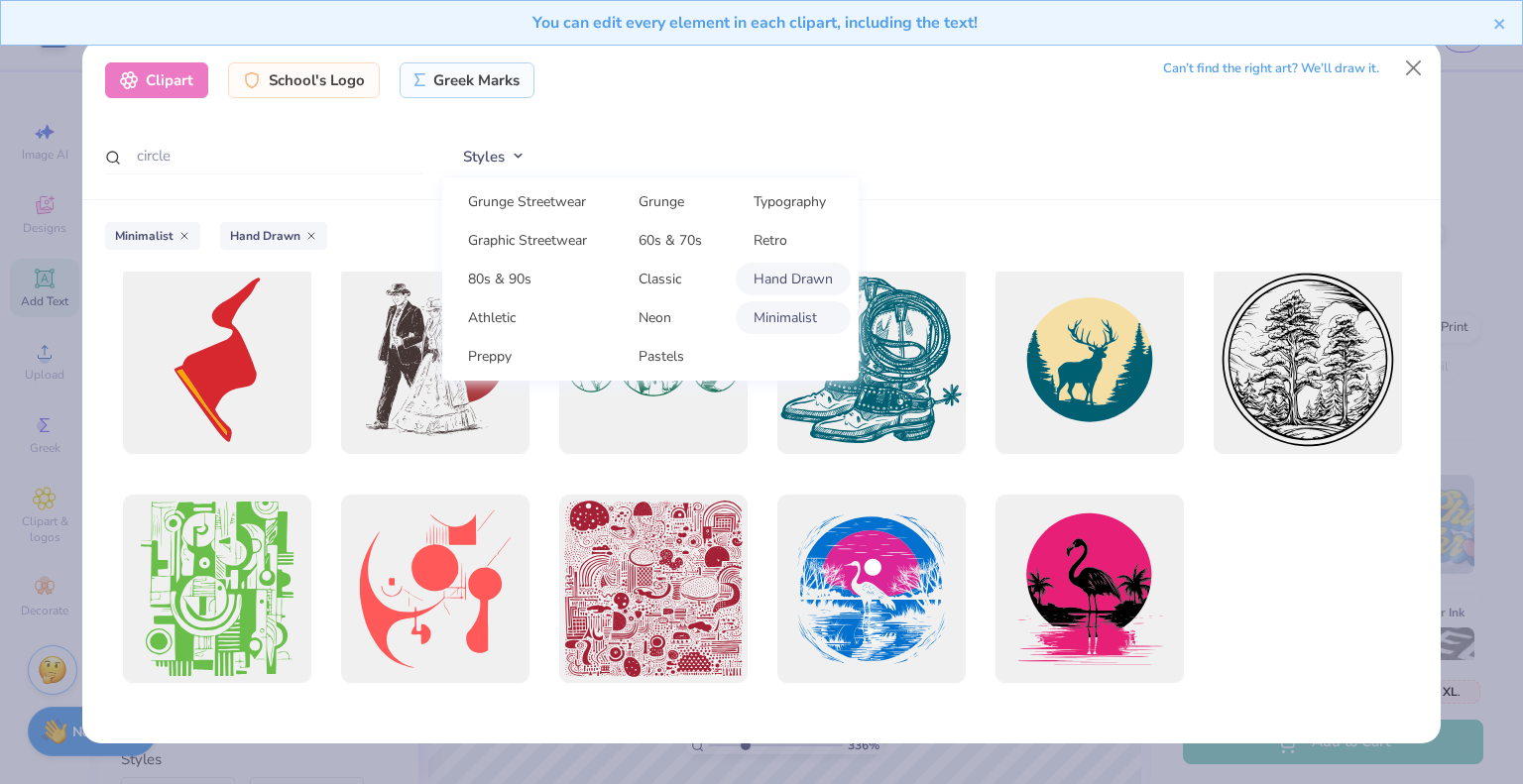 click on "Hand Drawn" at bounding box center (793, 279) 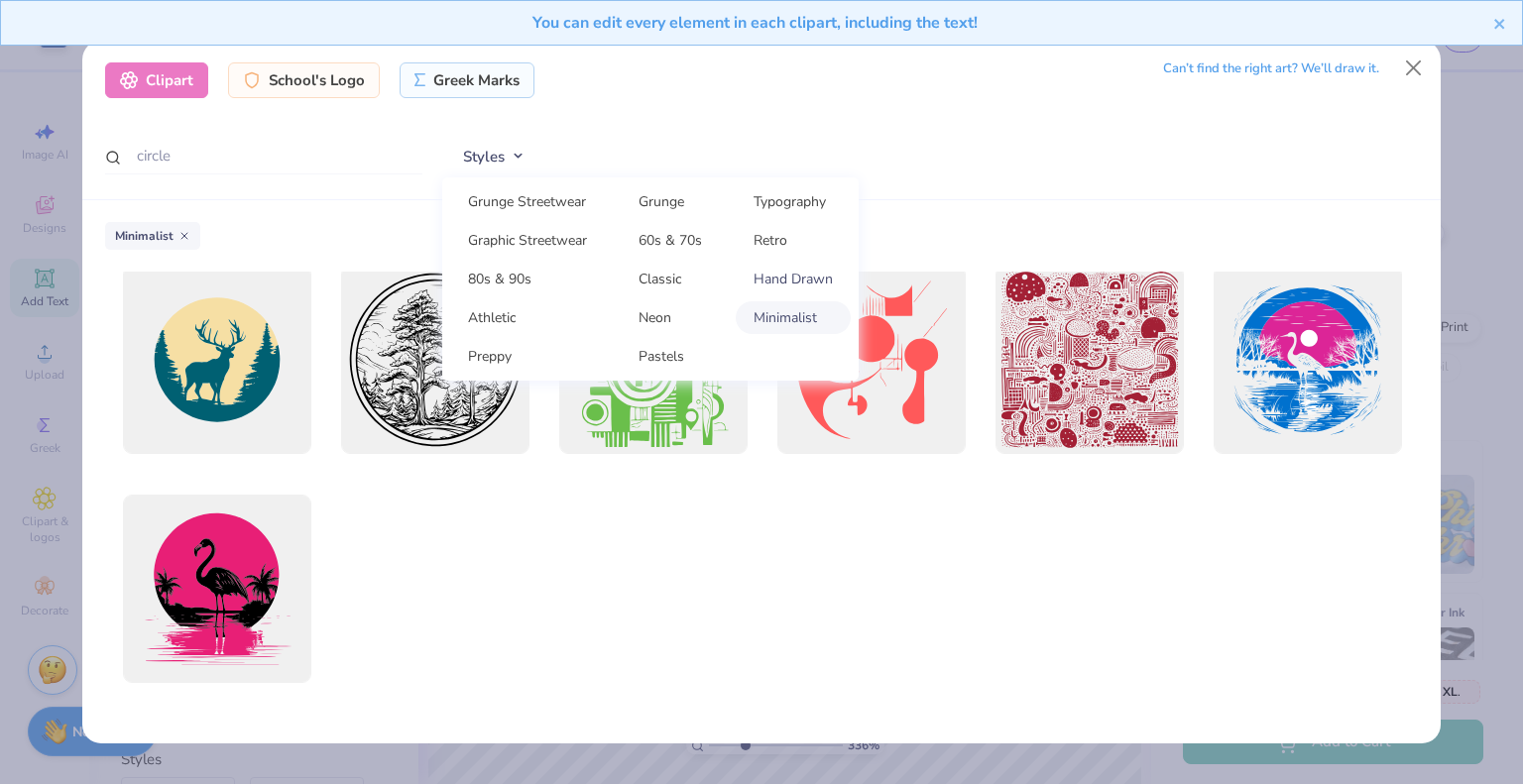 scroll, scrollTop: 2067, scrollLeft: 0, axis: vertical 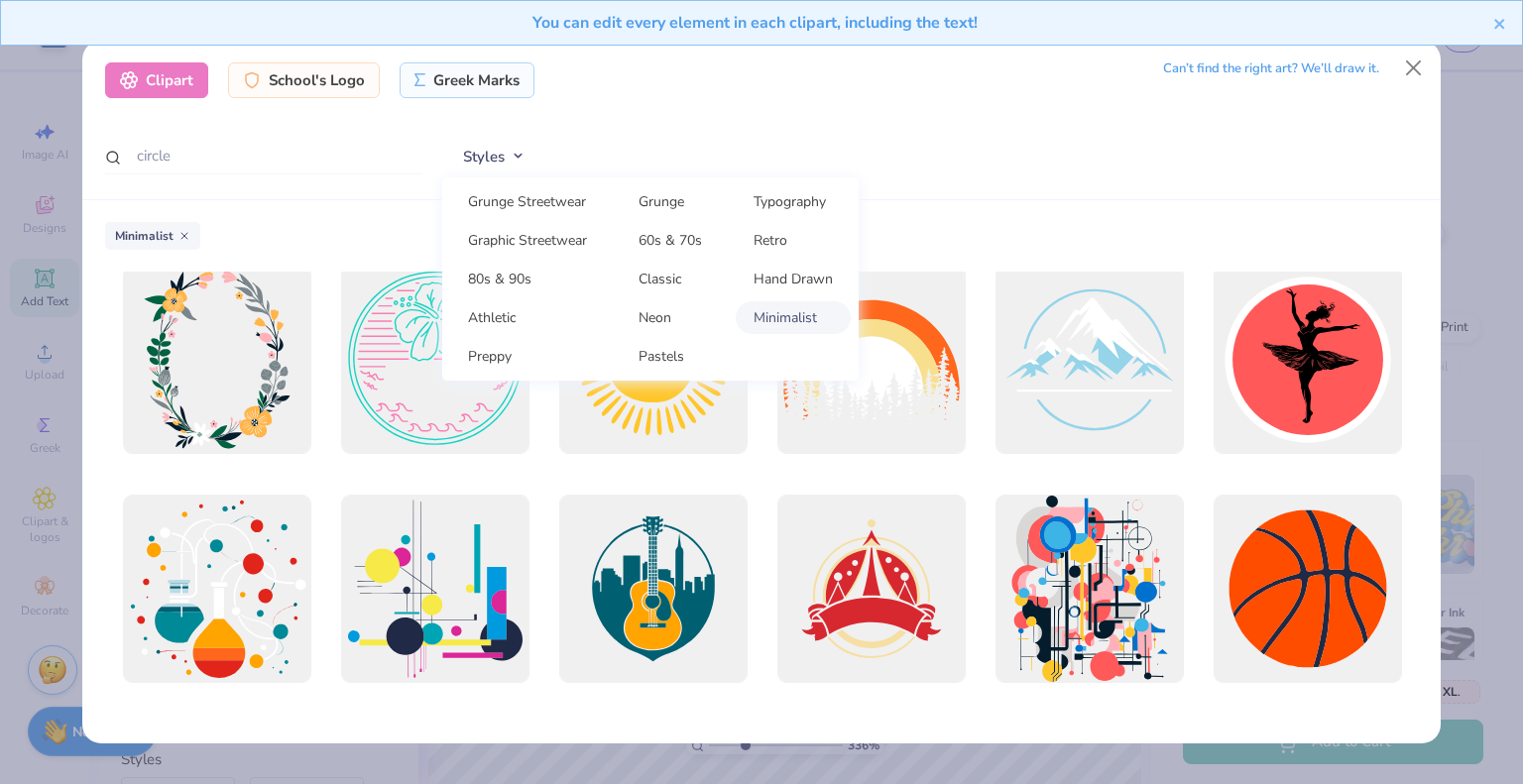 click on "Minimalist" at bounding box center (793, 317) 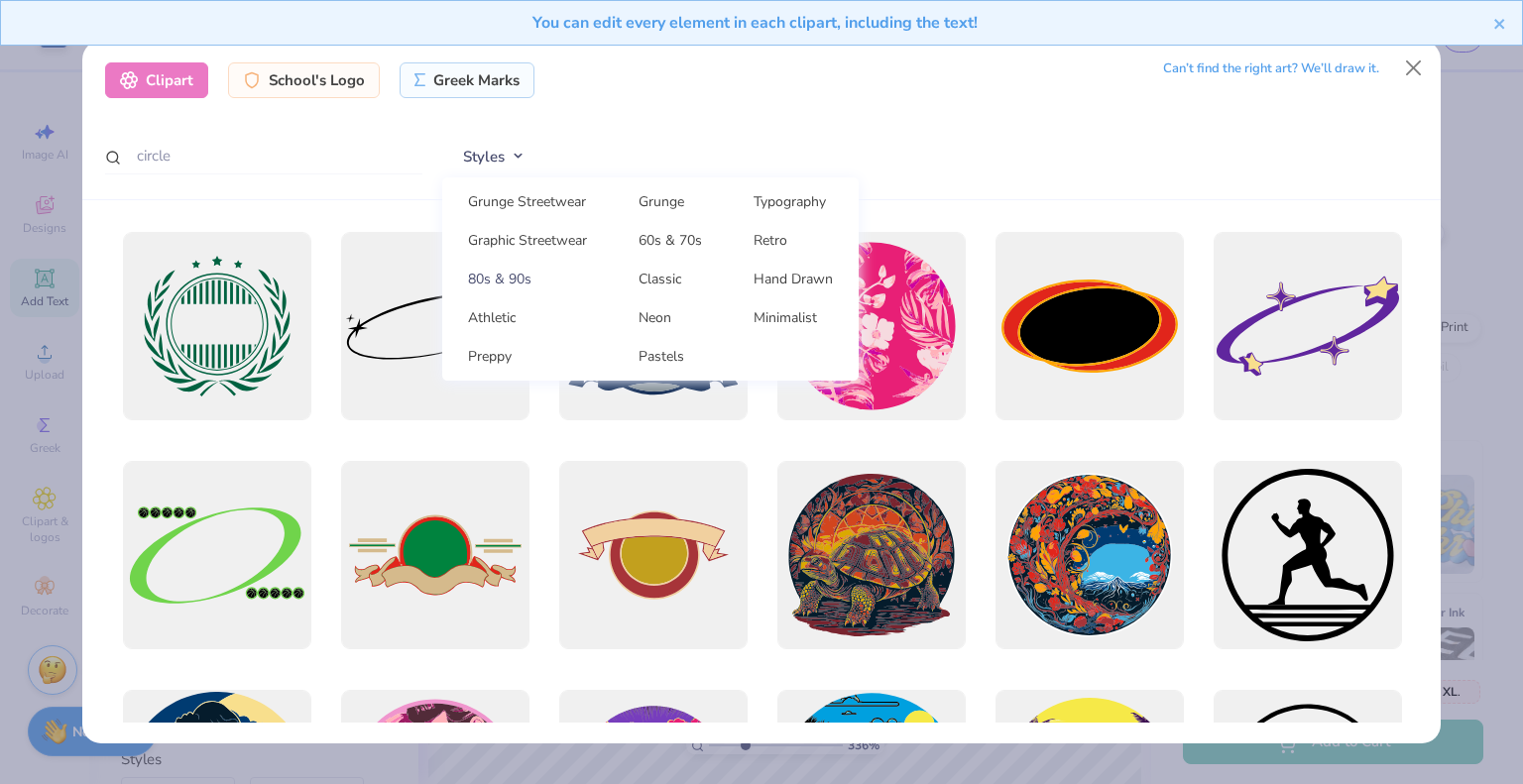 click on "80s & 90s" at bounding box center (527, 279) 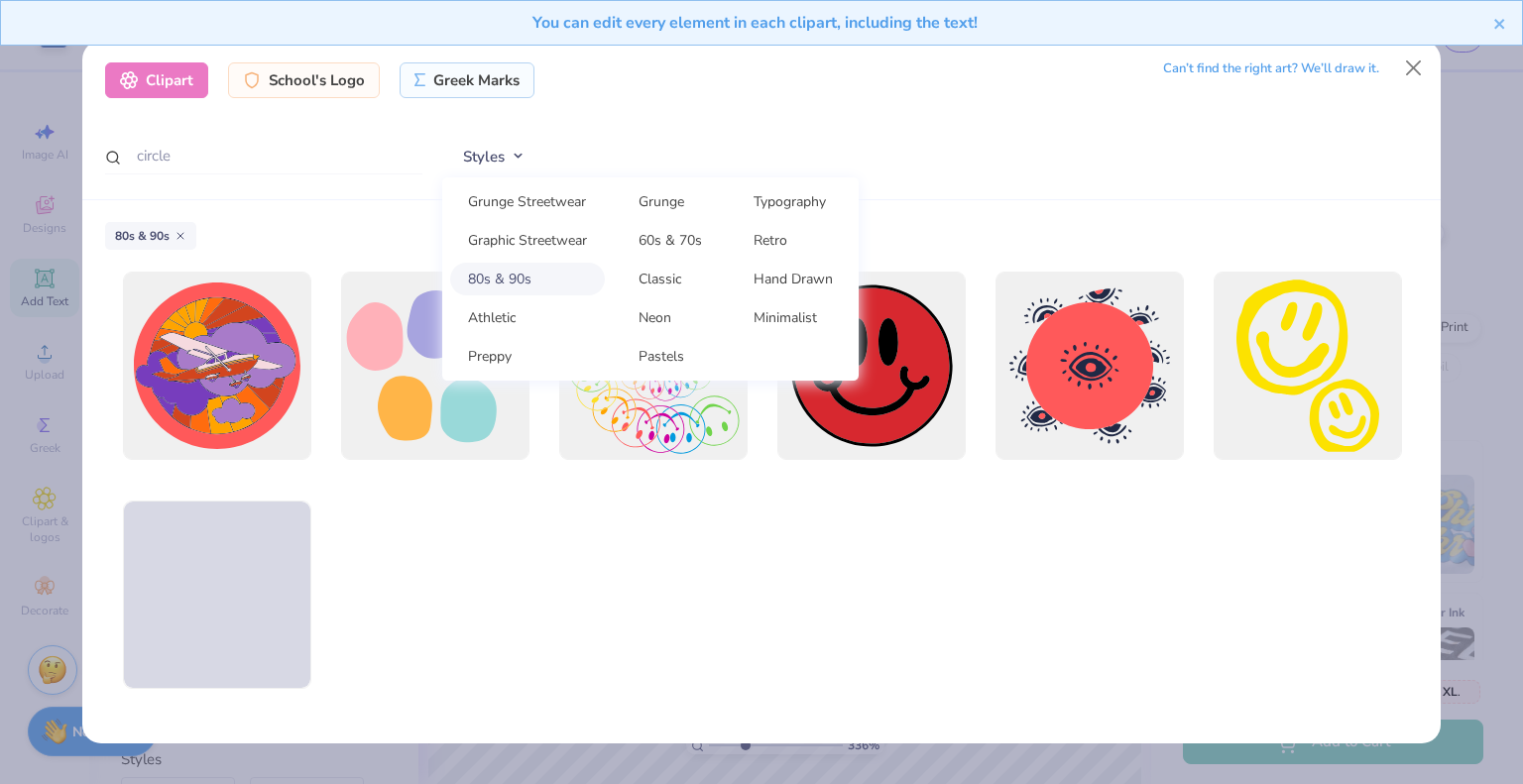 click on "80s & 90s" at bounding box center [527, 279] 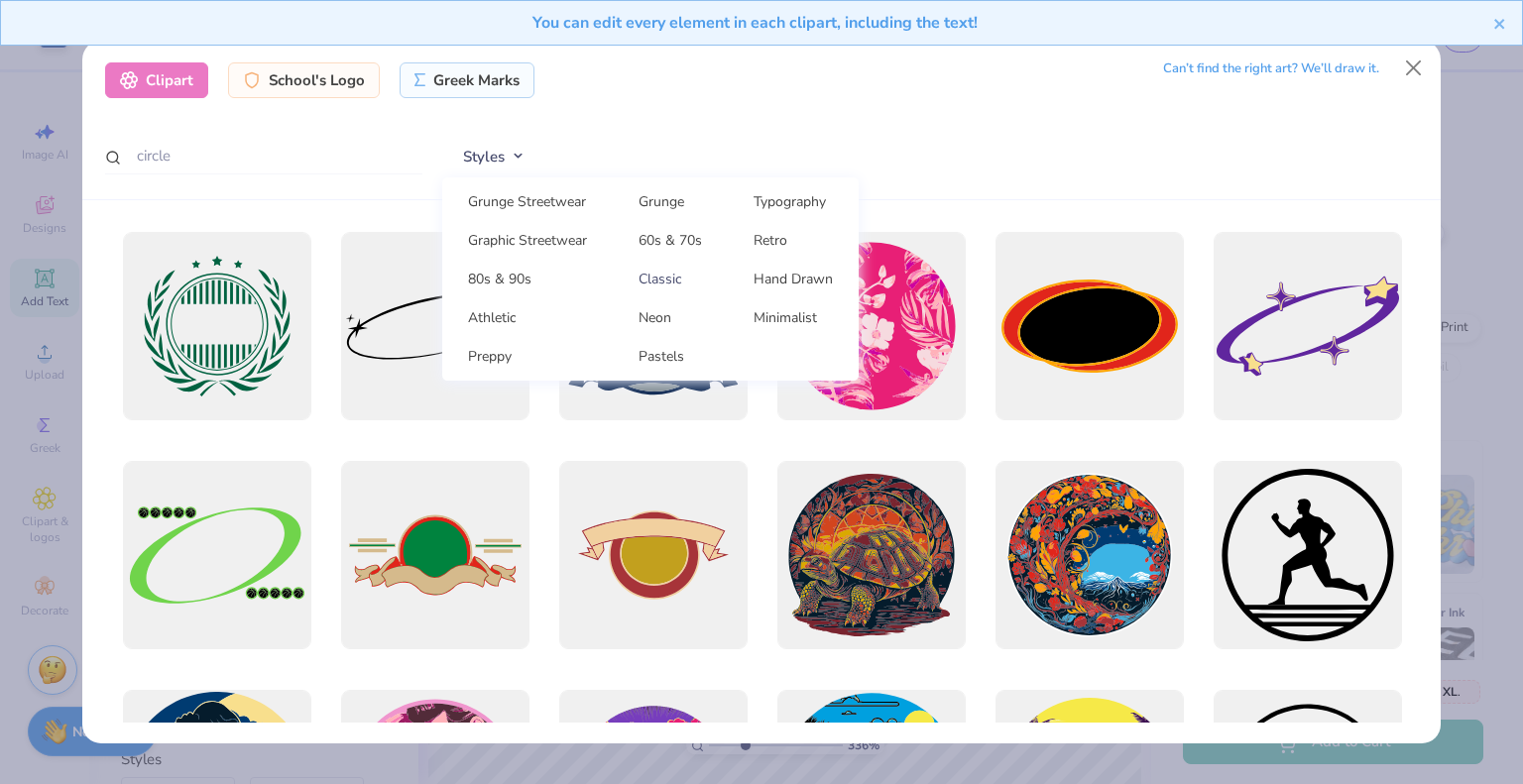 click on "Classic" at bounding box center [670, 279] 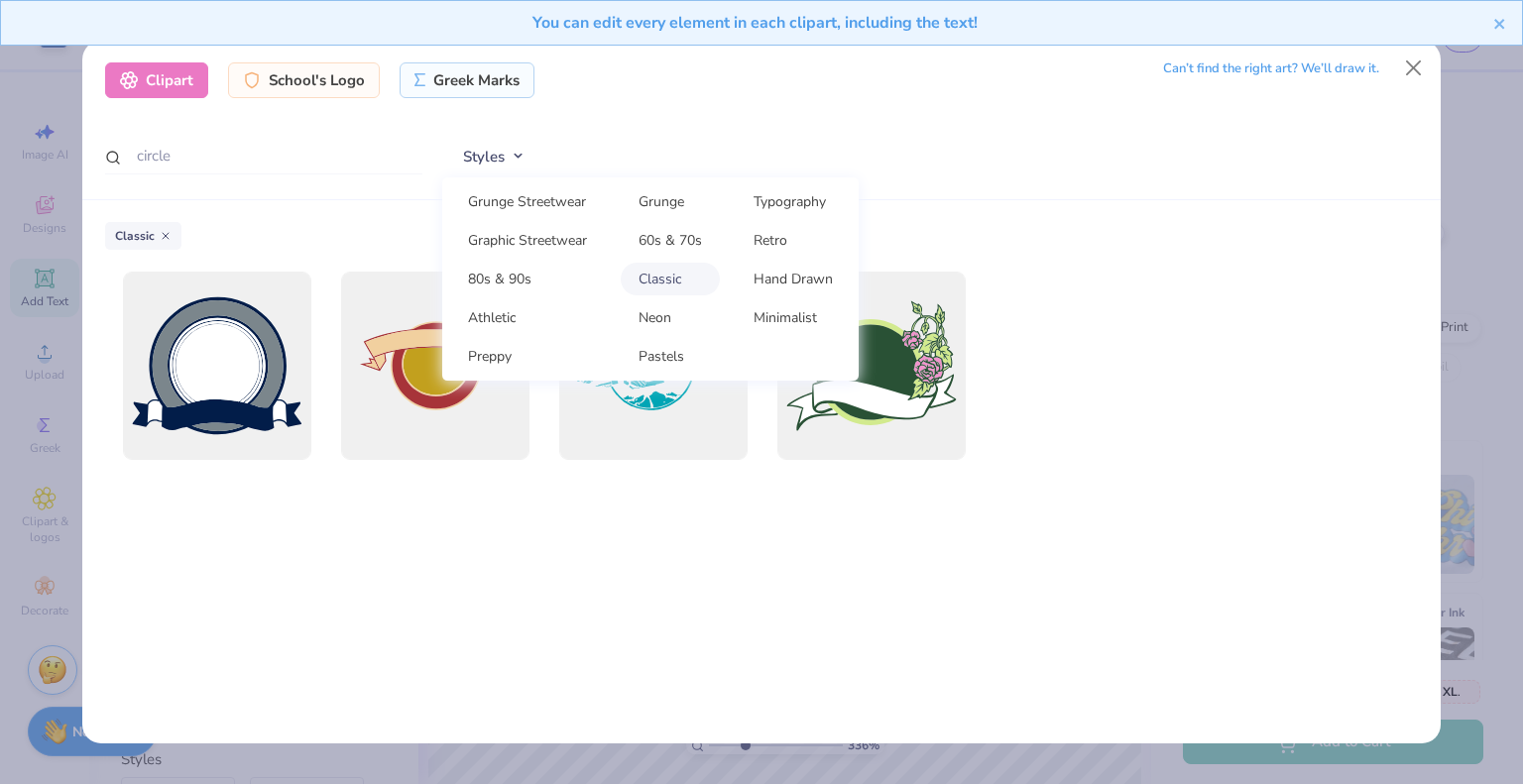 click on "Classic" at bounding box center (670, 279) 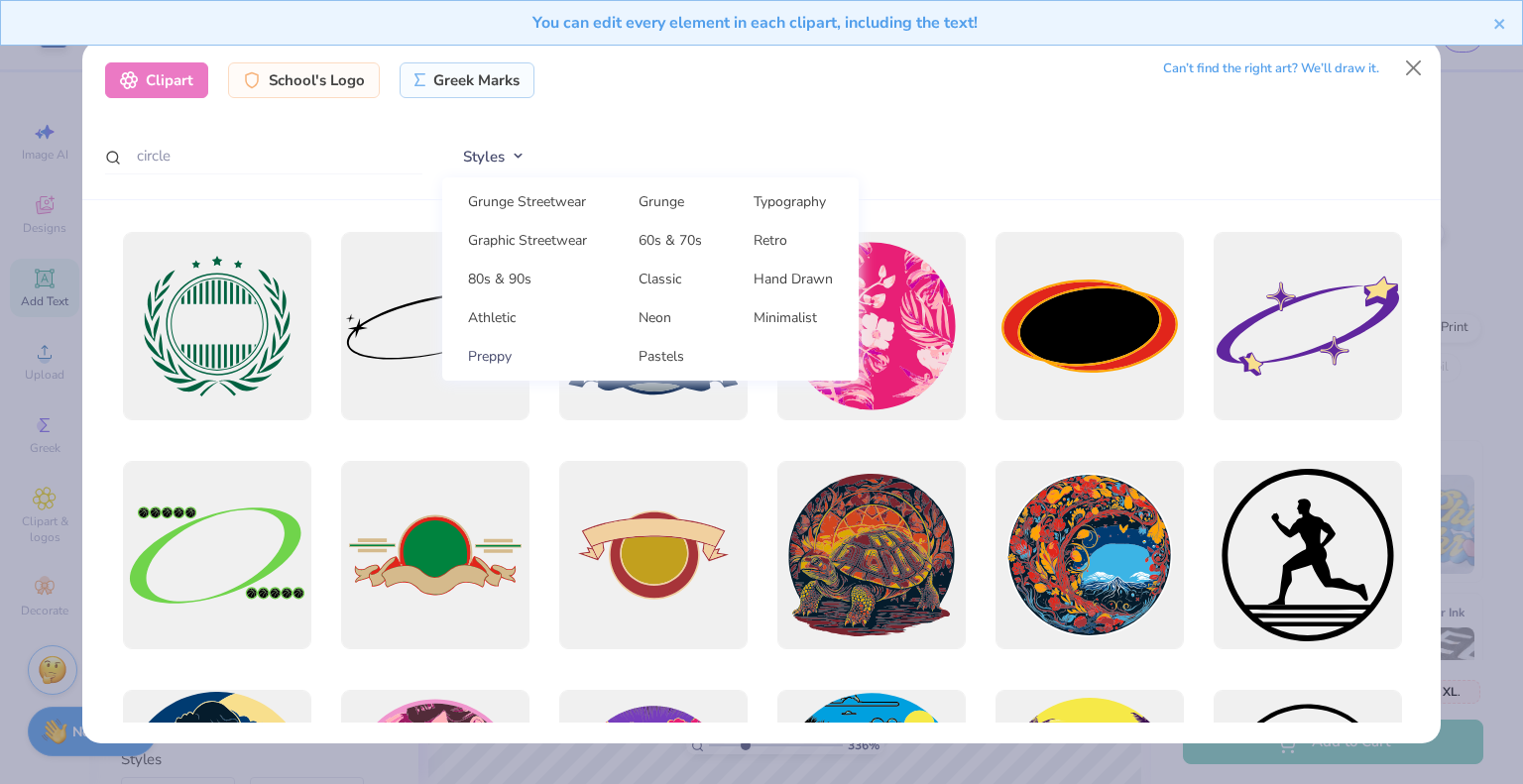 click on "Preppy" at bounding box center [527, 356] 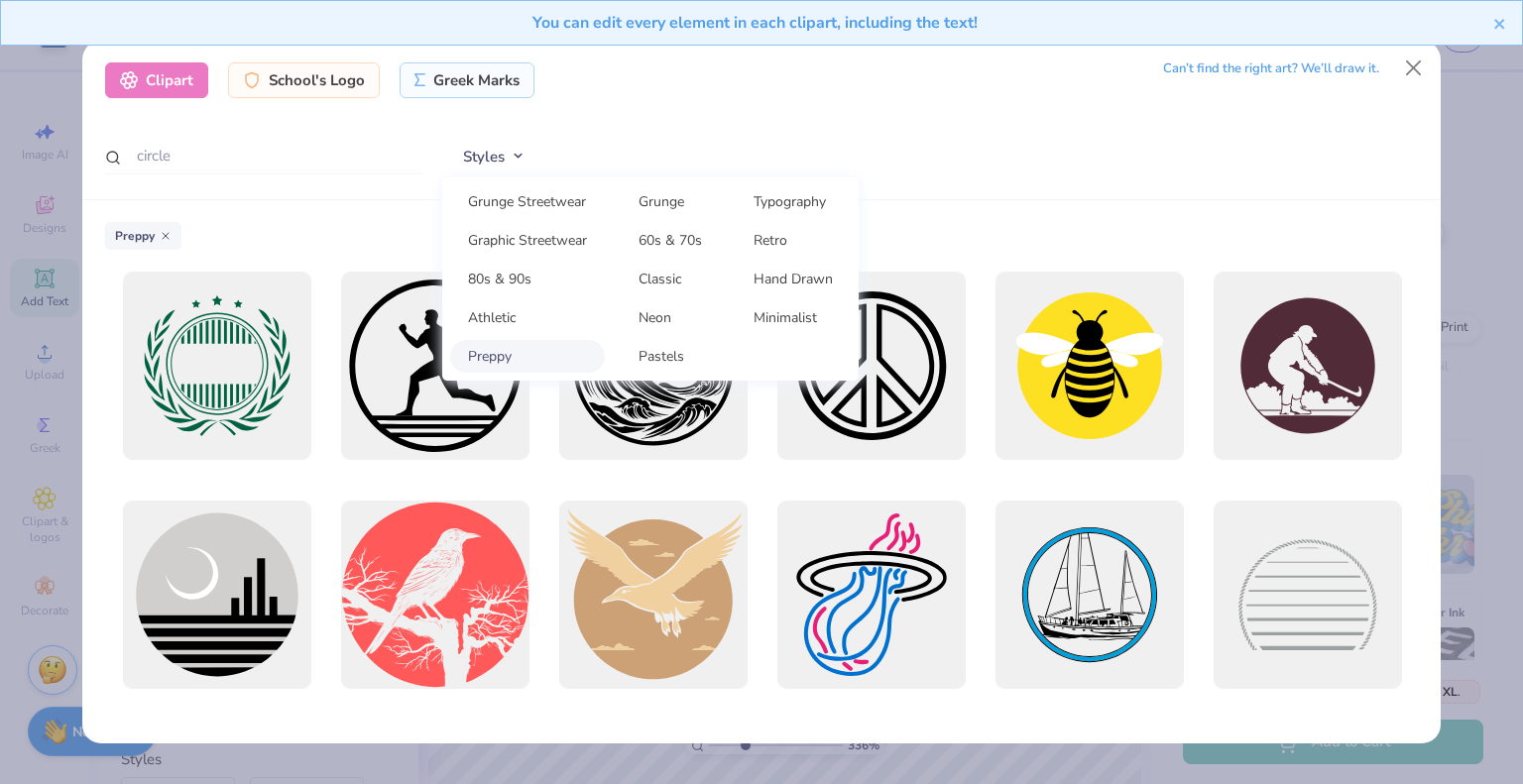 click on "Preppy" at bounding box center [527, 356] 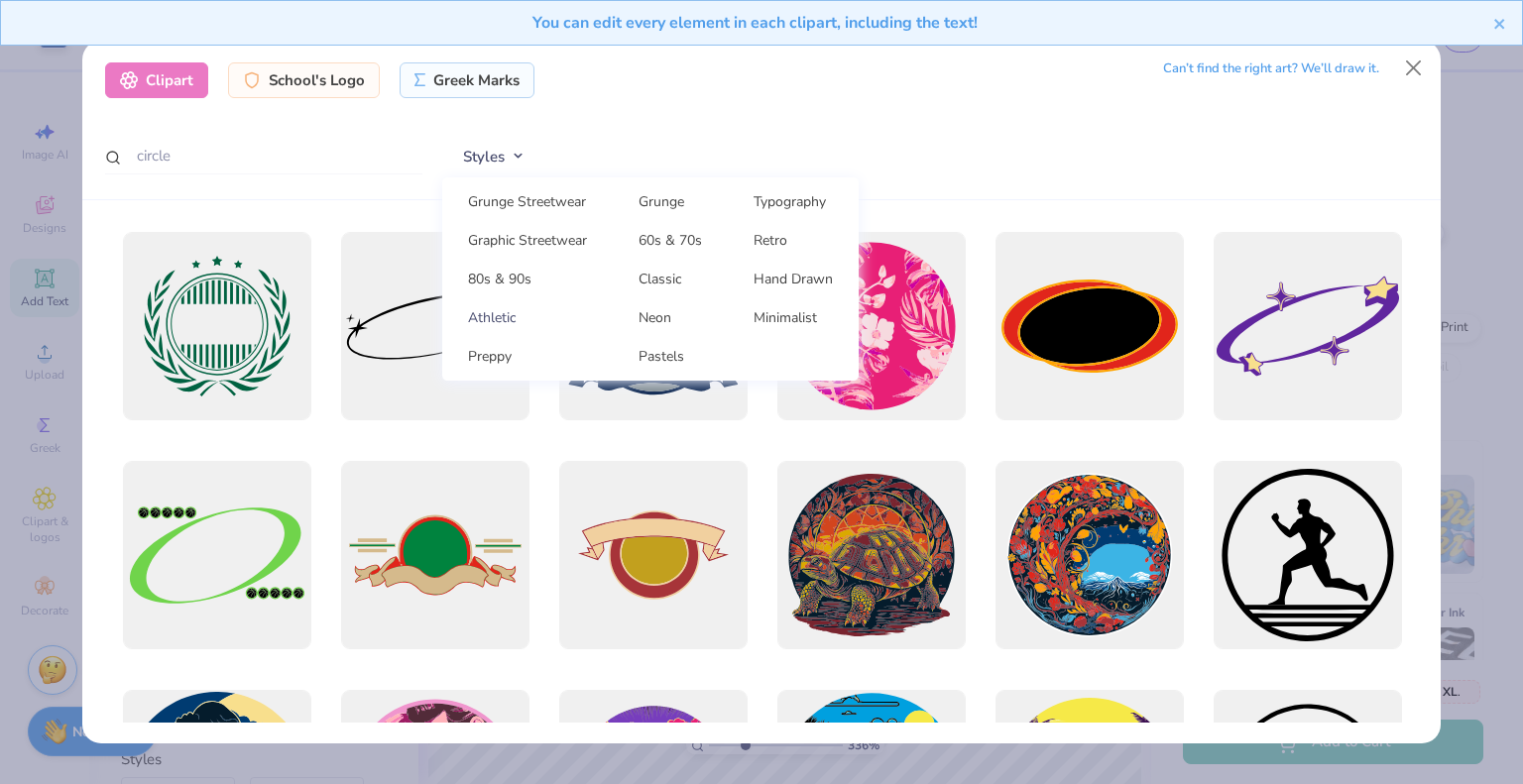 click on "Athletic" at bounding box center (527, 317) 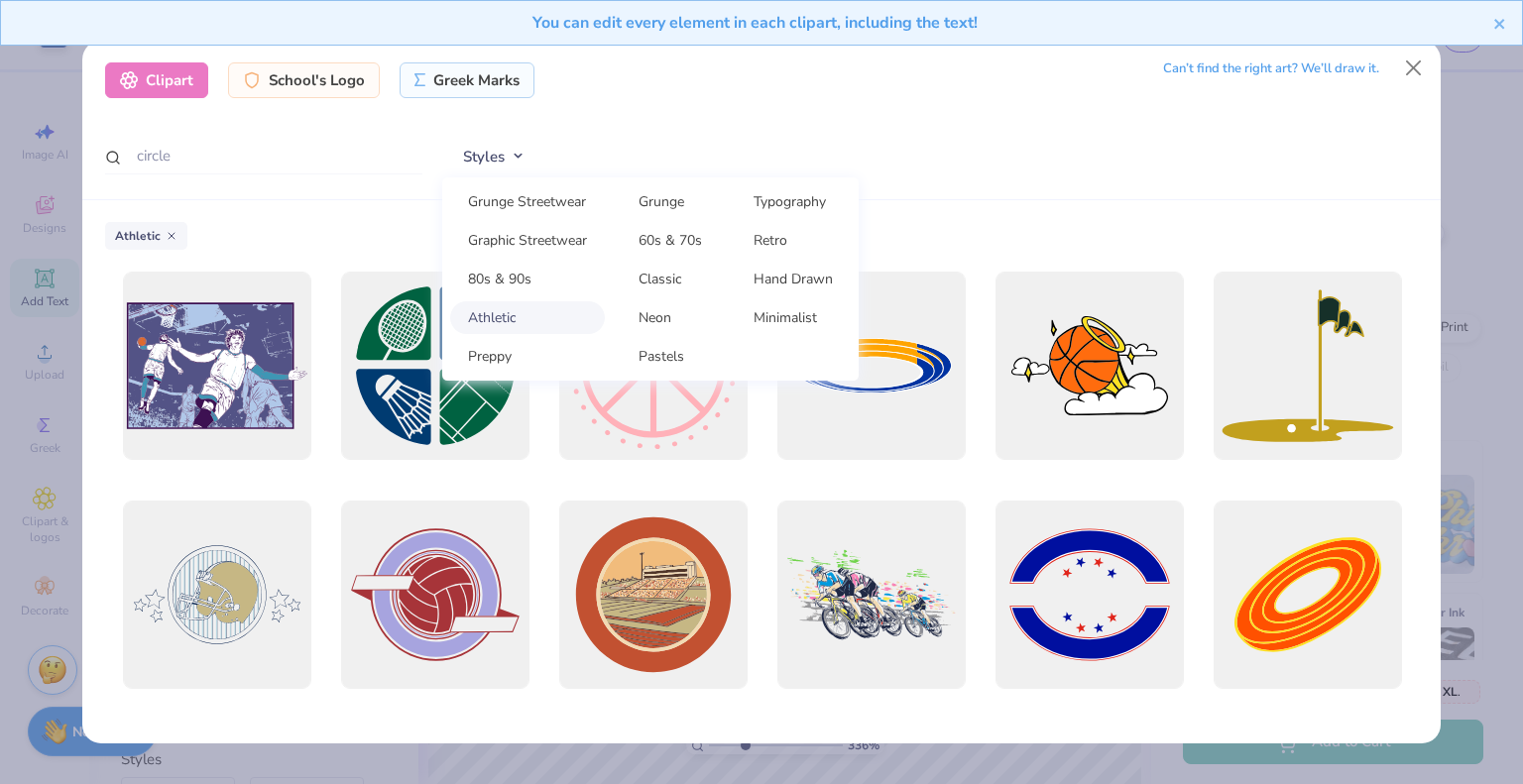 click on "Athletic" at bounding box center (527, 317) 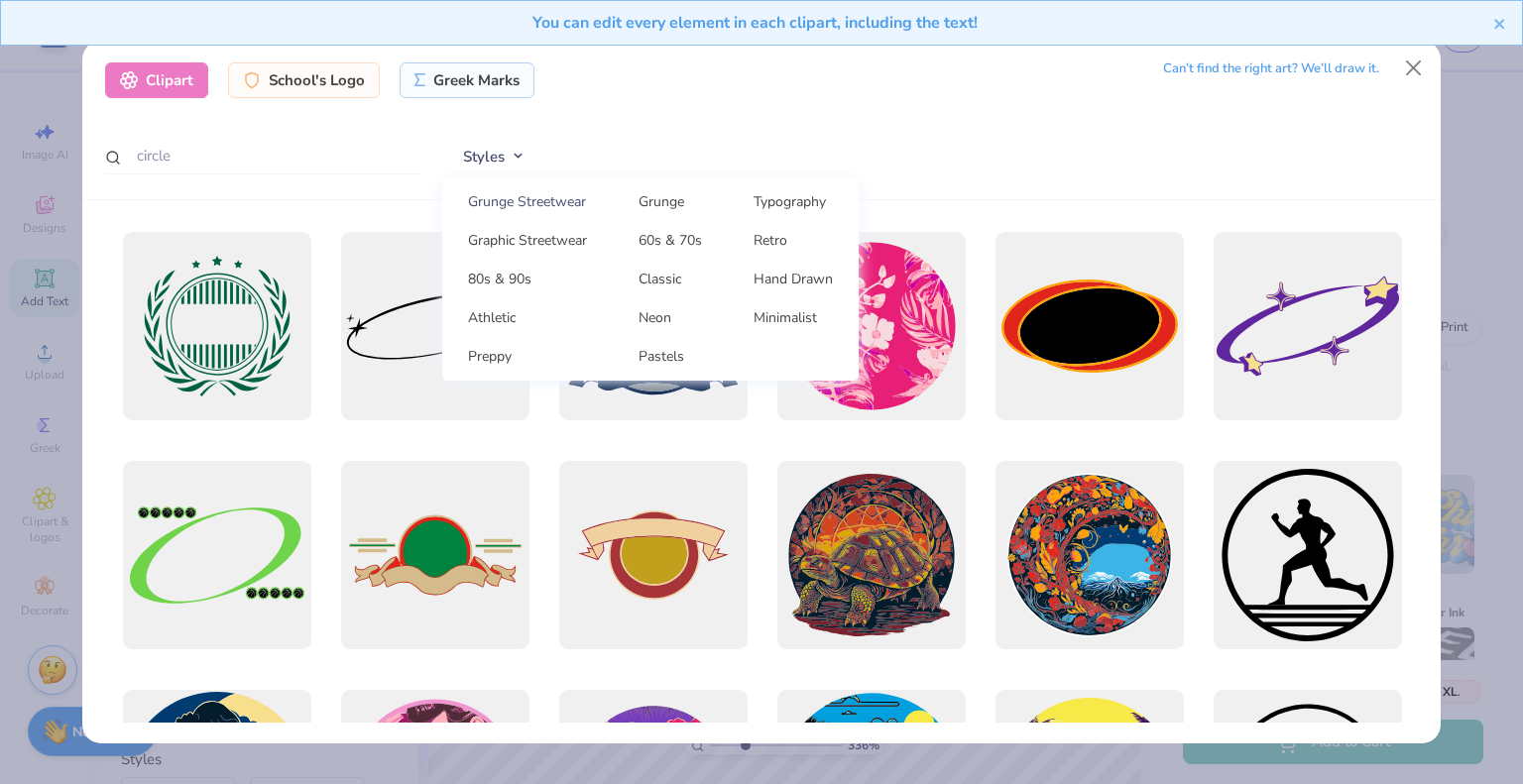 click on "Grunge Streetwear" at bounding box center (527, 201) 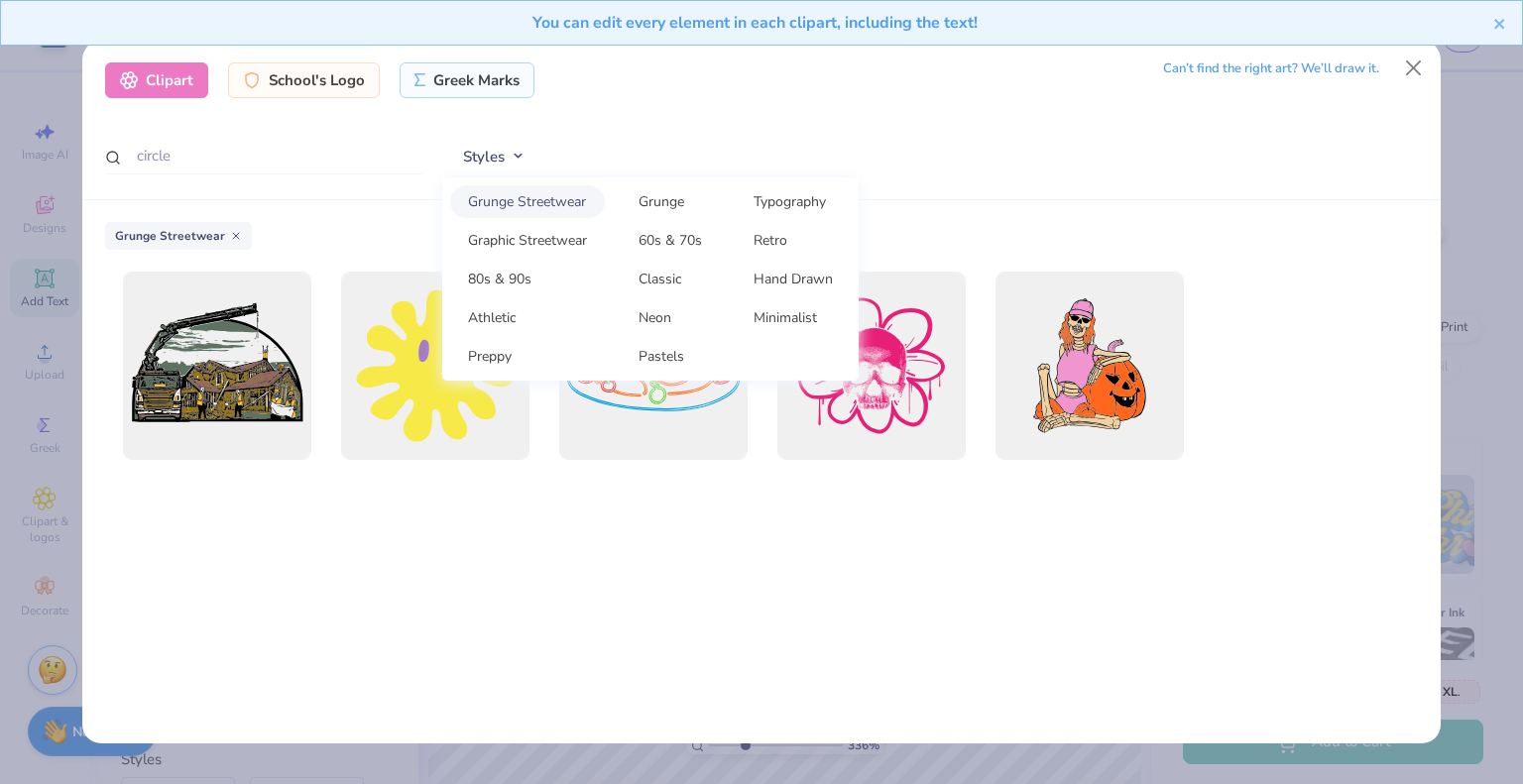 click on "Grunge Streetwear" at bounding box center (527, 201) 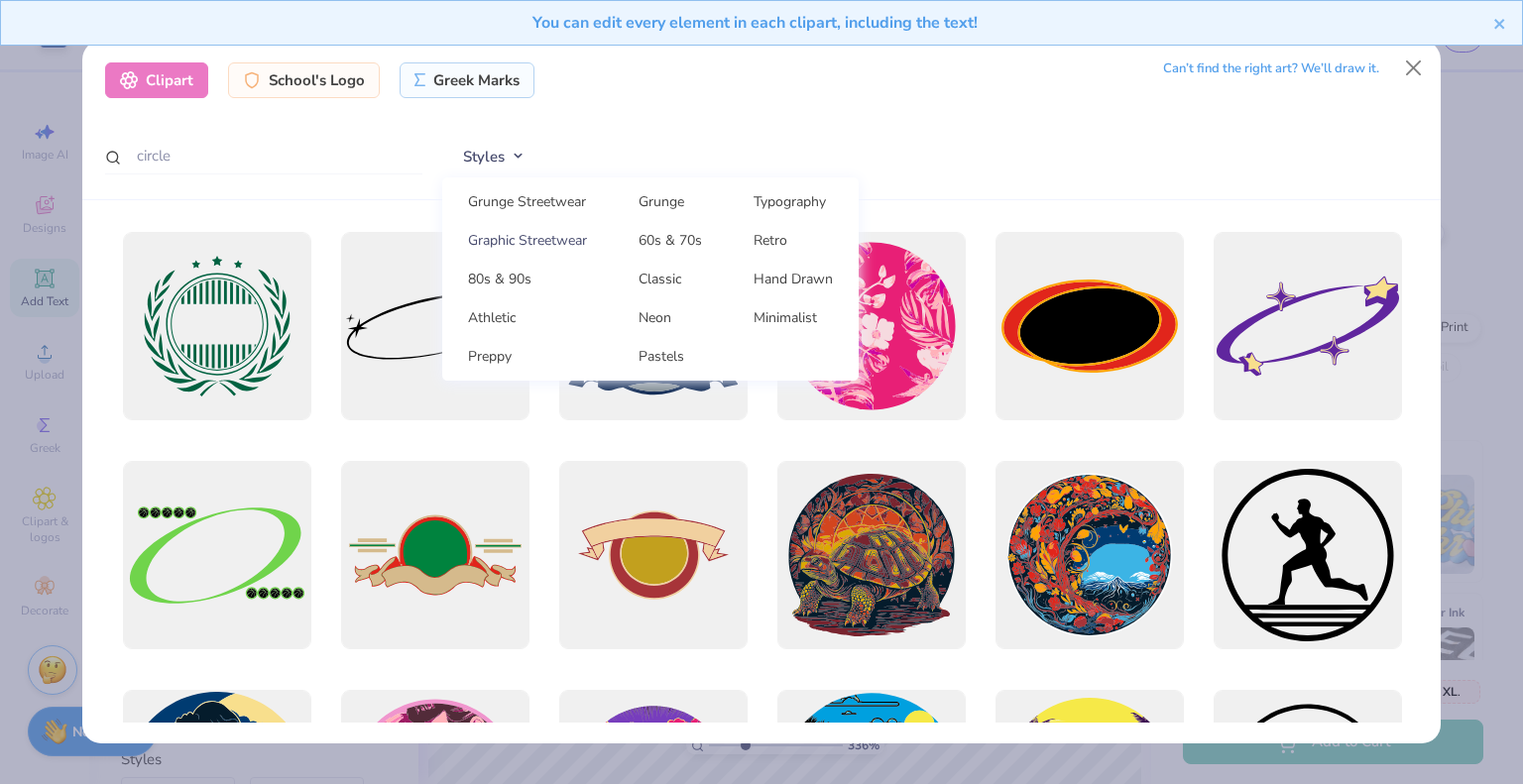 click on "Graphic Streetwear" at bounding box center (527, 240) 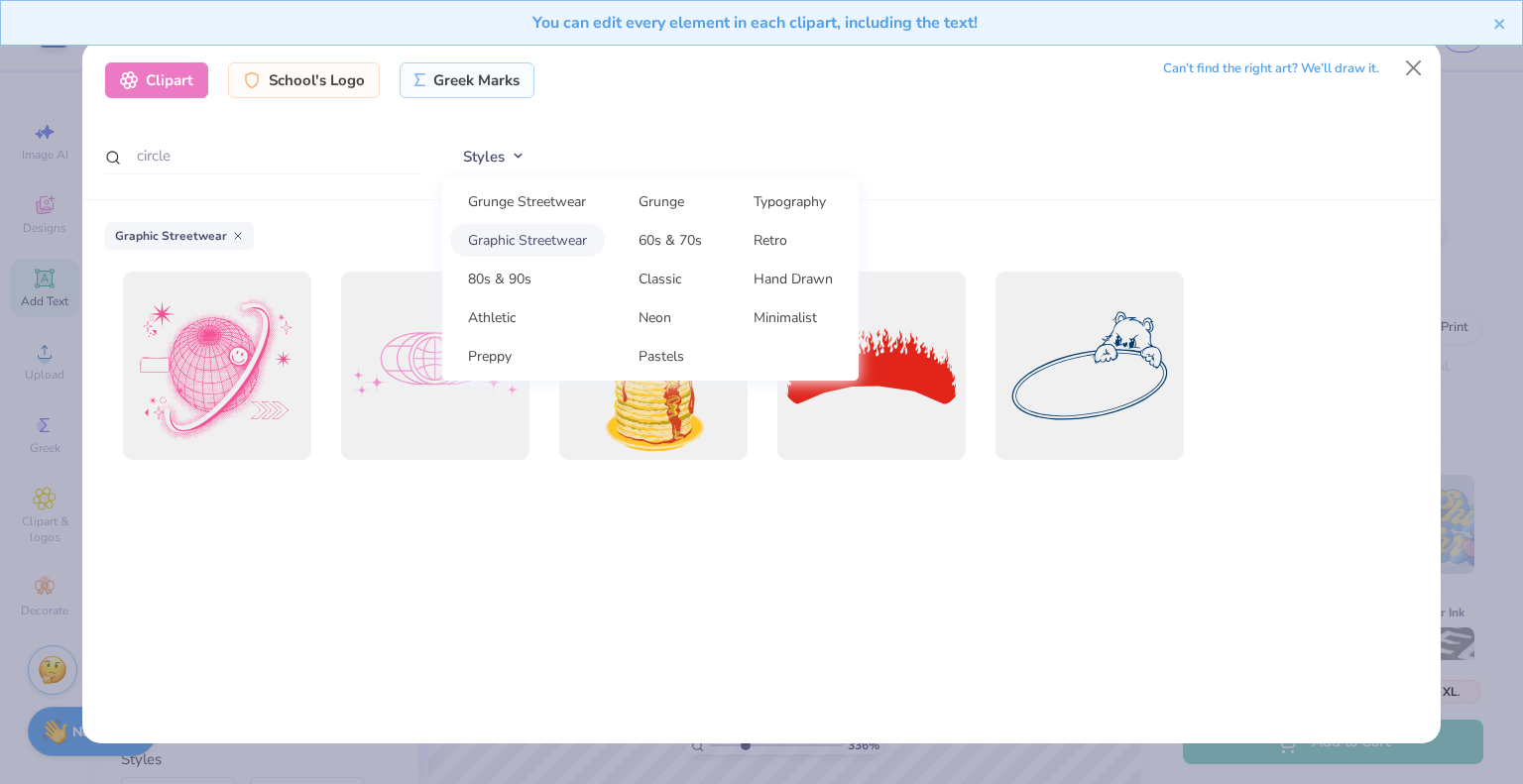 click on "Graphic Streetwear" at bounding box center [527, 240] 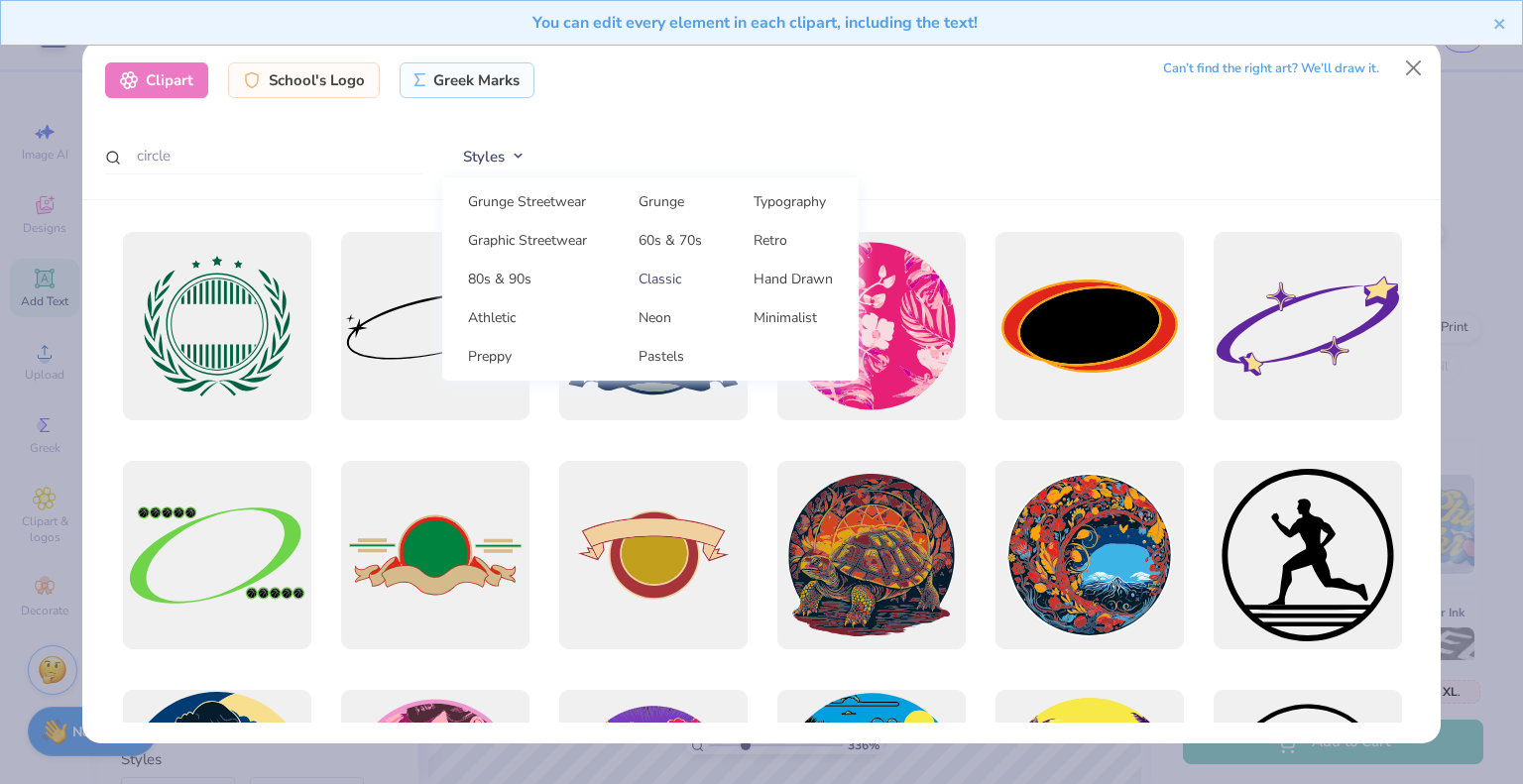 click on "Classic" at bounding box center [670, 279] 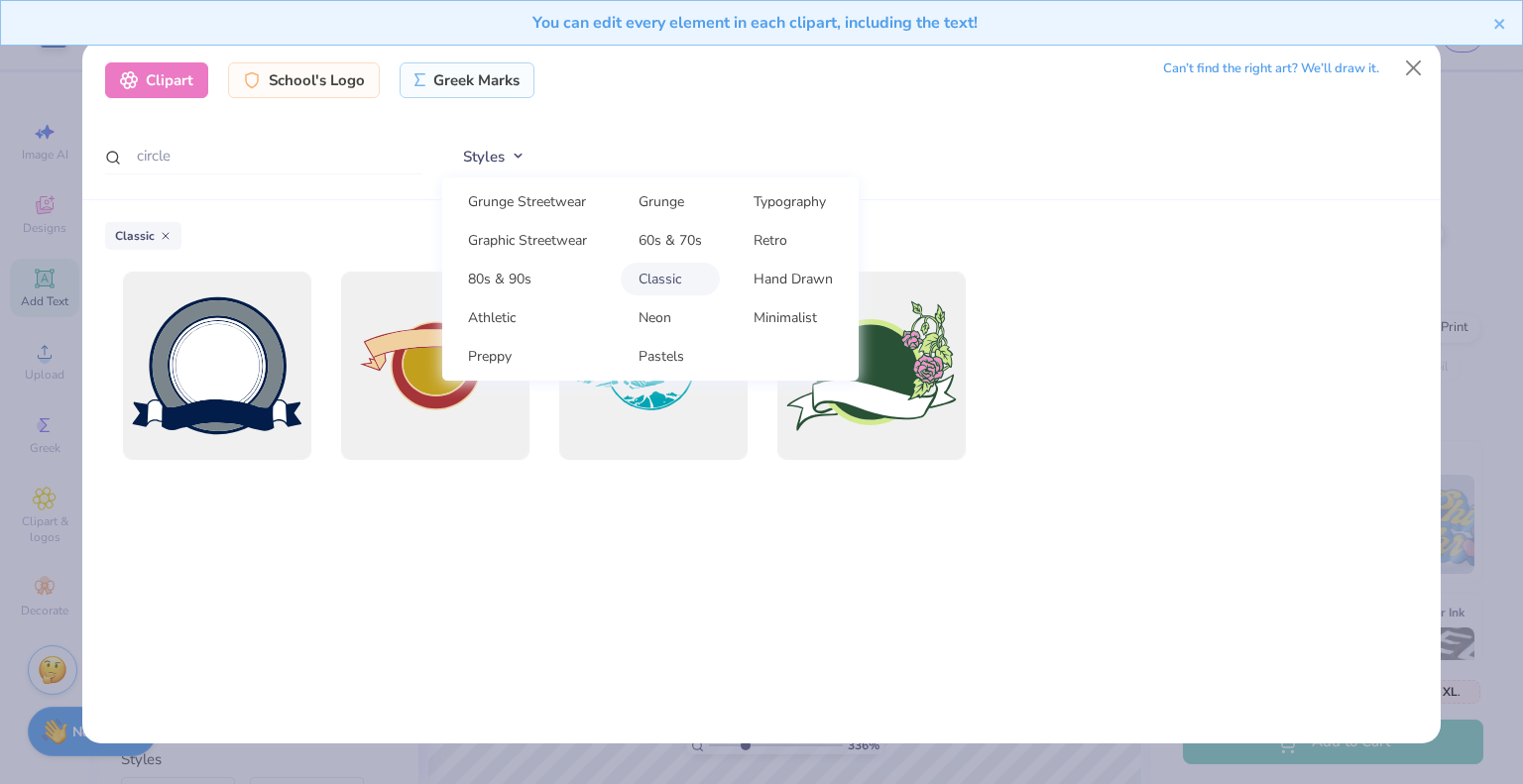 click on "Classic" at bounding box center (670, 279) 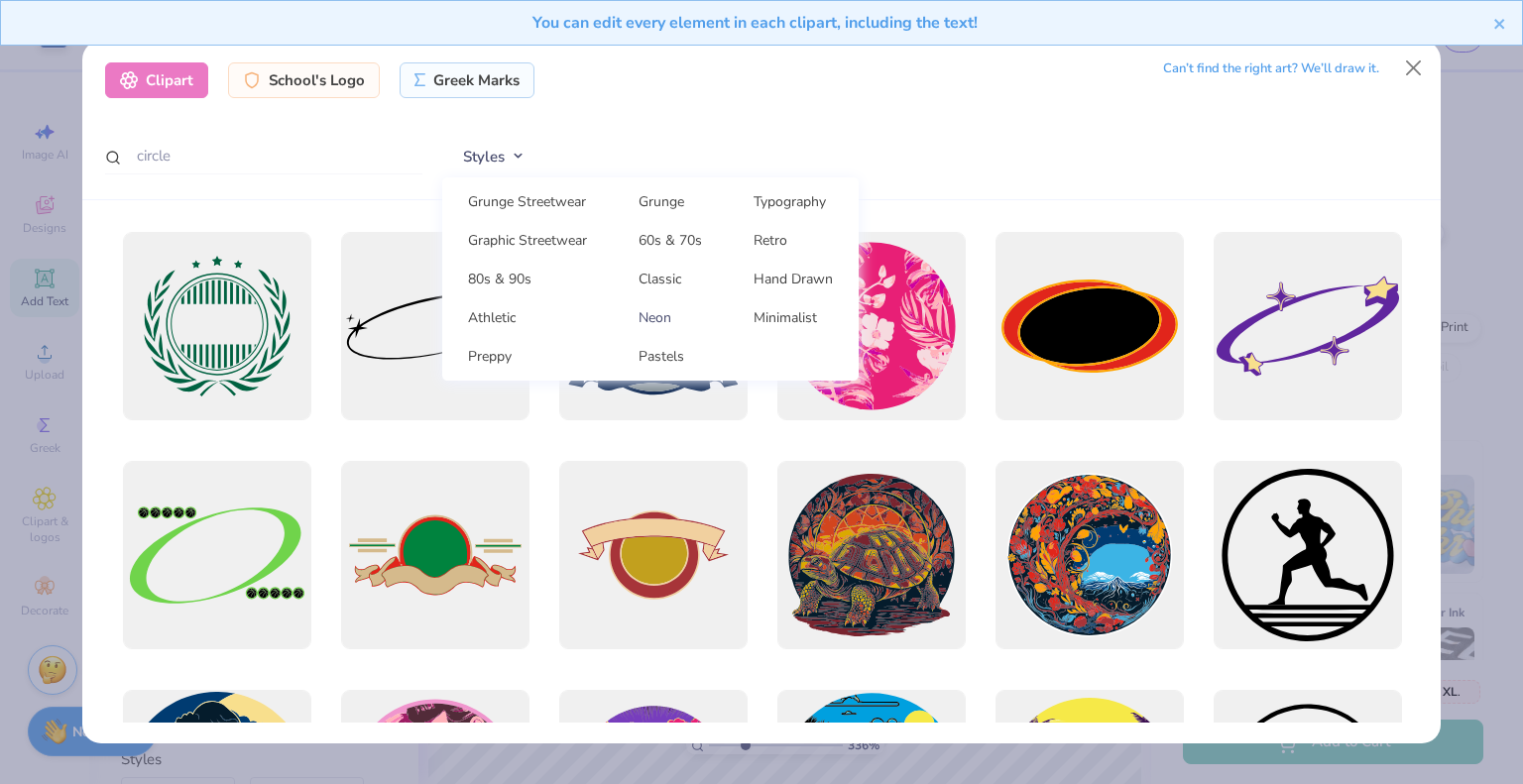 click on "Neon" at bounding box center (670, 317) 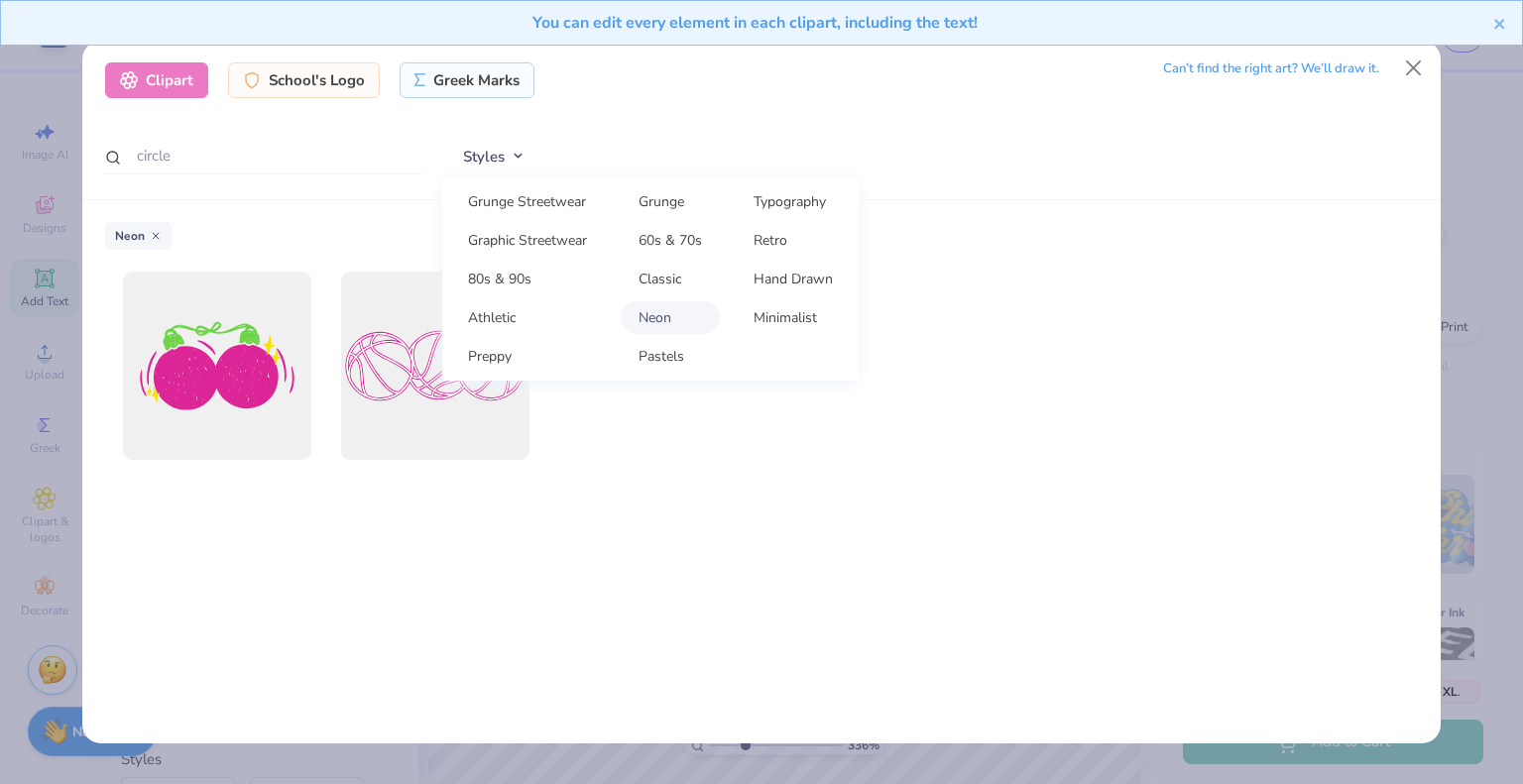 click on "Neon" at bounding box center (670, 317) 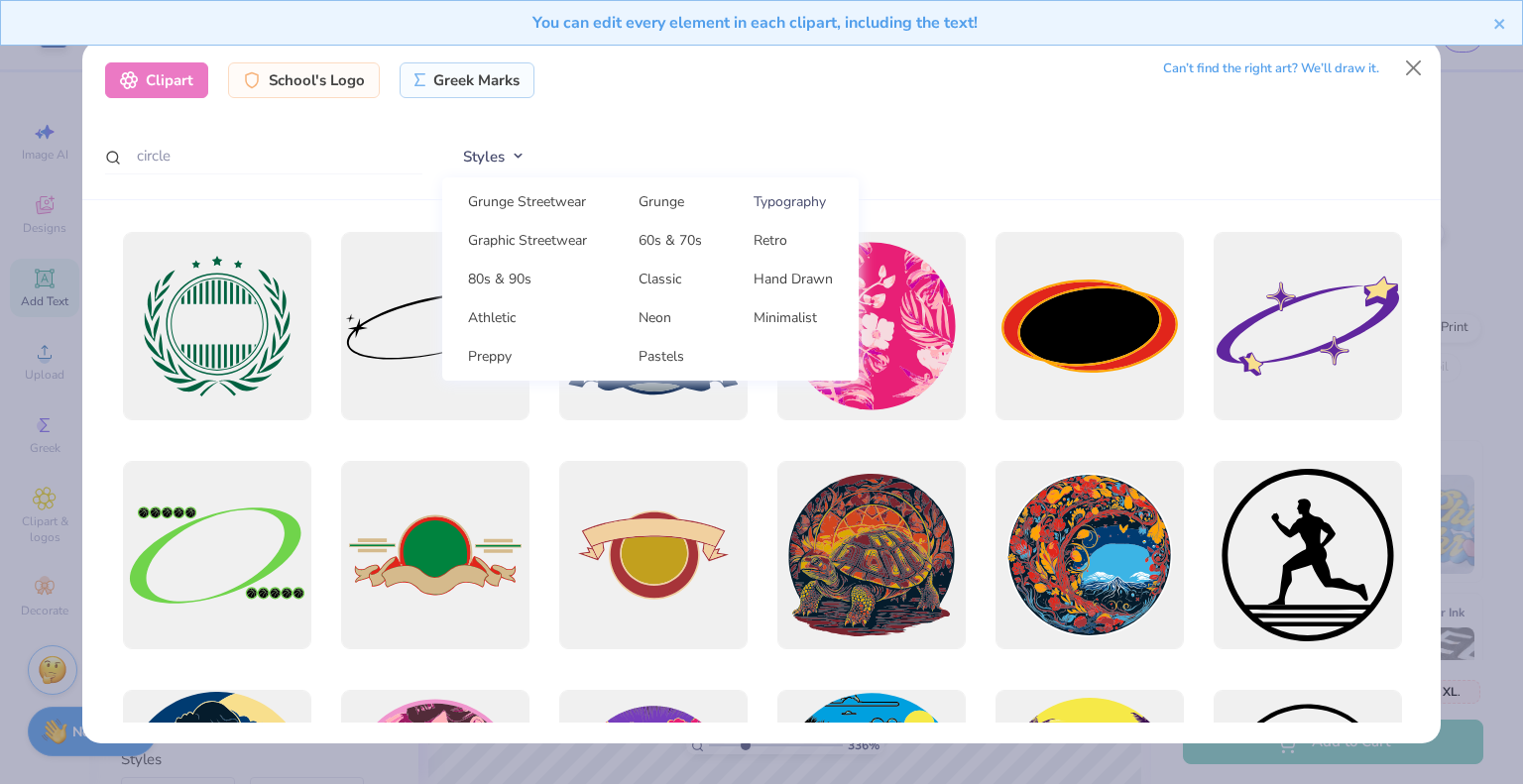 click on "Typography" at bounding box center (793, 201) 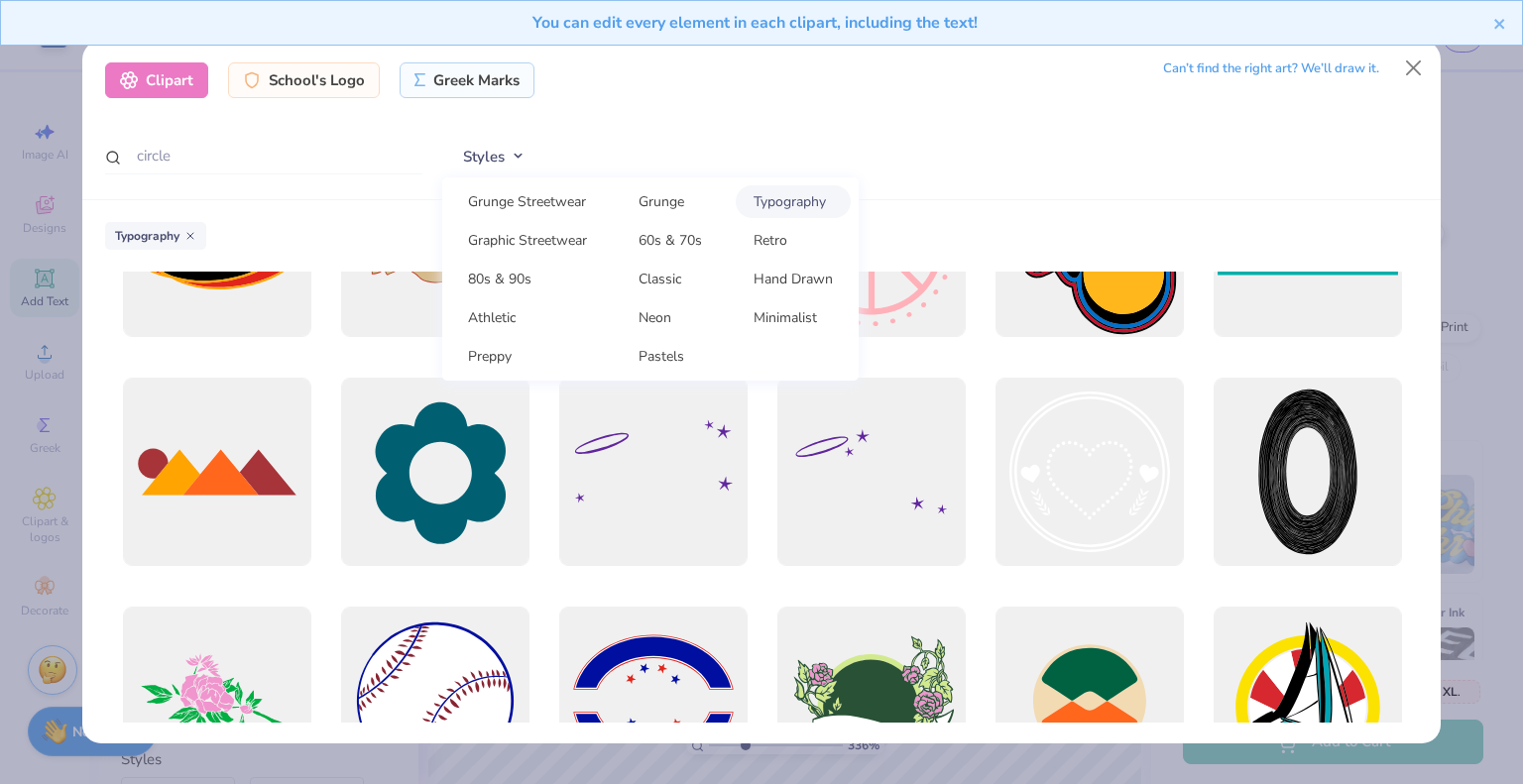 scroll, scrollTop: 116, scrollLeft: 0, axis: vertical 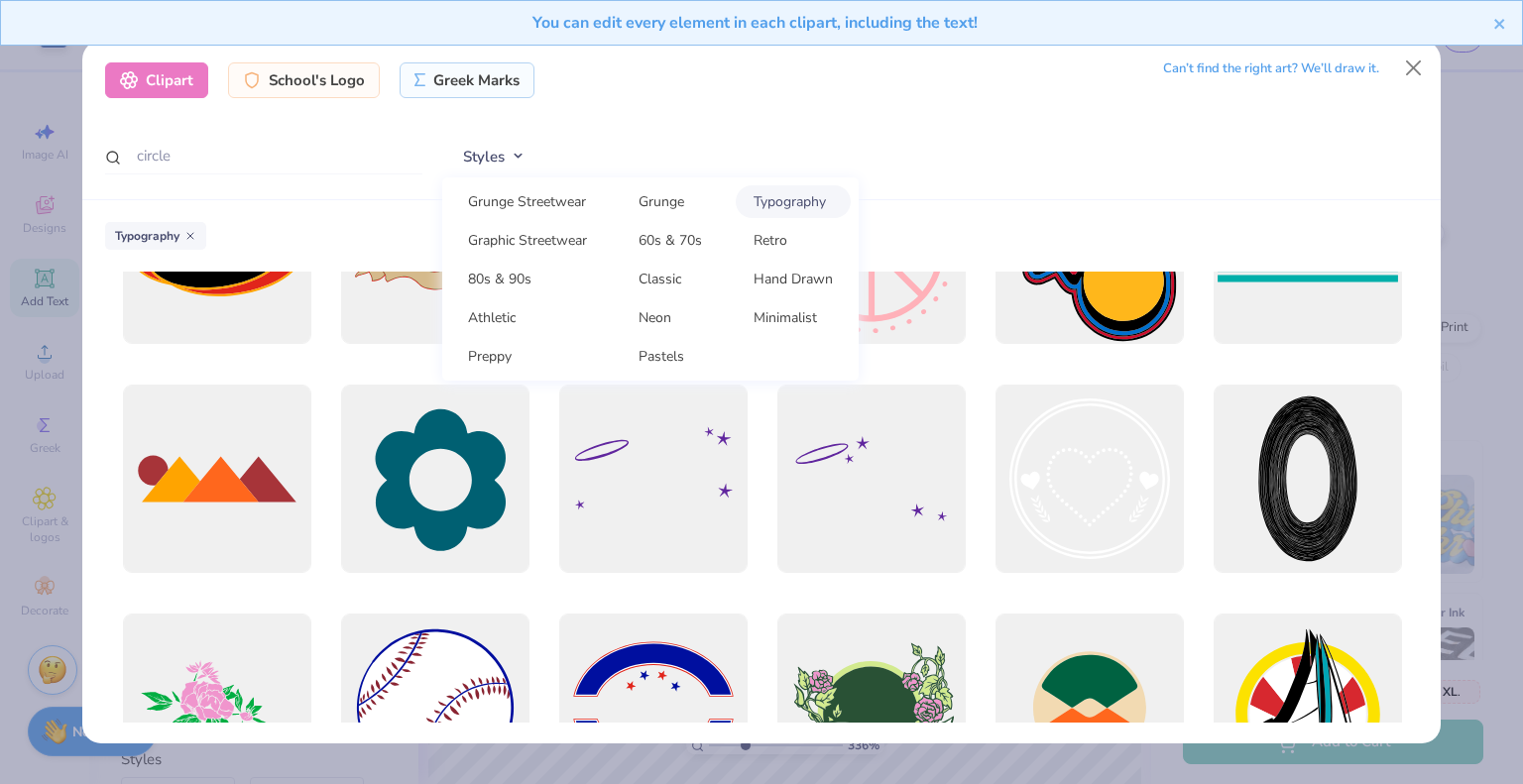 click on "Typography" at bounding box center [793, 201] 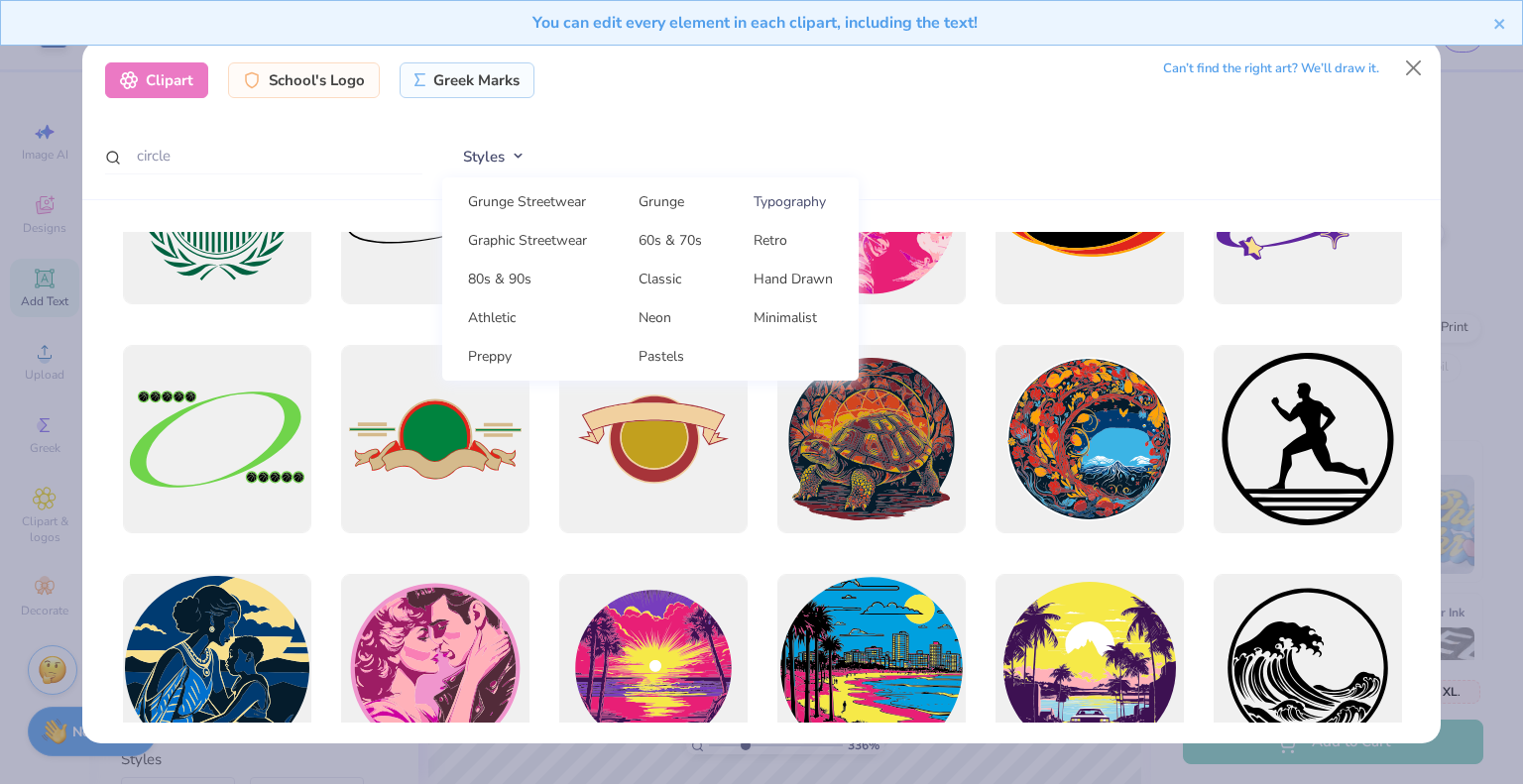 scroll, scrollTop: 0, scrollLeft: 0, axis: both 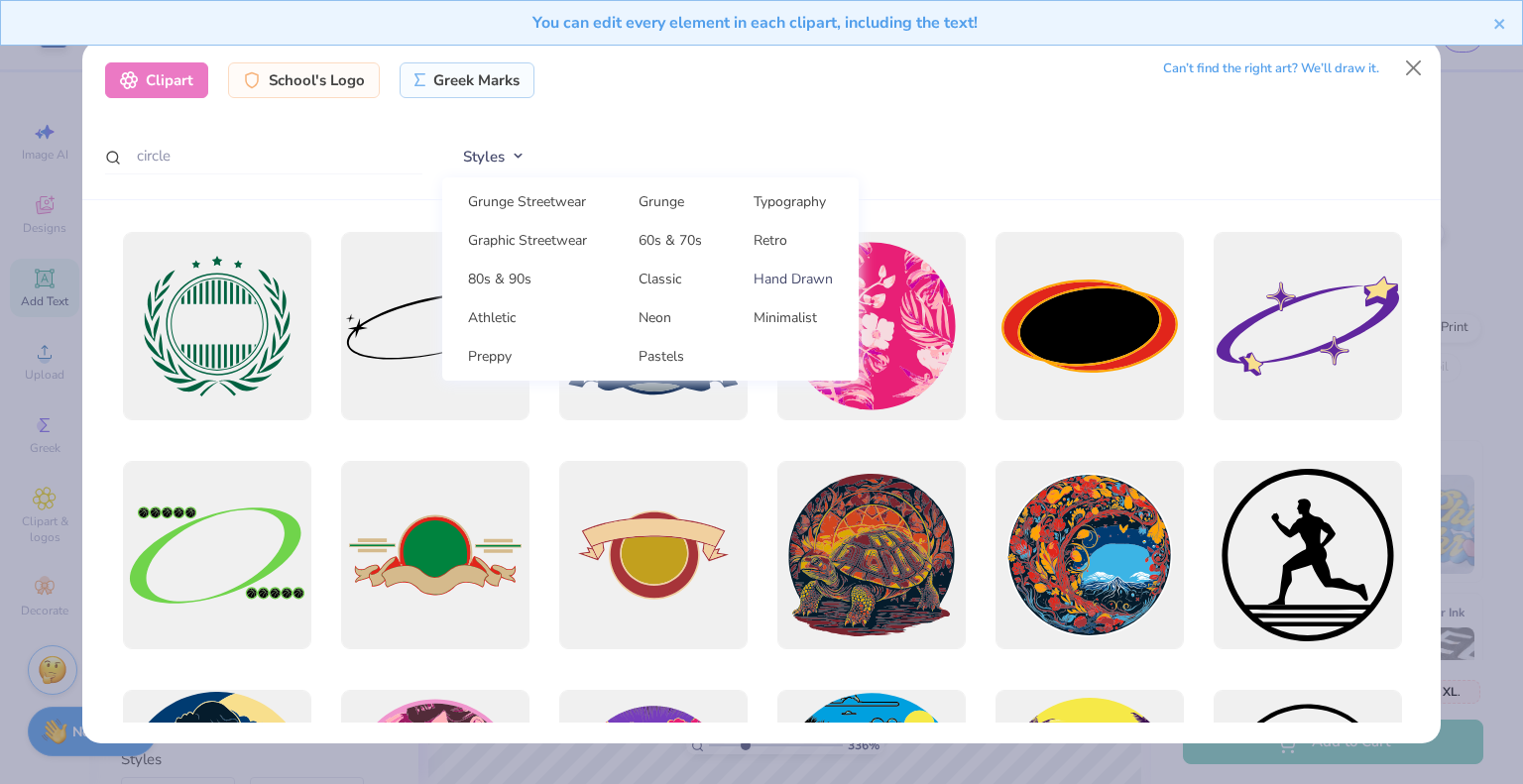 click on "Hand Drawn" at bounding box center [793, 279] 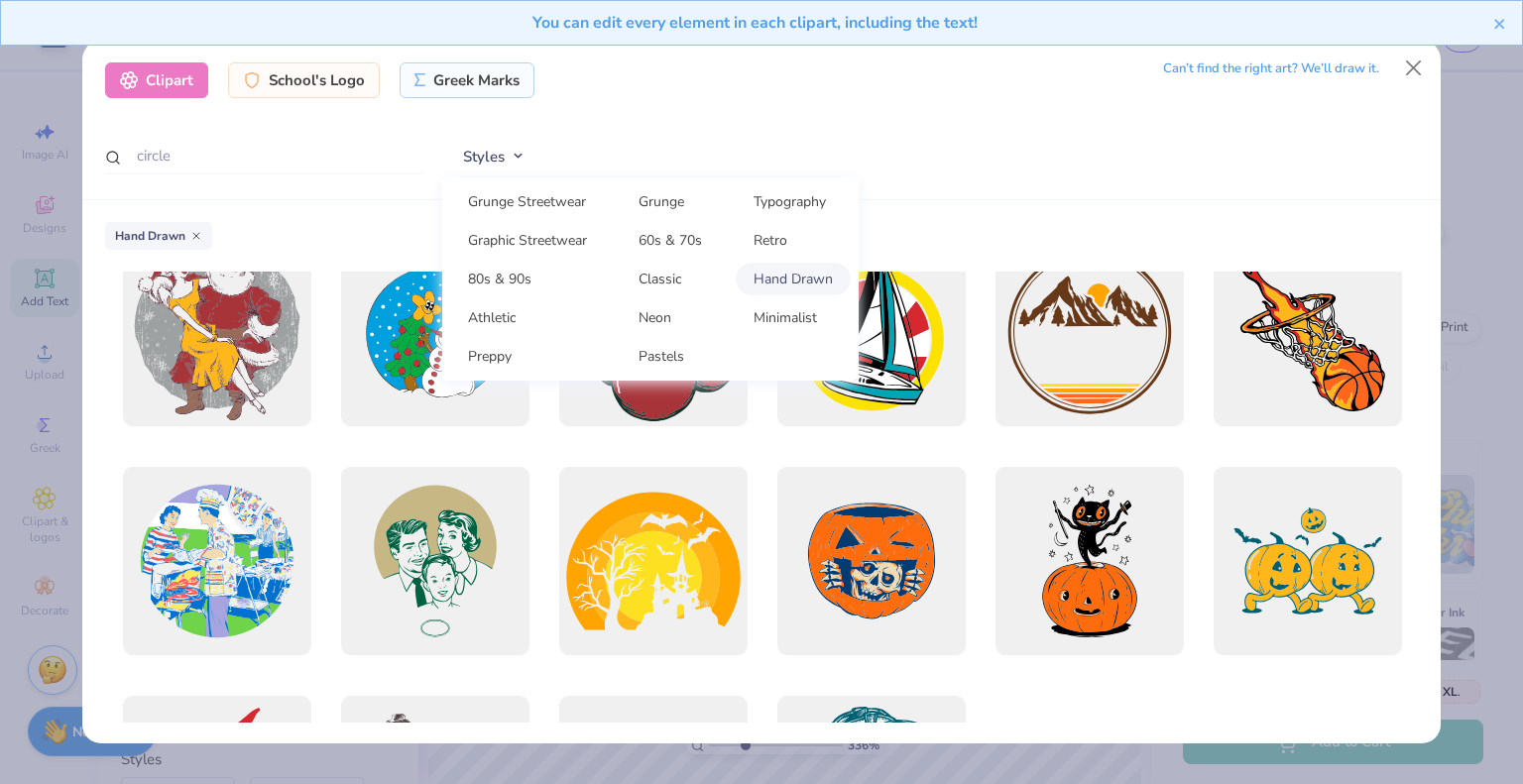 scroll, scrollTop: 694, scrollLeft: 0, axis: vertical 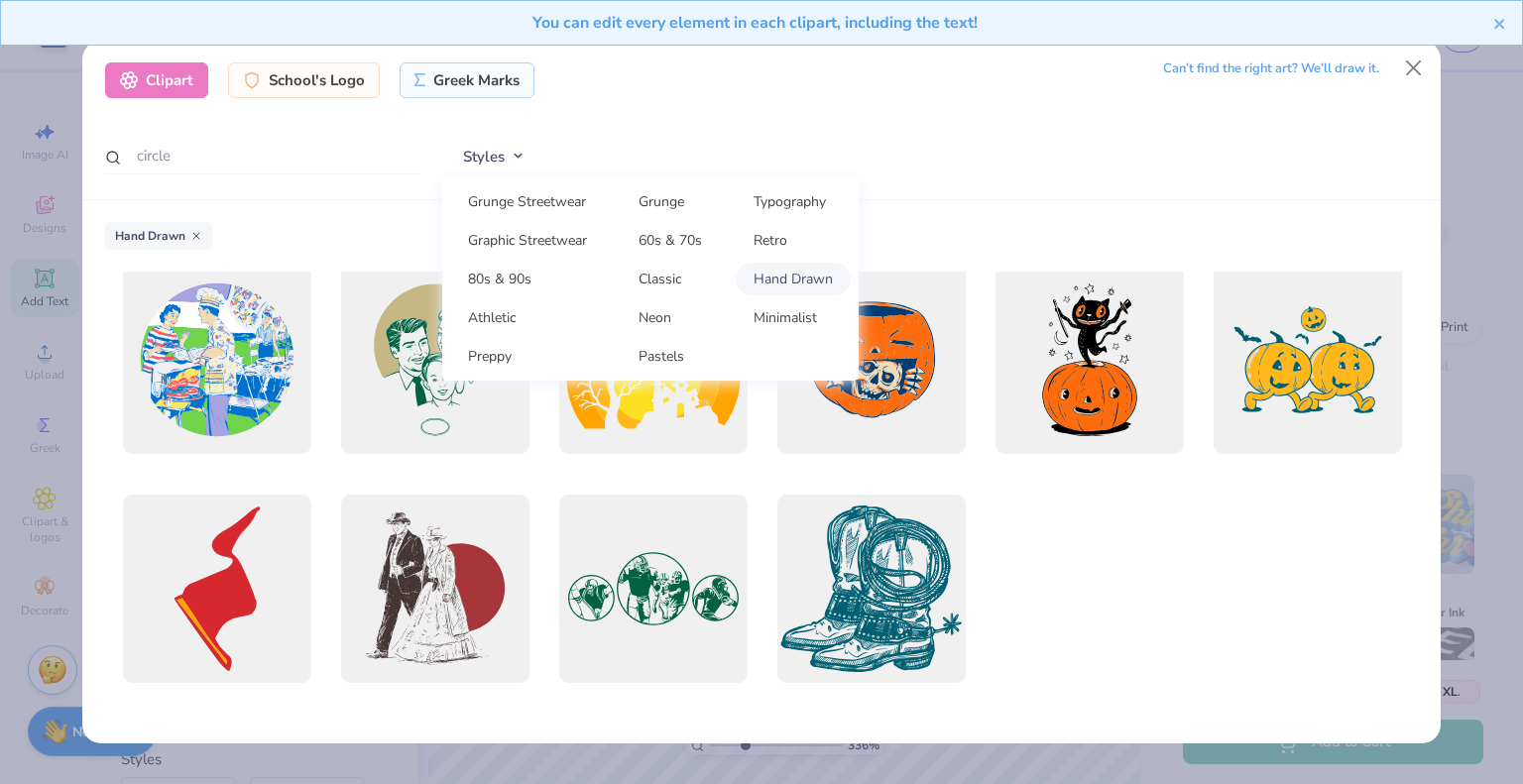 click on "Hand Drawn" at bounding box center (793, 279) 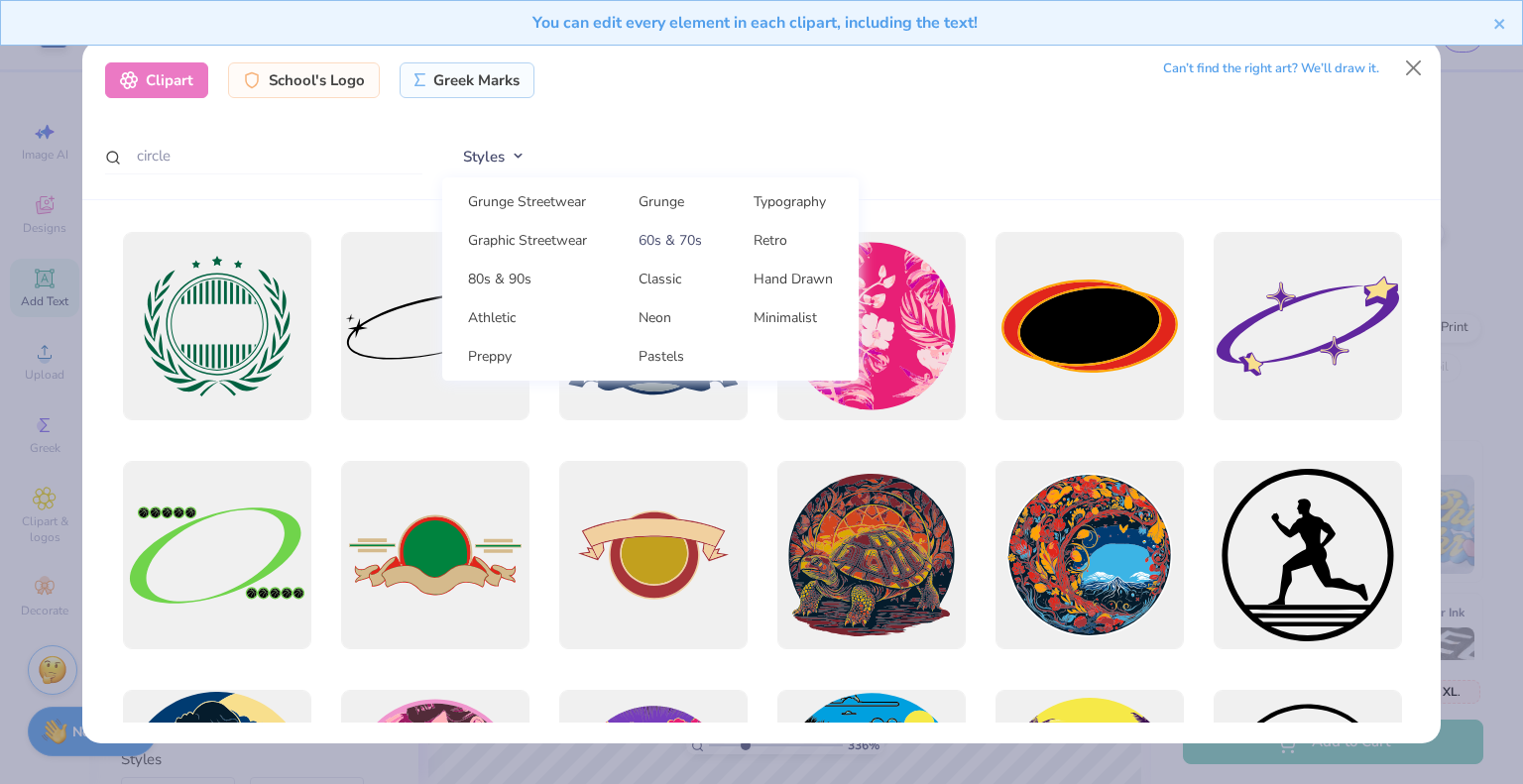 click on "60s & 70s" at bounding box center [670, 240] 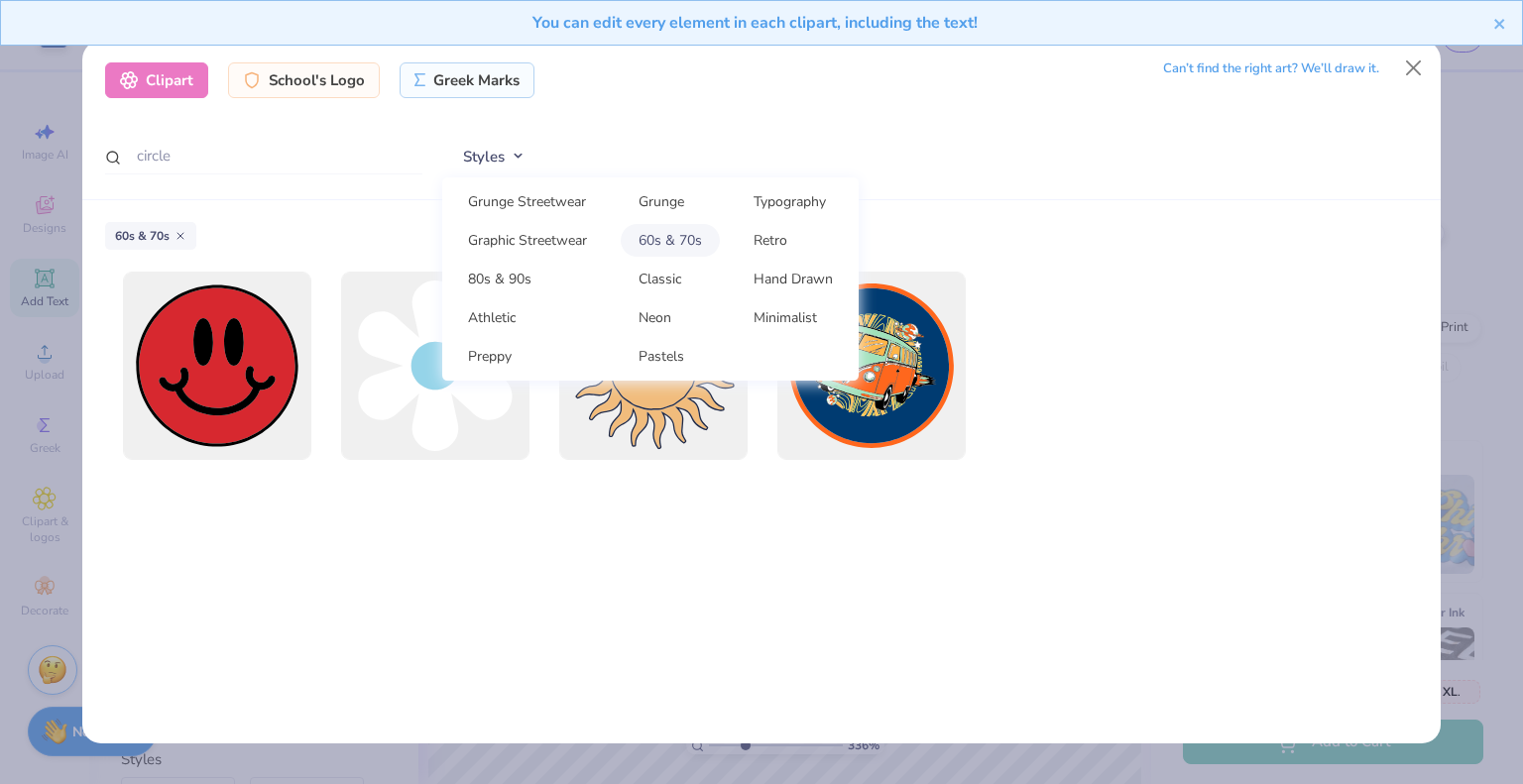 click on "60s & 70s" at bounding box center (670, 240) 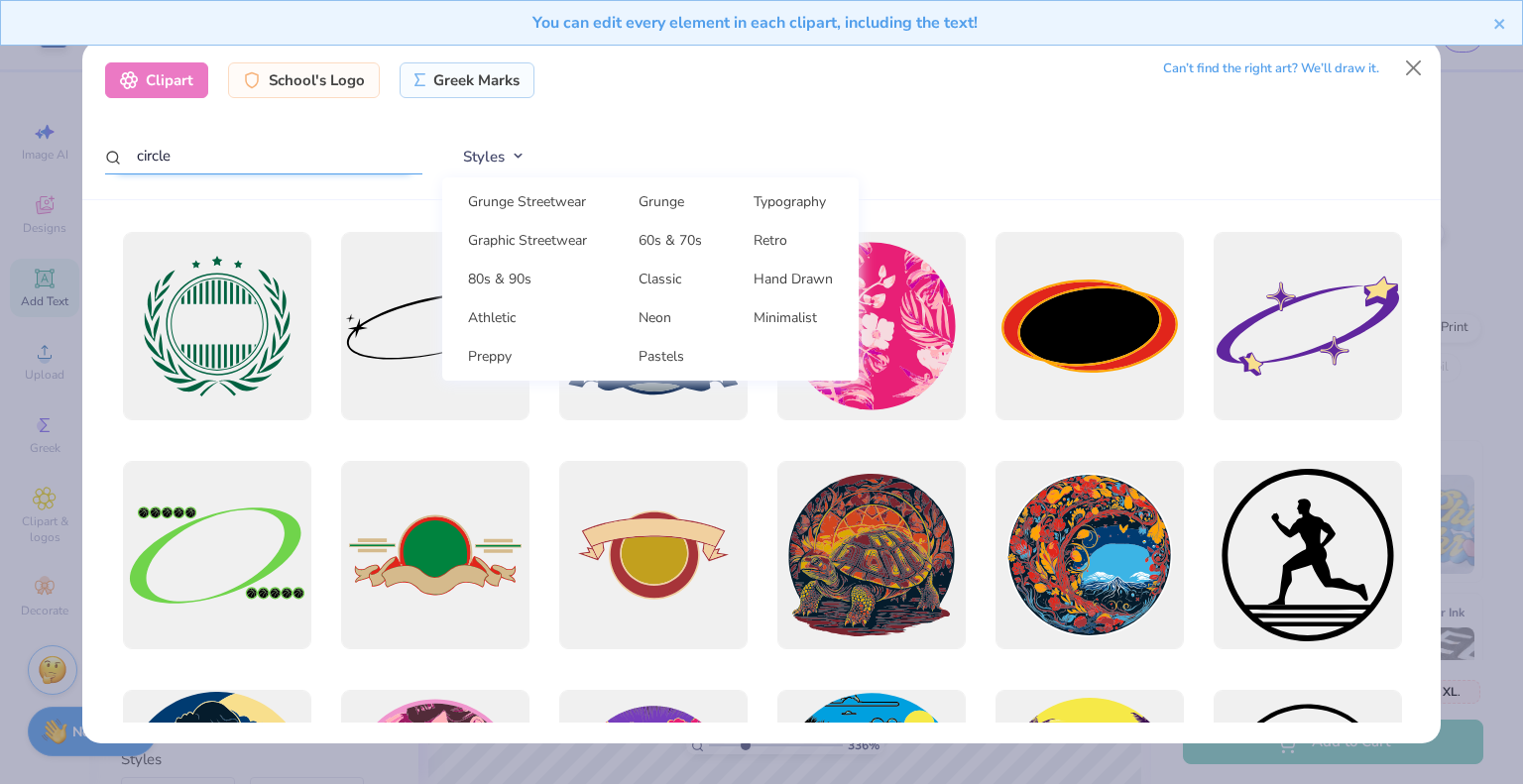 click on "circle" at bounding box center [264, 156] 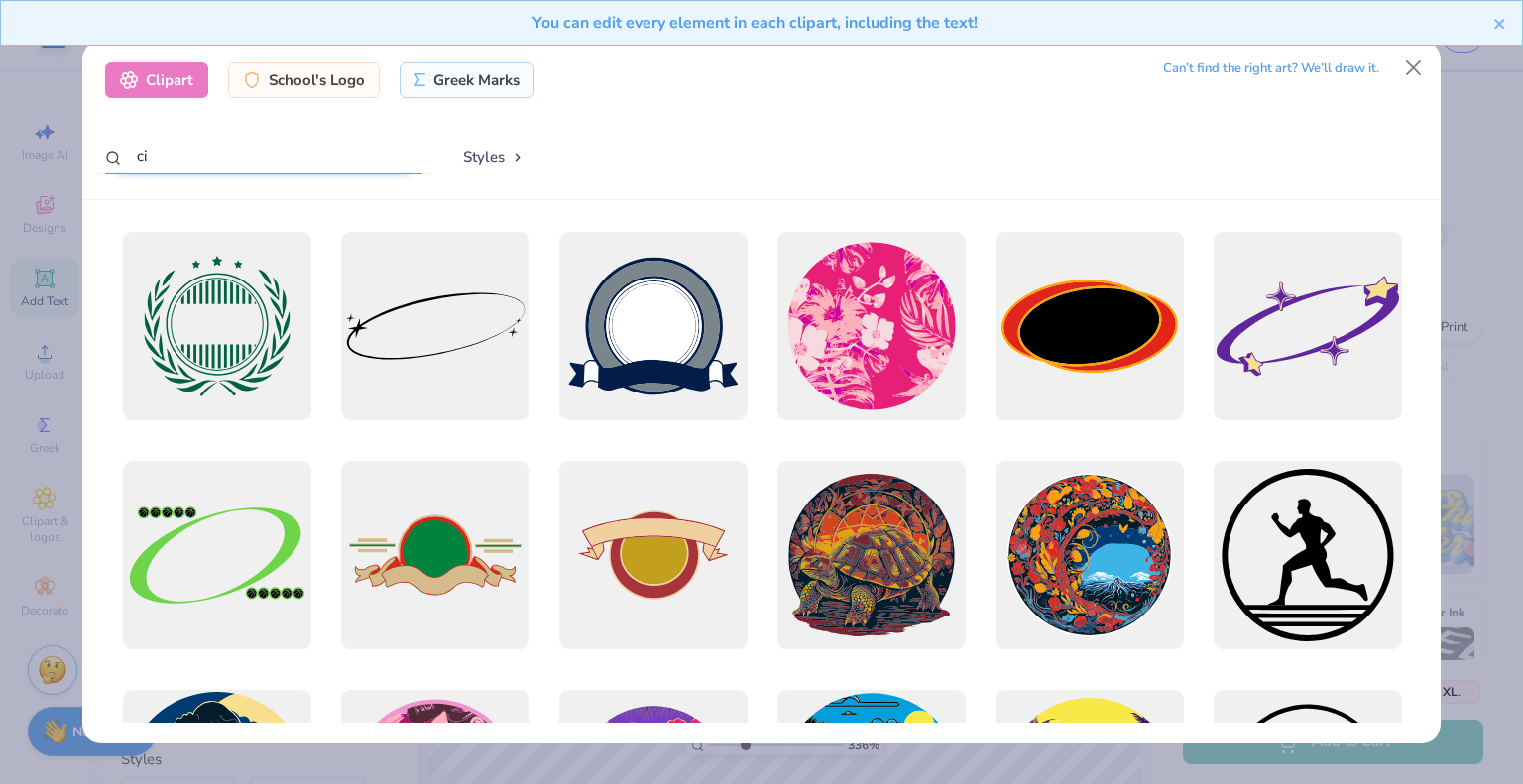 type on "c" 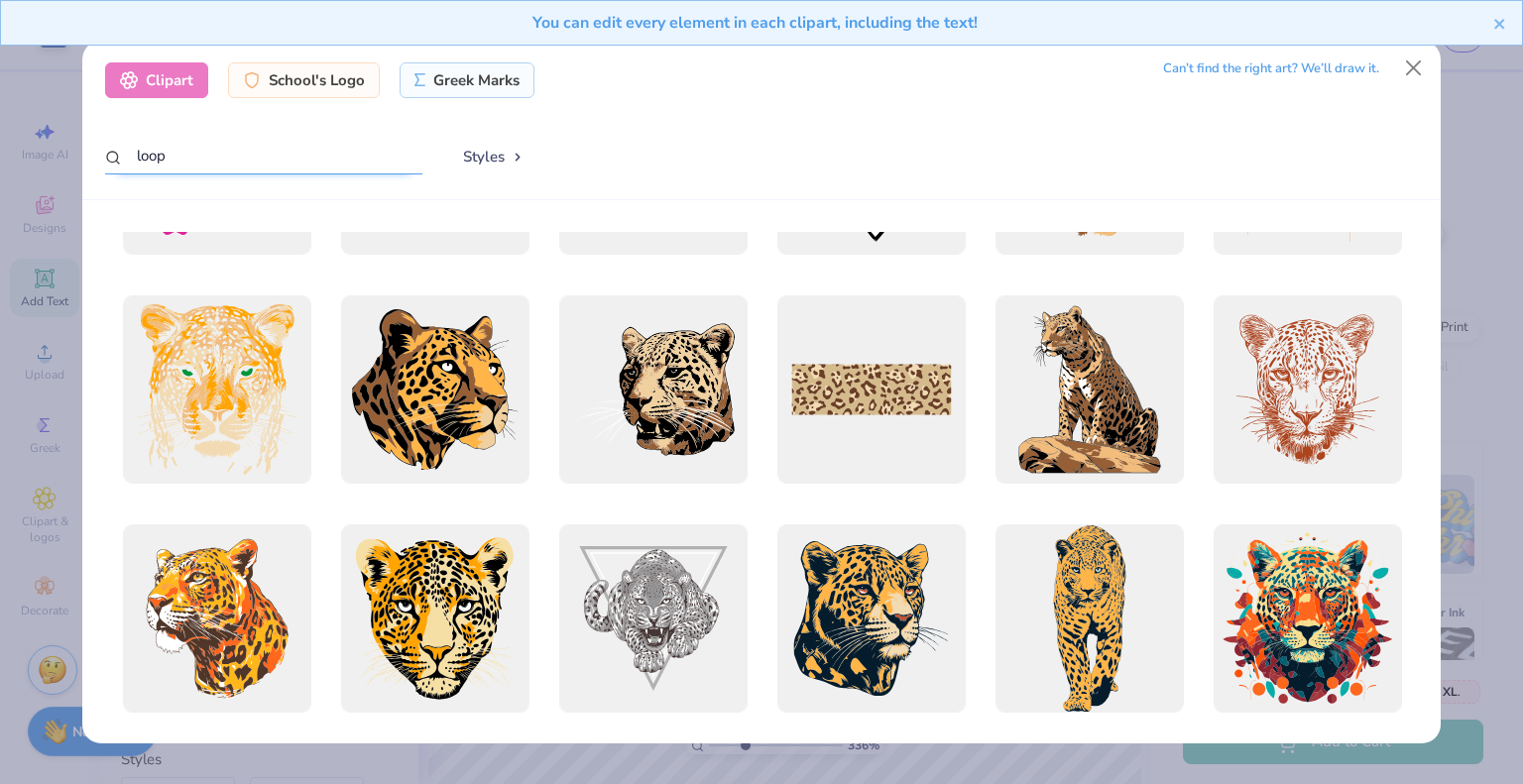 scroll, scrollTop: 0, scrollLeft: 0, axis: both 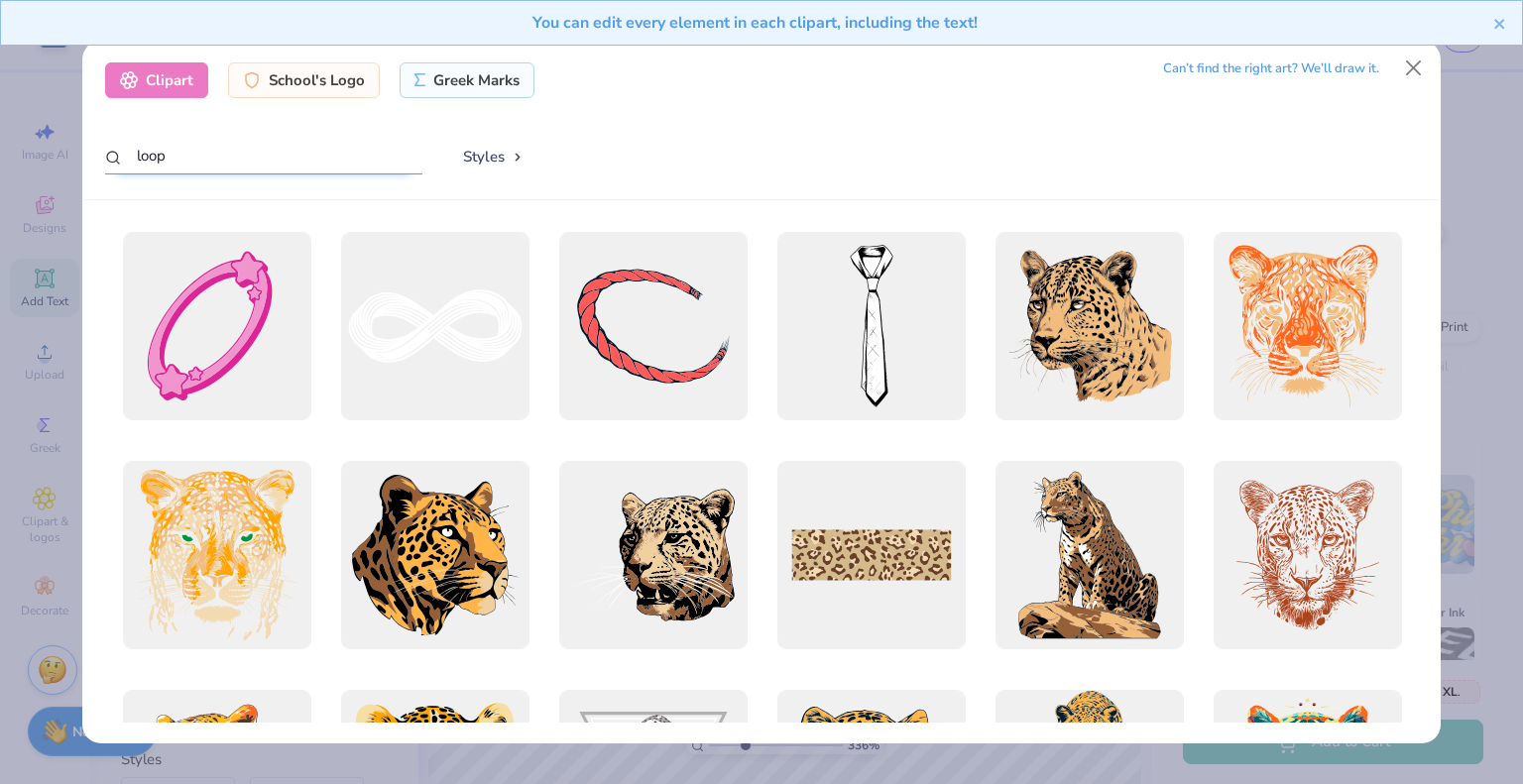 click on "loop" at bounding box center (264, 156) 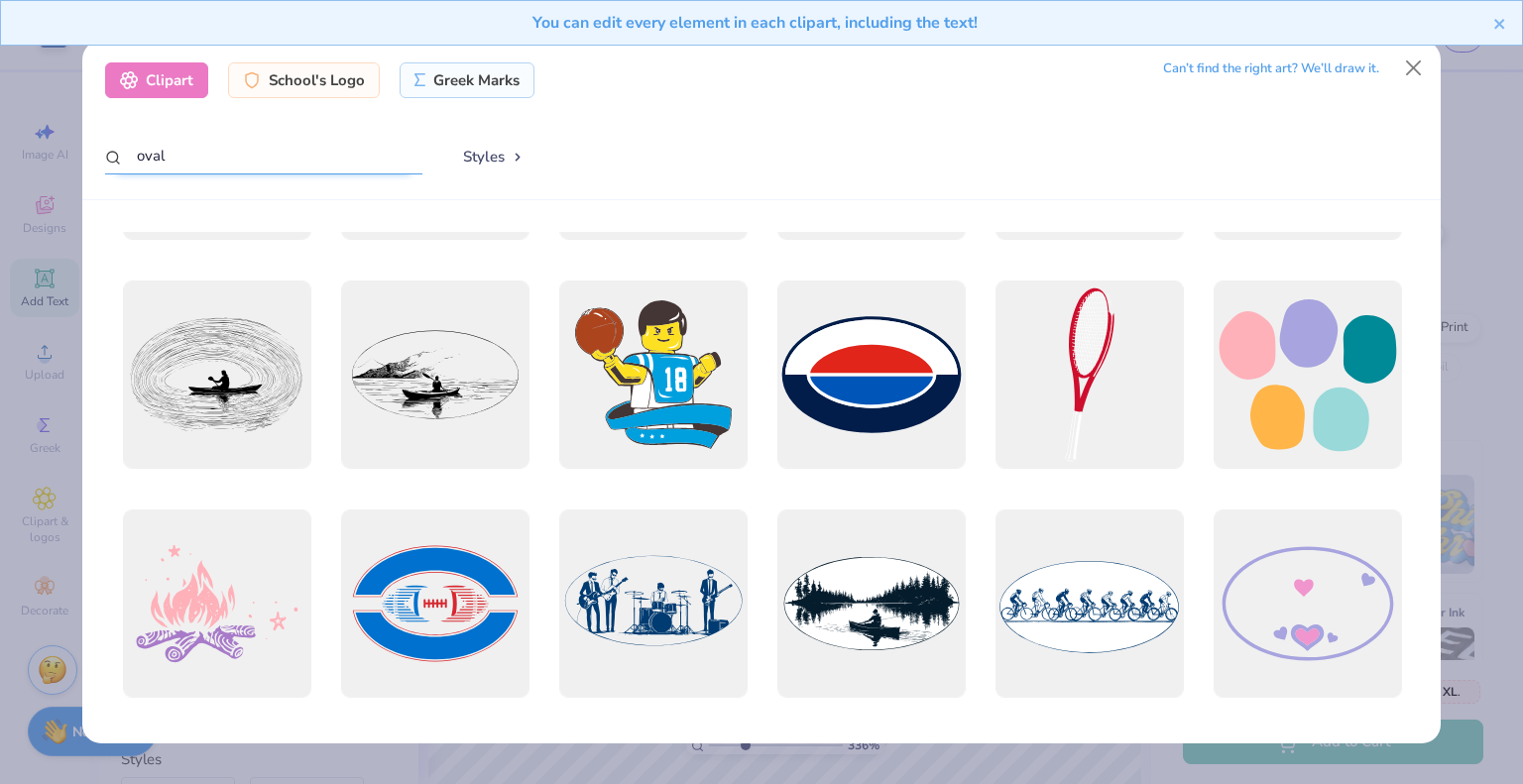 scroll, scrollTop: 0, scrollLeft: 0, axis: both 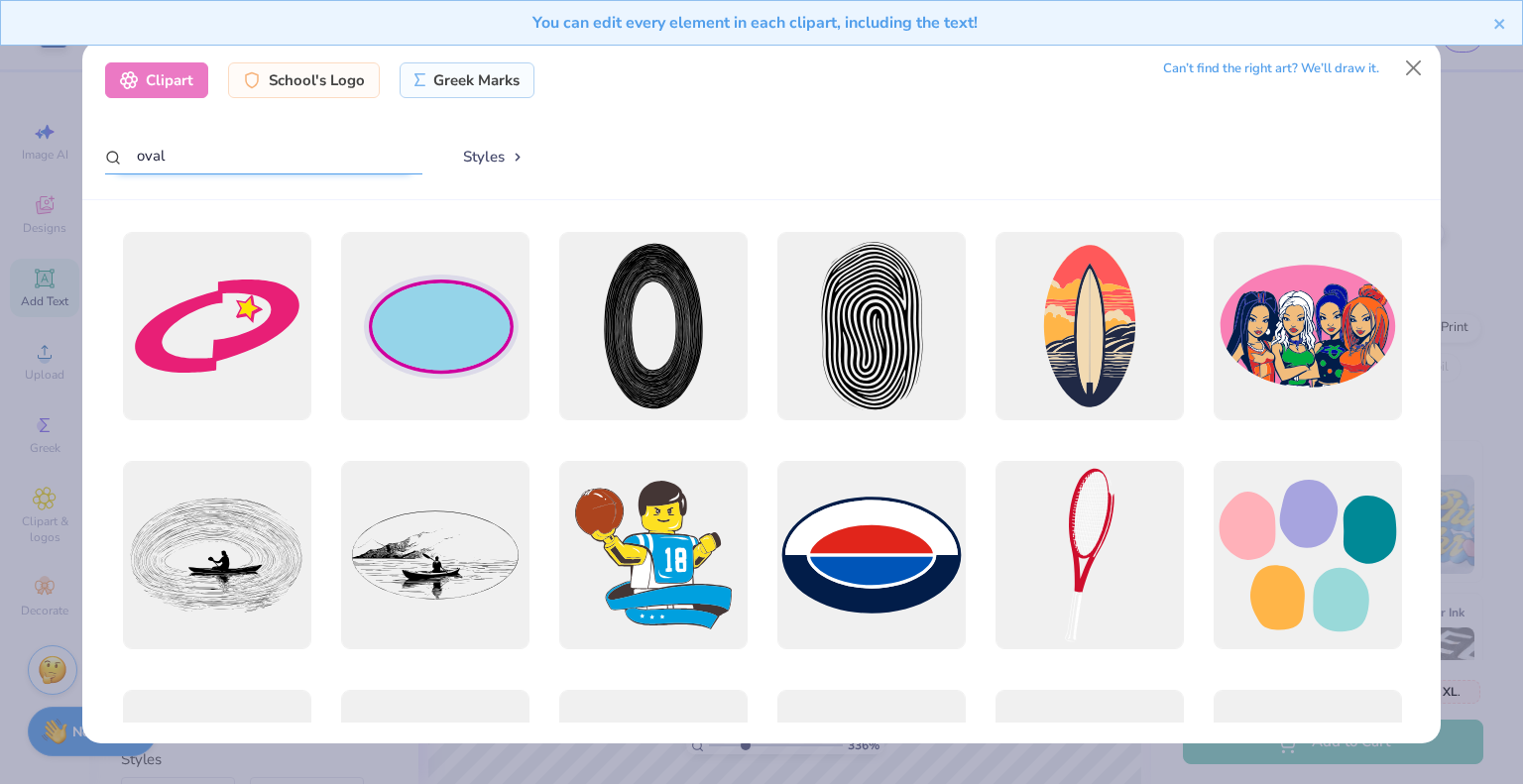 click on "oval" at bounding box center [264, 156] 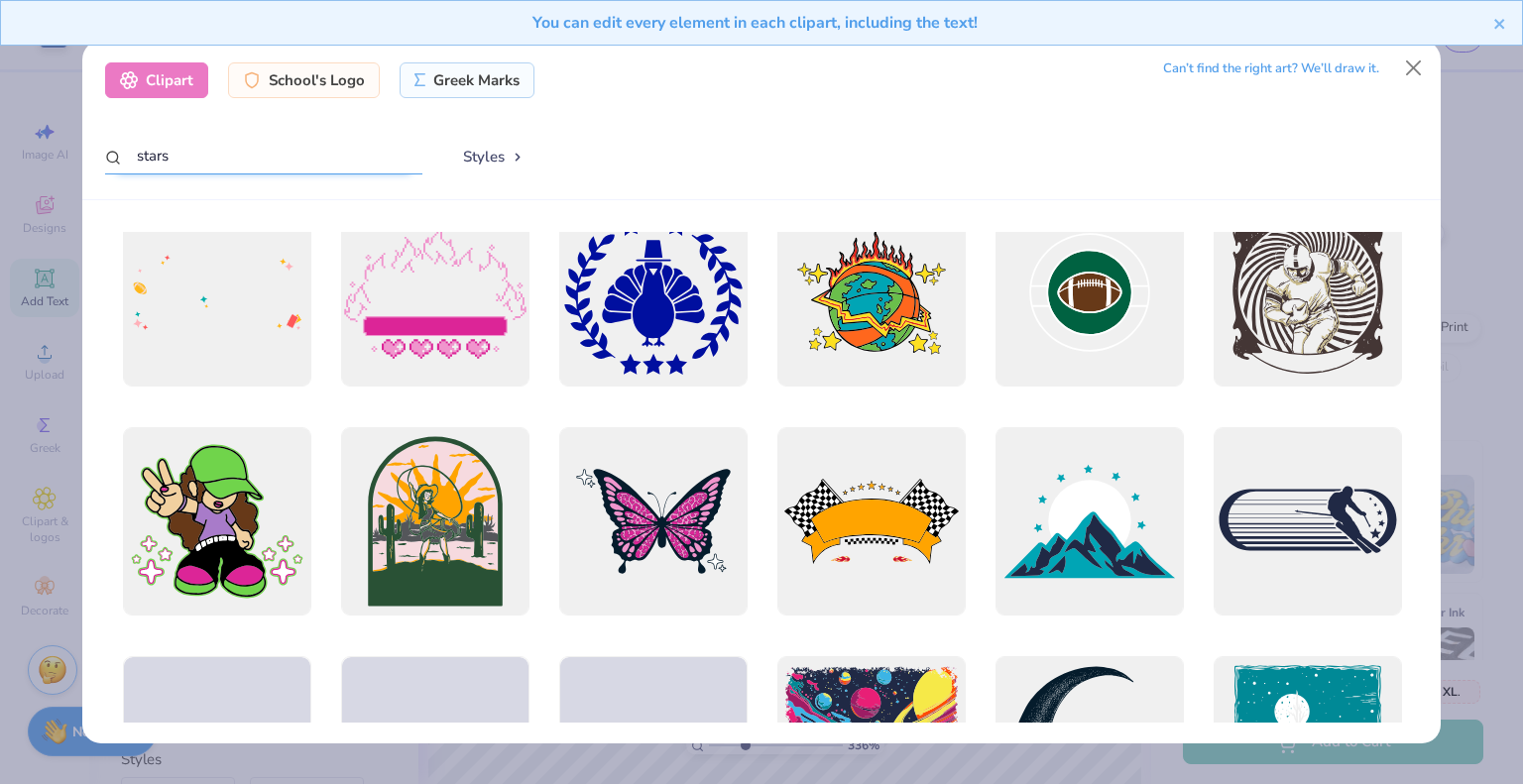 scroll, scrollTop: 6912, scrollLeft: 0, axis: vertical 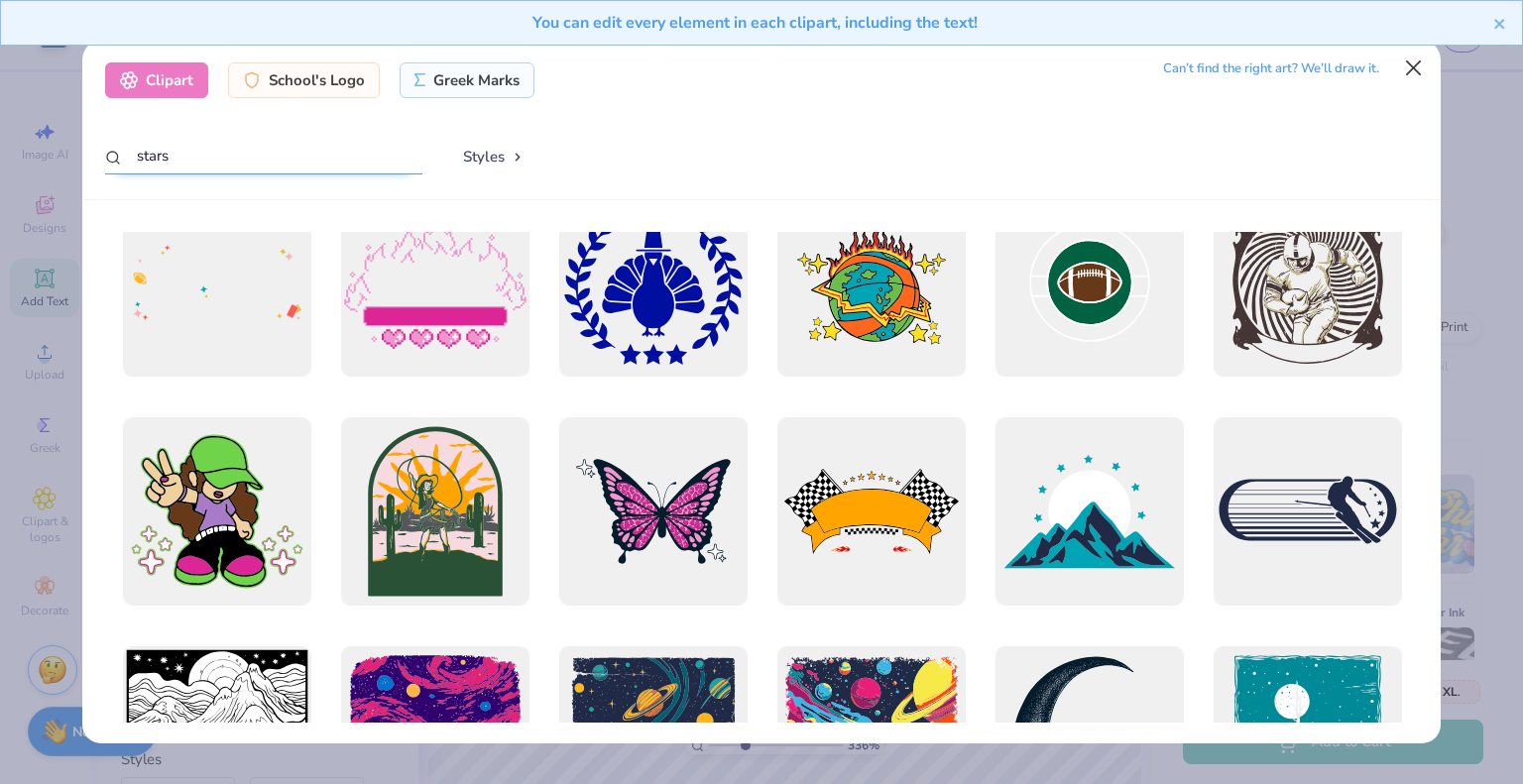 type on "stars" 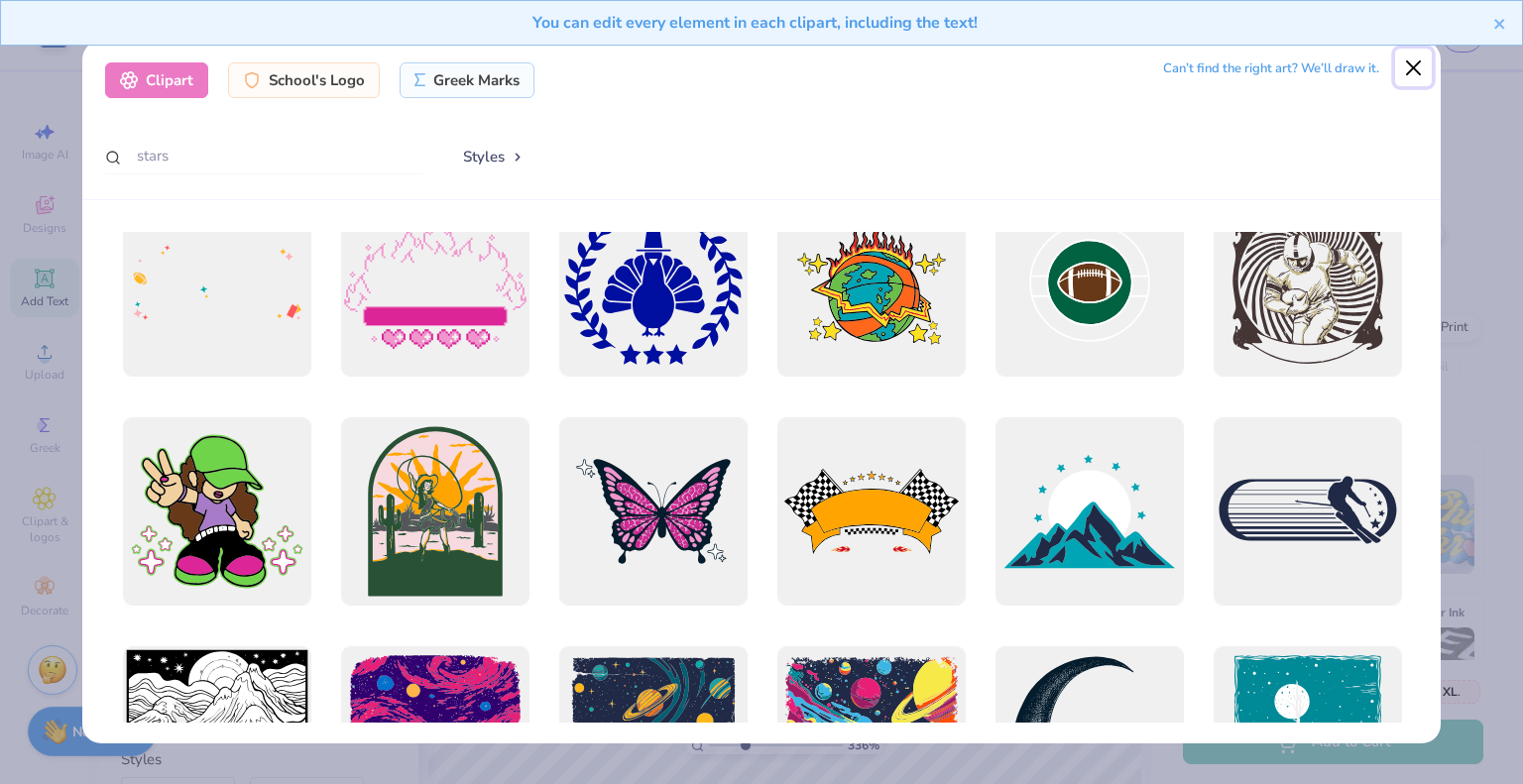 click at bounding box center [1414, 67] 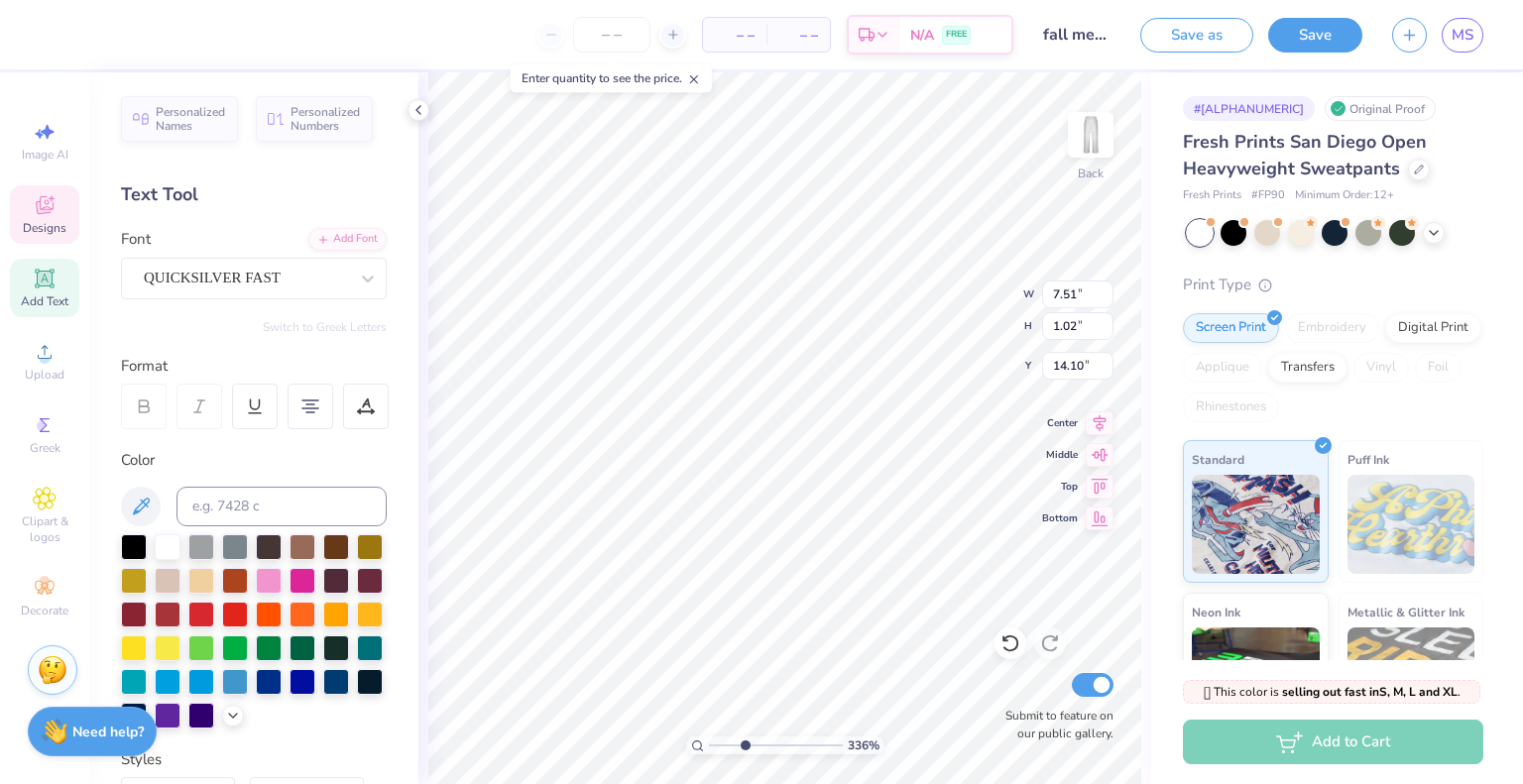 type on "7.51" 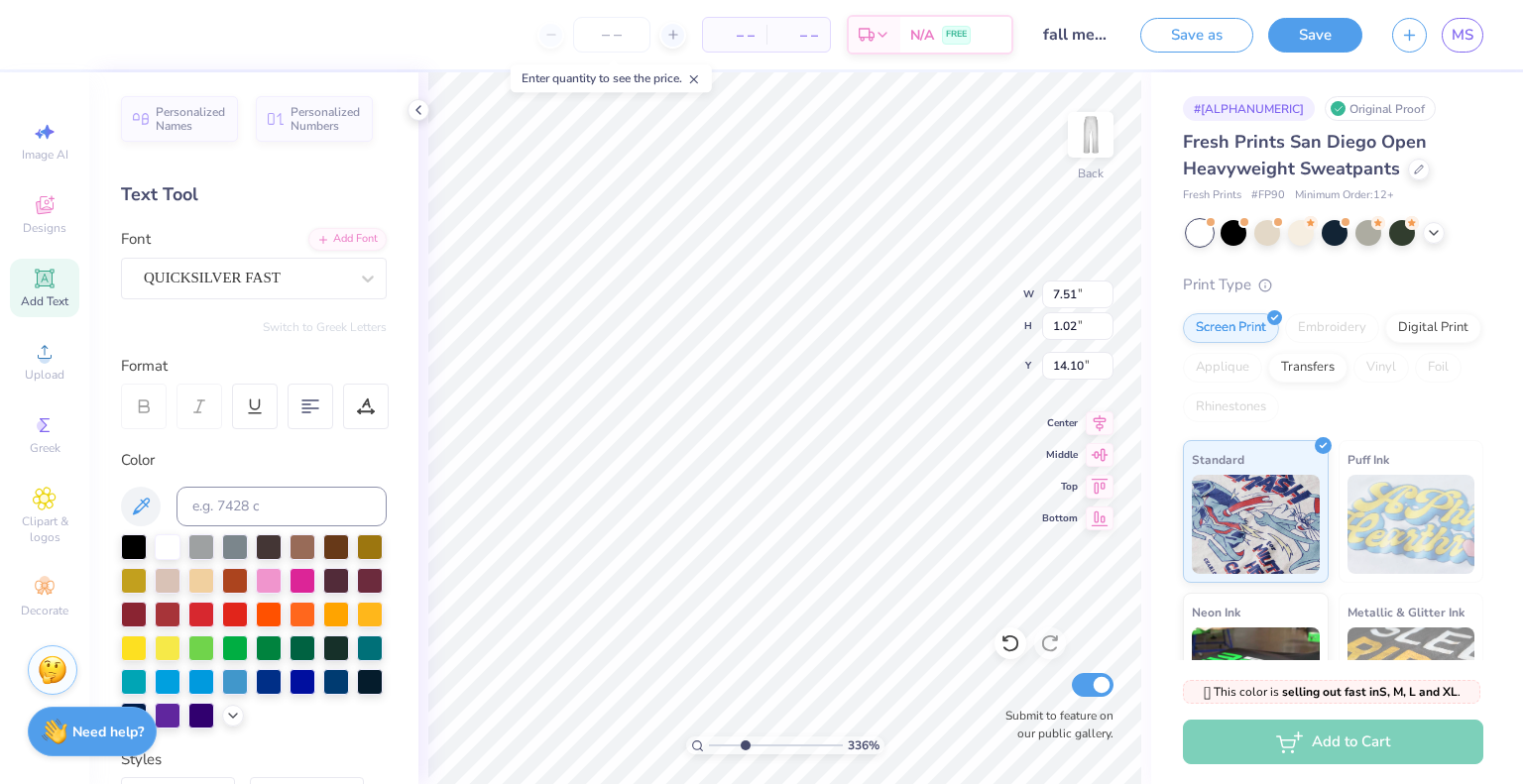 type on "6.16" 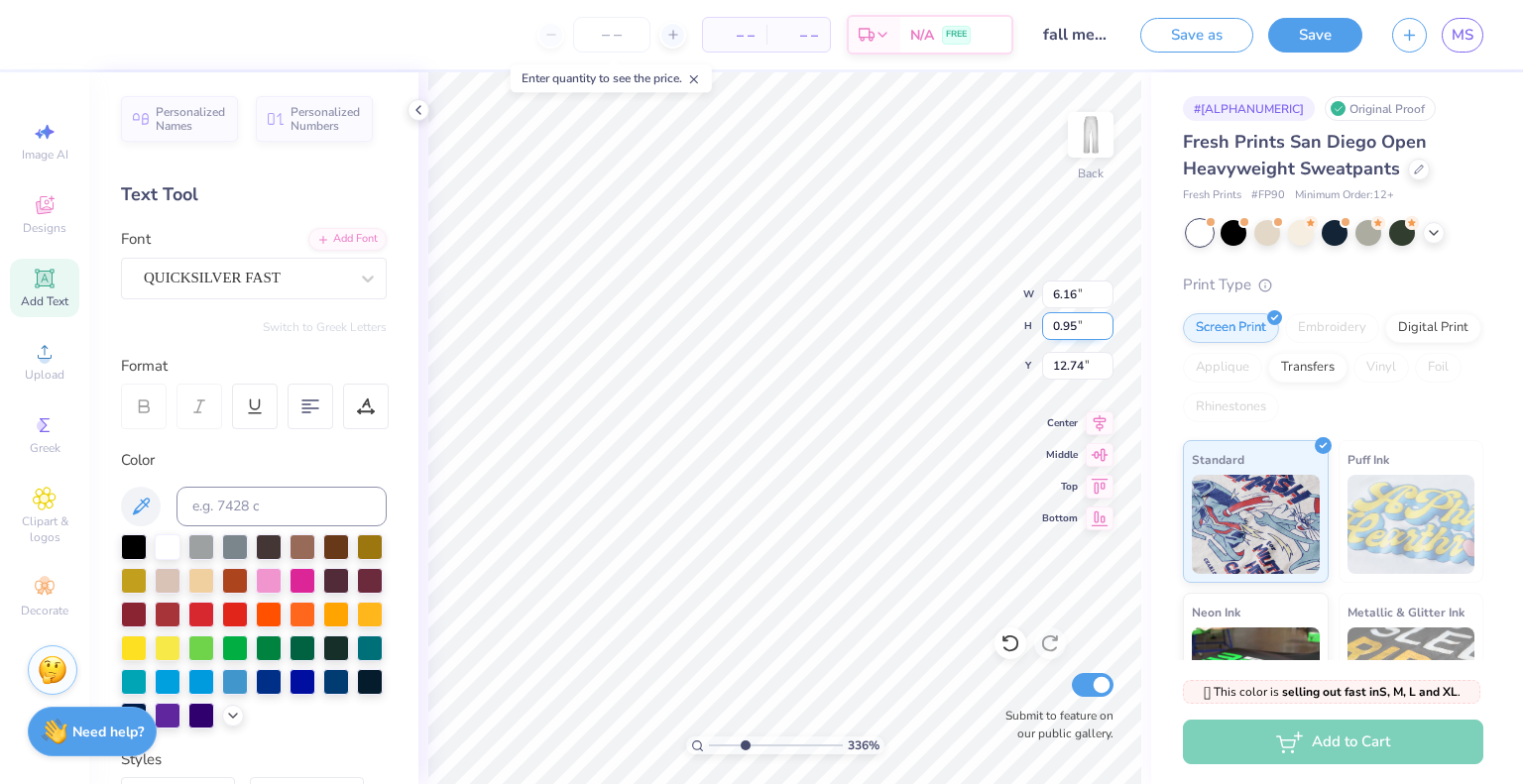 click on "0.95" at bounding box center [1078, 326] 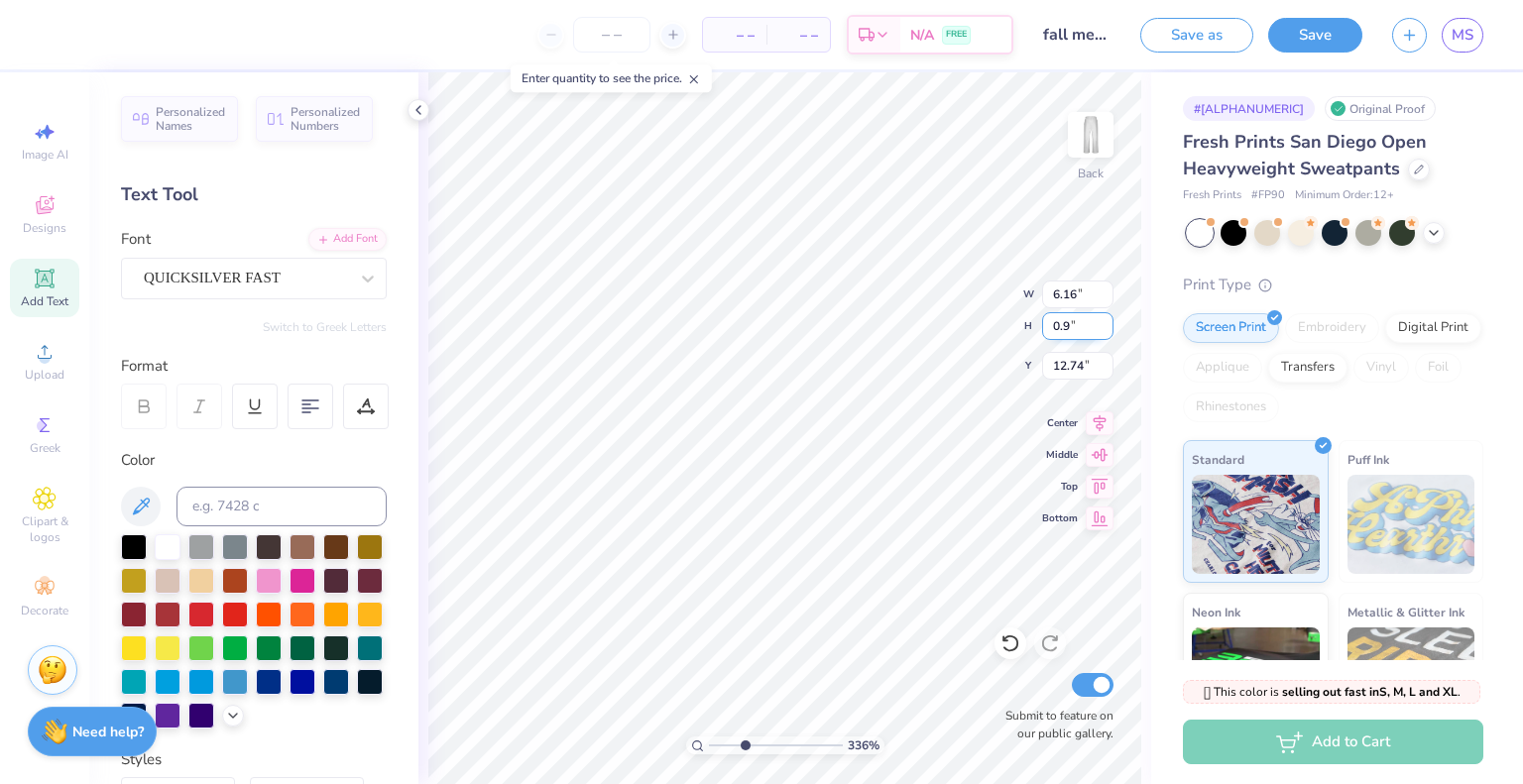type on "0" 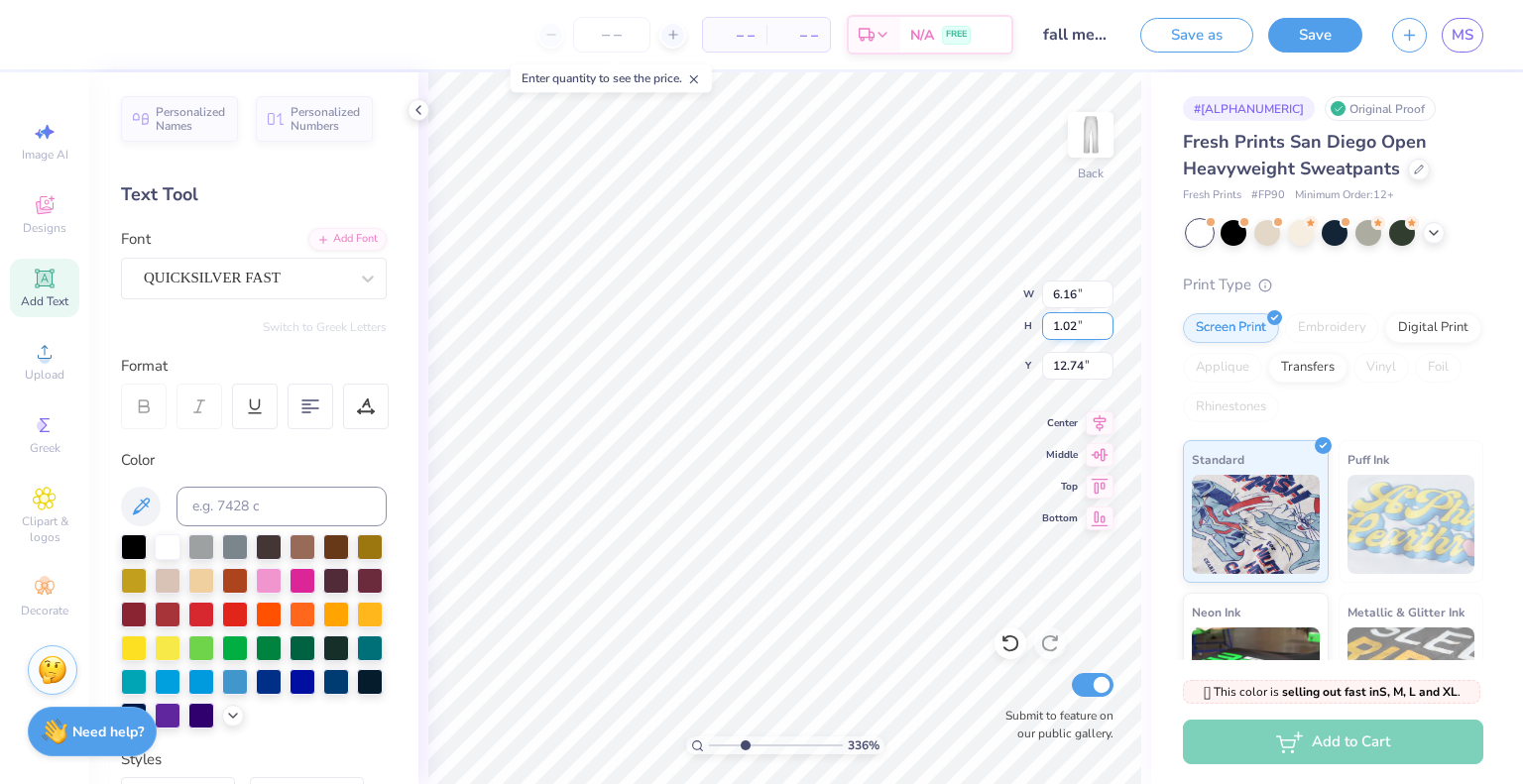 type on "1.02" 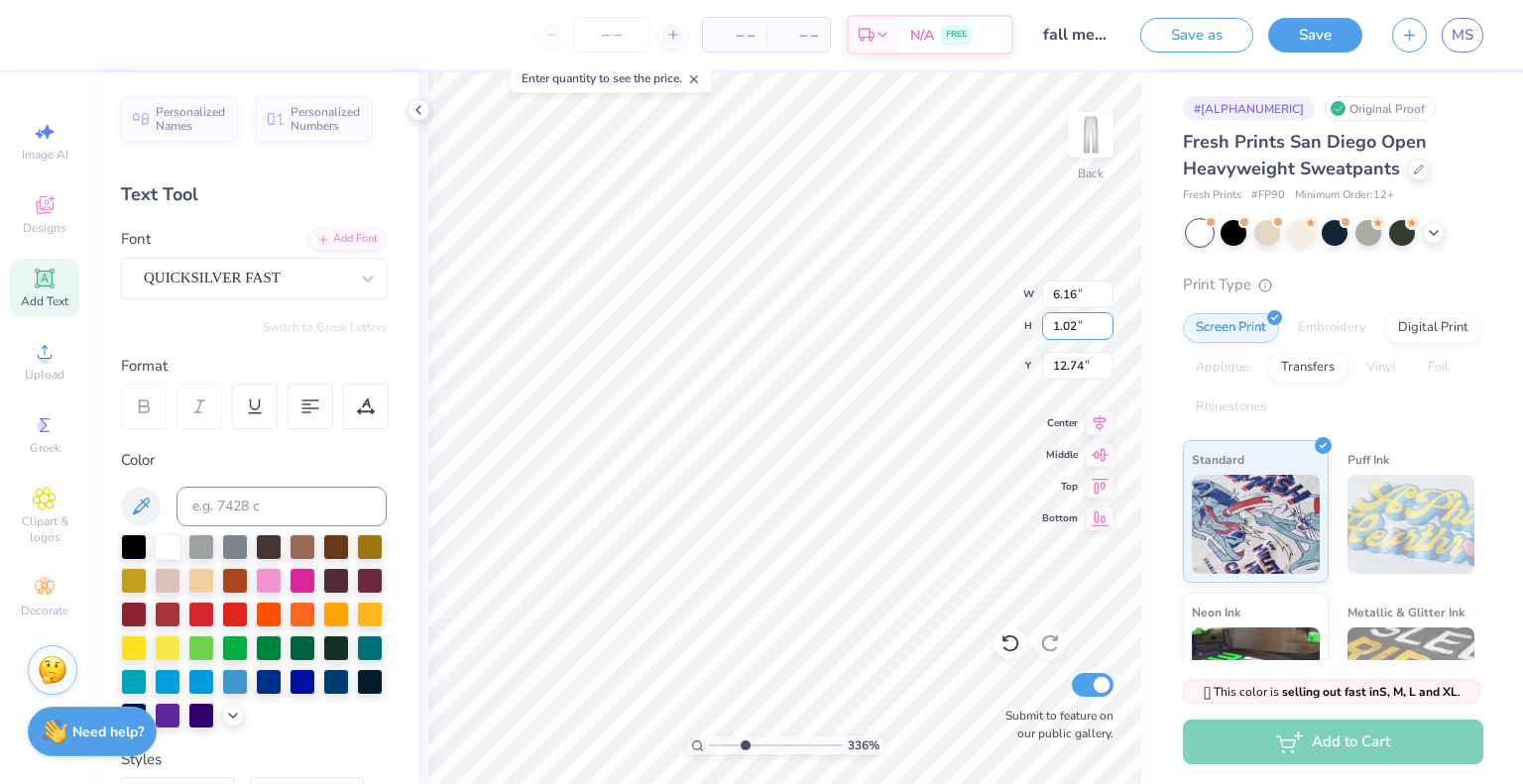 type on "6.58" 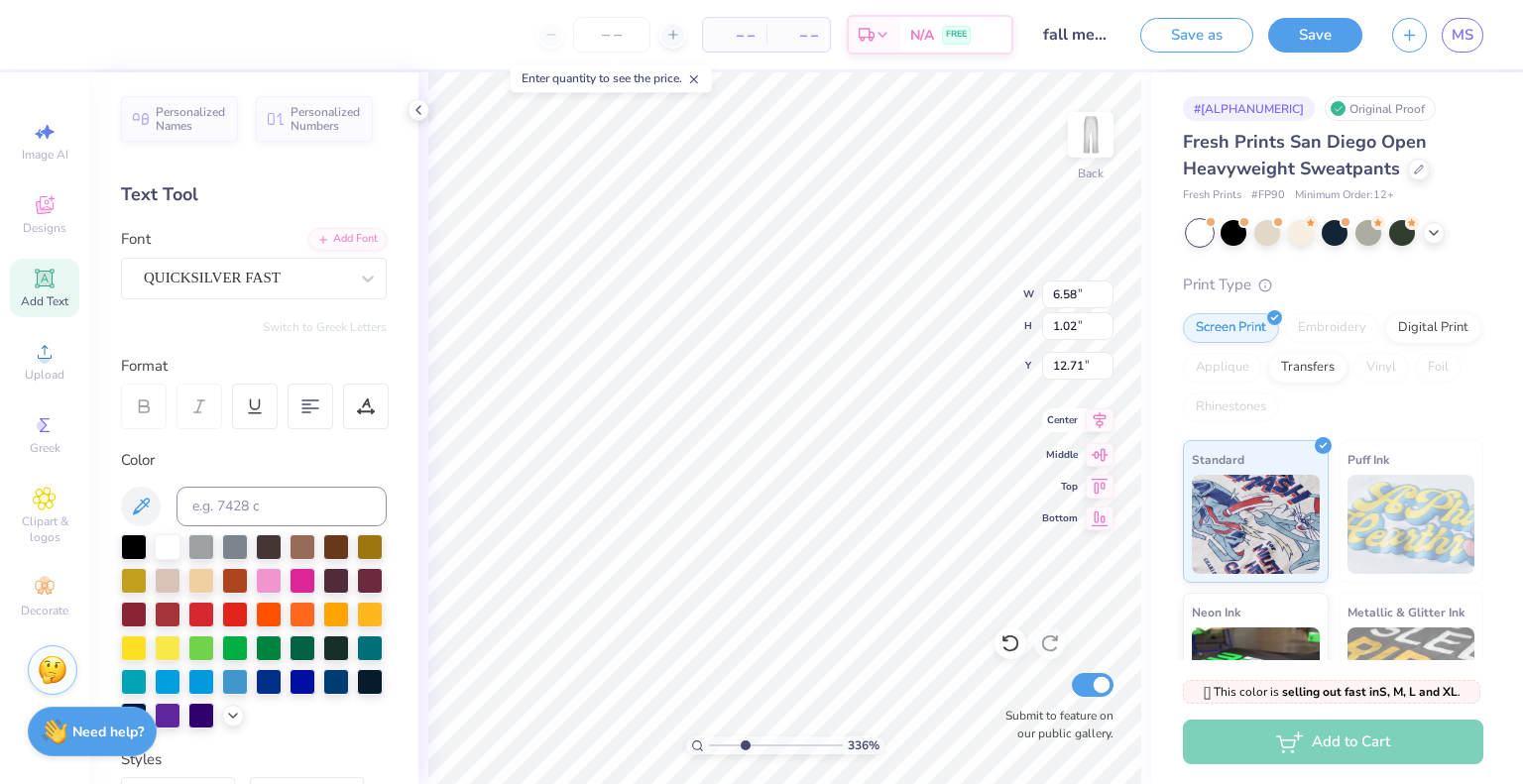type on "3.98" 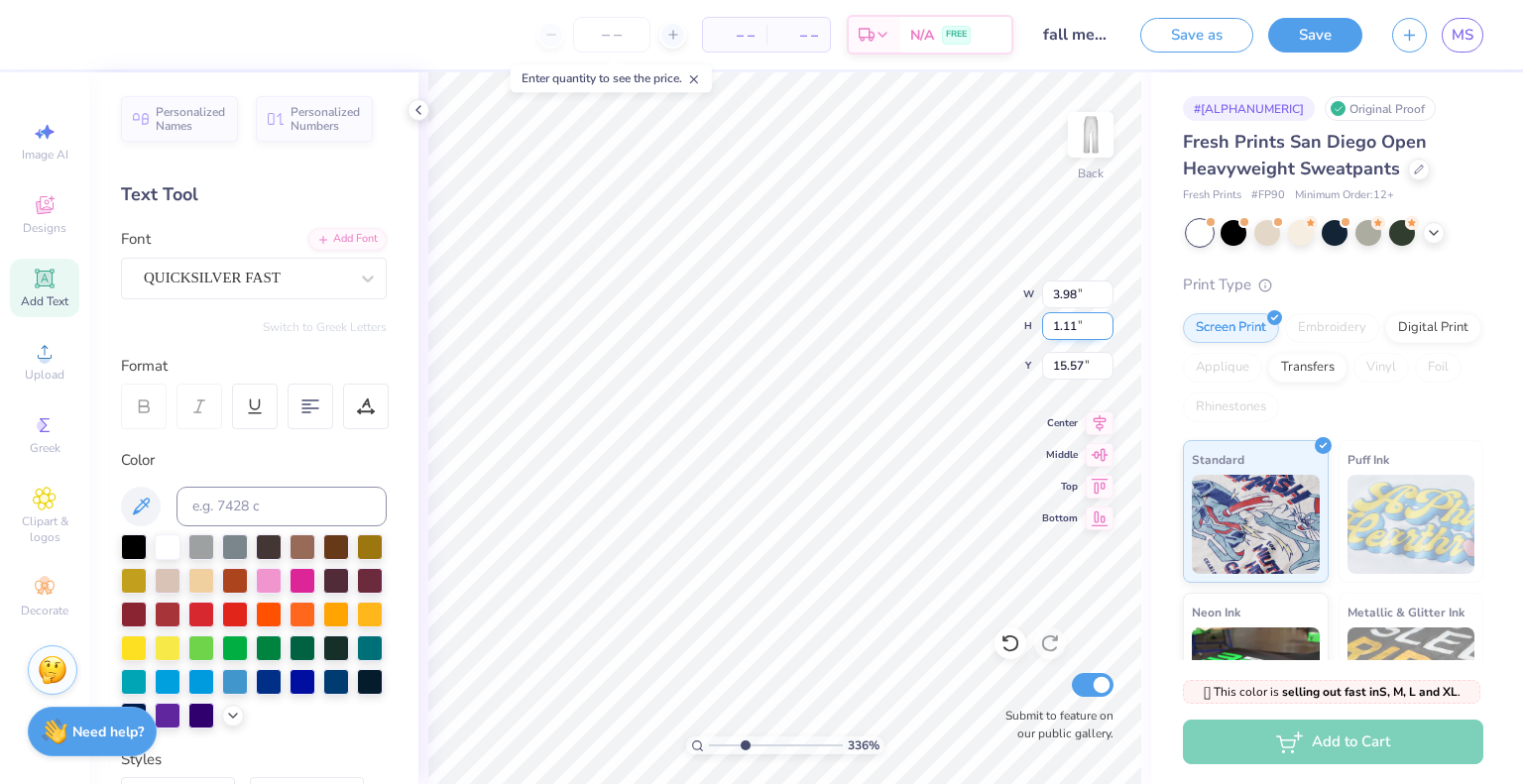 click on "1.11" at bounding box center [1078, 326] 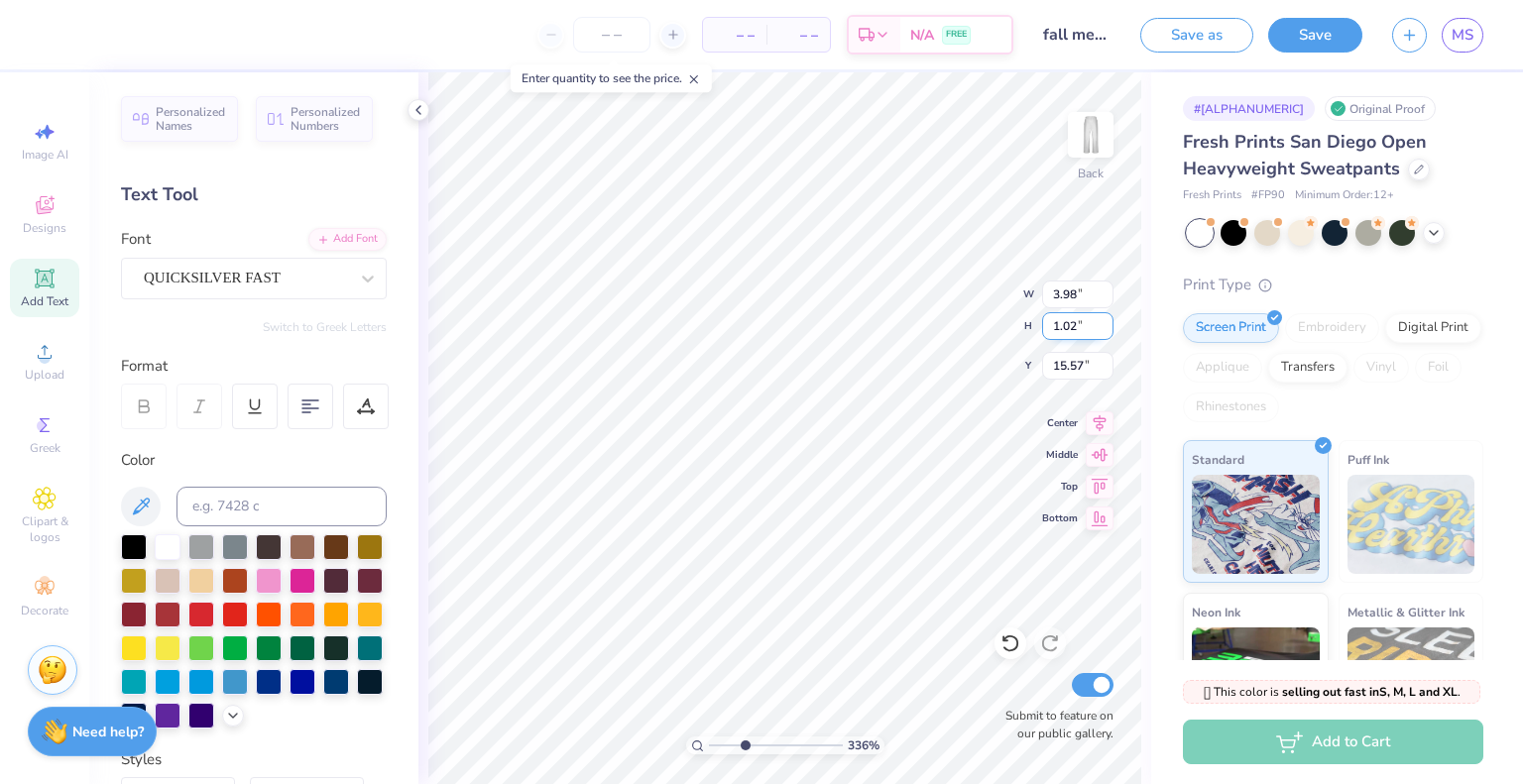 type on "1.02" 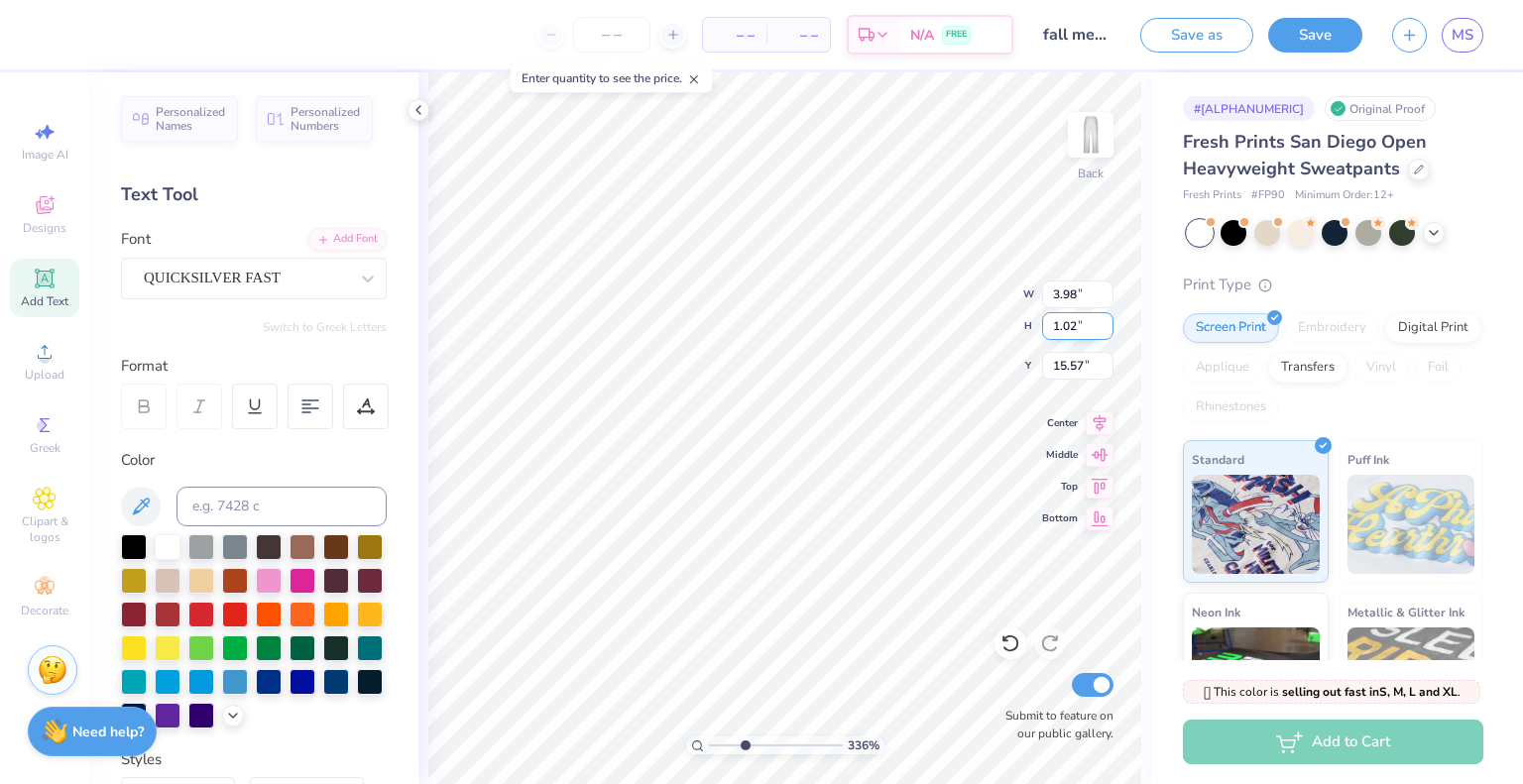 type on "3.66" 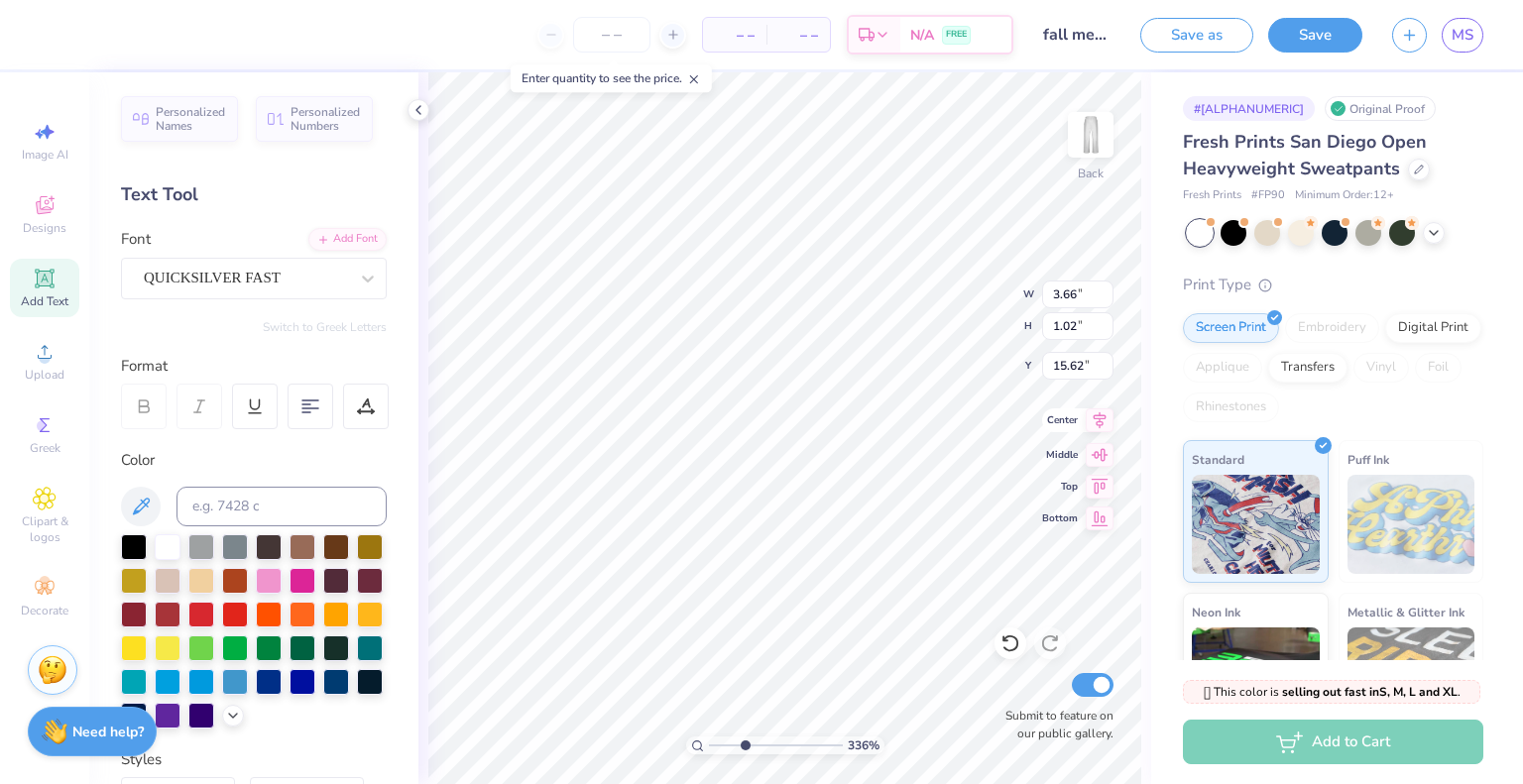 type on "15.53" 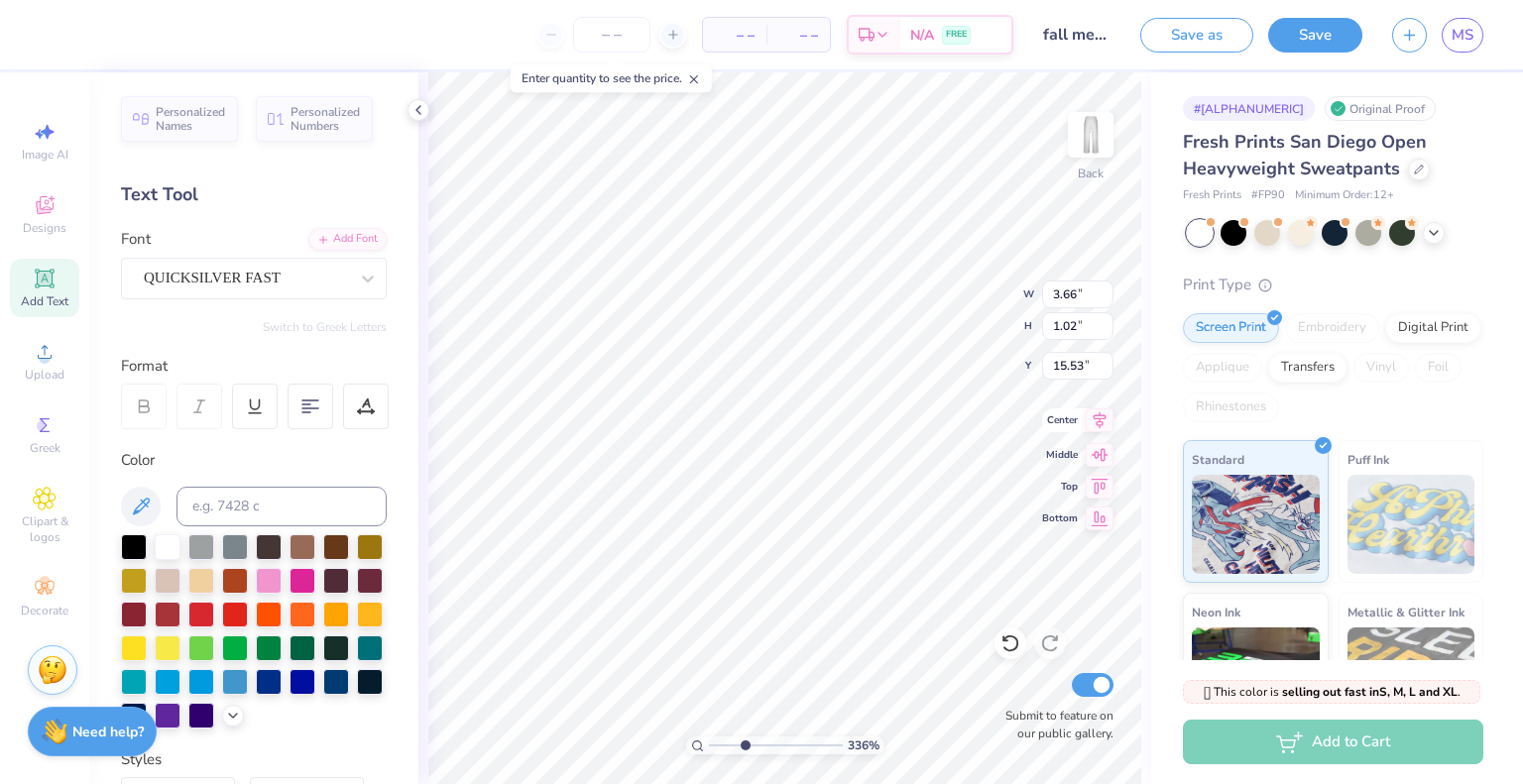 click 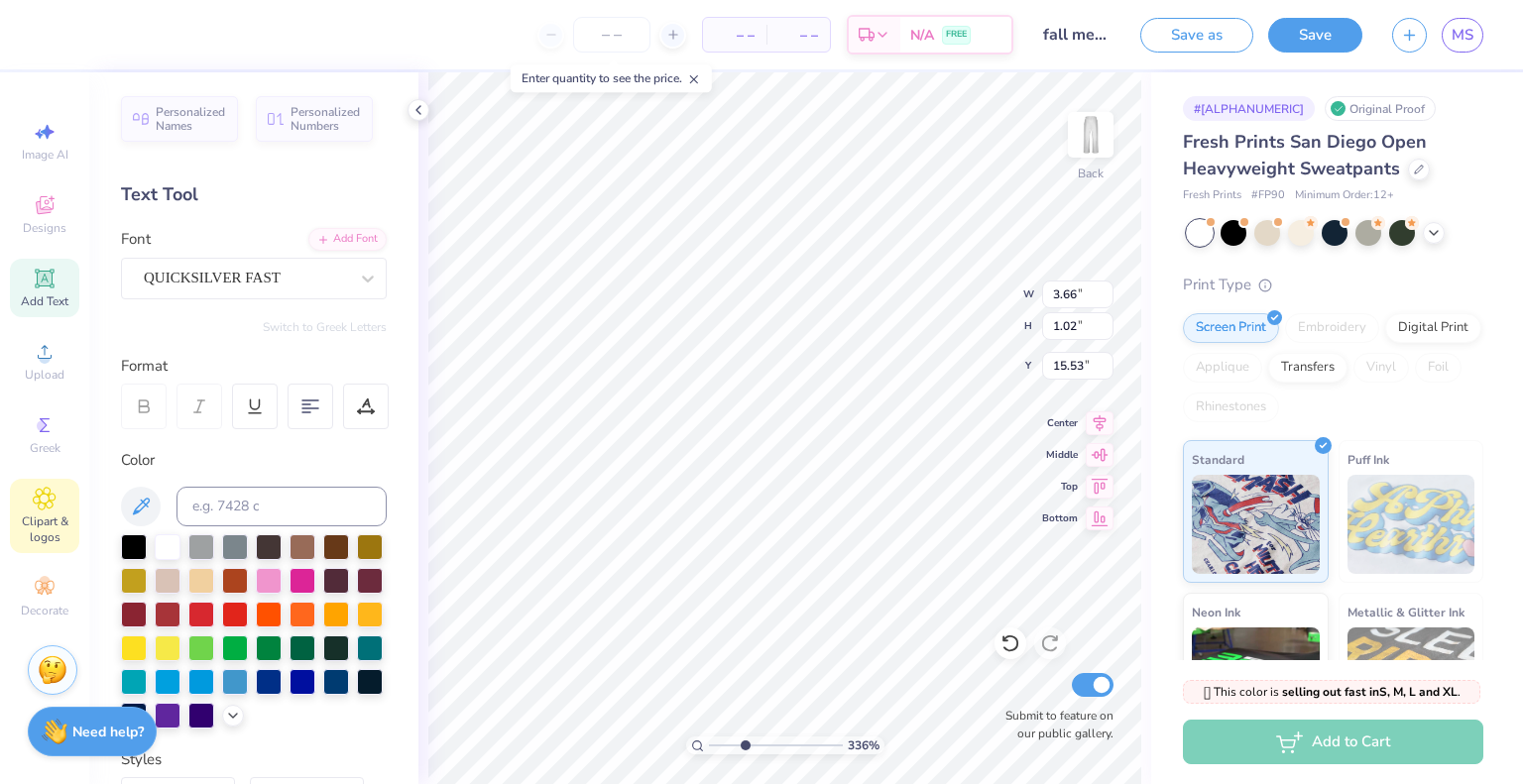 click 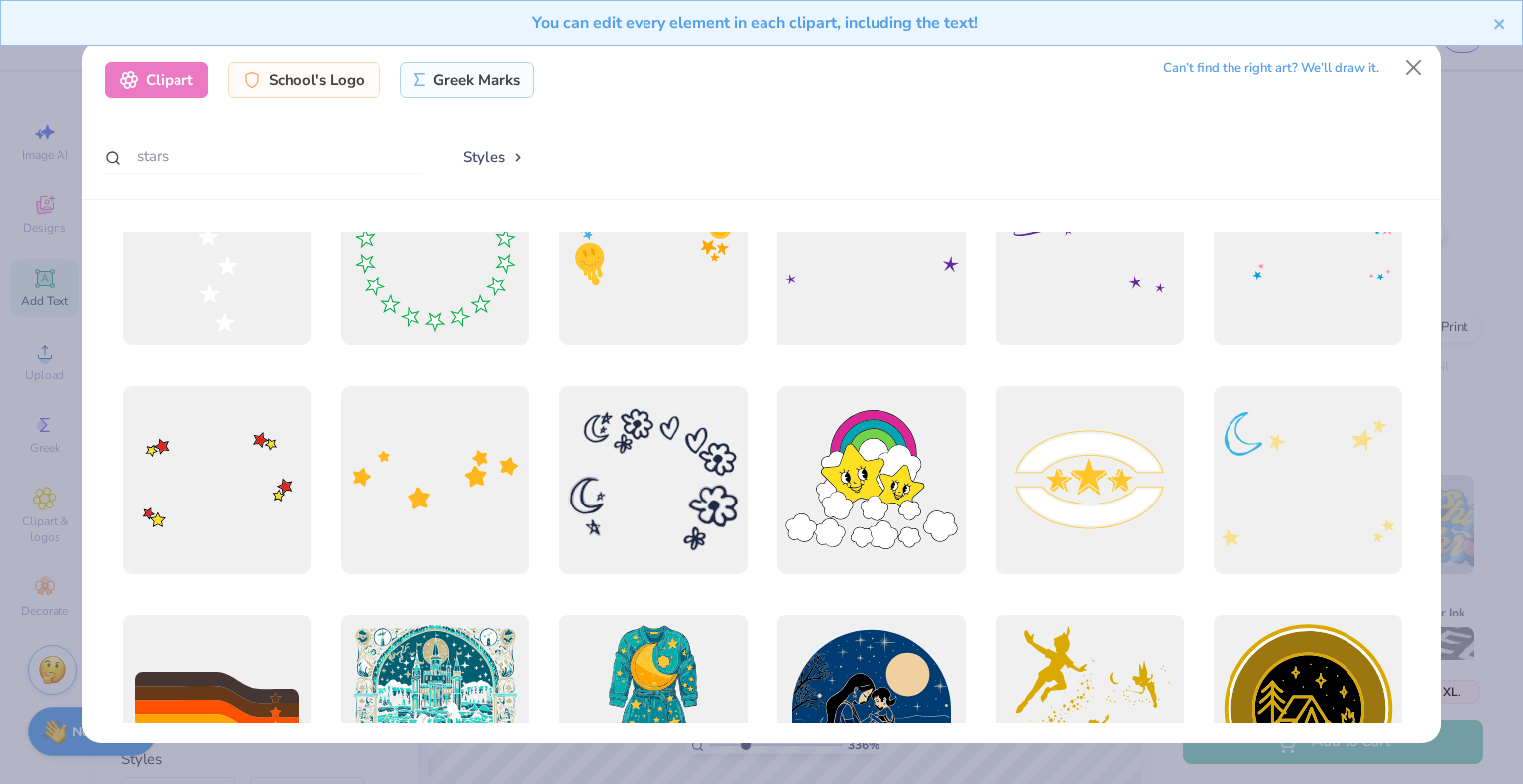 scroll, scrollTop: 0, scrollLeft: 0, axis: both 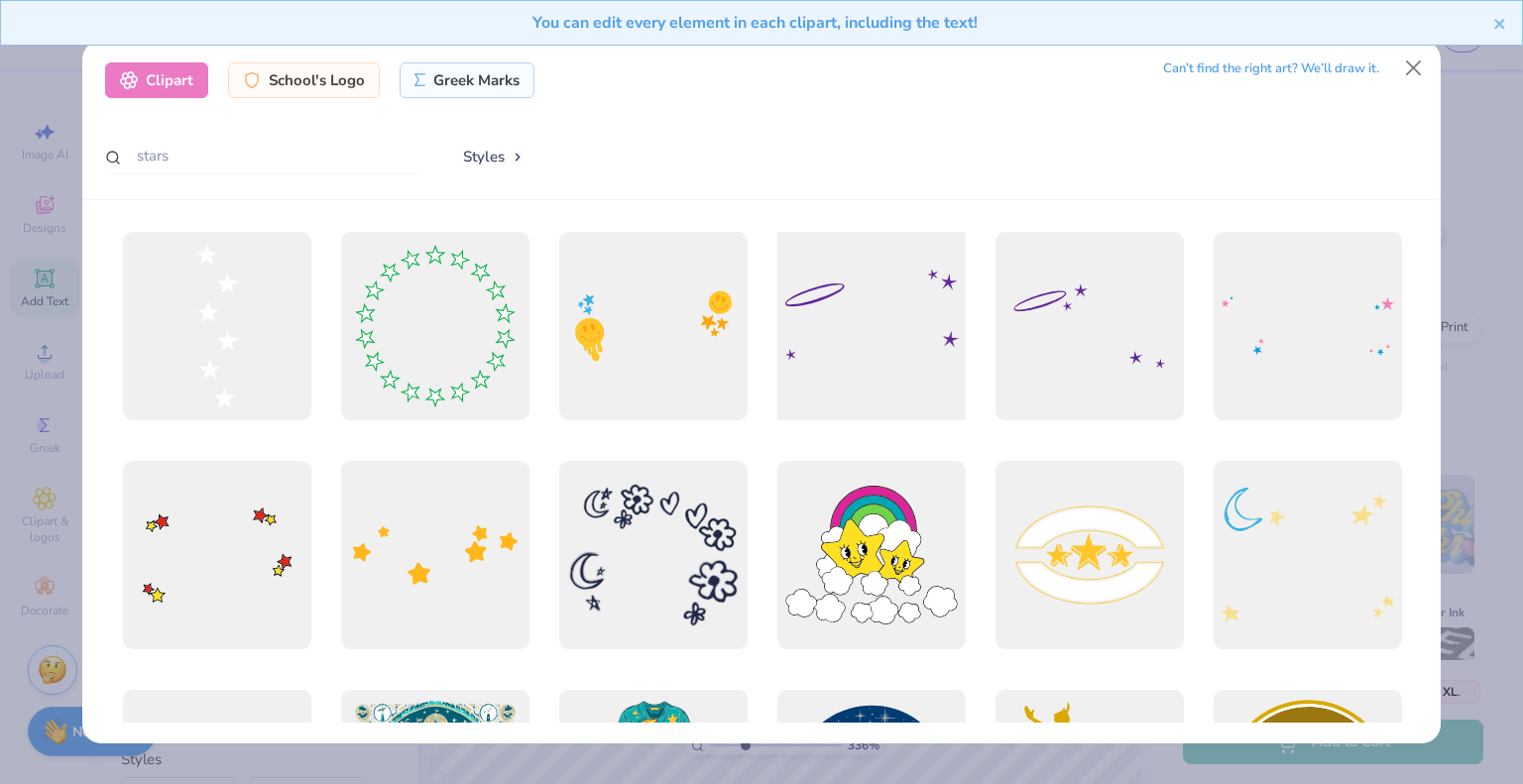 click at bounding box center [871, 326] 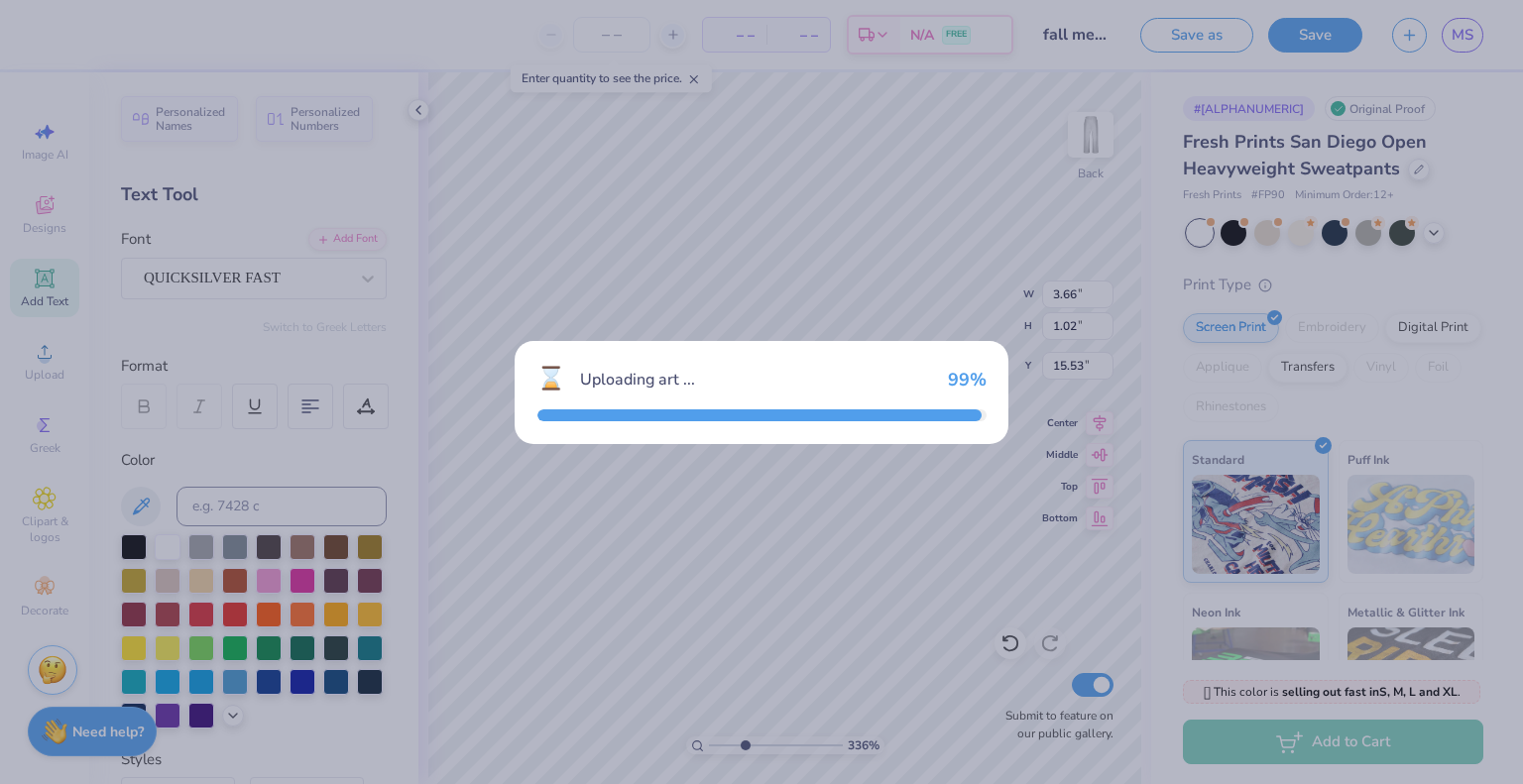 type on "10.84" 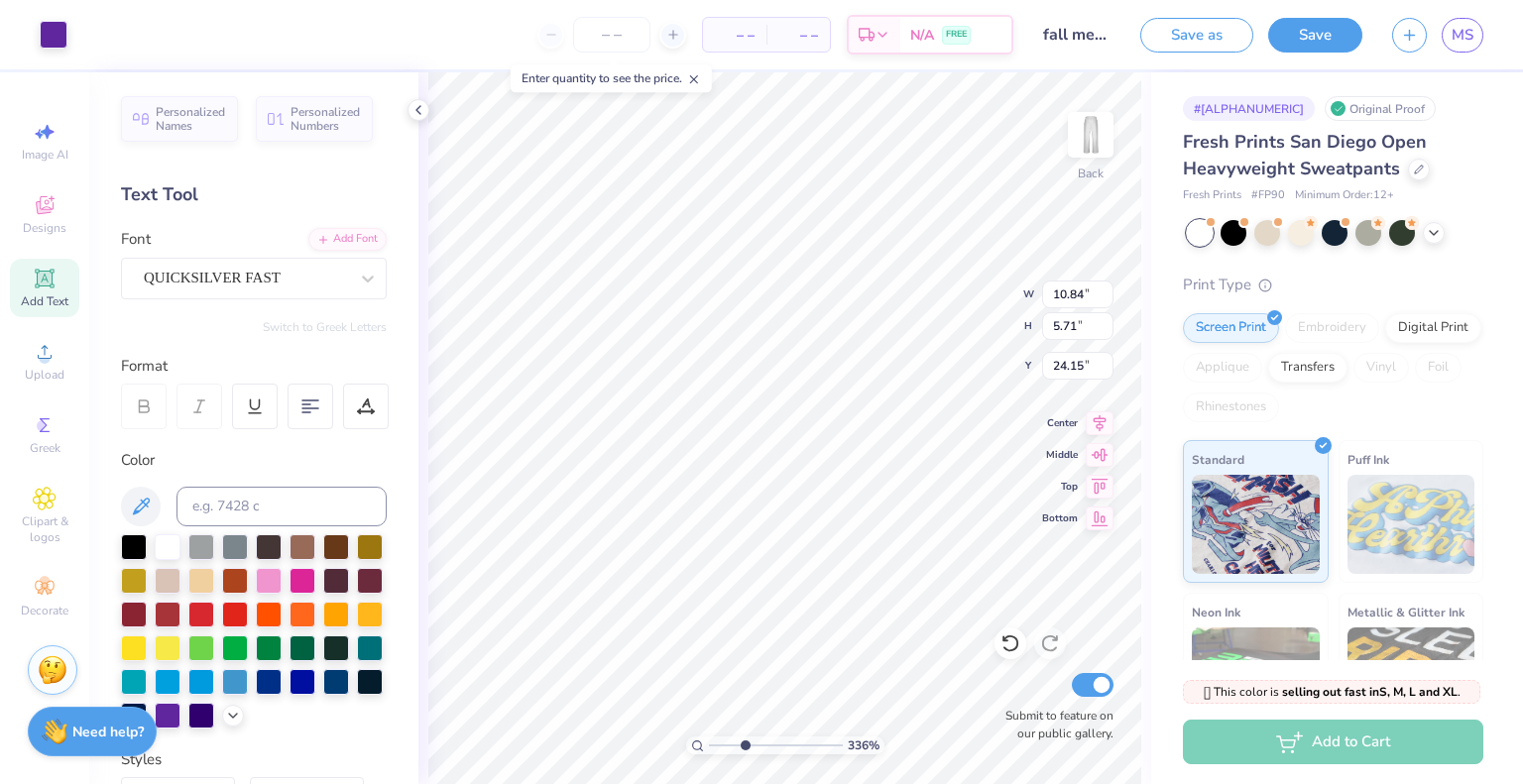 type on "1.45" 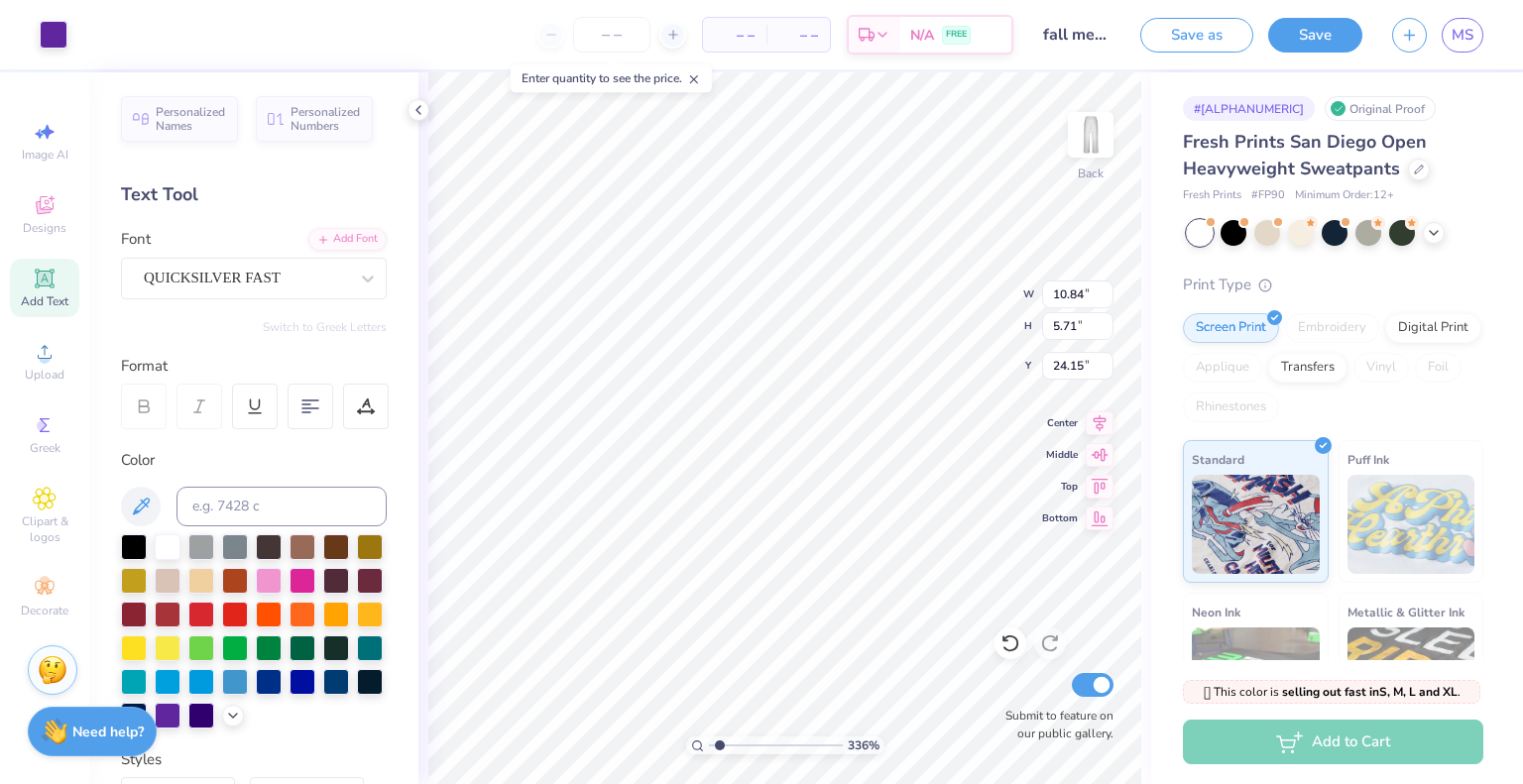 click at bounding box center (775, 745) 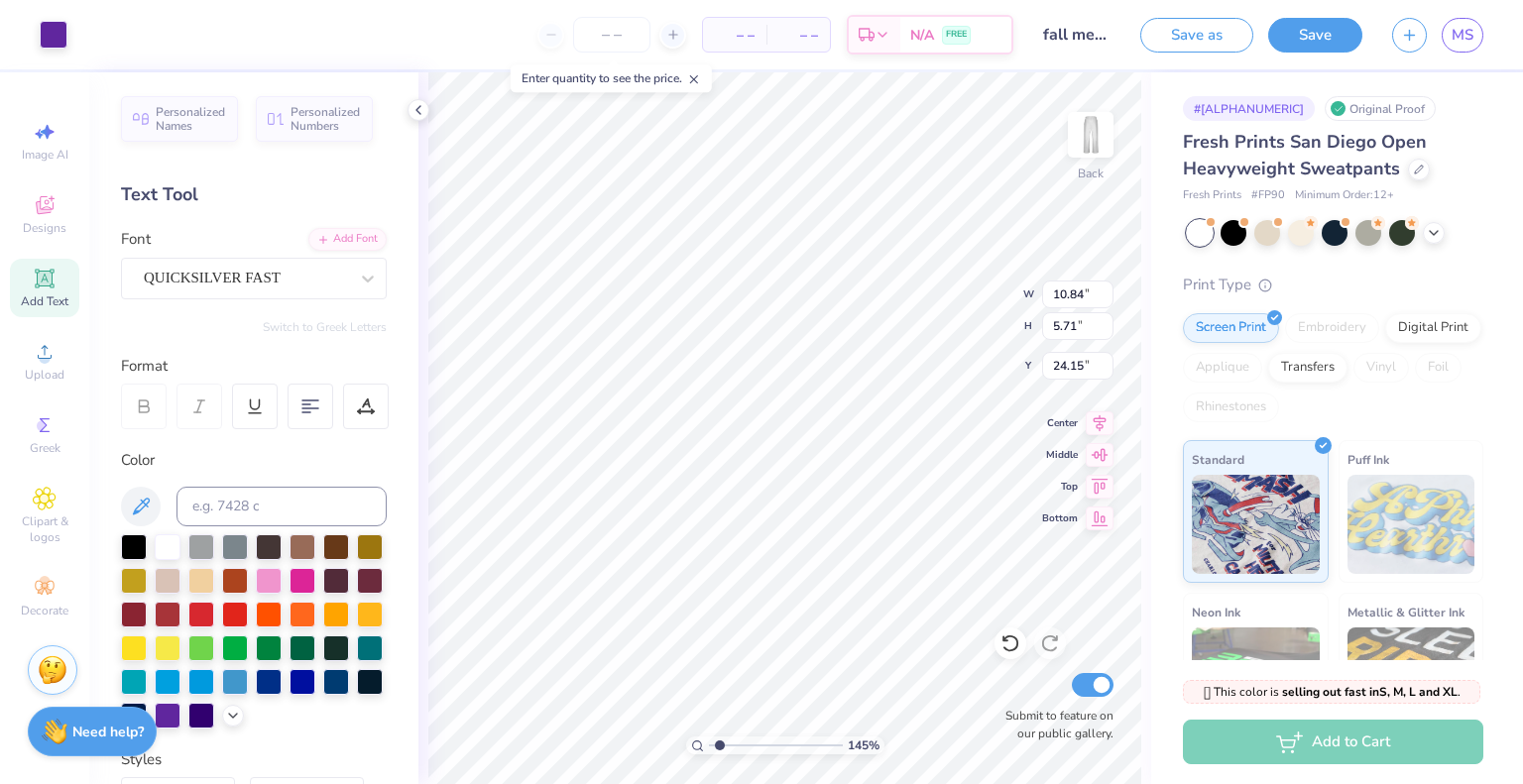type on "8.35" 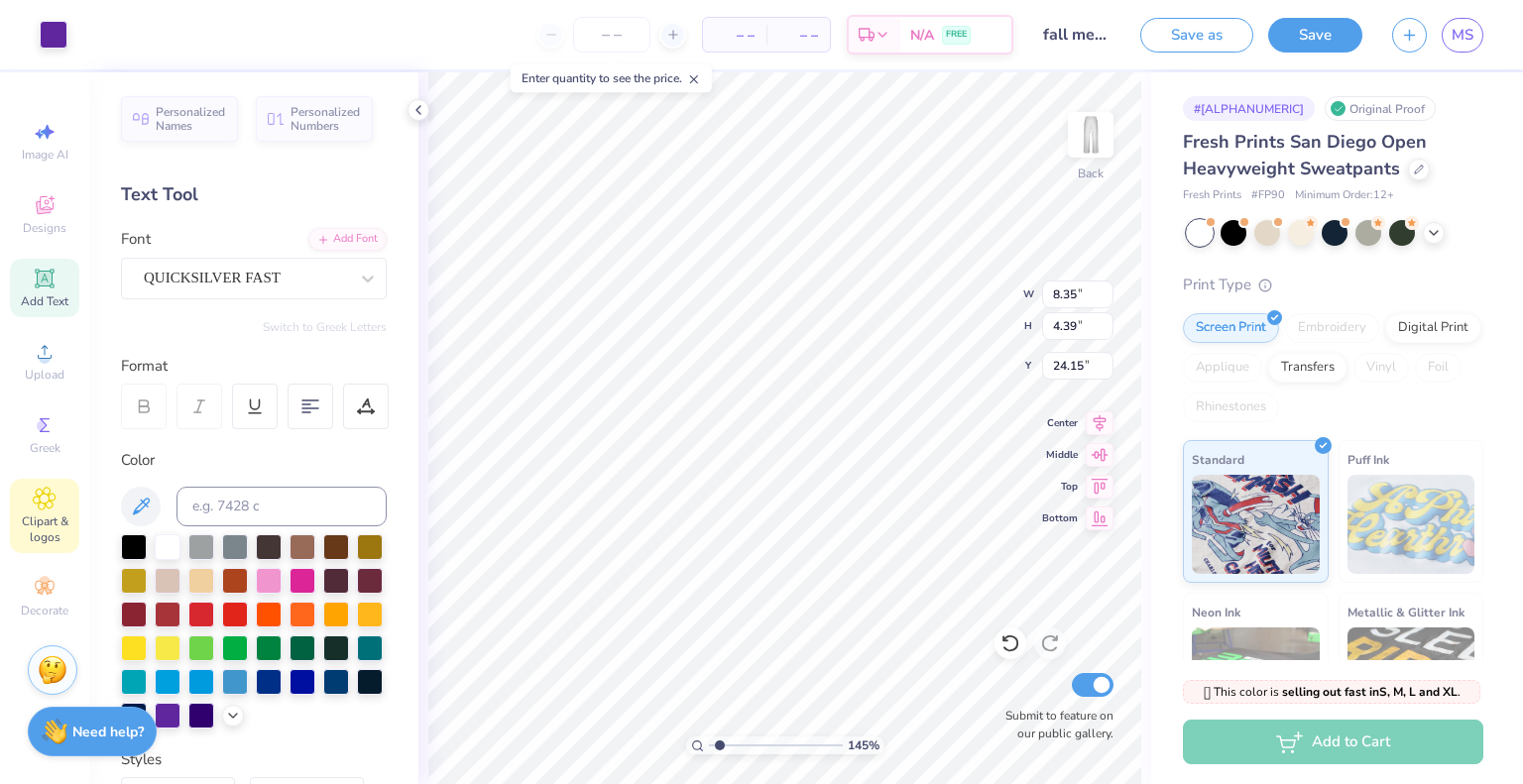 type on "20.63" 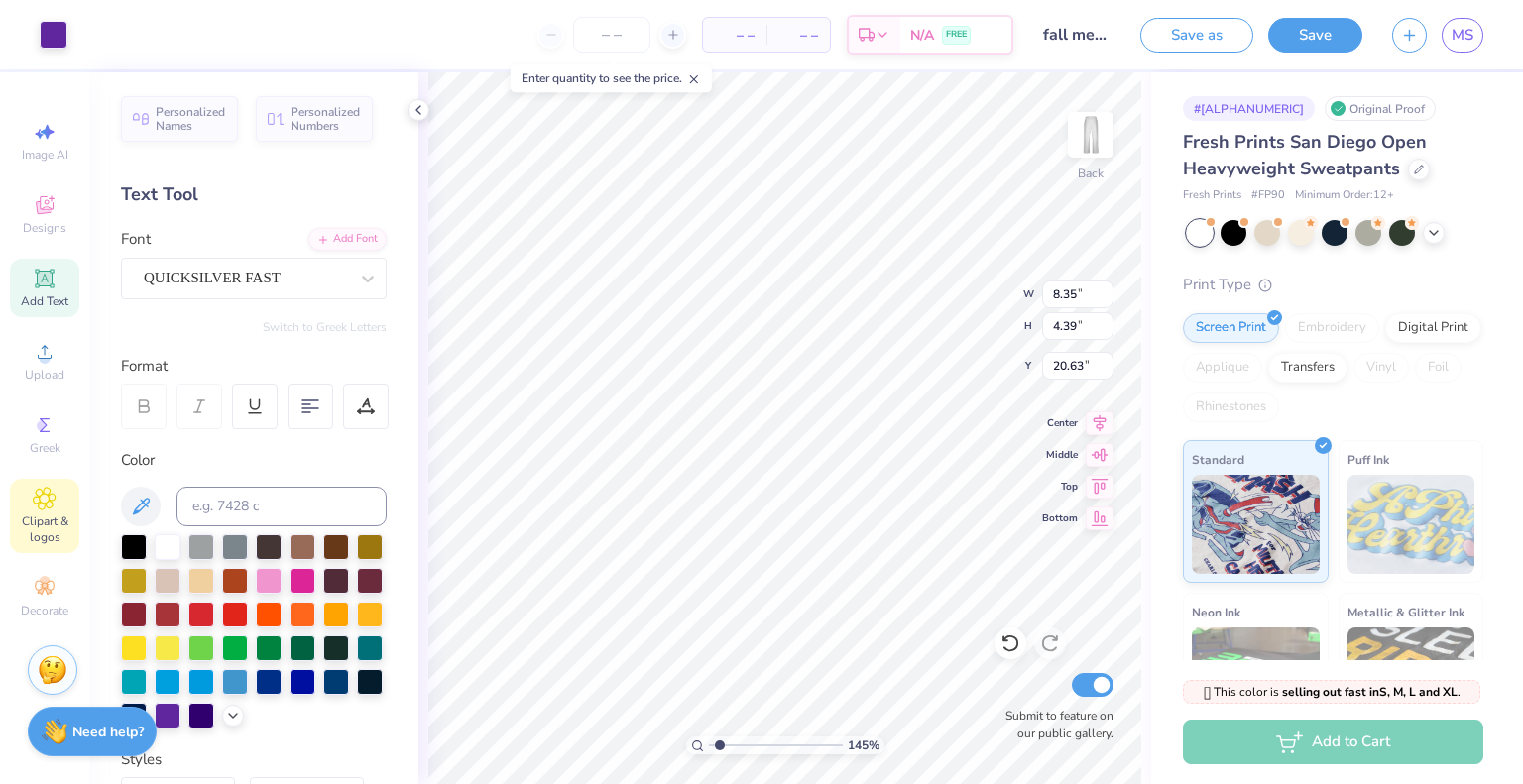 click 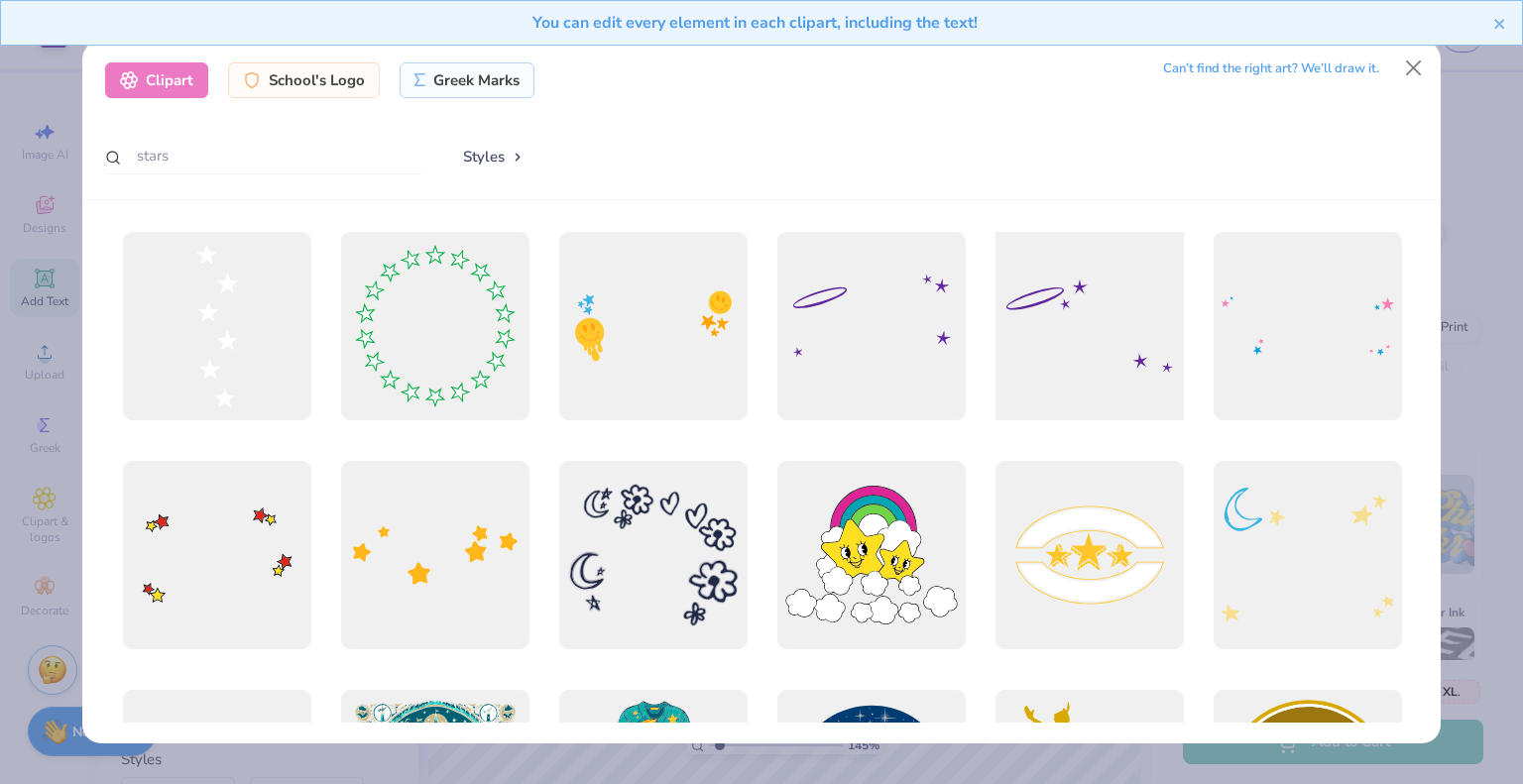 click at bounding box center [1089, 326] 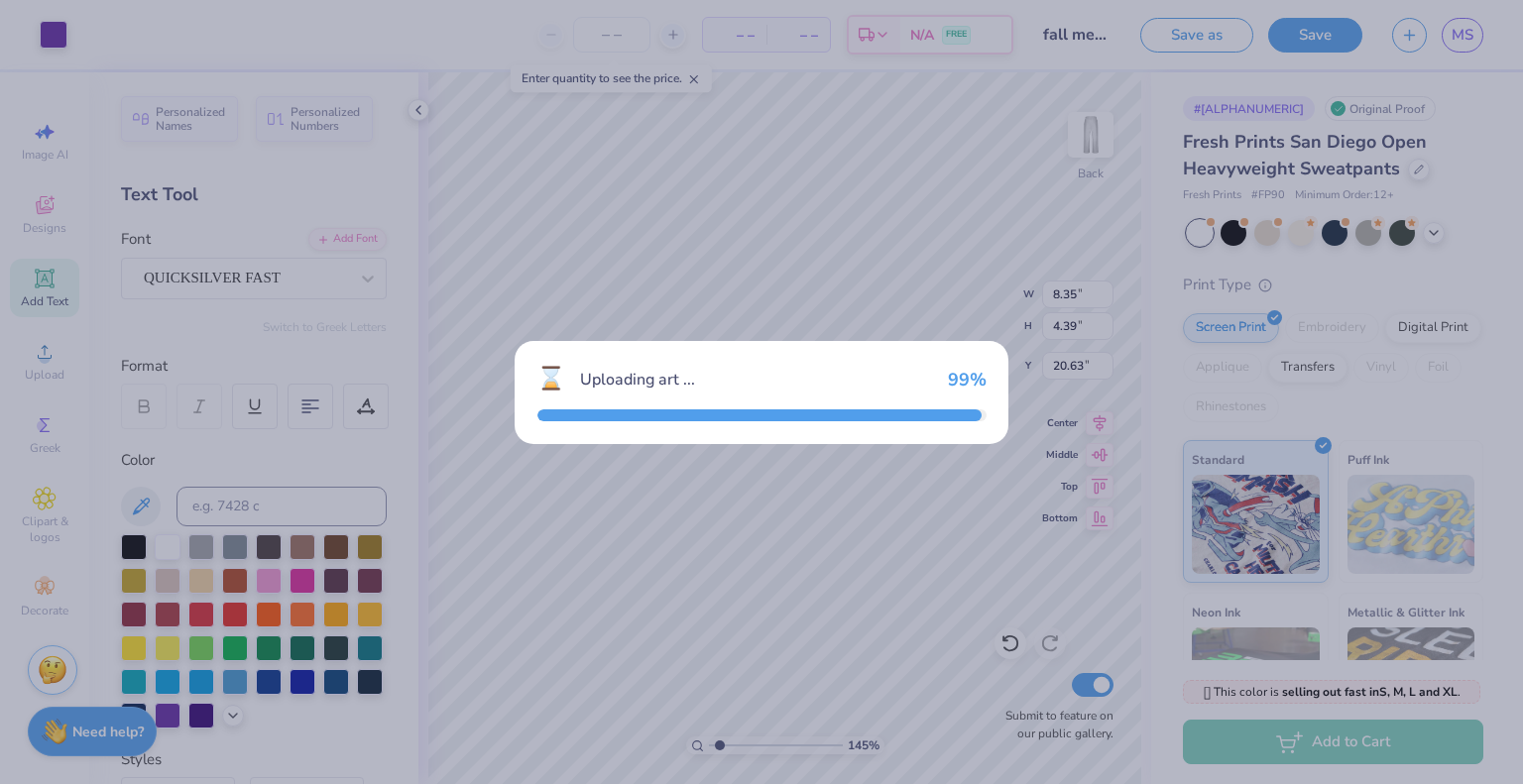 type on "10.84" 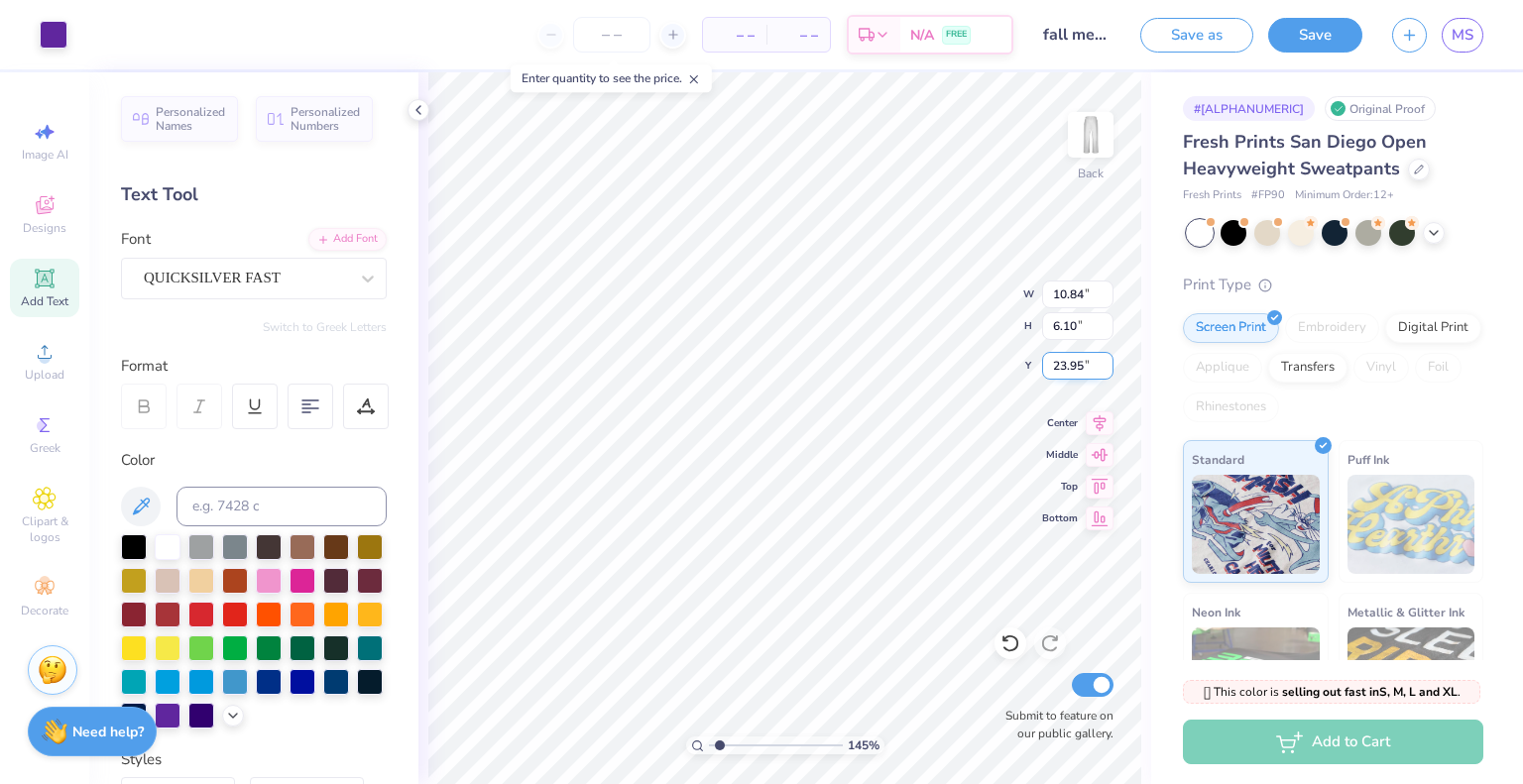 type on "7.73" 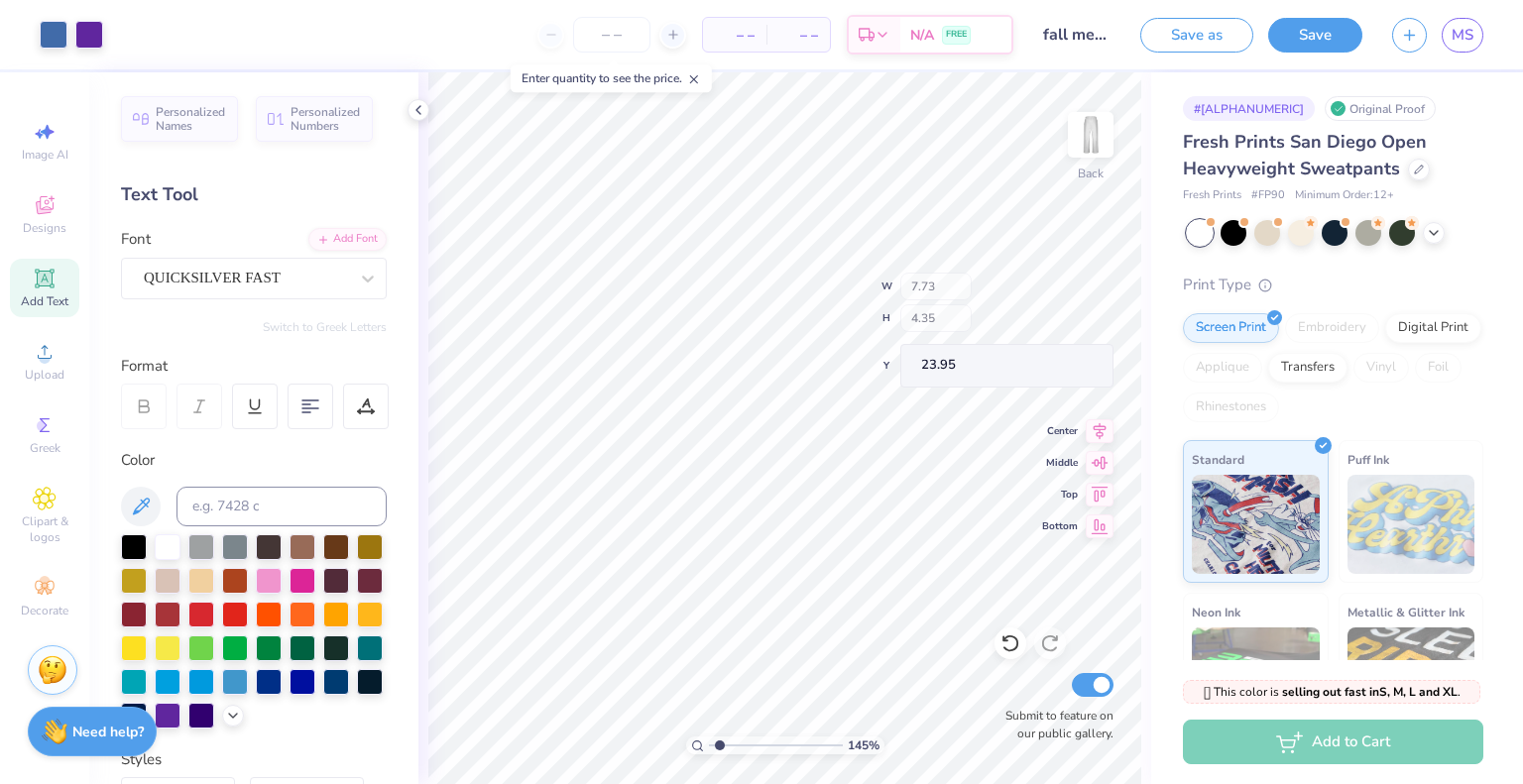 type on "27.00" 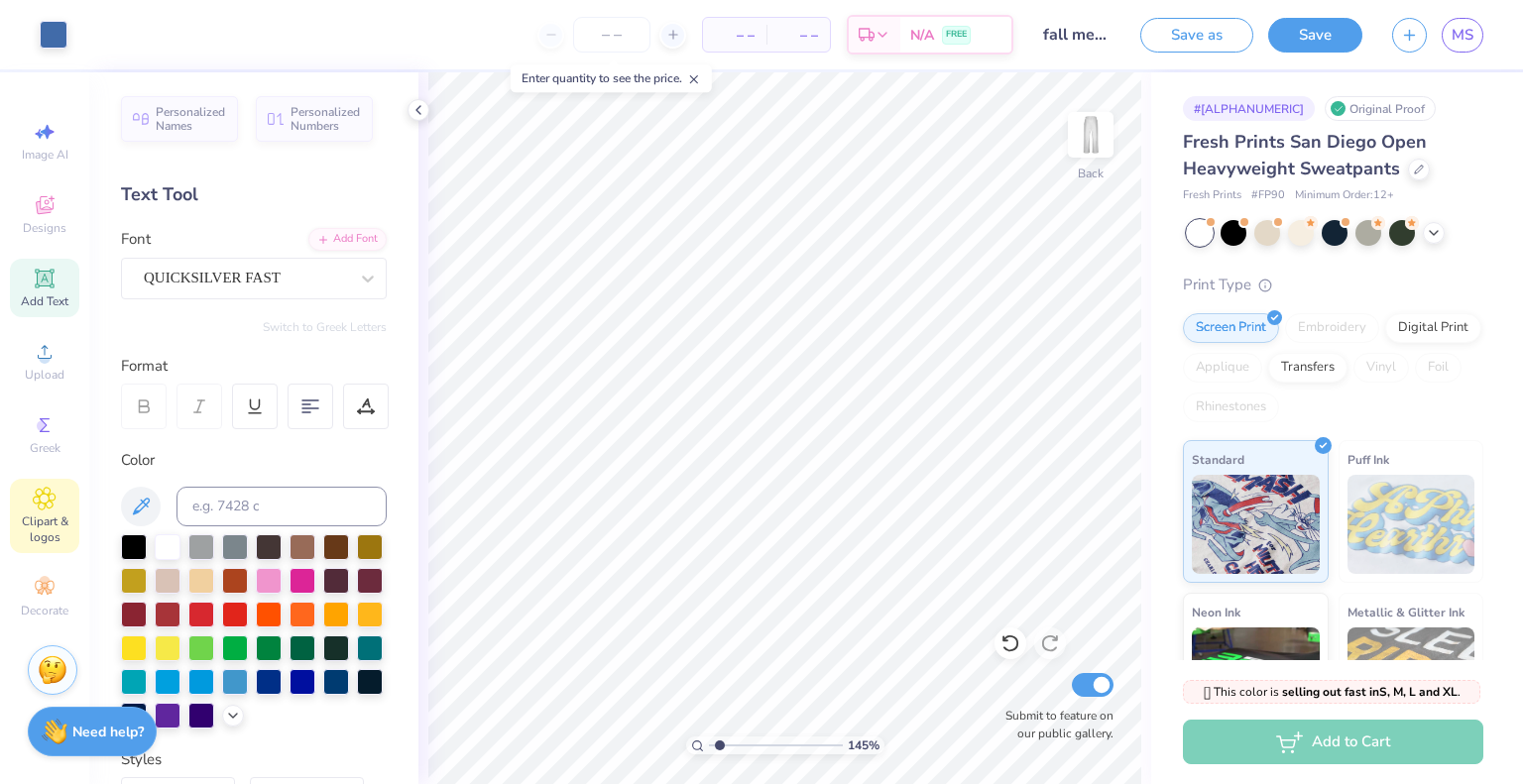 click 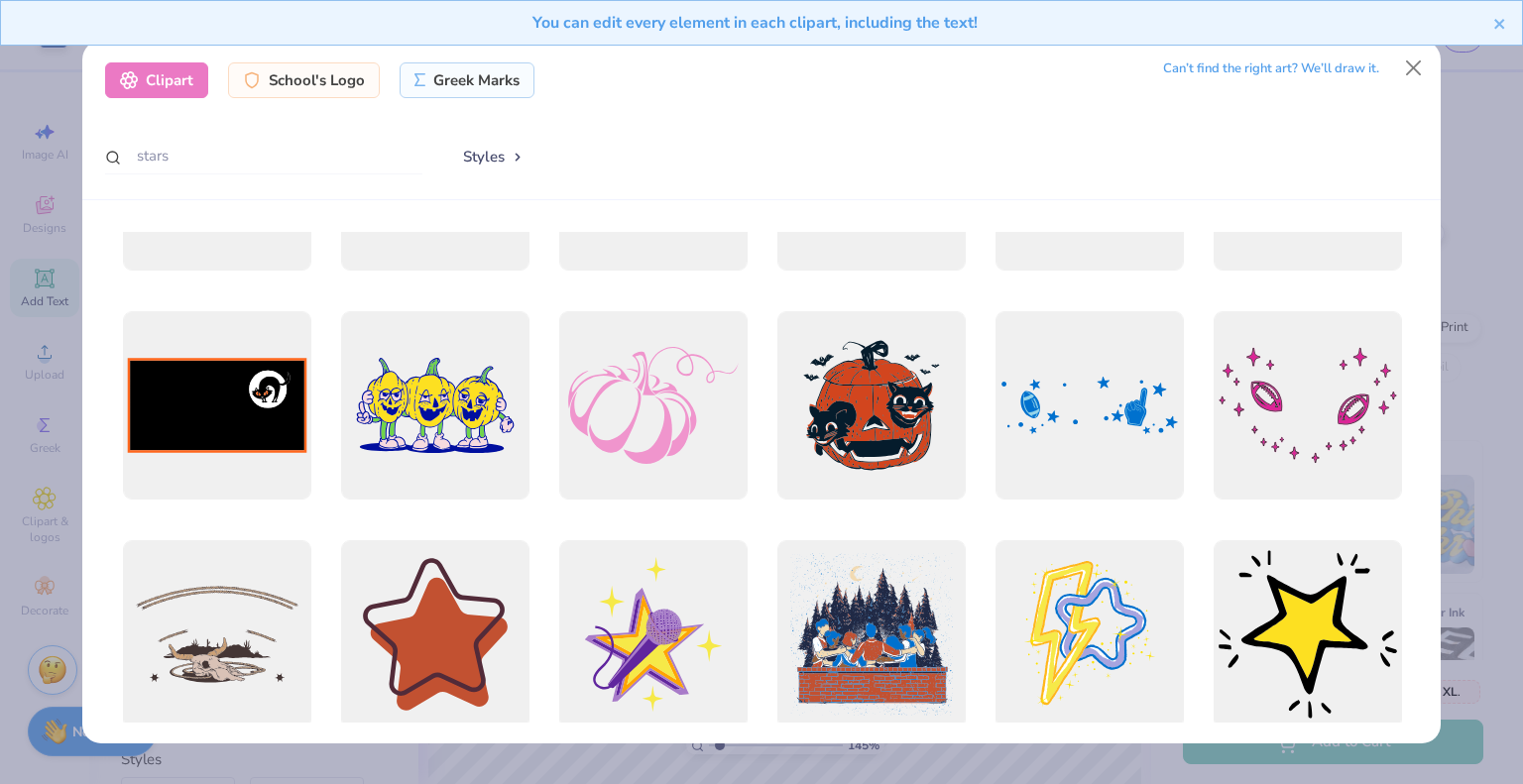 scroll, scrollTop: 8198, scrollLeft: 0, axis: vertical 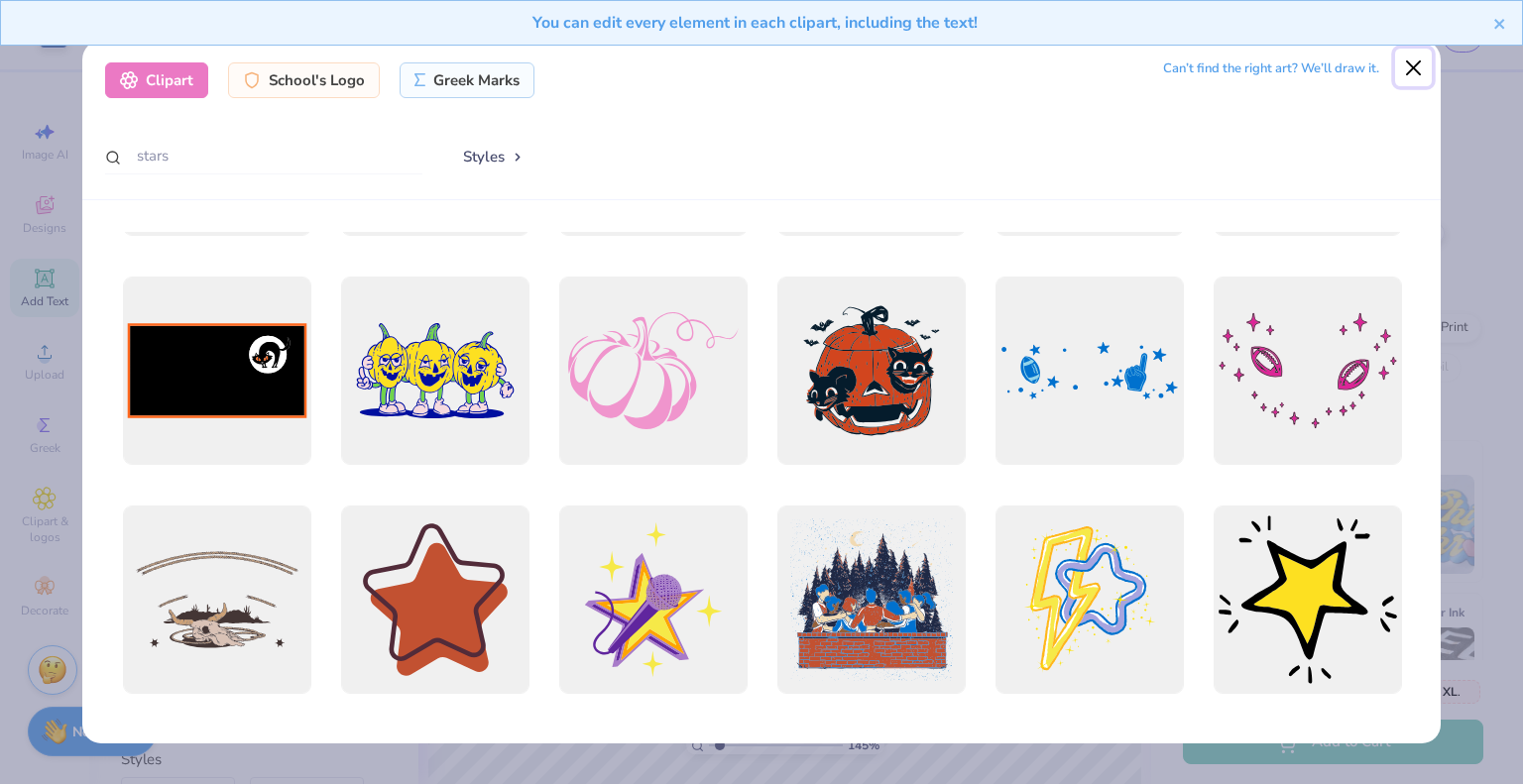 click at bounding box center [1414, 67] 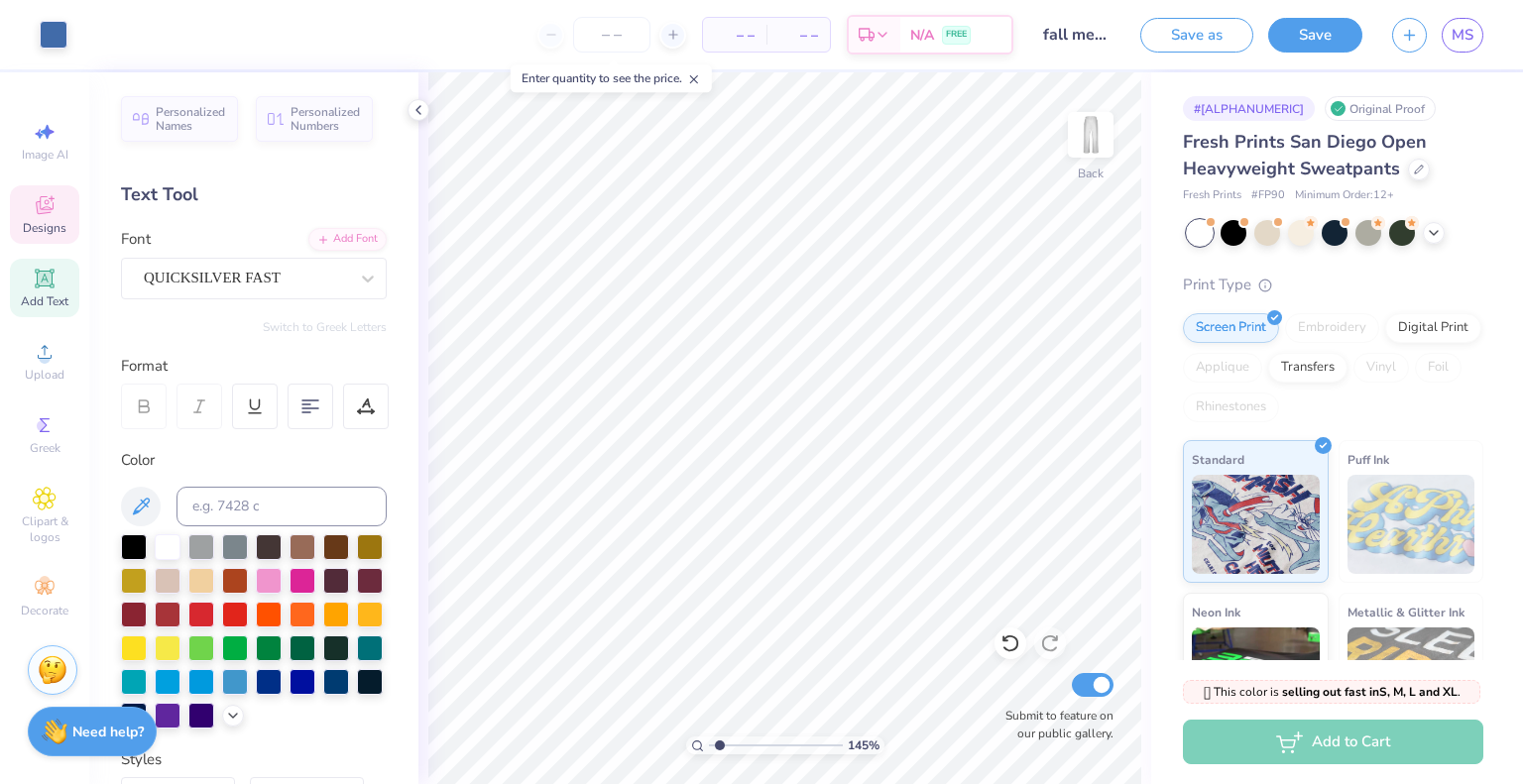 click on "Designs" at bounding box center (45, 228) 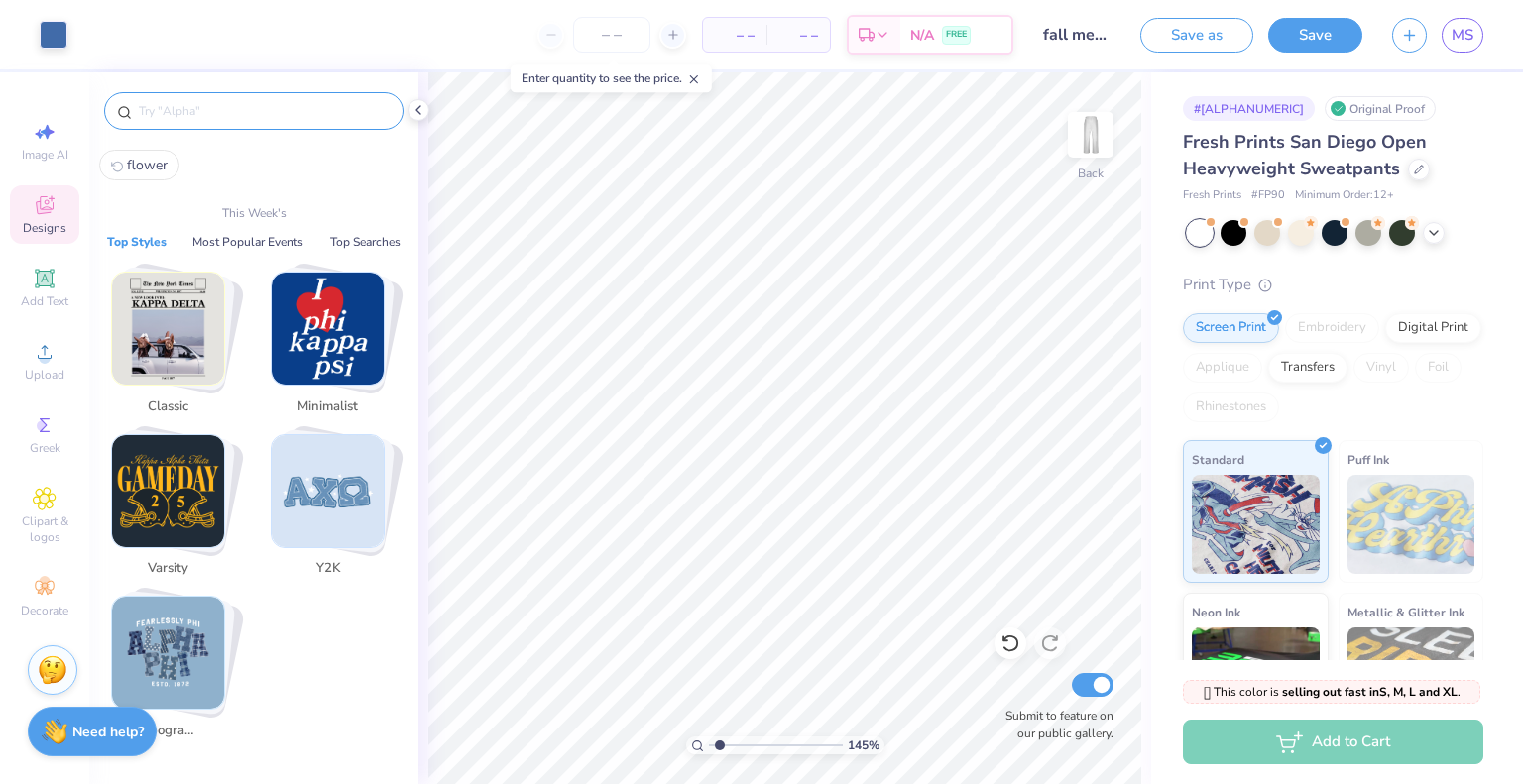 click at bounding box center [264, 111] 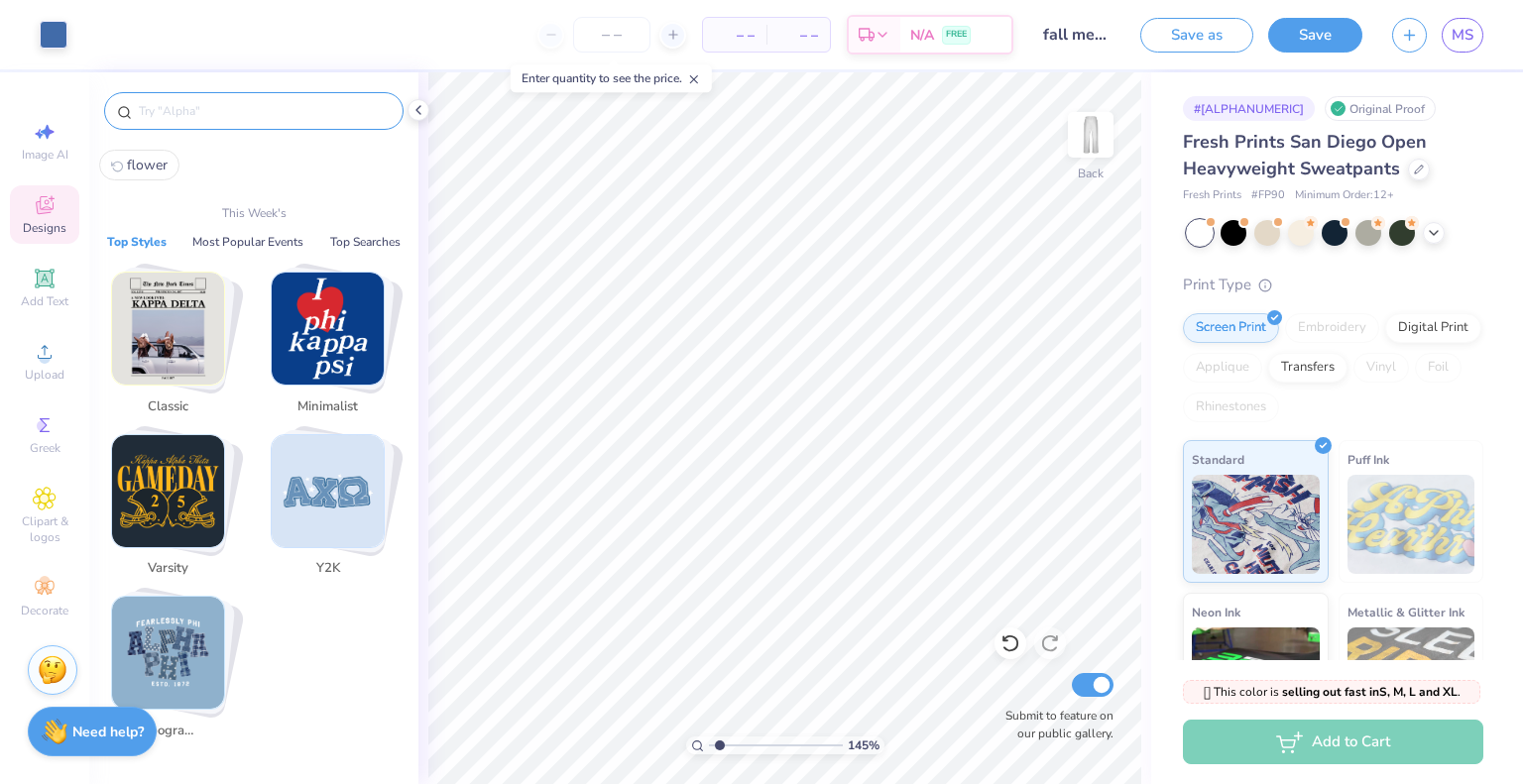 type on "y" 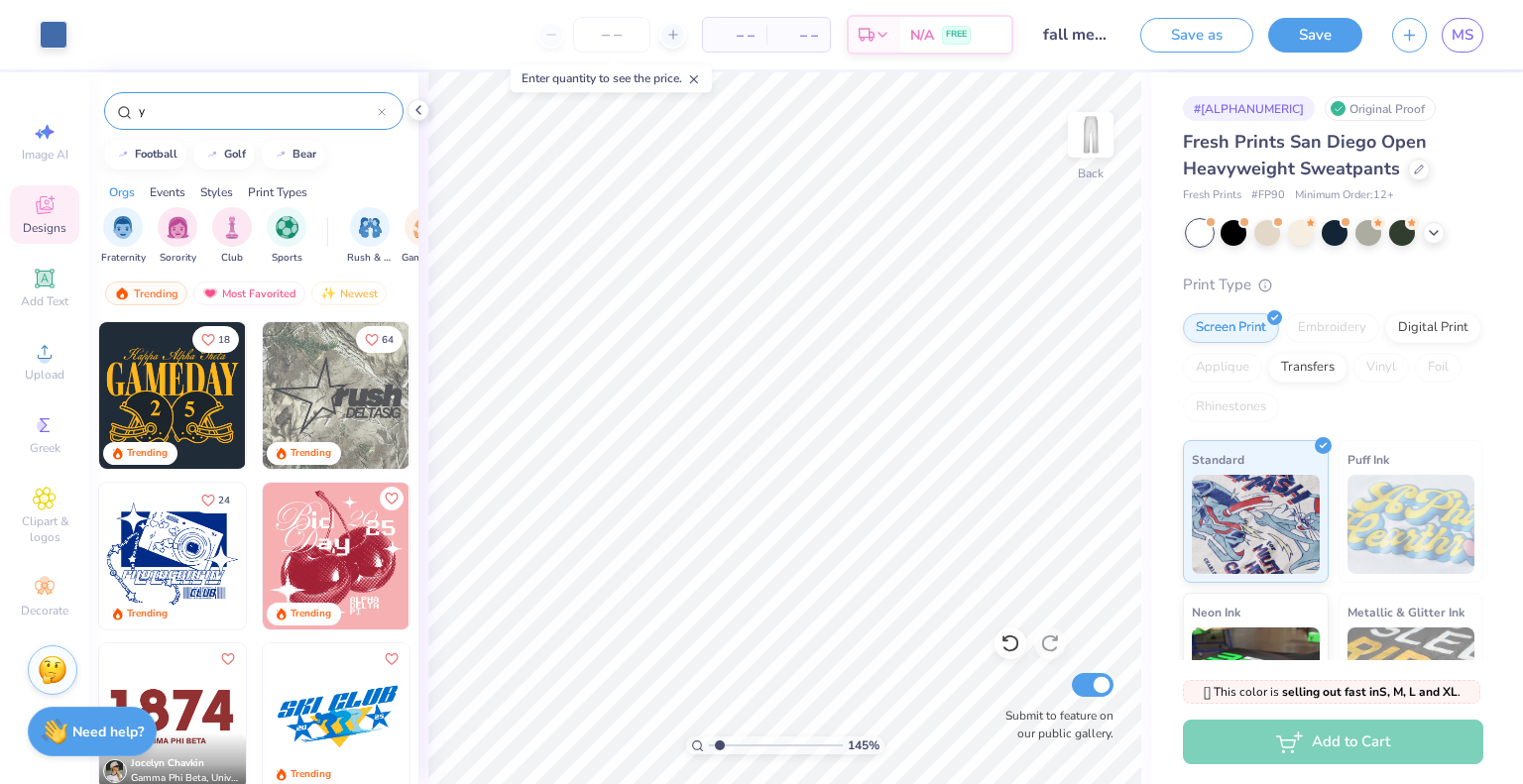 type 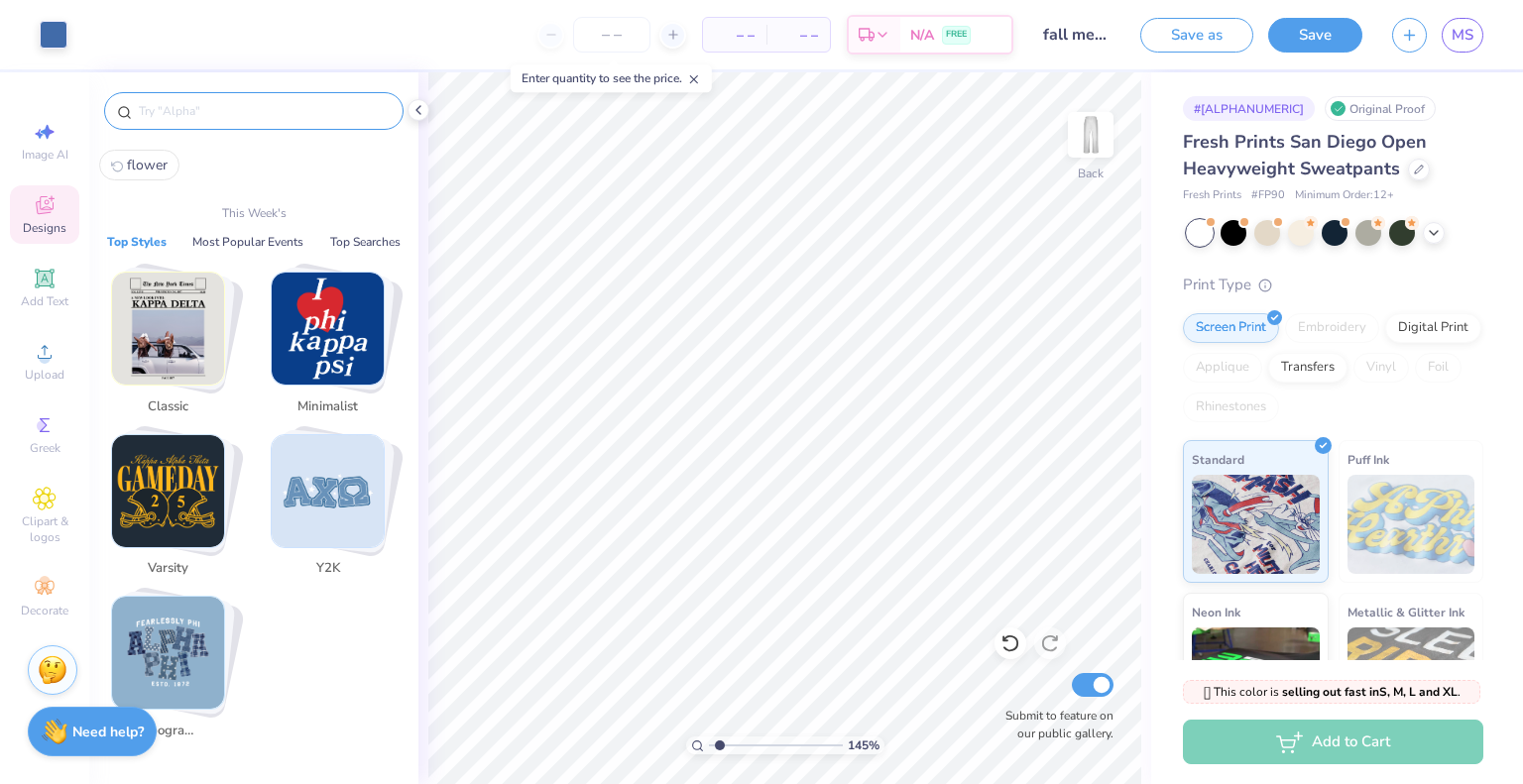 click at bounding box center (327, 491) 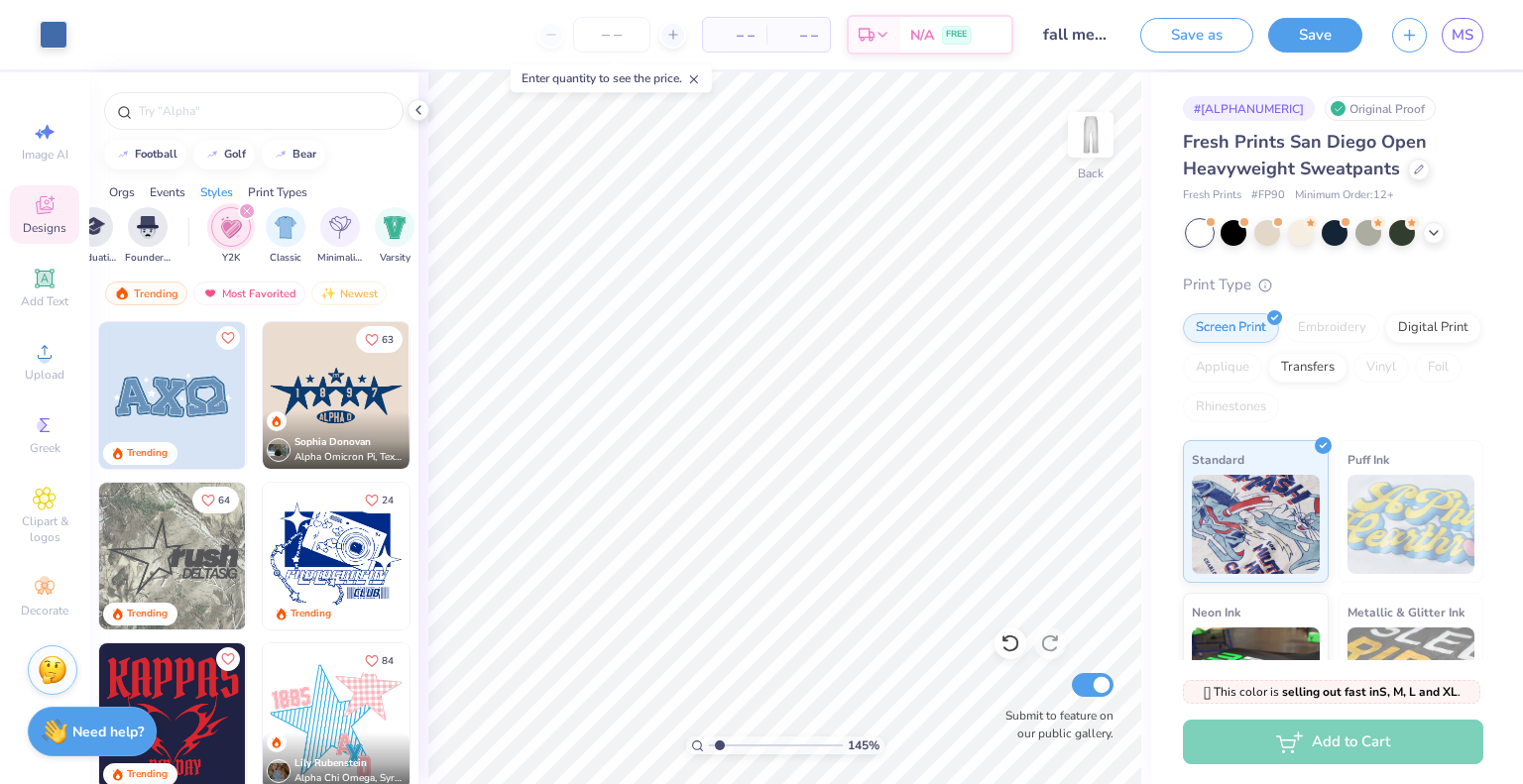 scroll, scrollTop: 0, scrollLeft: 1039, axis: horizontal 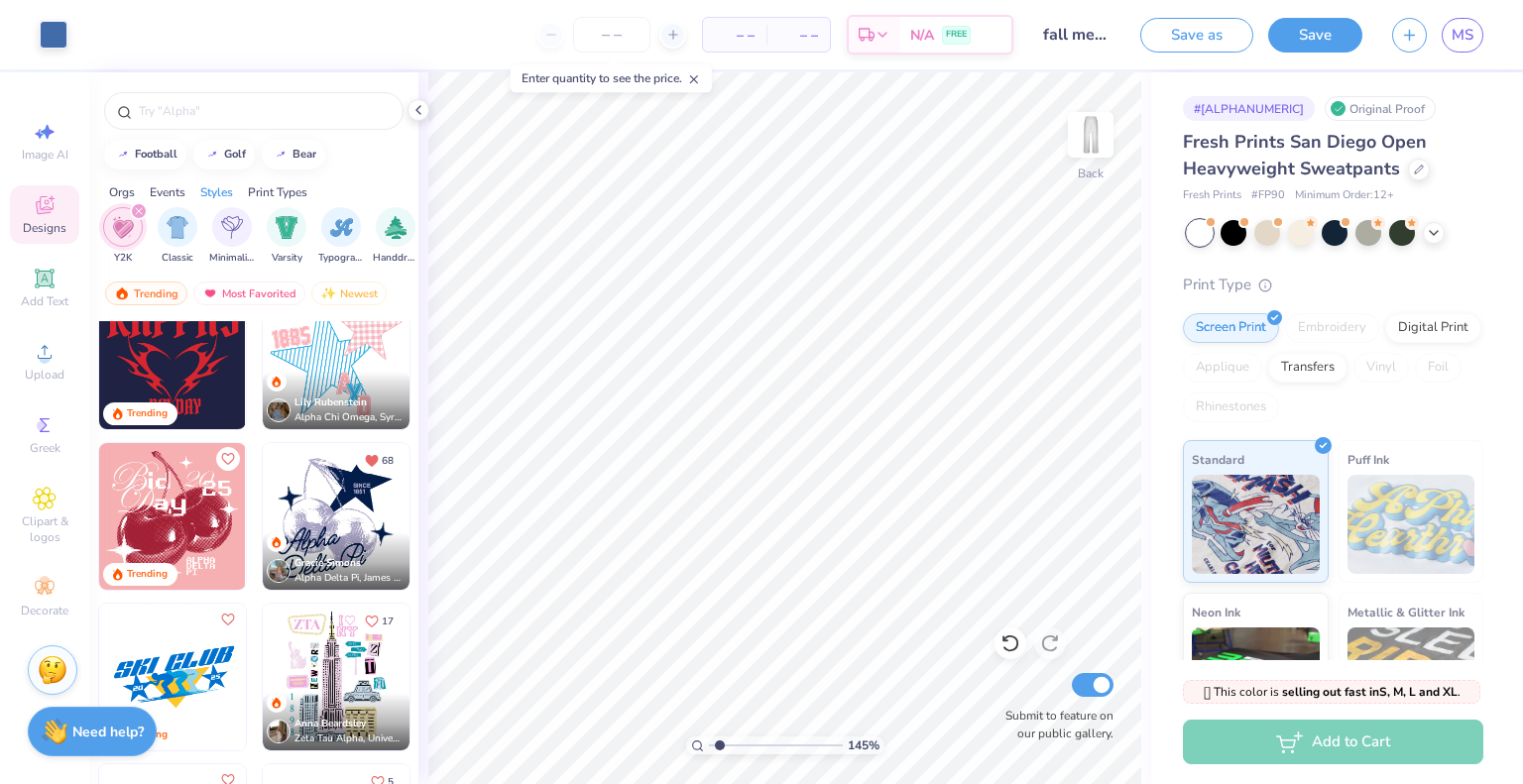 click at bounding box center (188, 516) 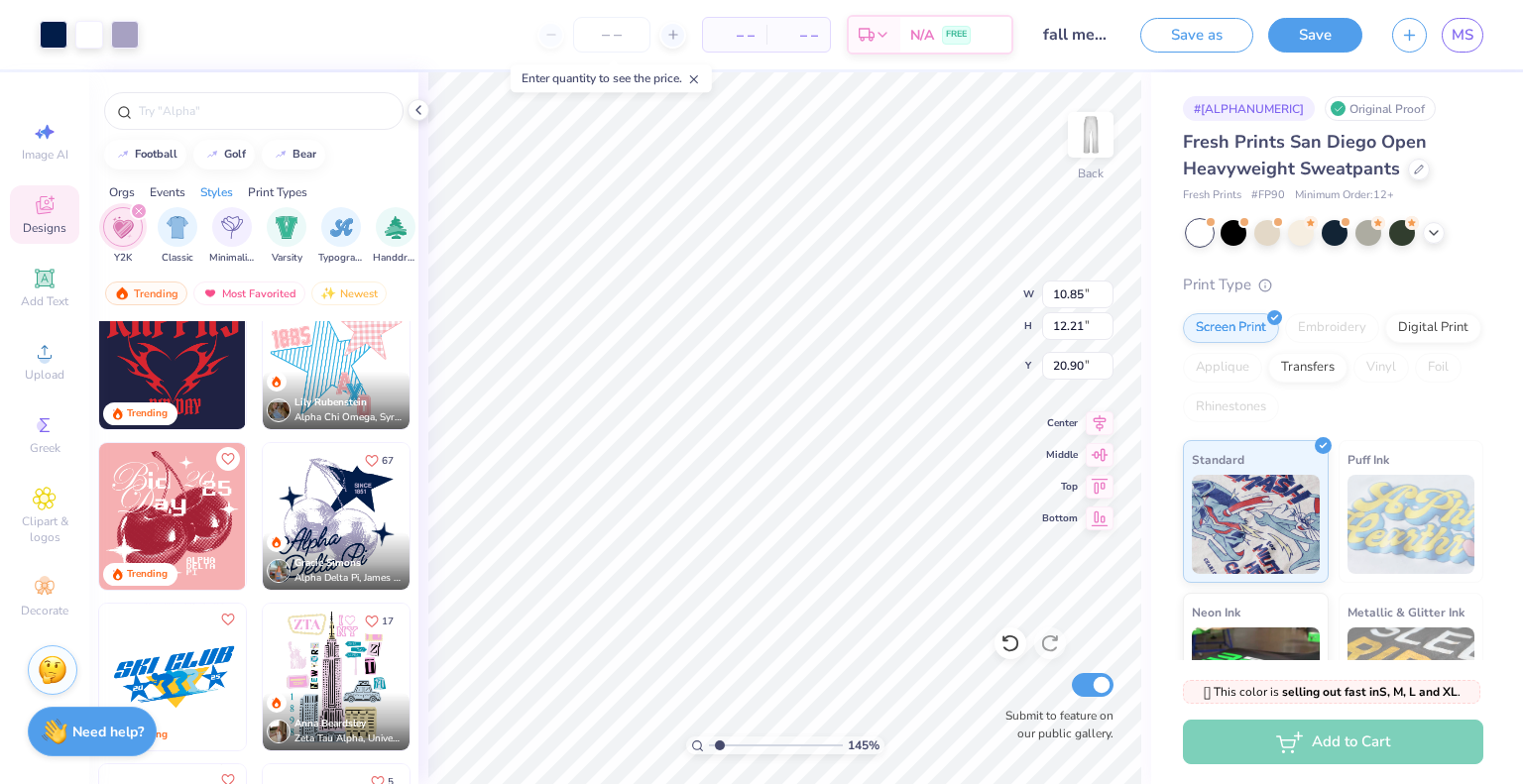 type on "1.52" 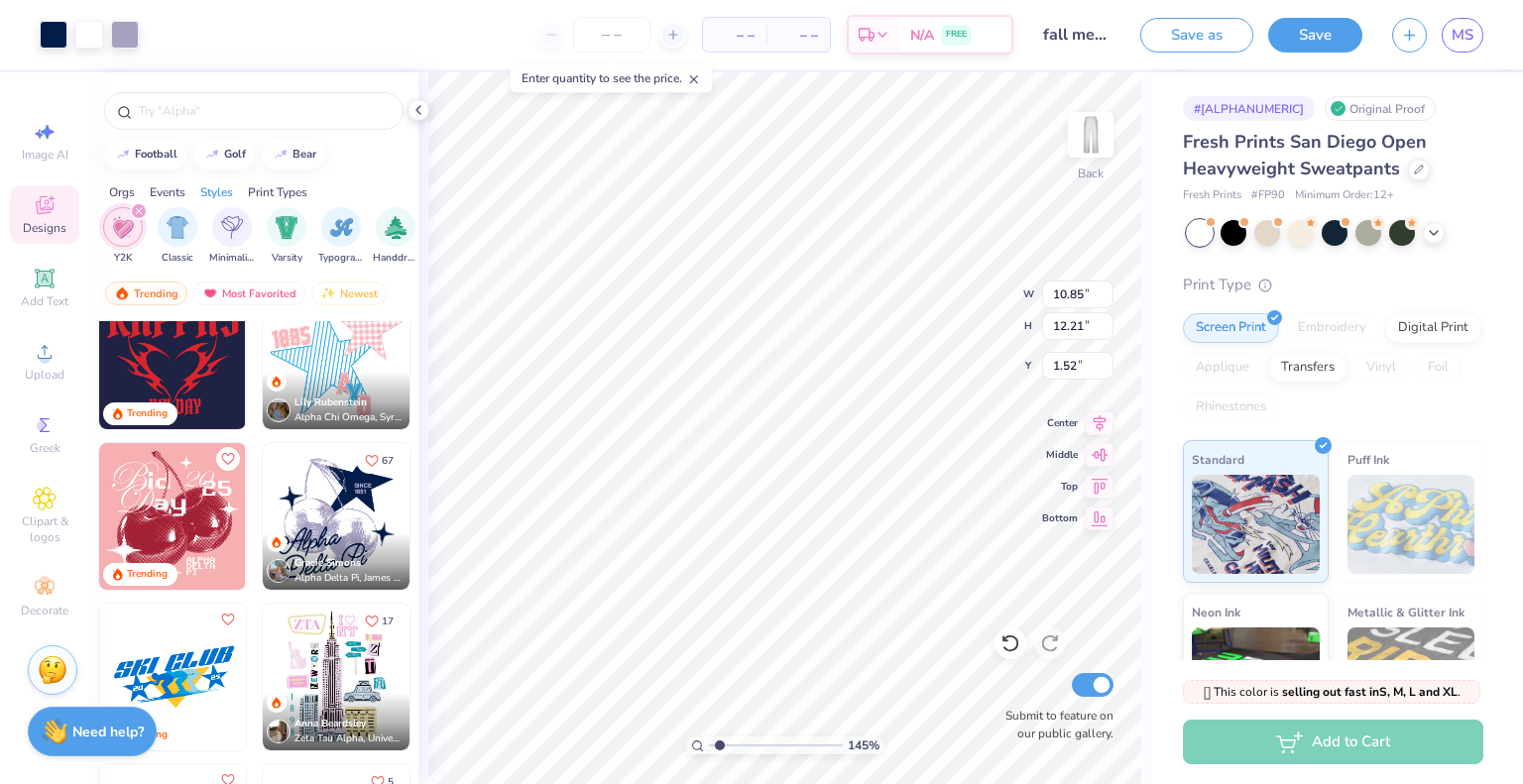 type on "6.32" 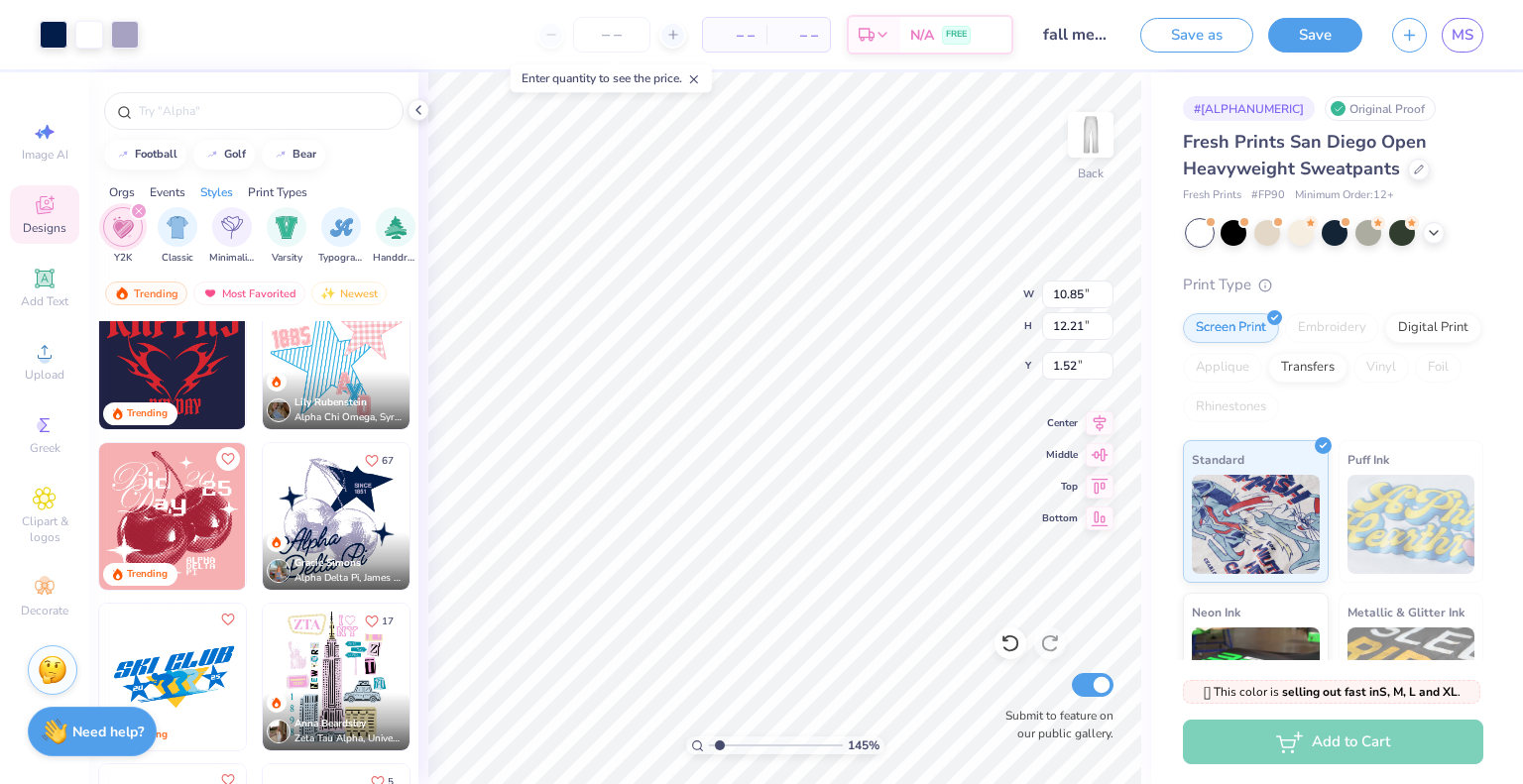 type on "7.11" 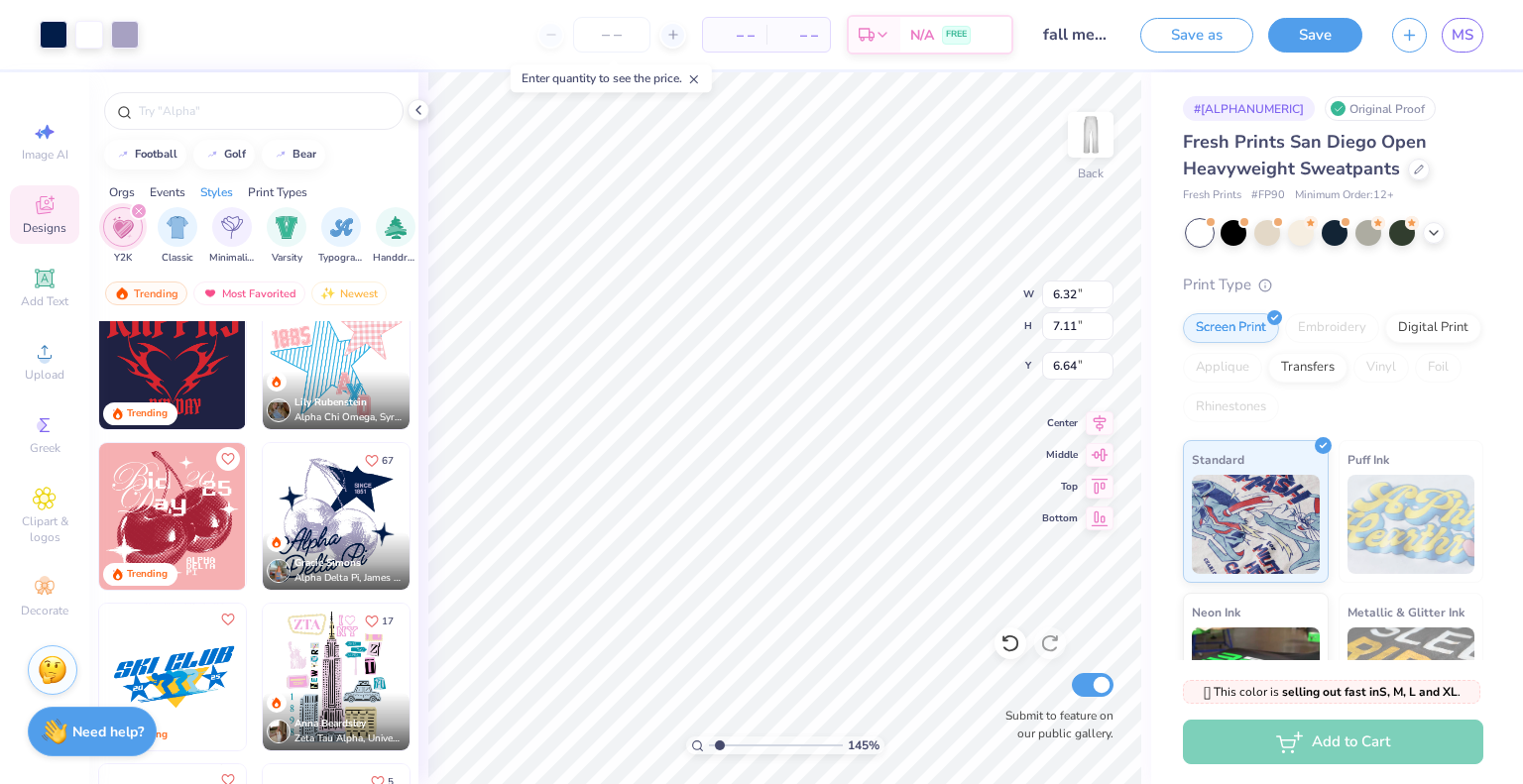 type on "3.12" 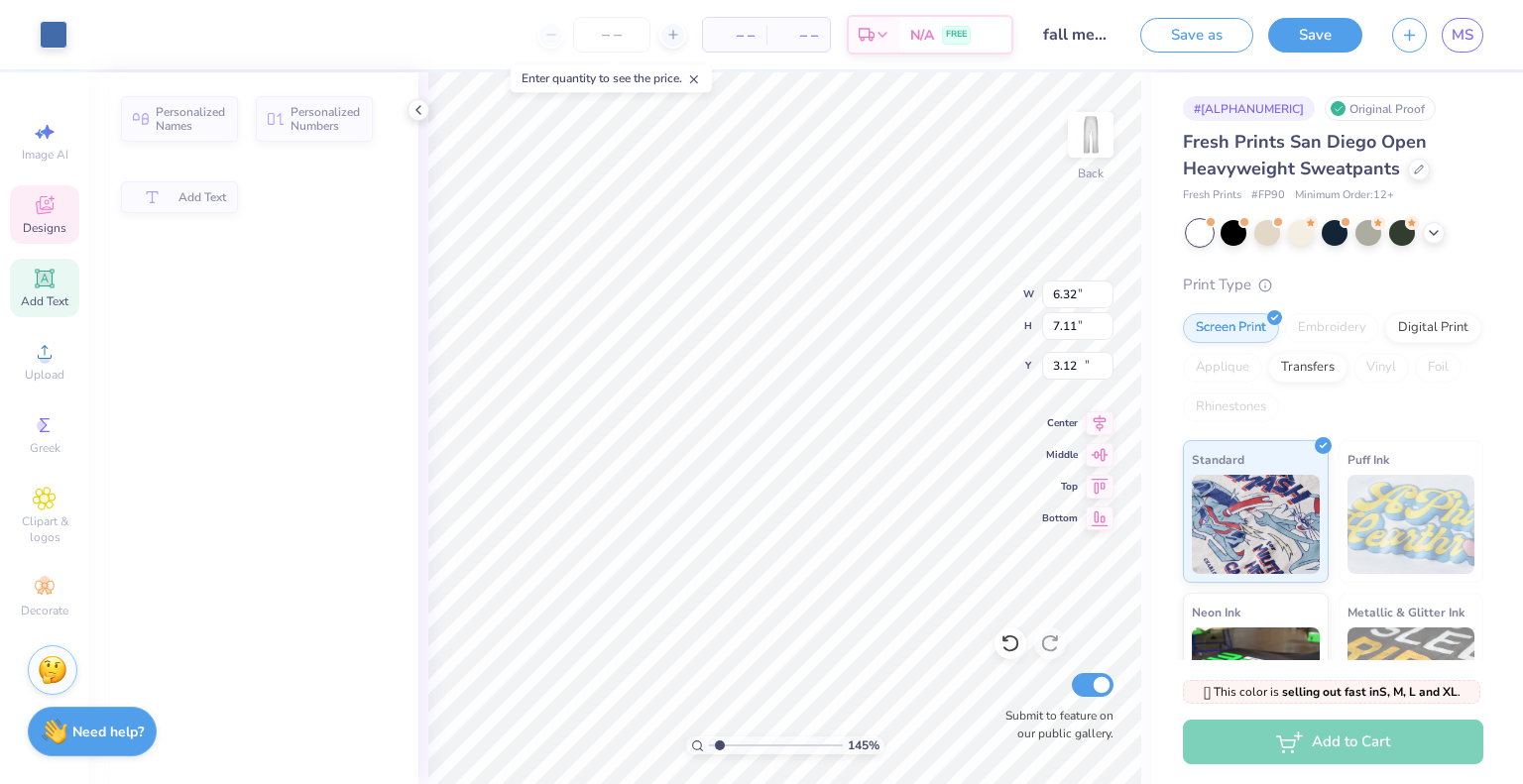 type on "7.51" 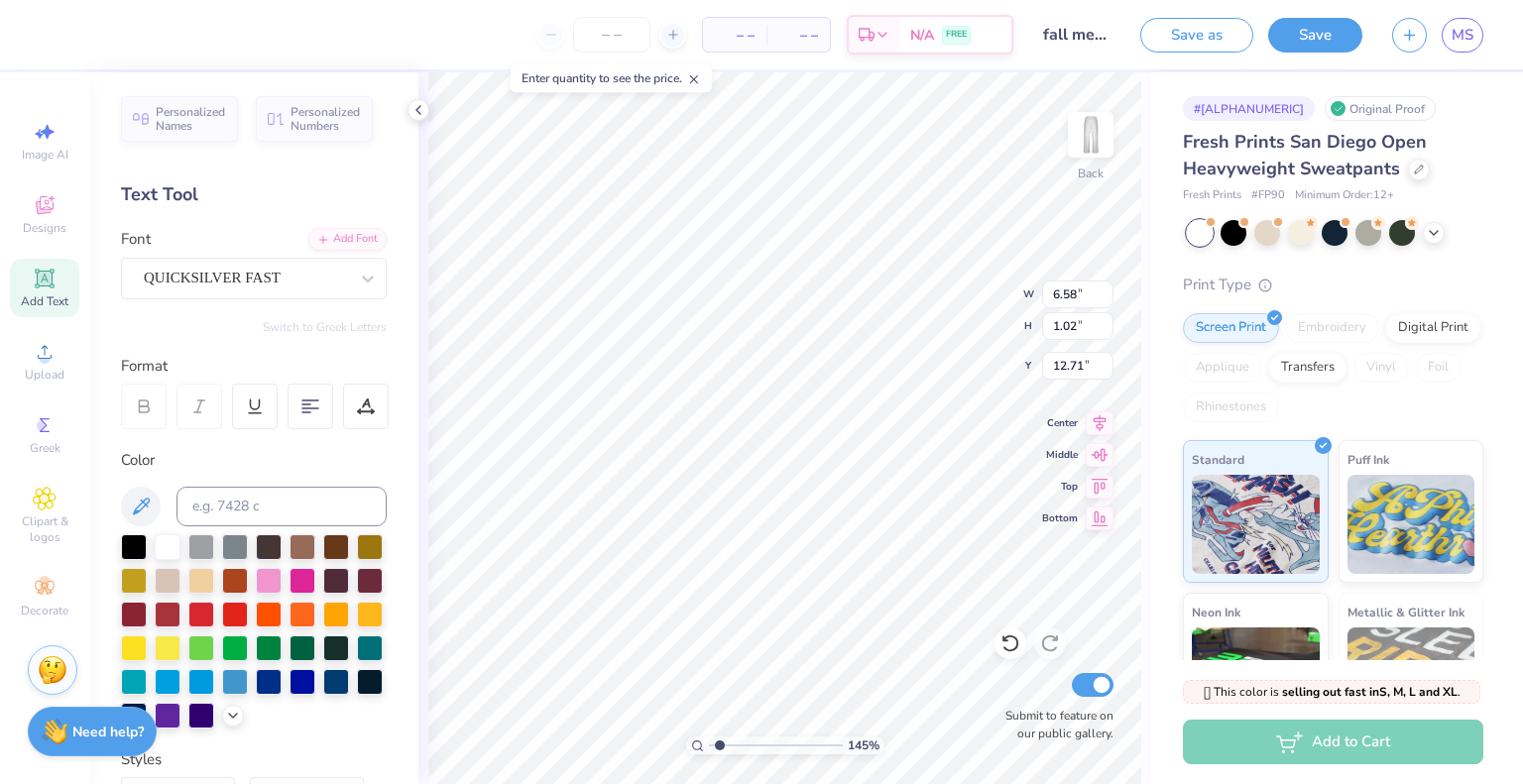 scroll, scrollTop: 16, scrollLeft: 2, axis: both 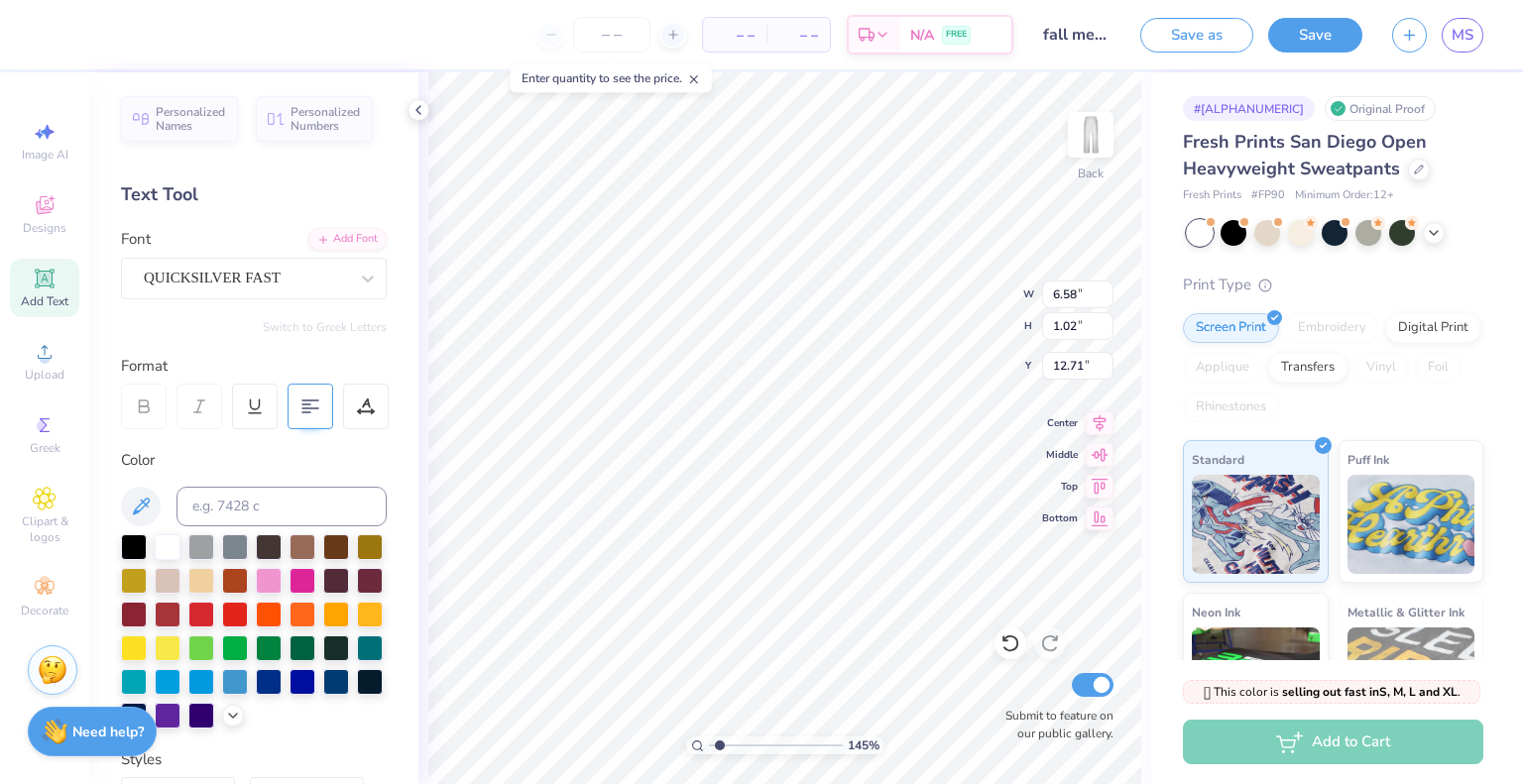 type on "alpha
Epsilon
phi" 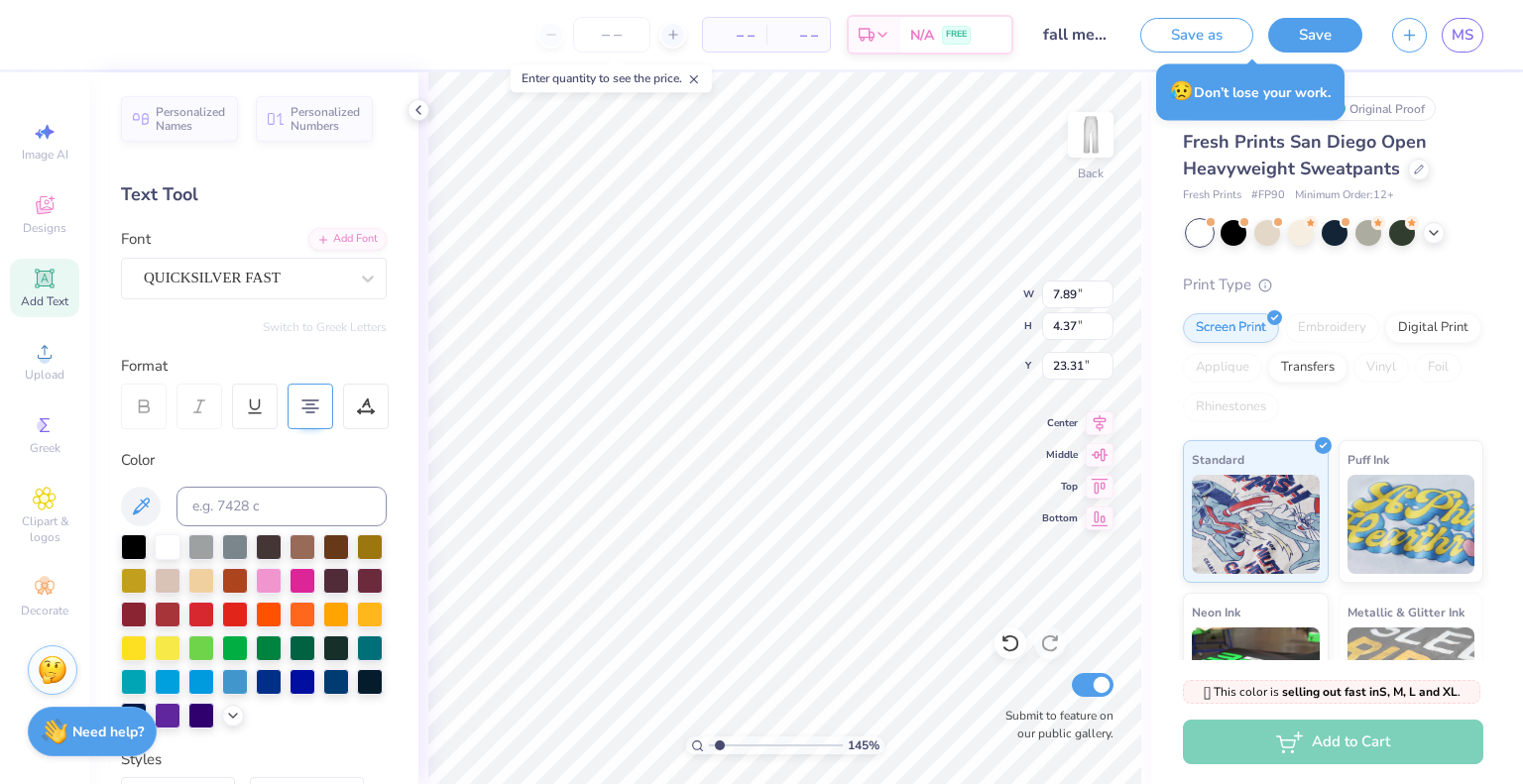 type on "23.31" 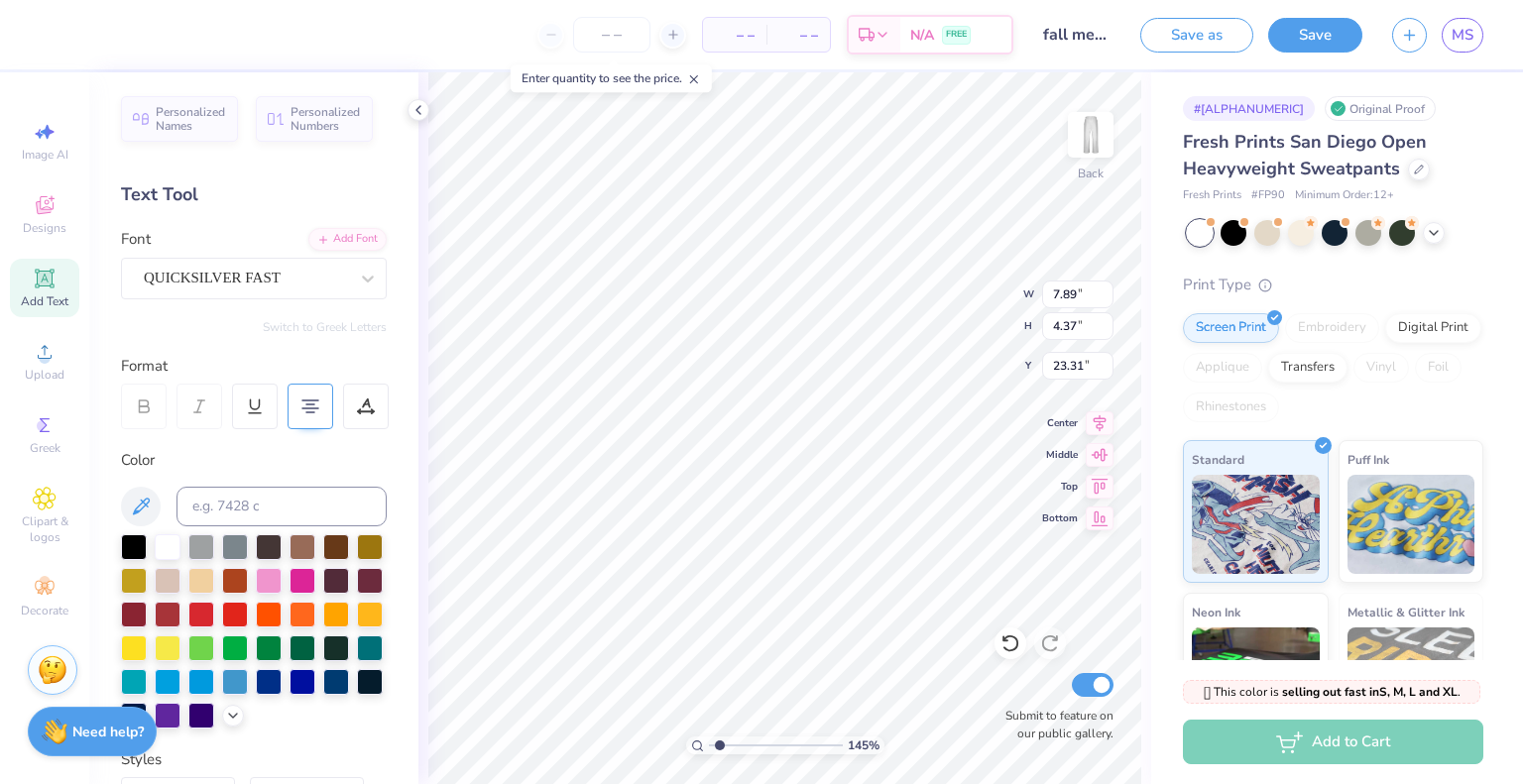 type on "6.32" 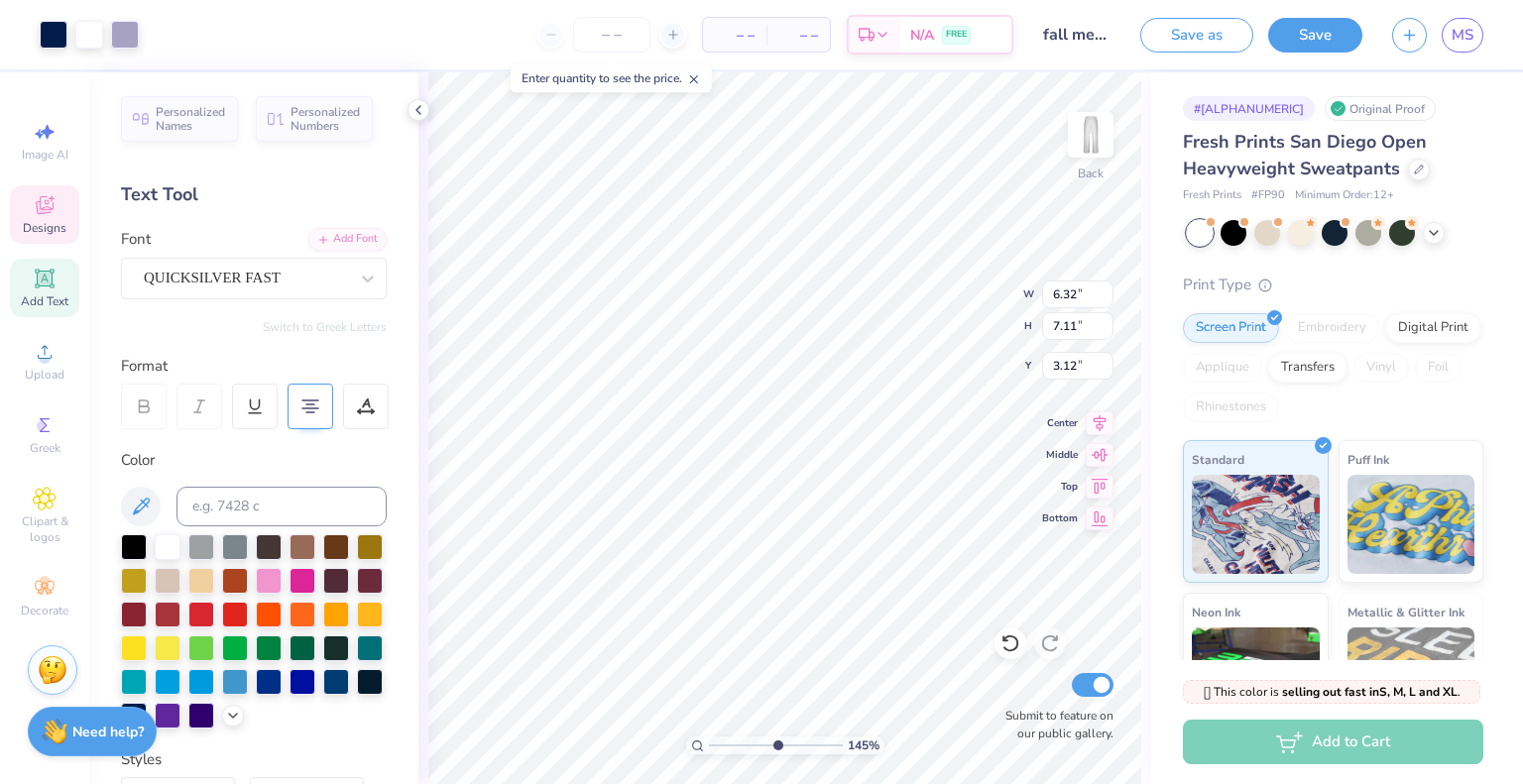 click at bounding box center (775, 745) 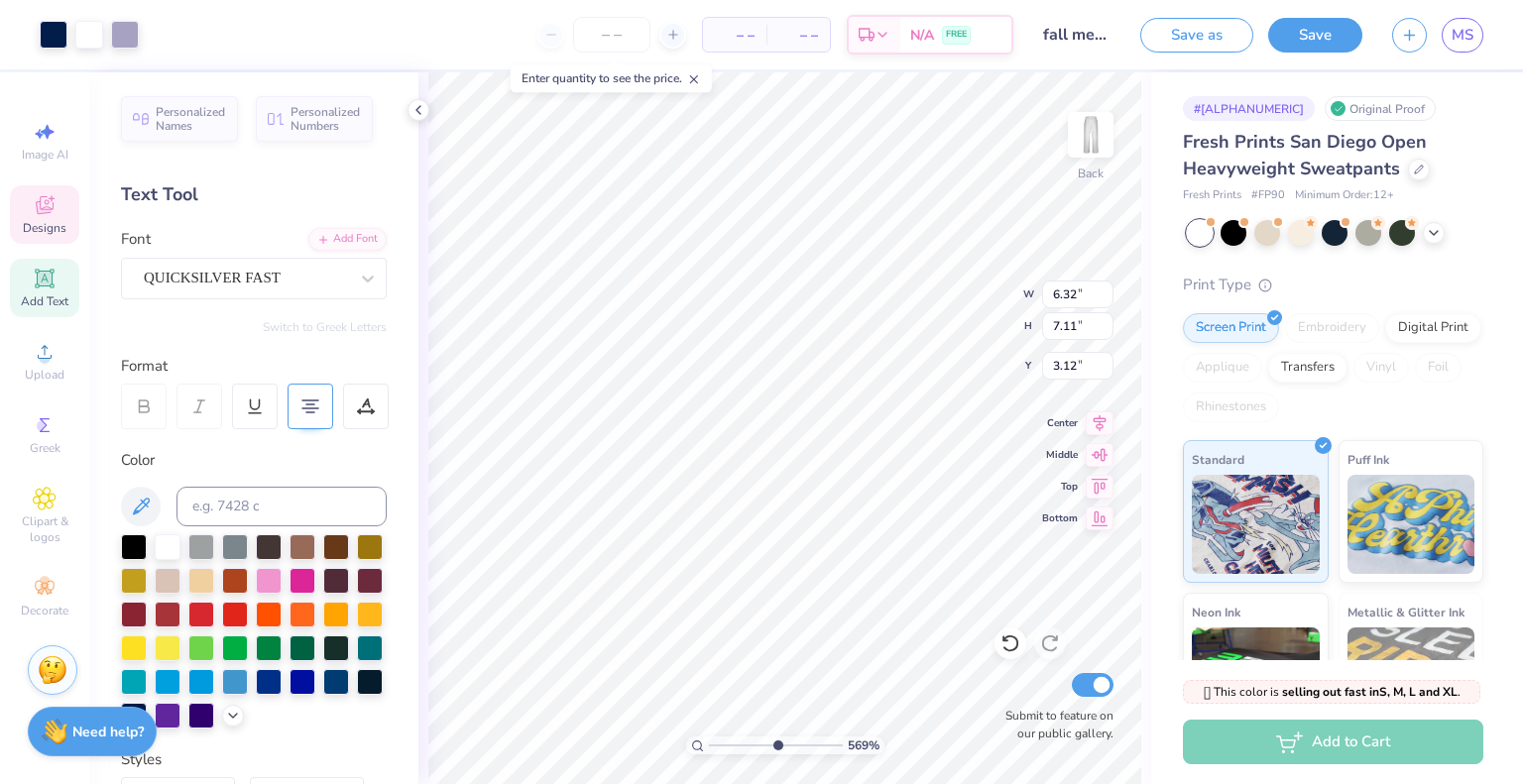 type on "2.41" 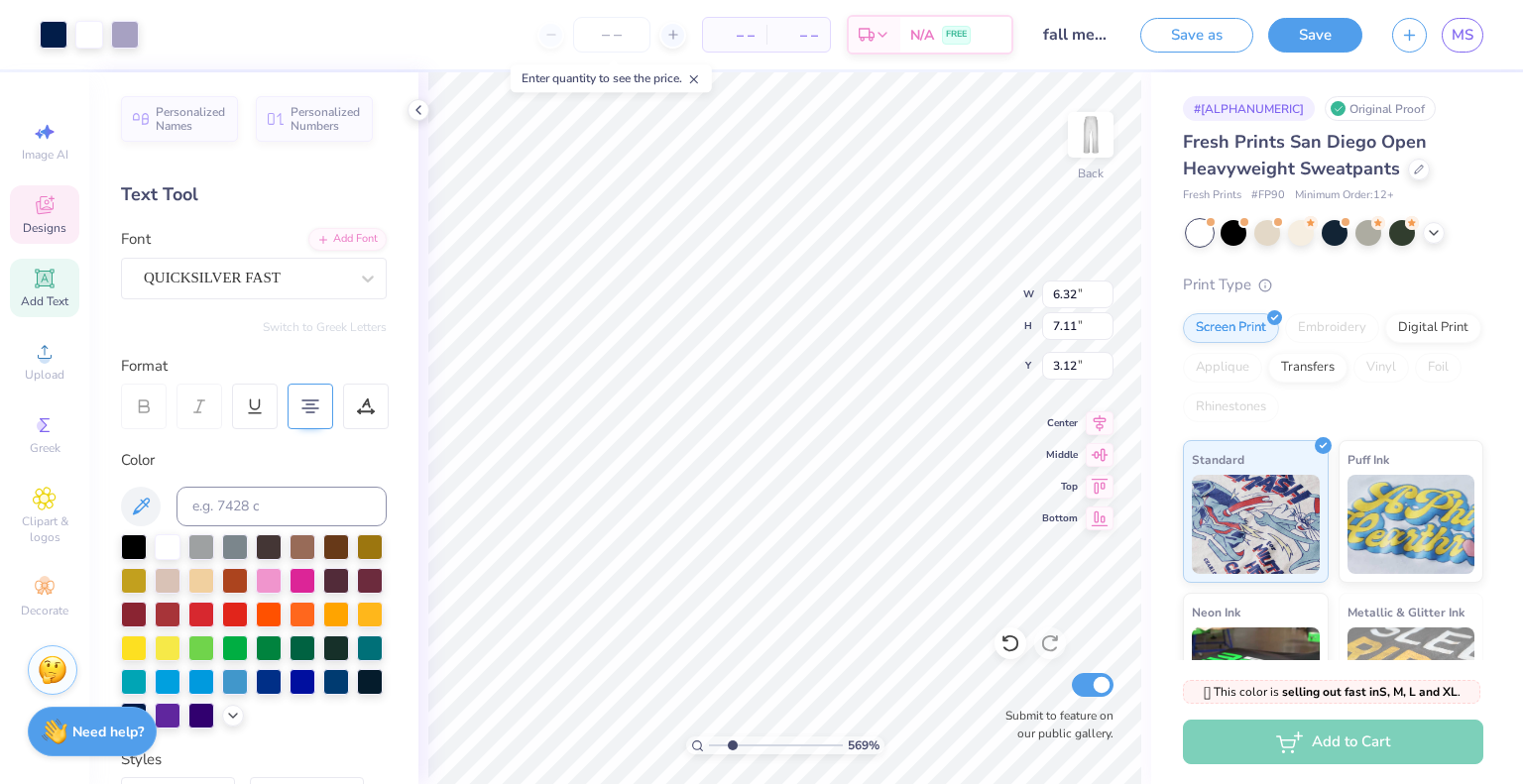 click at bounding box center (775, 745) 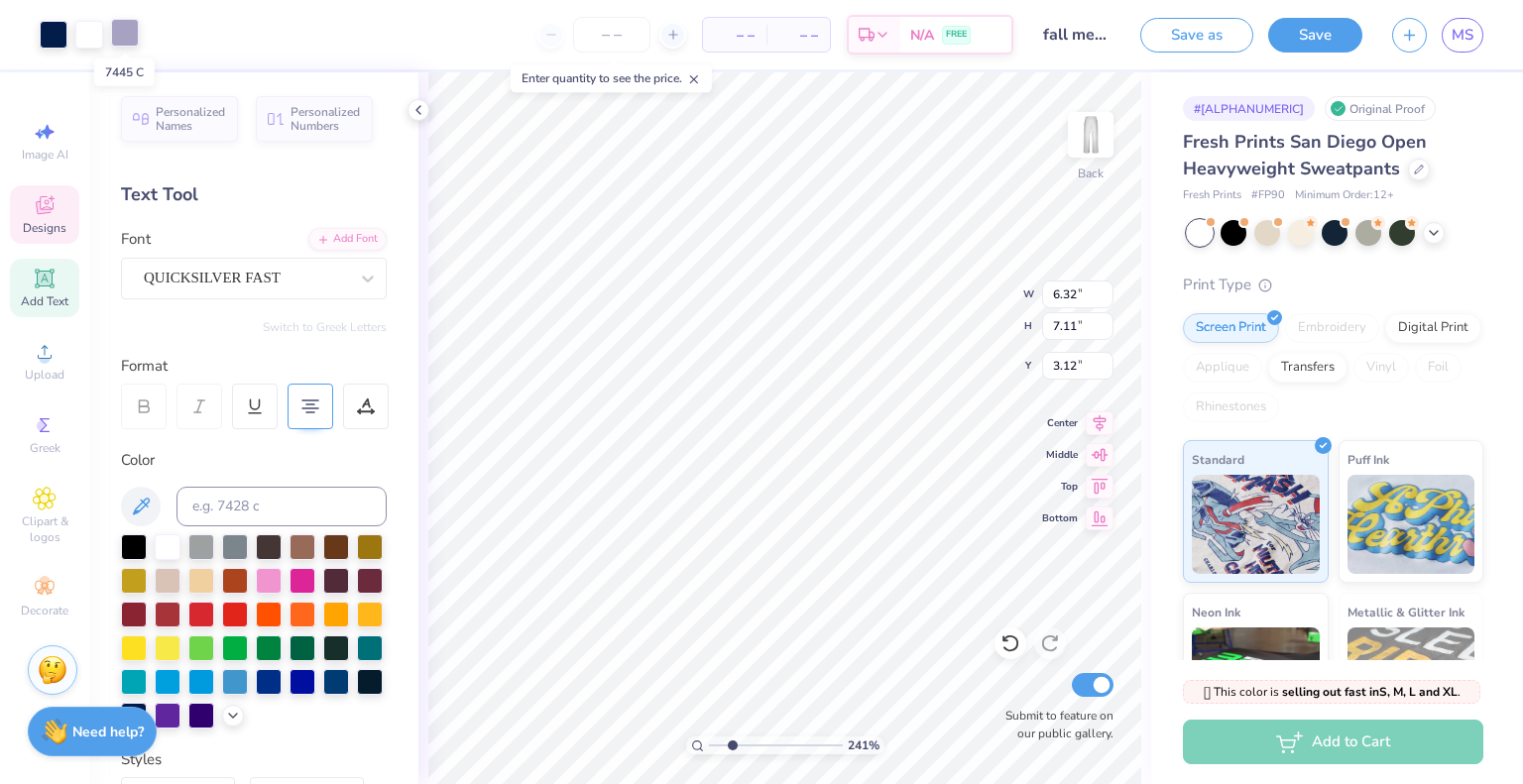 click at bounding box center [125, 33] 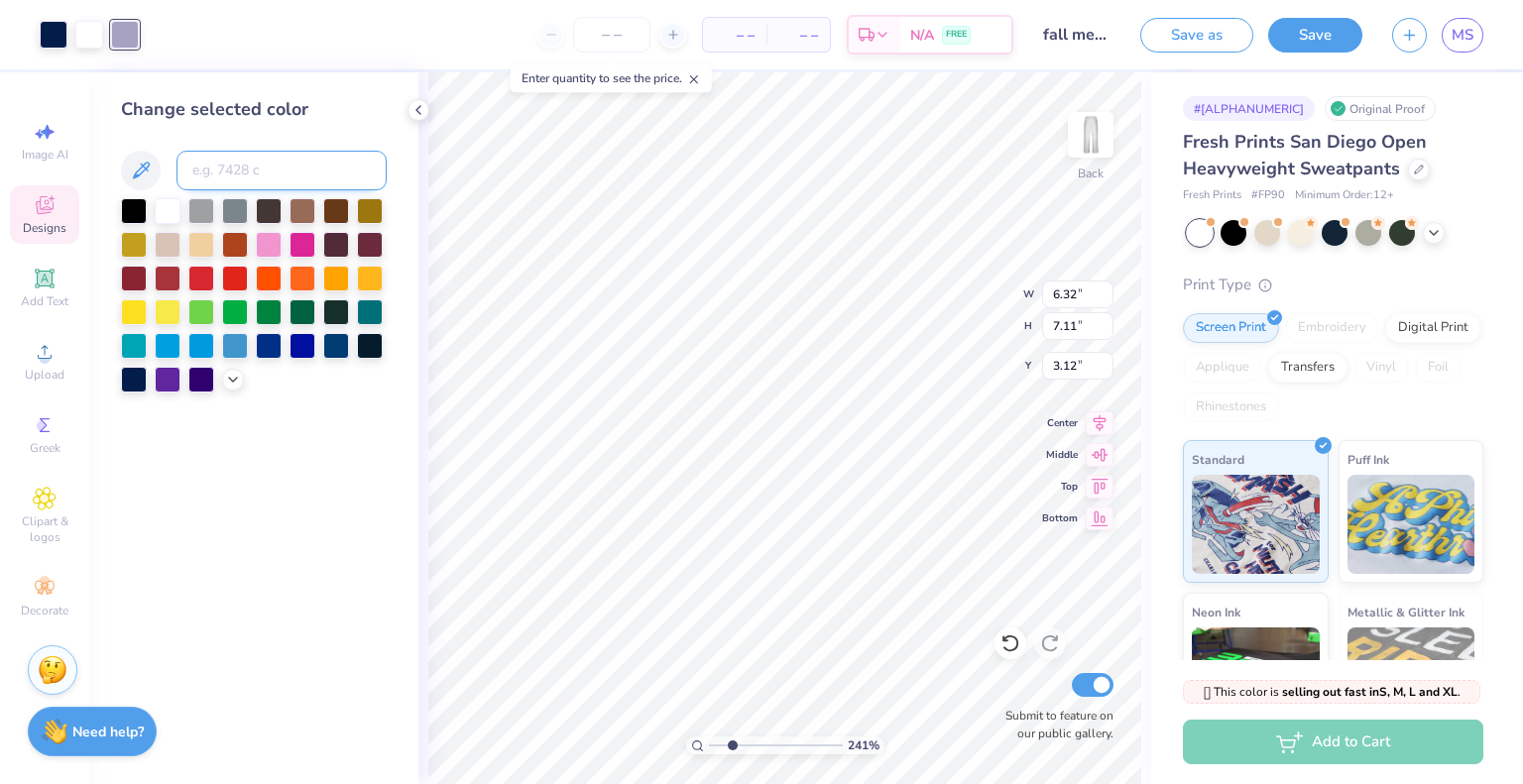 click at bounding box center (282, 170) 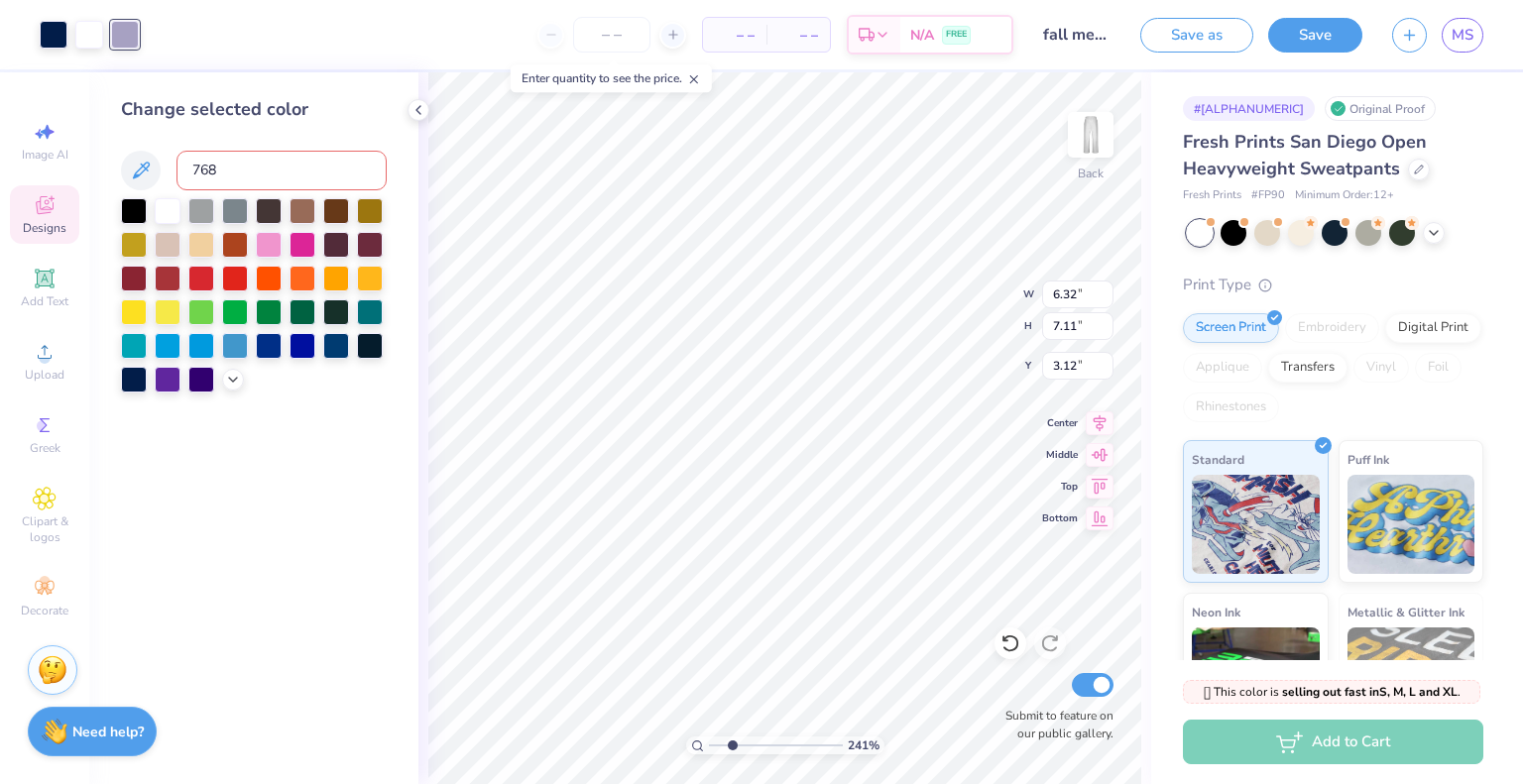 type on "7683" 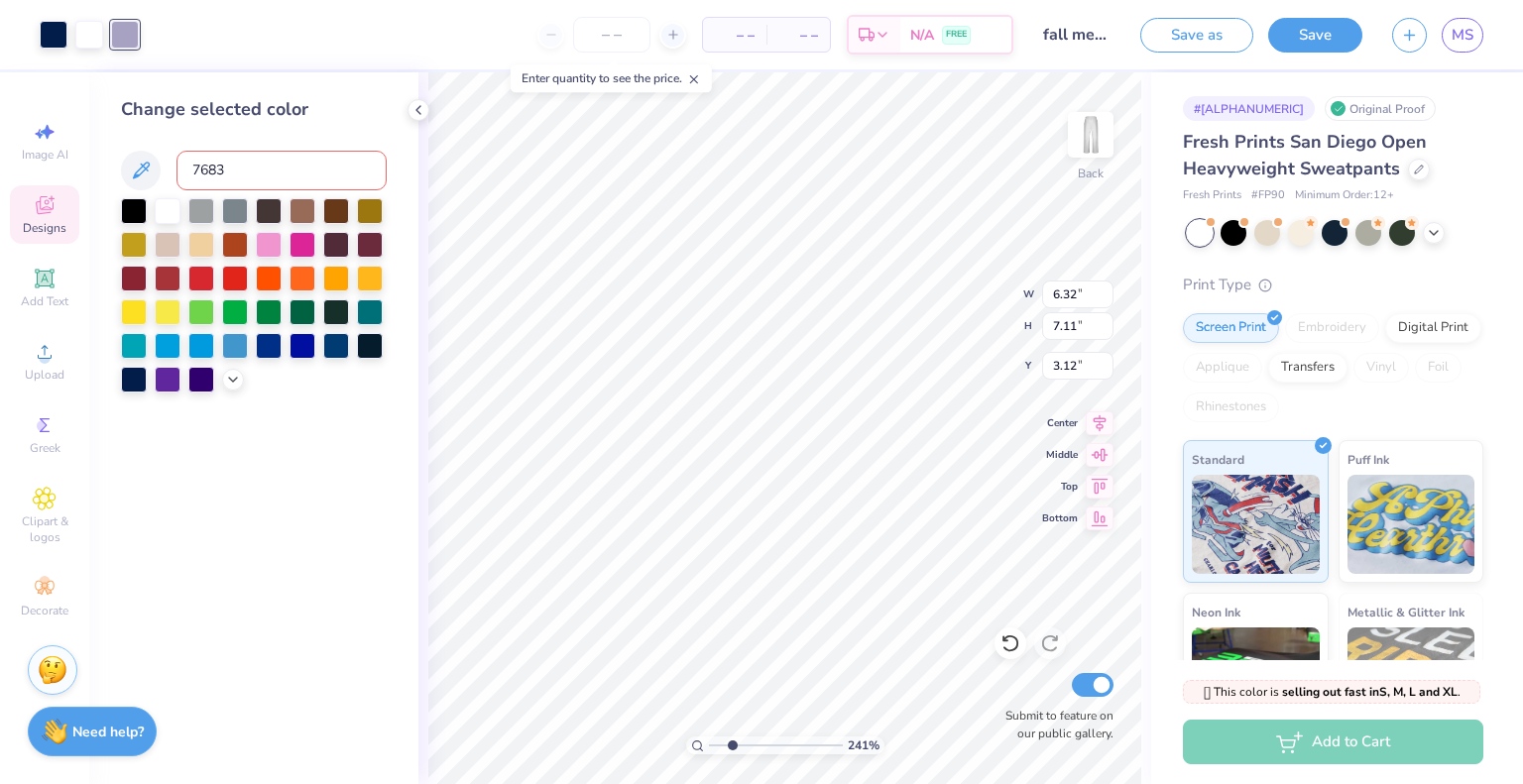 type 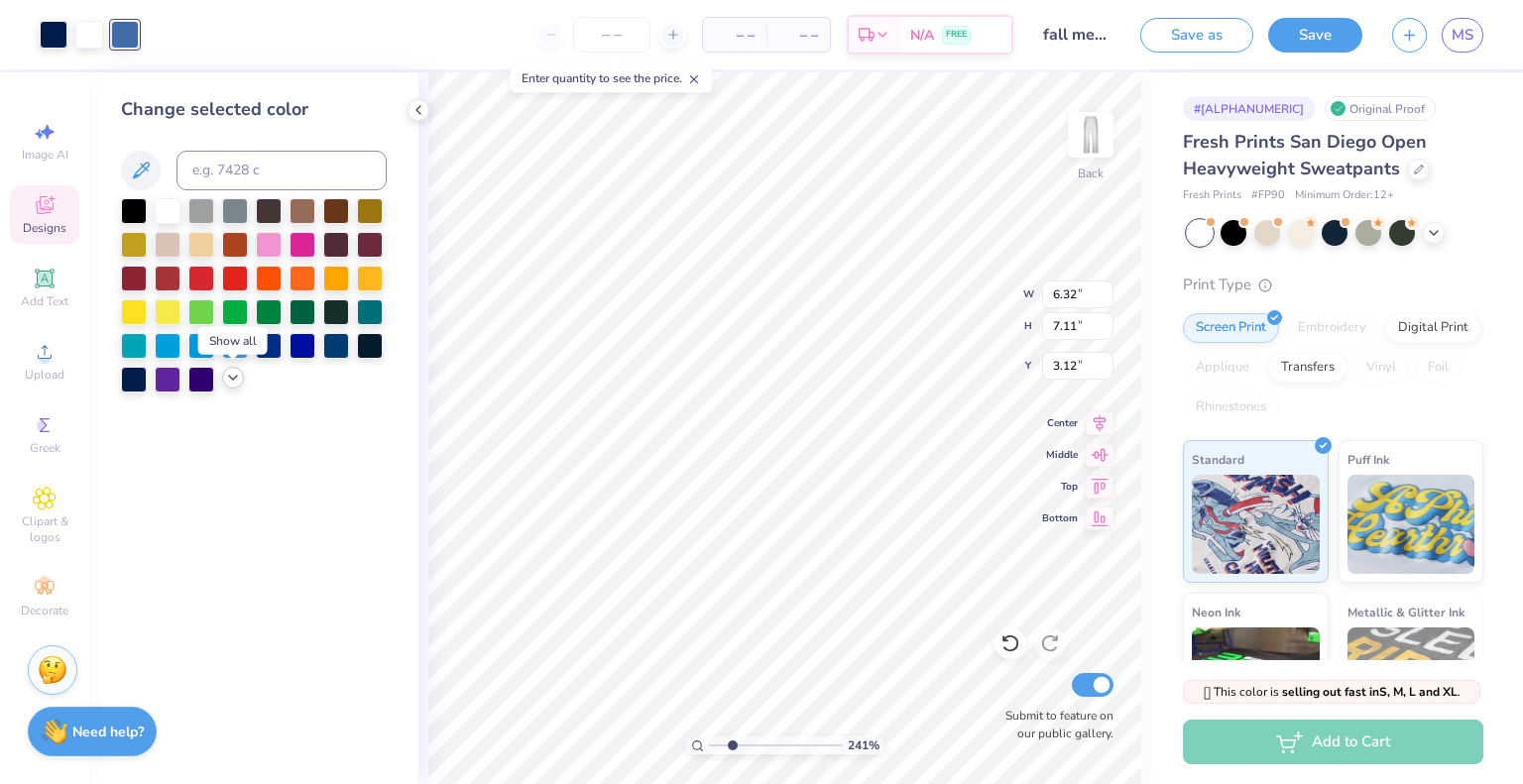 click 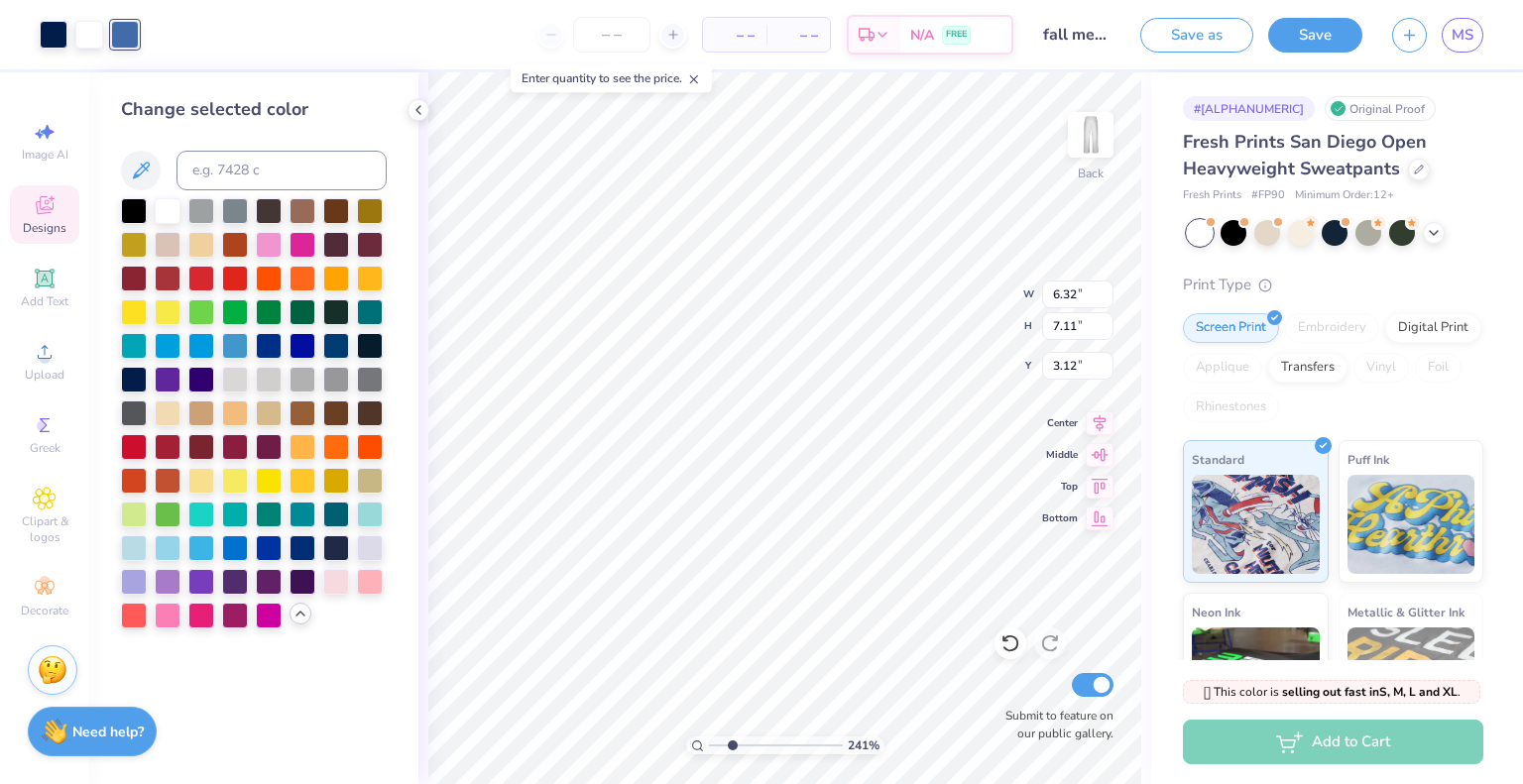 type on "4.37" 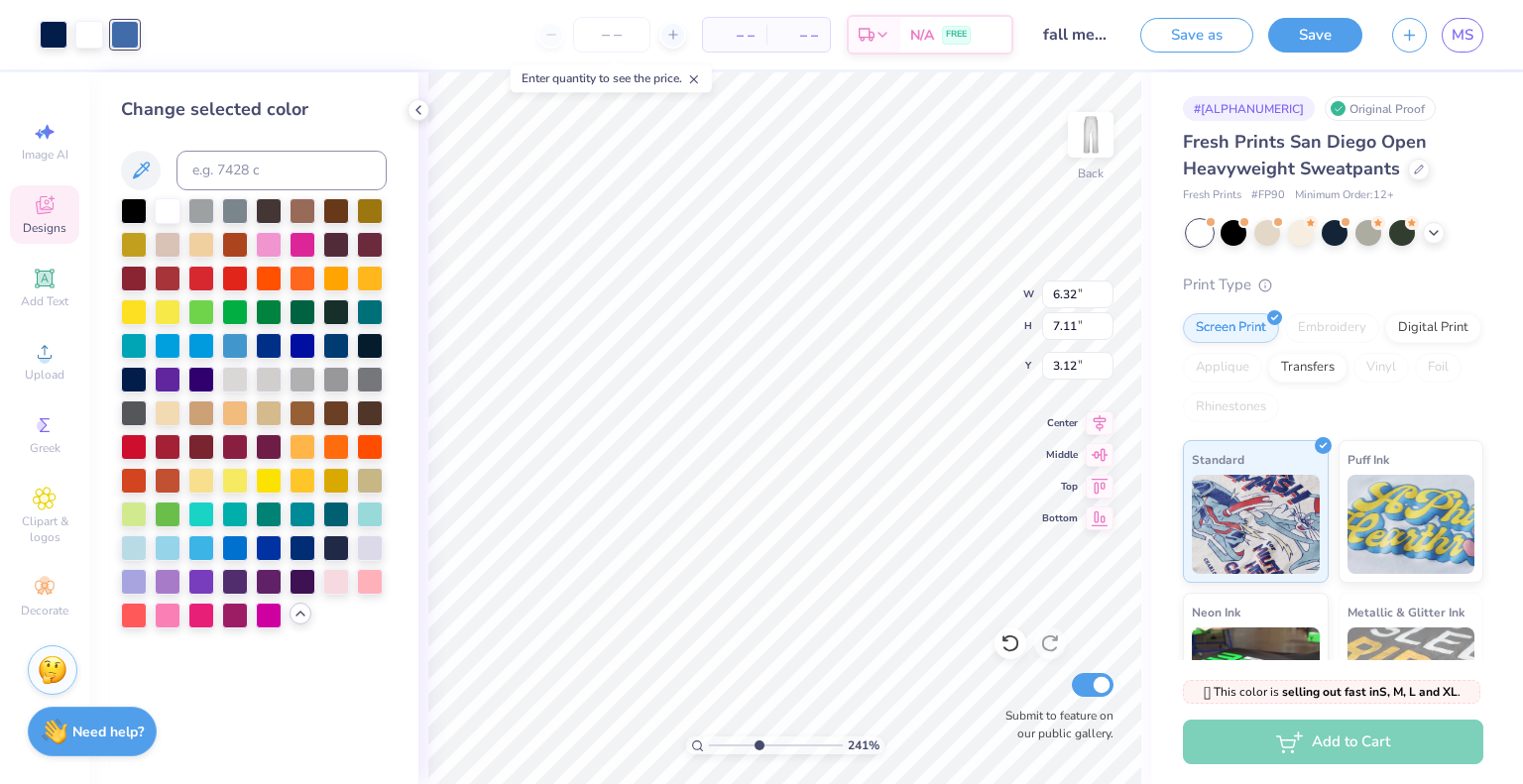 click at bounding box center (775, 745) 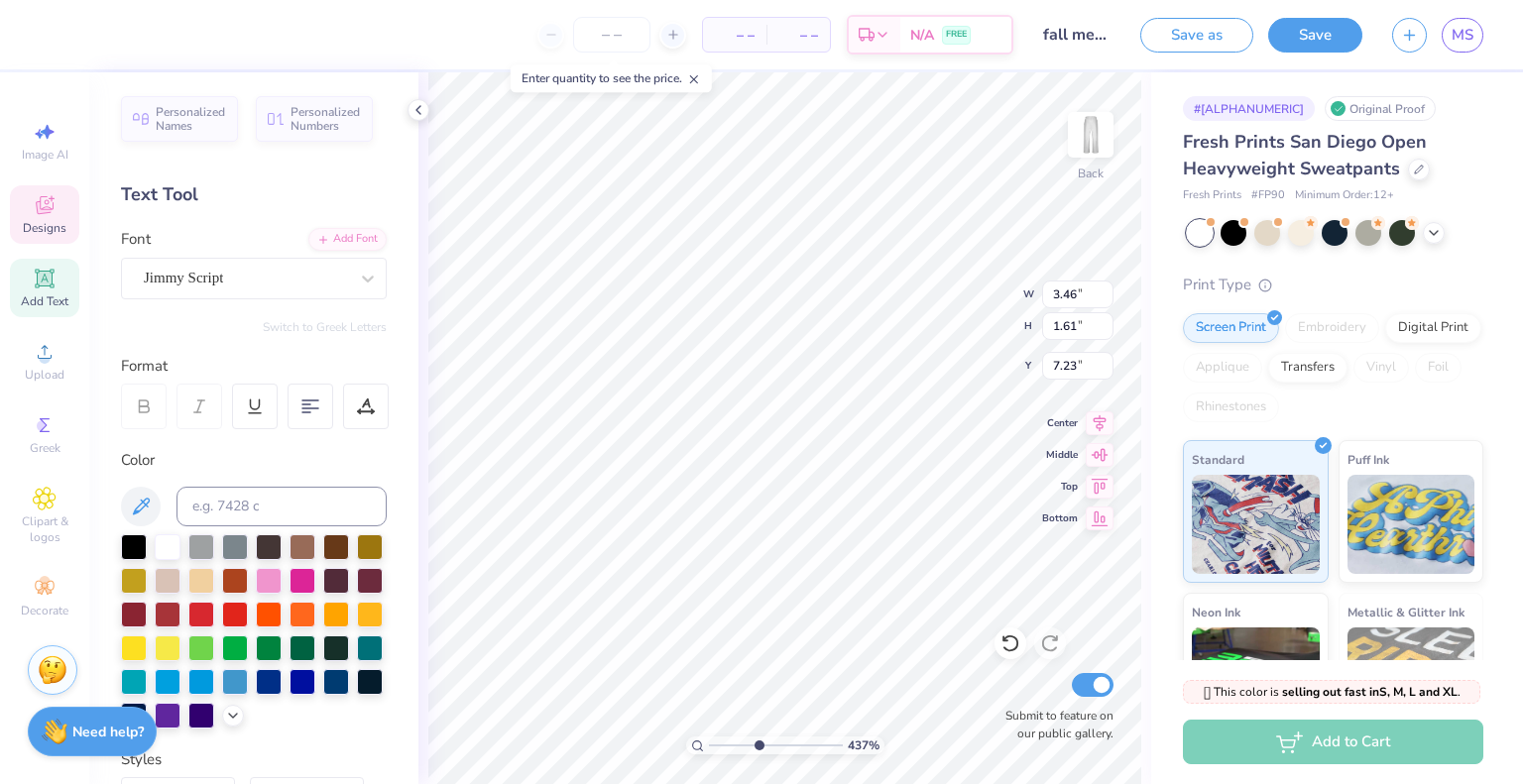 scroll, scrollTop: 16, scrollLeft: 2, axis: both 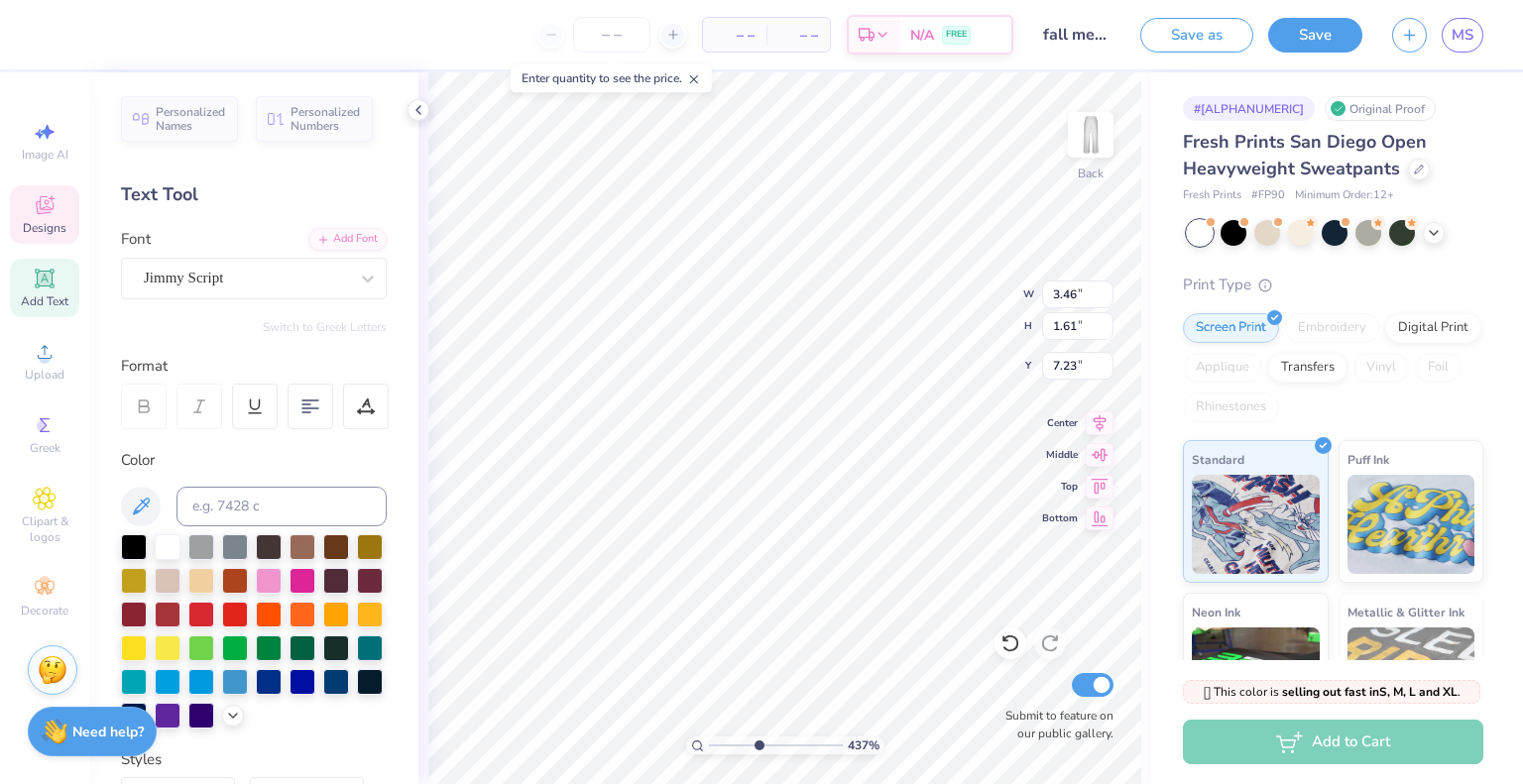 click 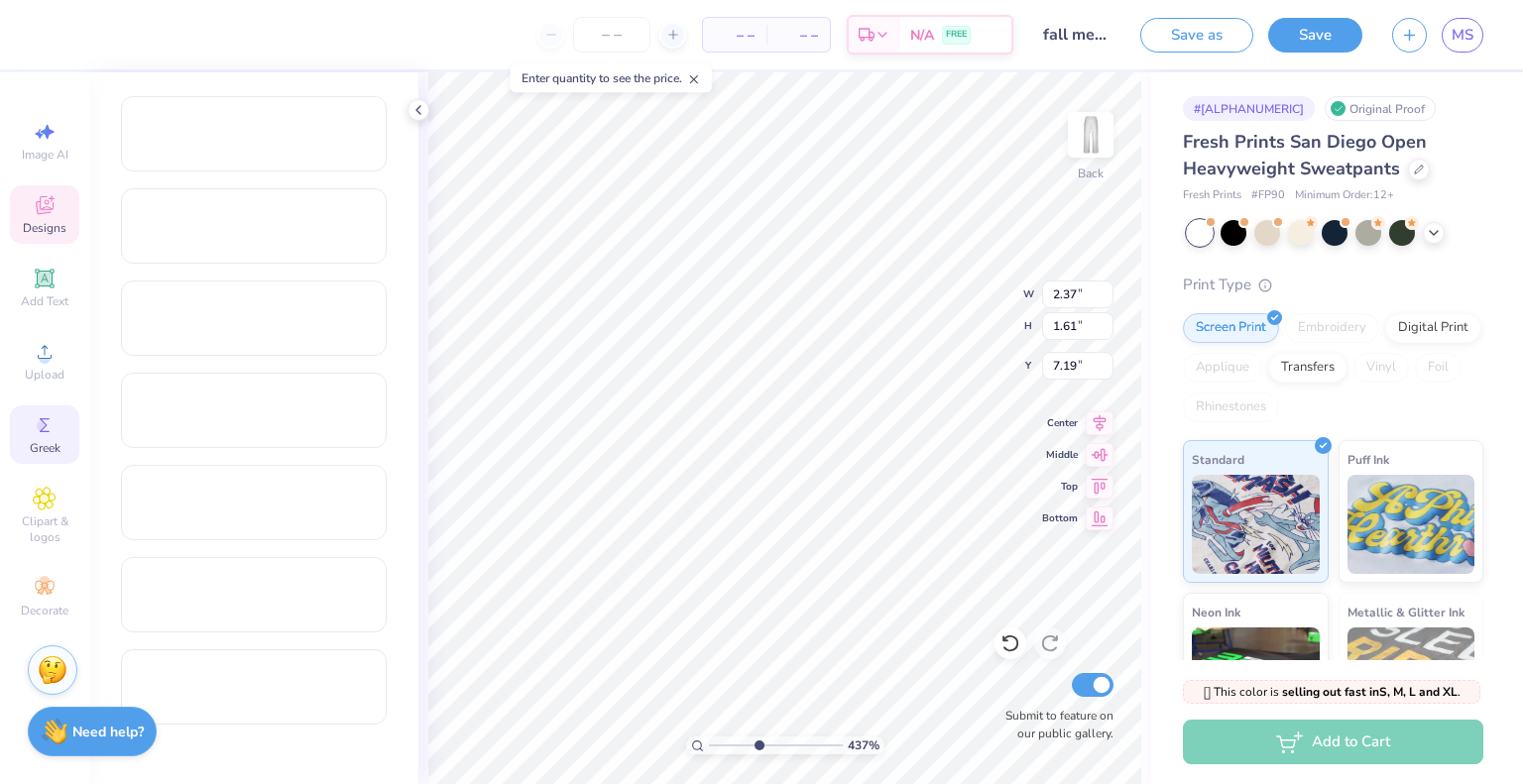 type on "2.37" 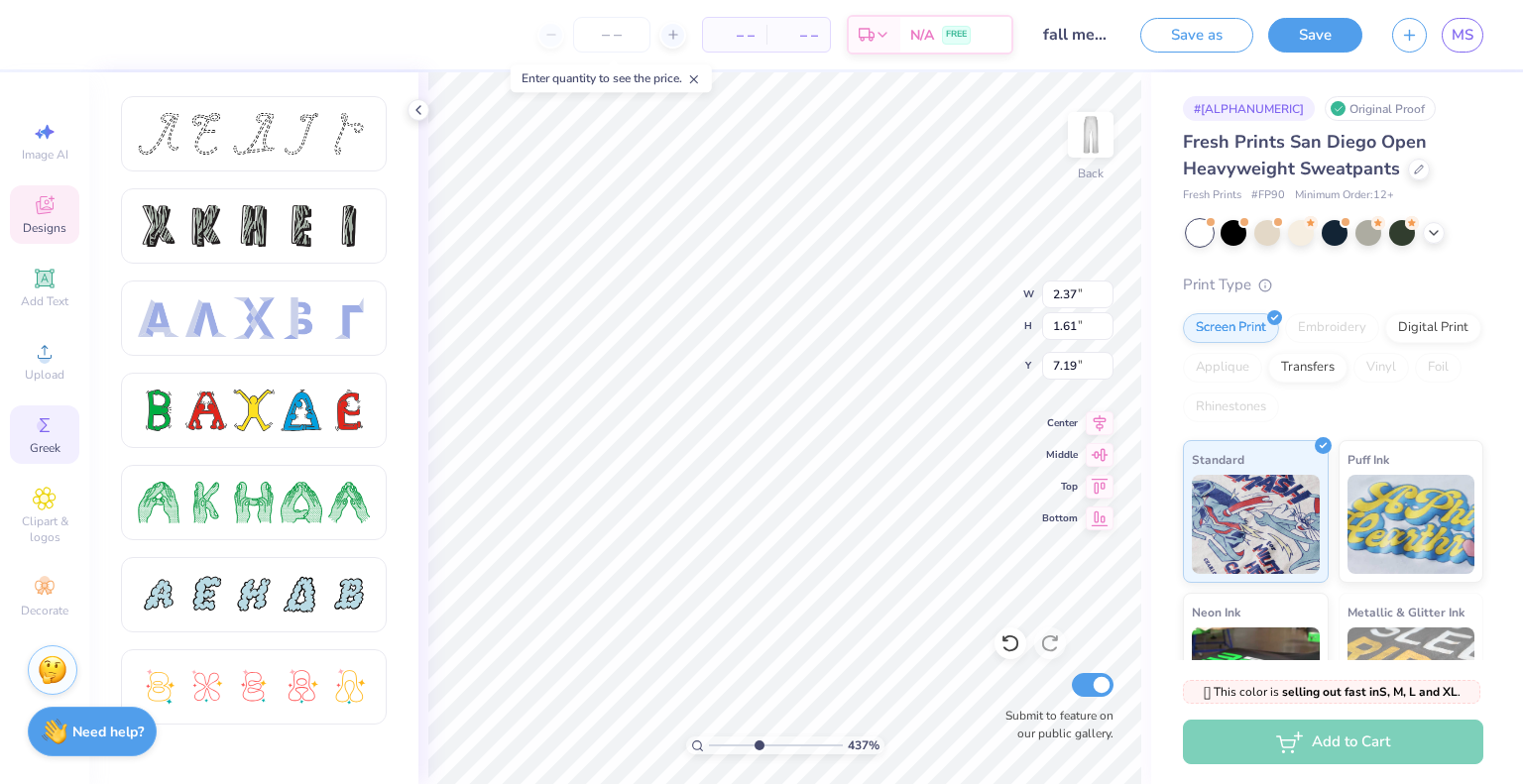 scroll, scrollTop: 16, scrollLeft: 2, axis: both 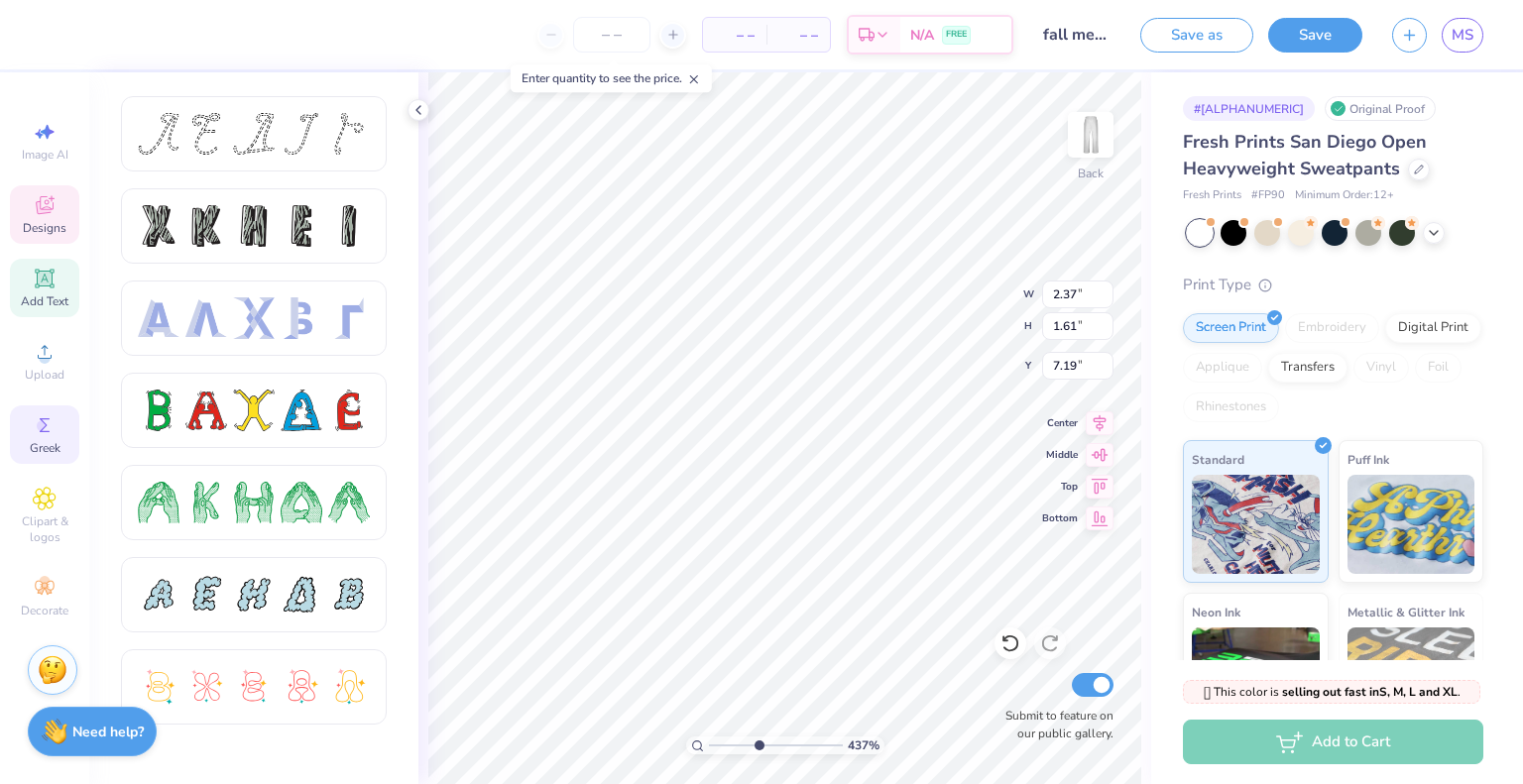 click 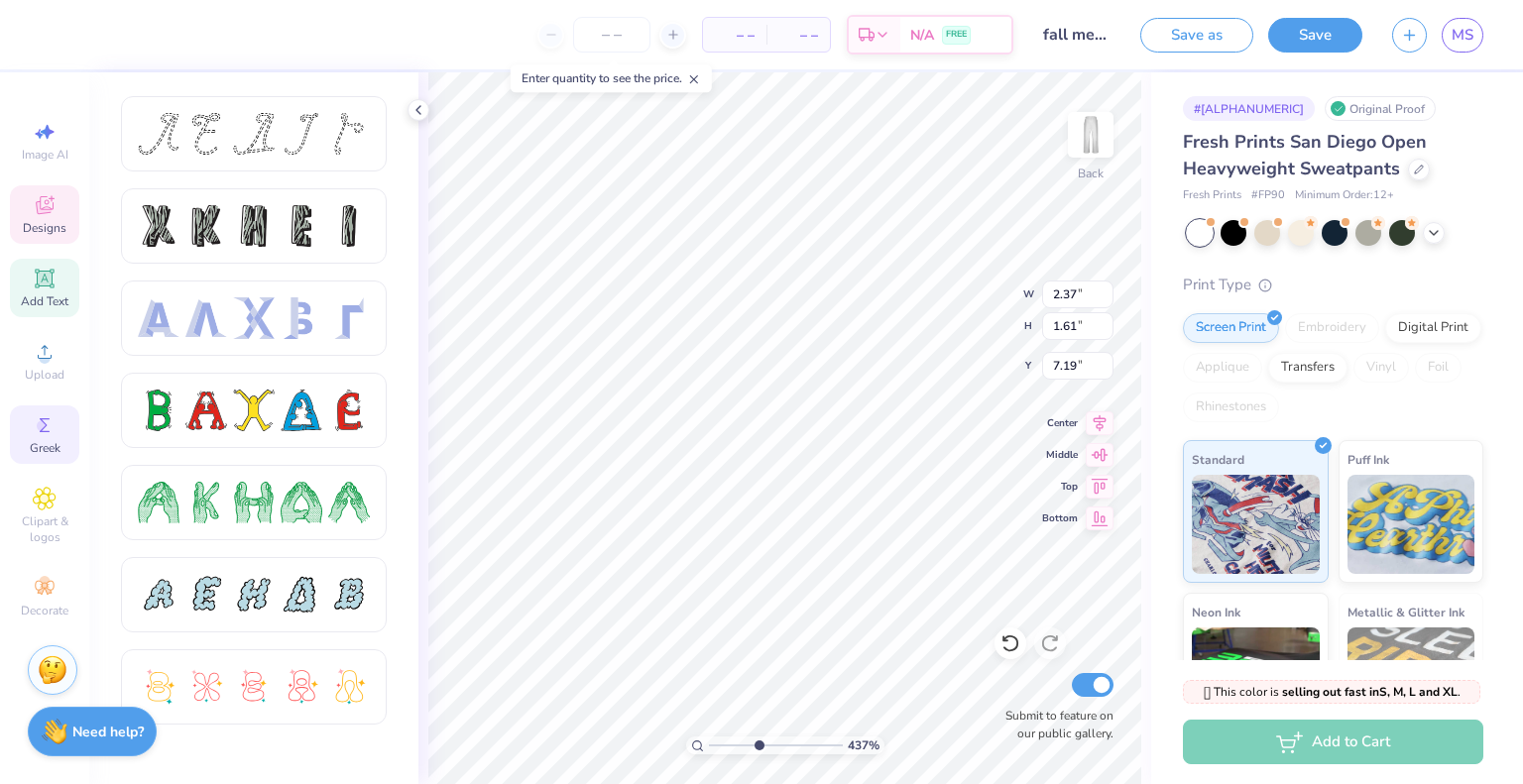 click 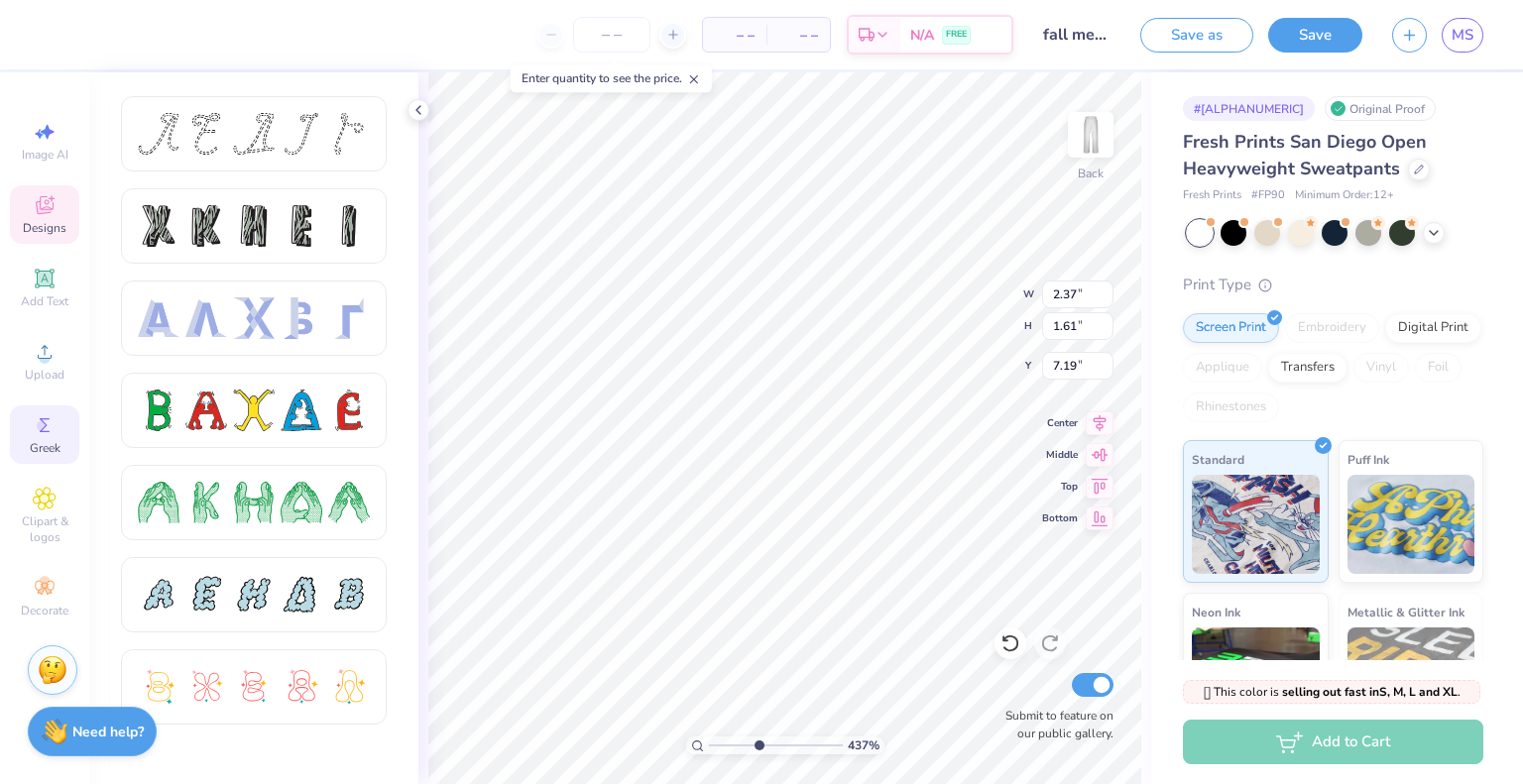 type on "1.51" 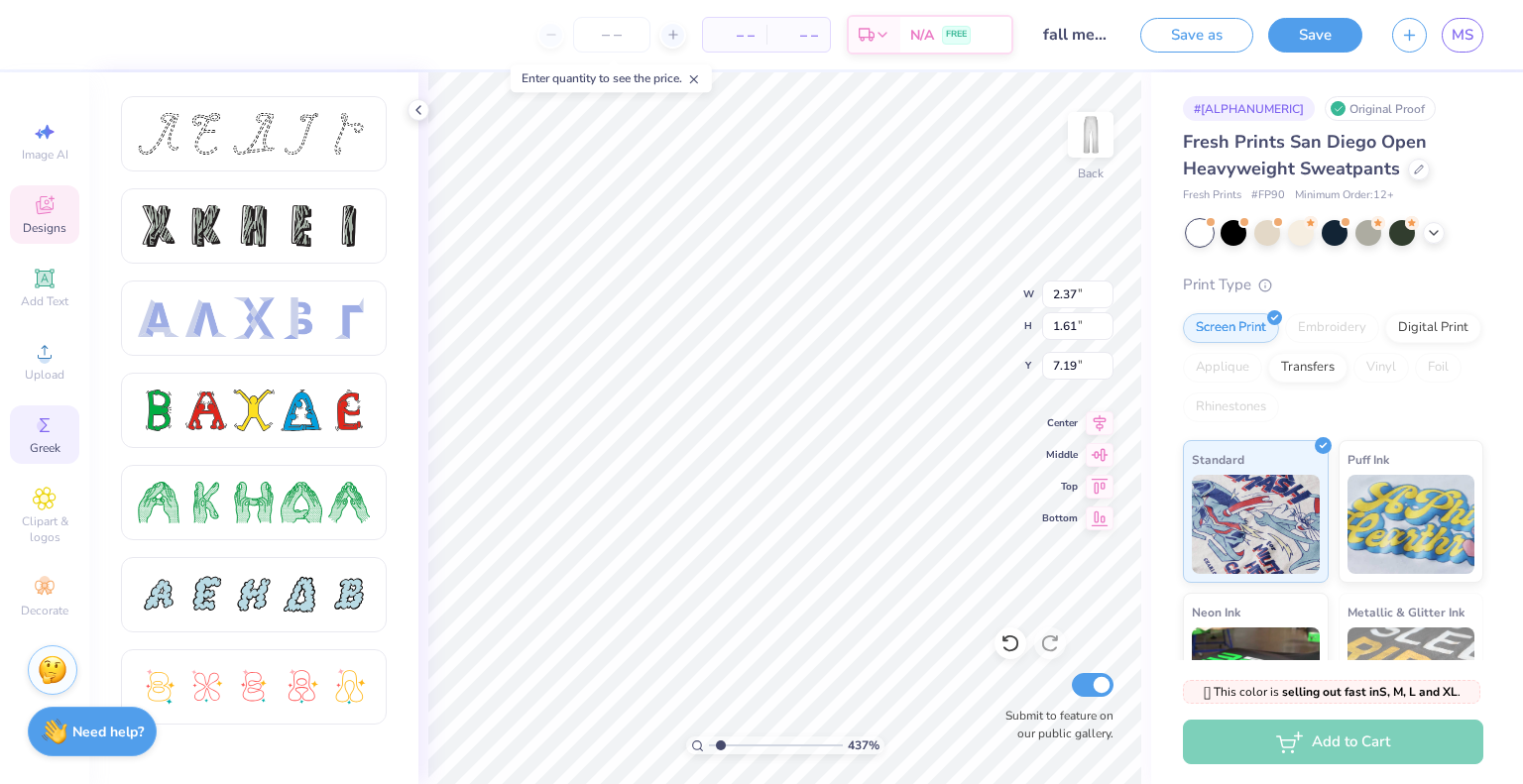 click at bounding box center (775, 745) 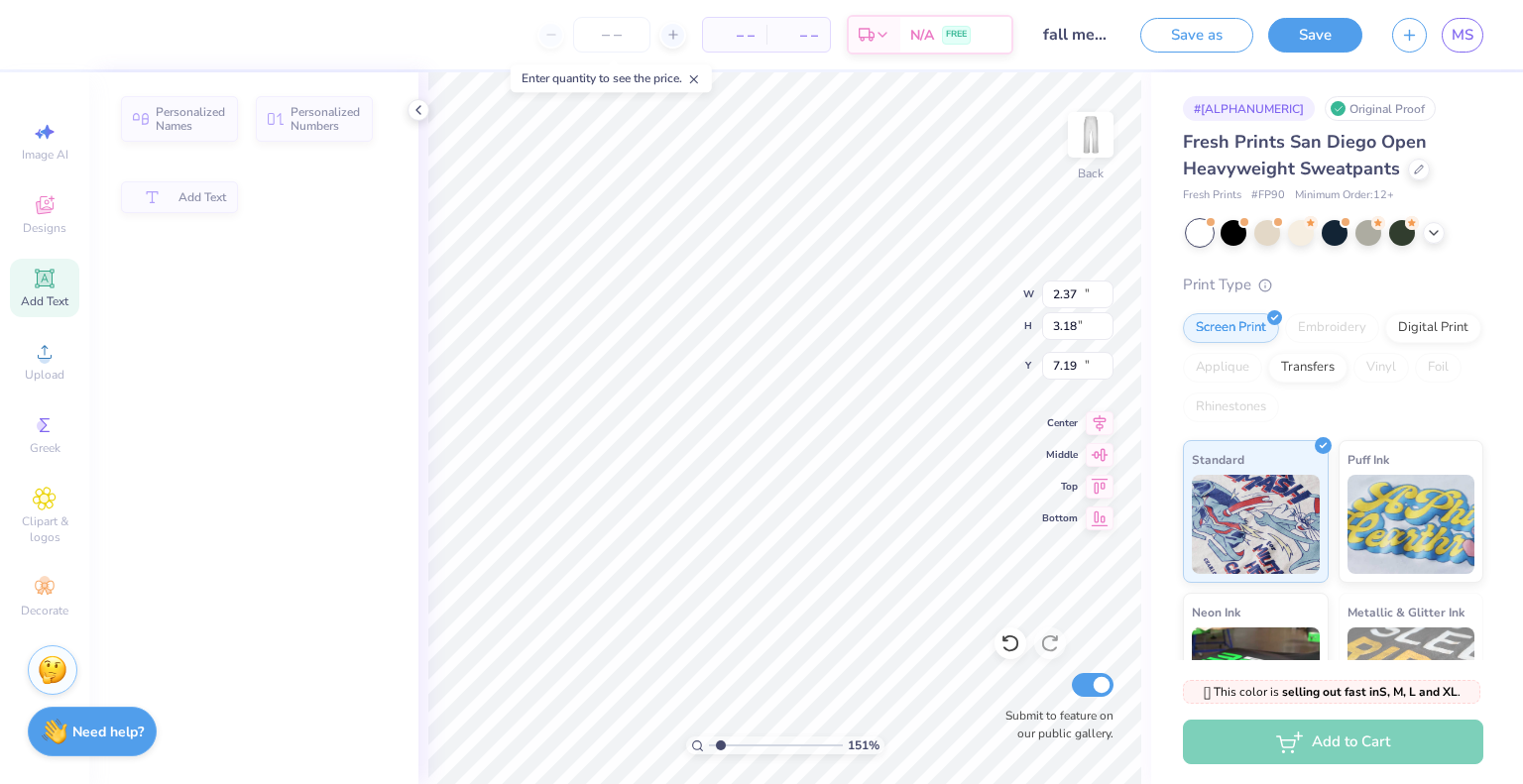 type on "10.97" 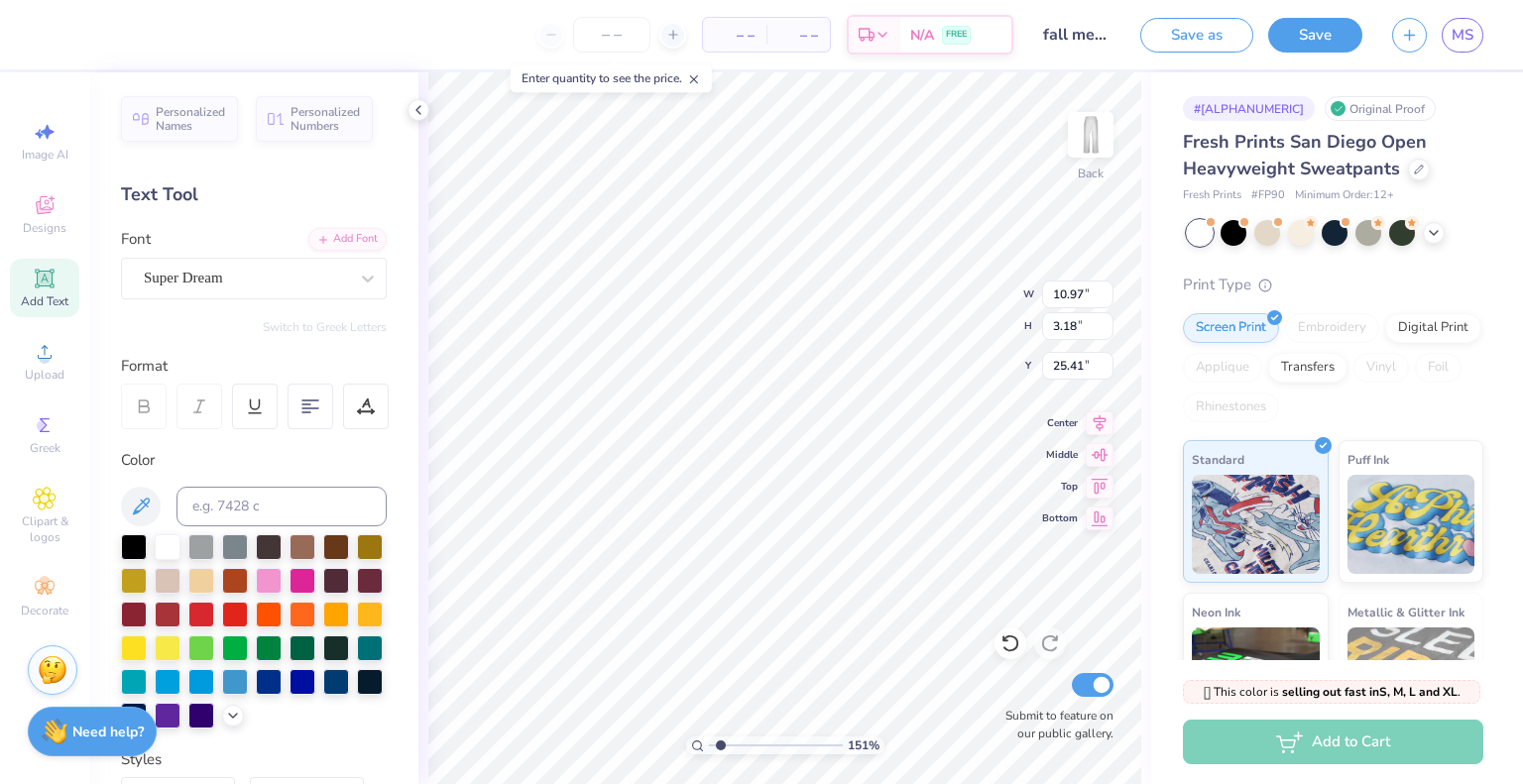 scroll, scrollTop: 16, scrollLeft: 2, axis: both 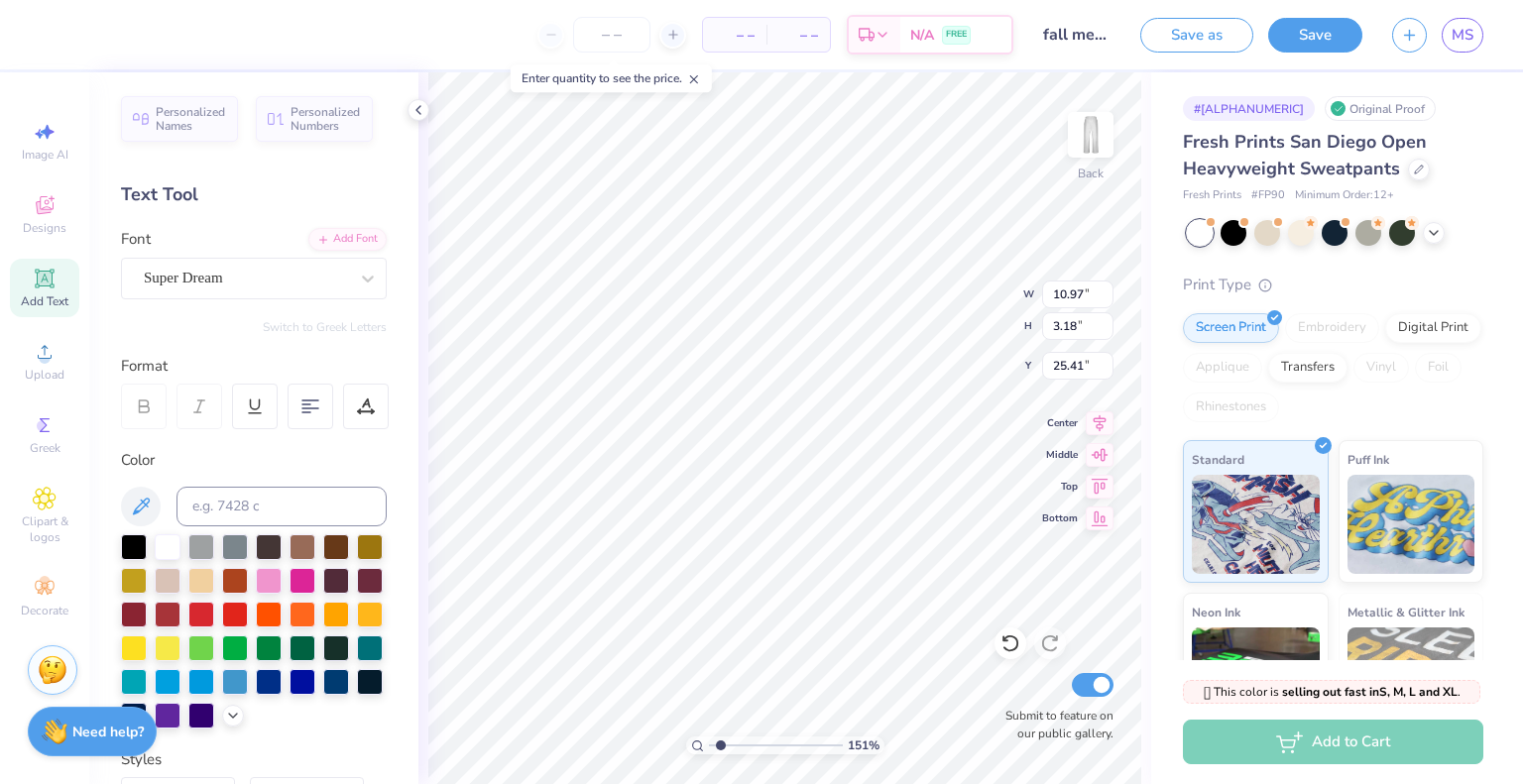 type on "T" 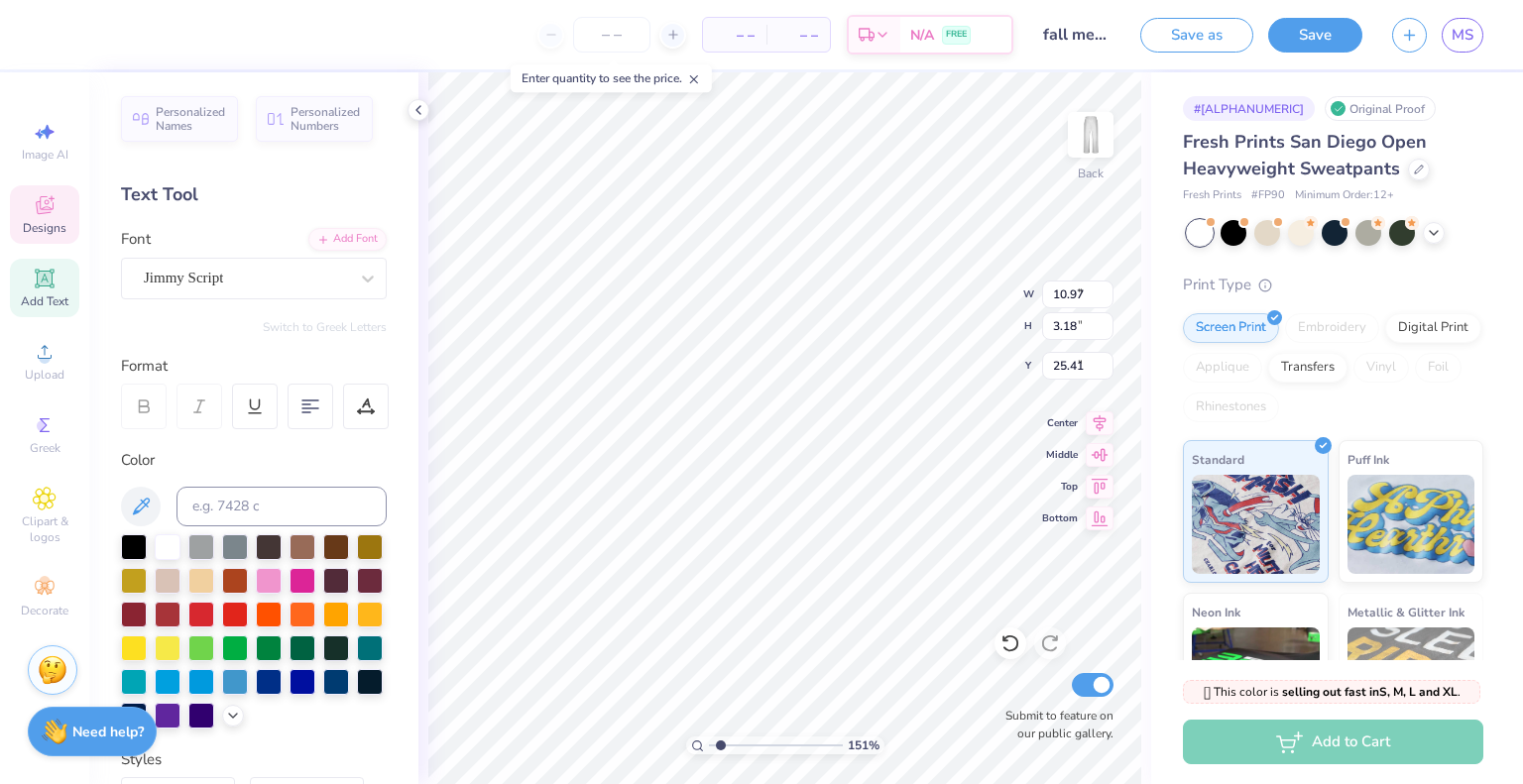type on "2.37" 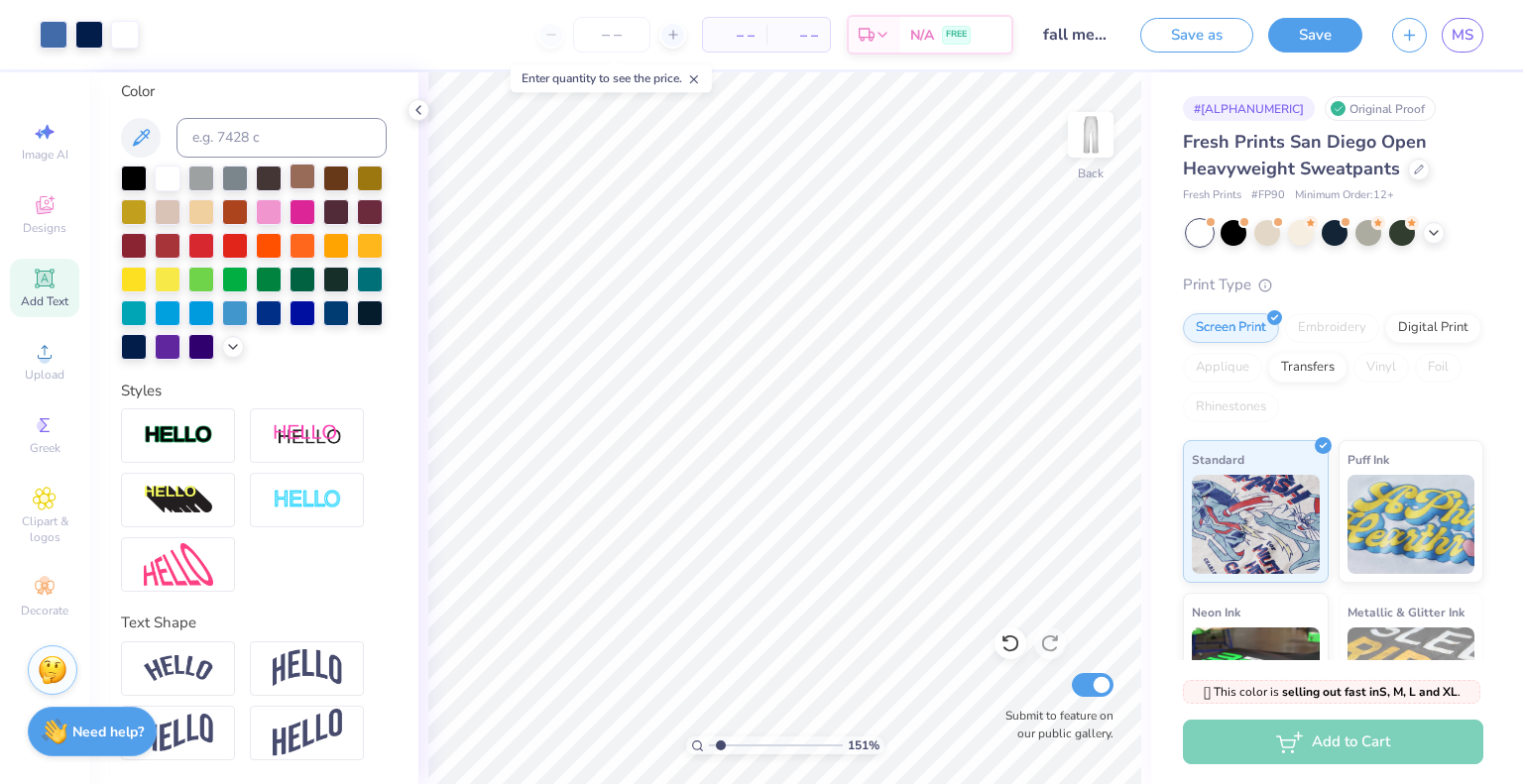 scroll, scrollTop: 0, scrollLeft: 0, axis: both 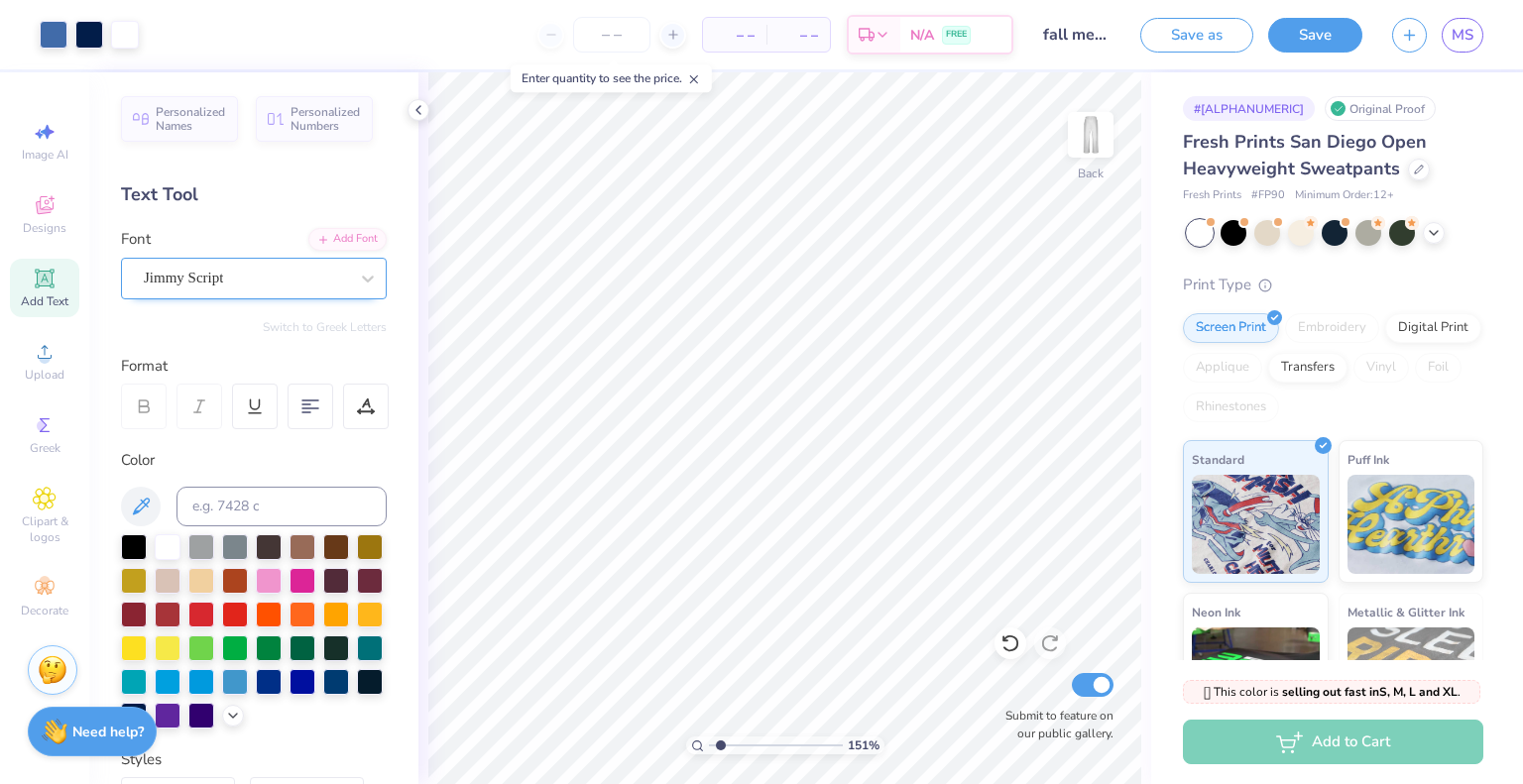 click on "Jimmy Script" at bounding box center (246, 278) 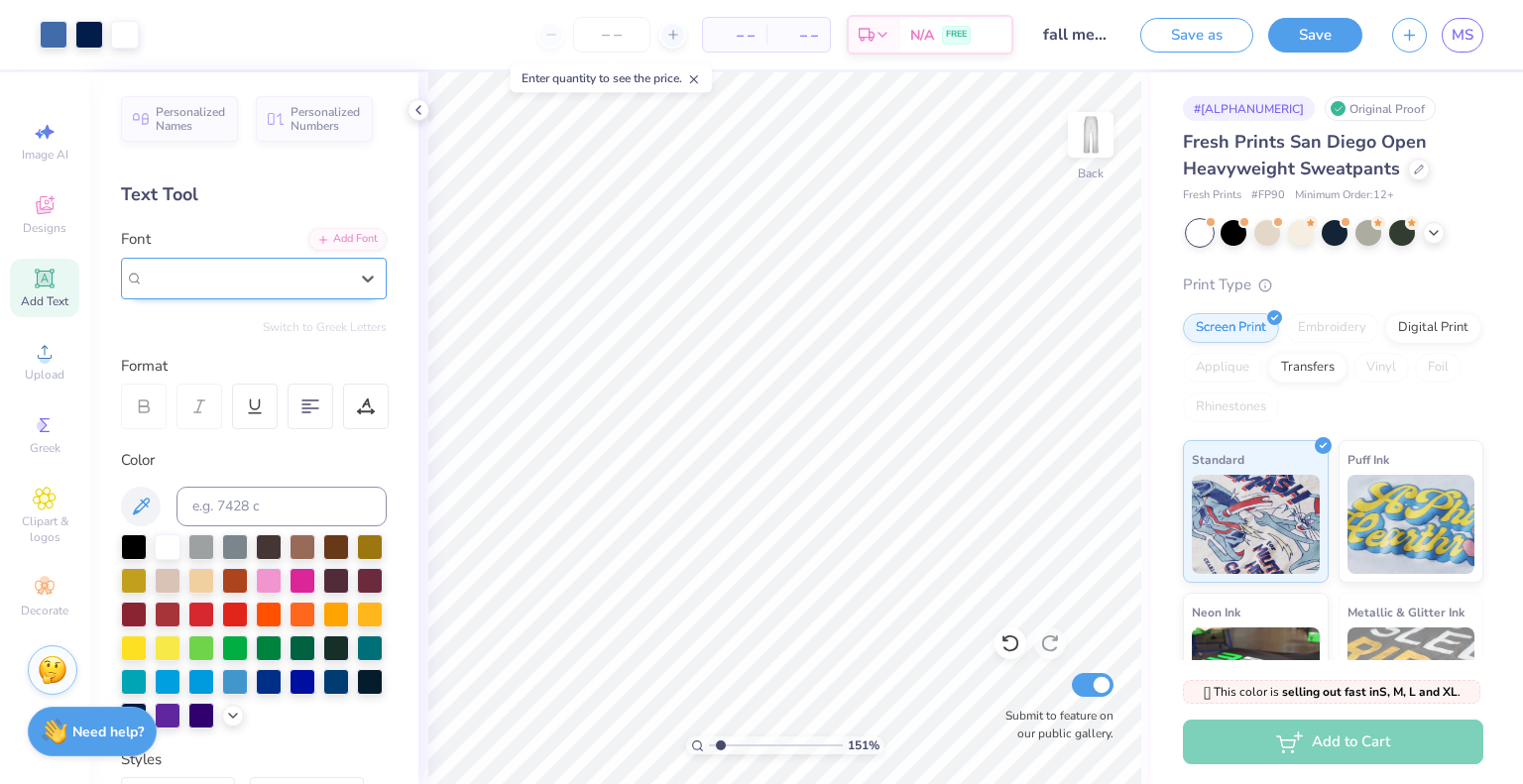 click on "Jimmy Script" at bounding box center [246, 278] 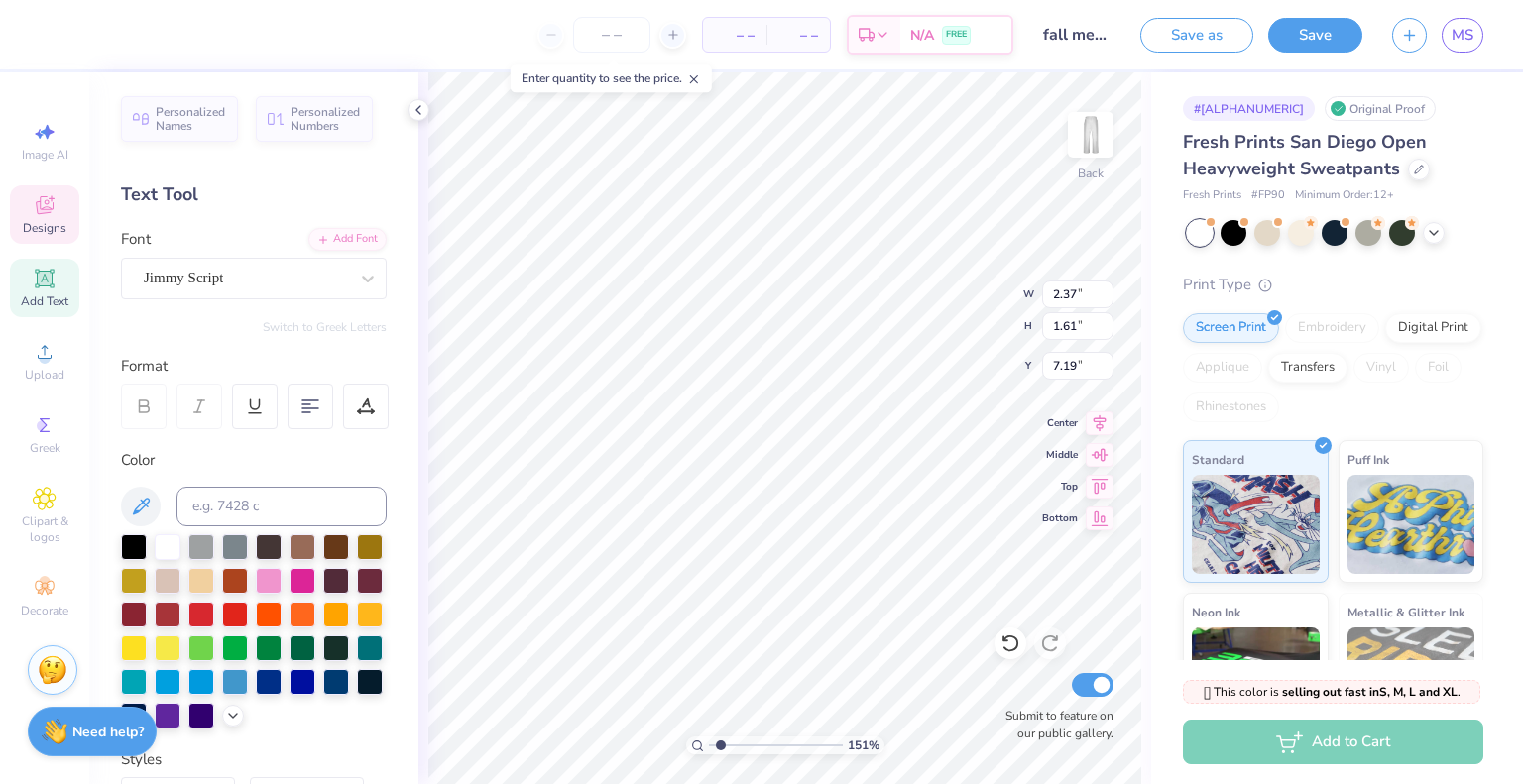 scroll, scrollTop: 16, scrollLeft: 2, axis: both 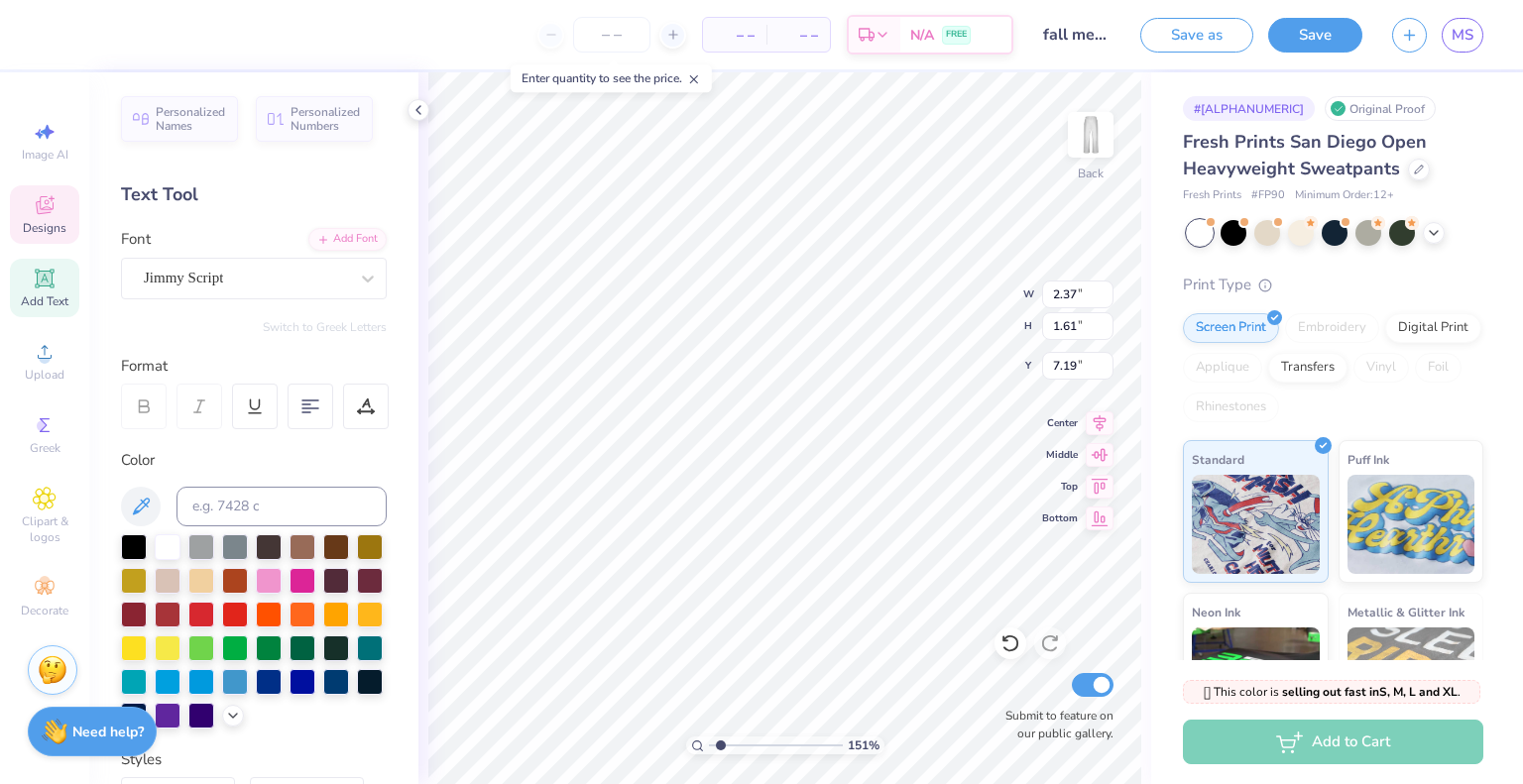 type on "AE" 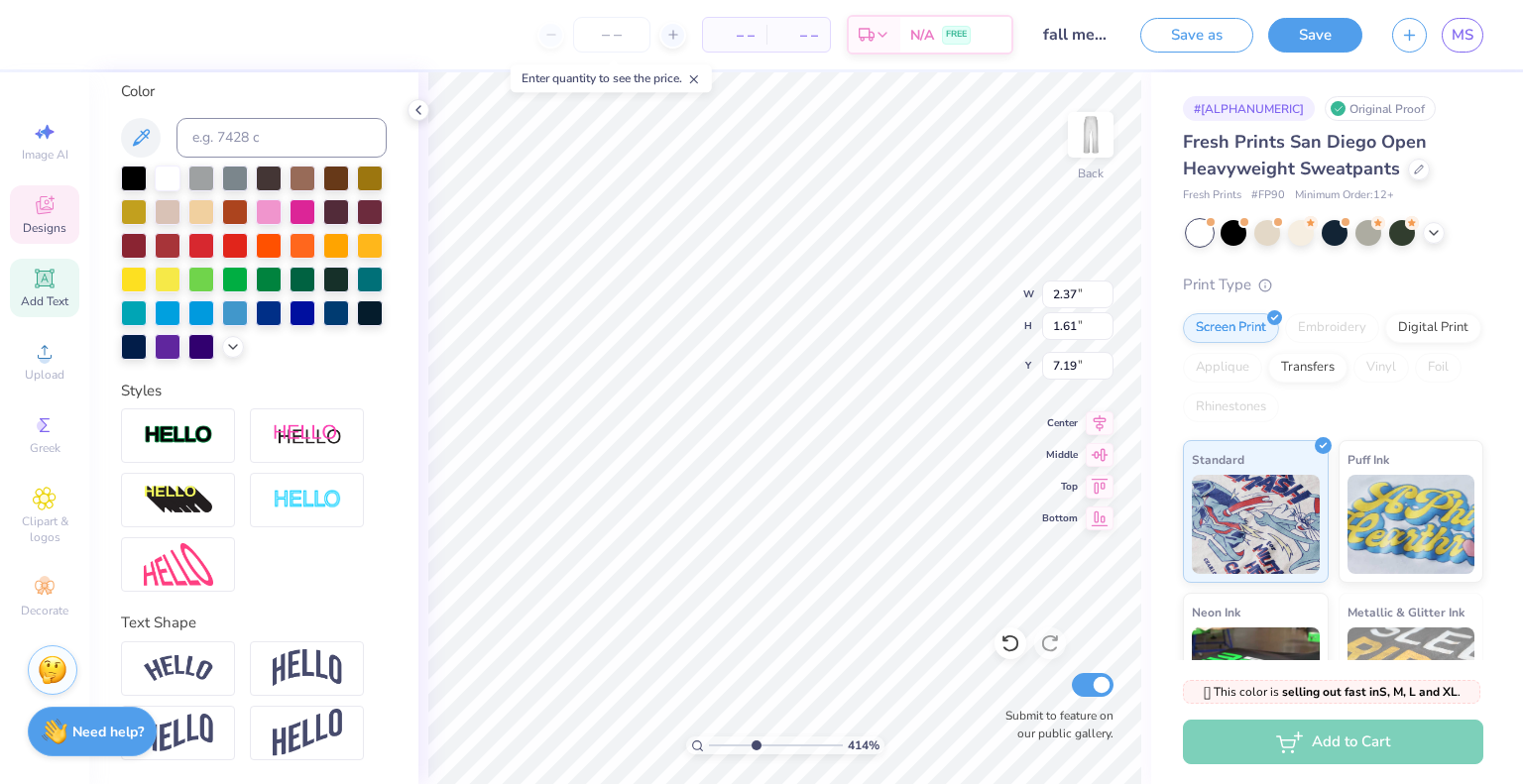 scroll, scrollTop: 0, scrollLeft: 0, axis: both 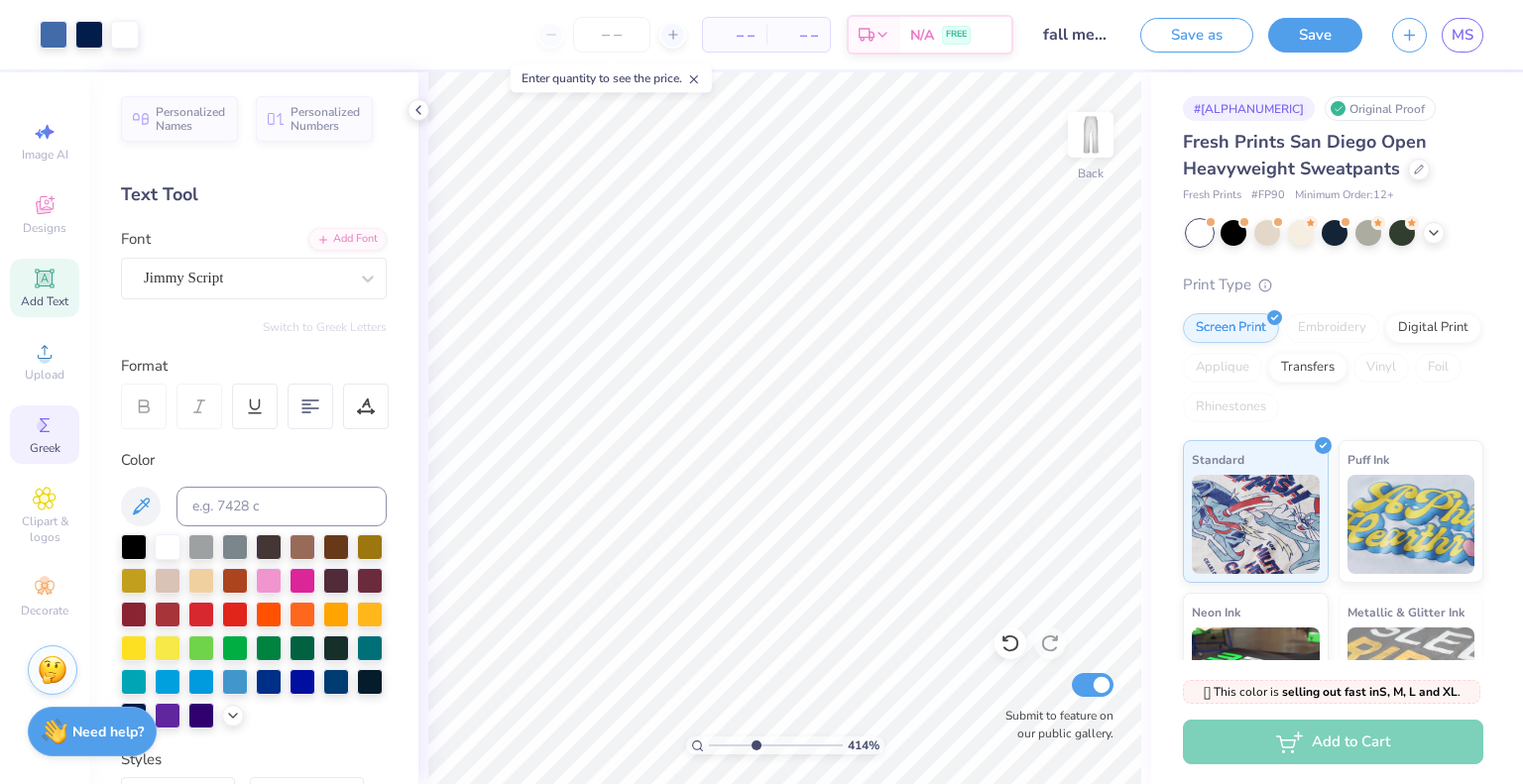 click 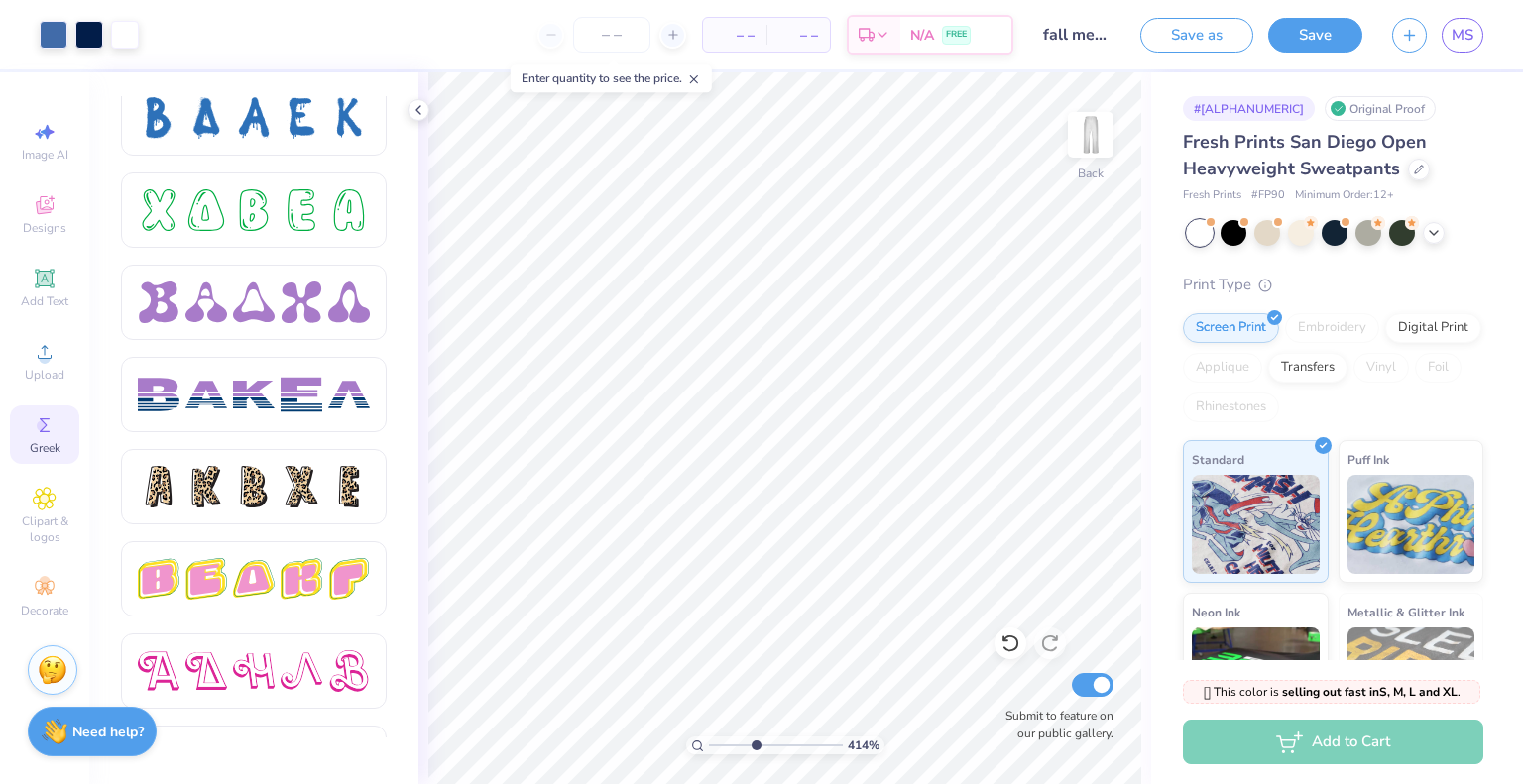 scroll, scrollTop: 2968, scrollLeft: 0, axis: vertical 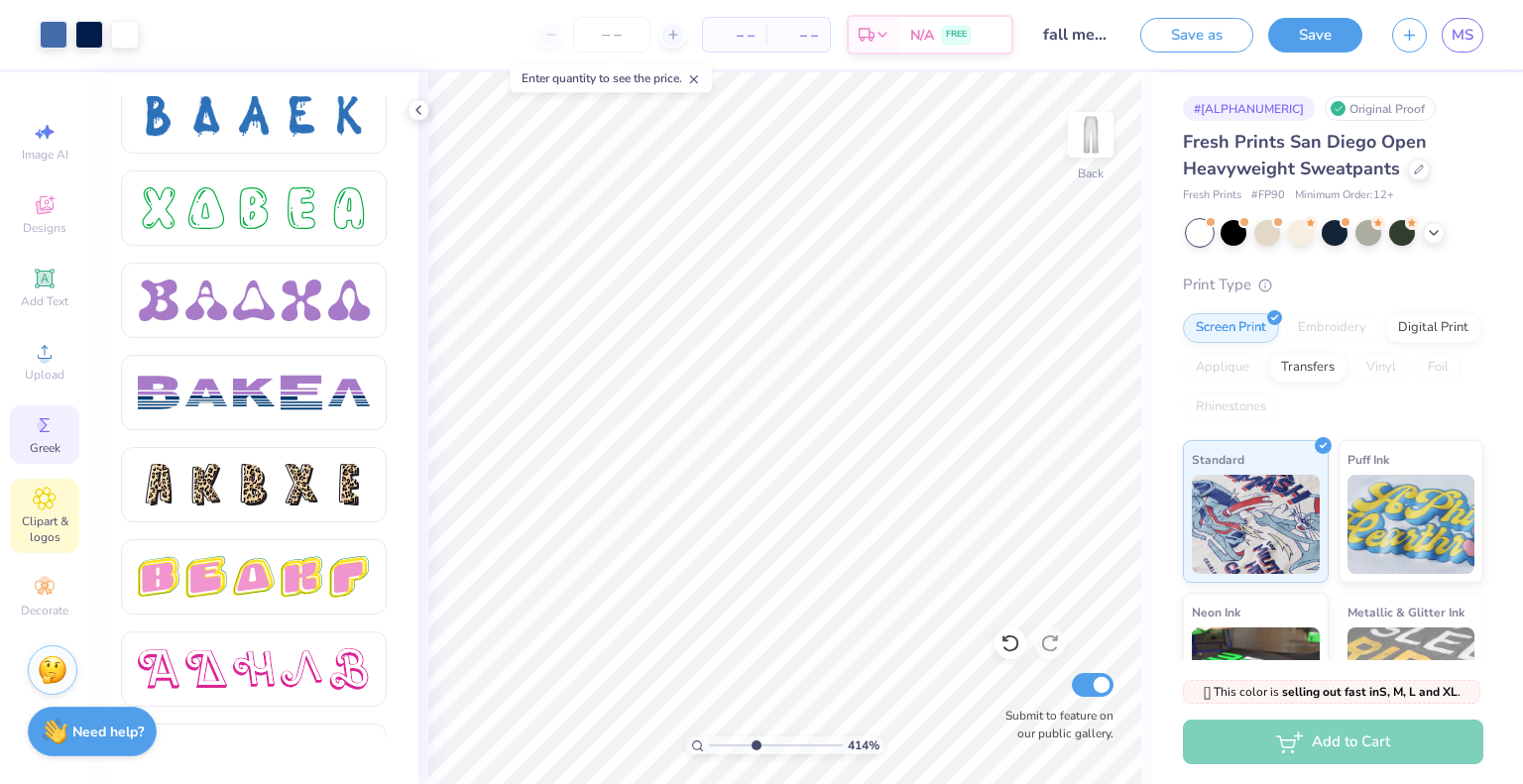 click 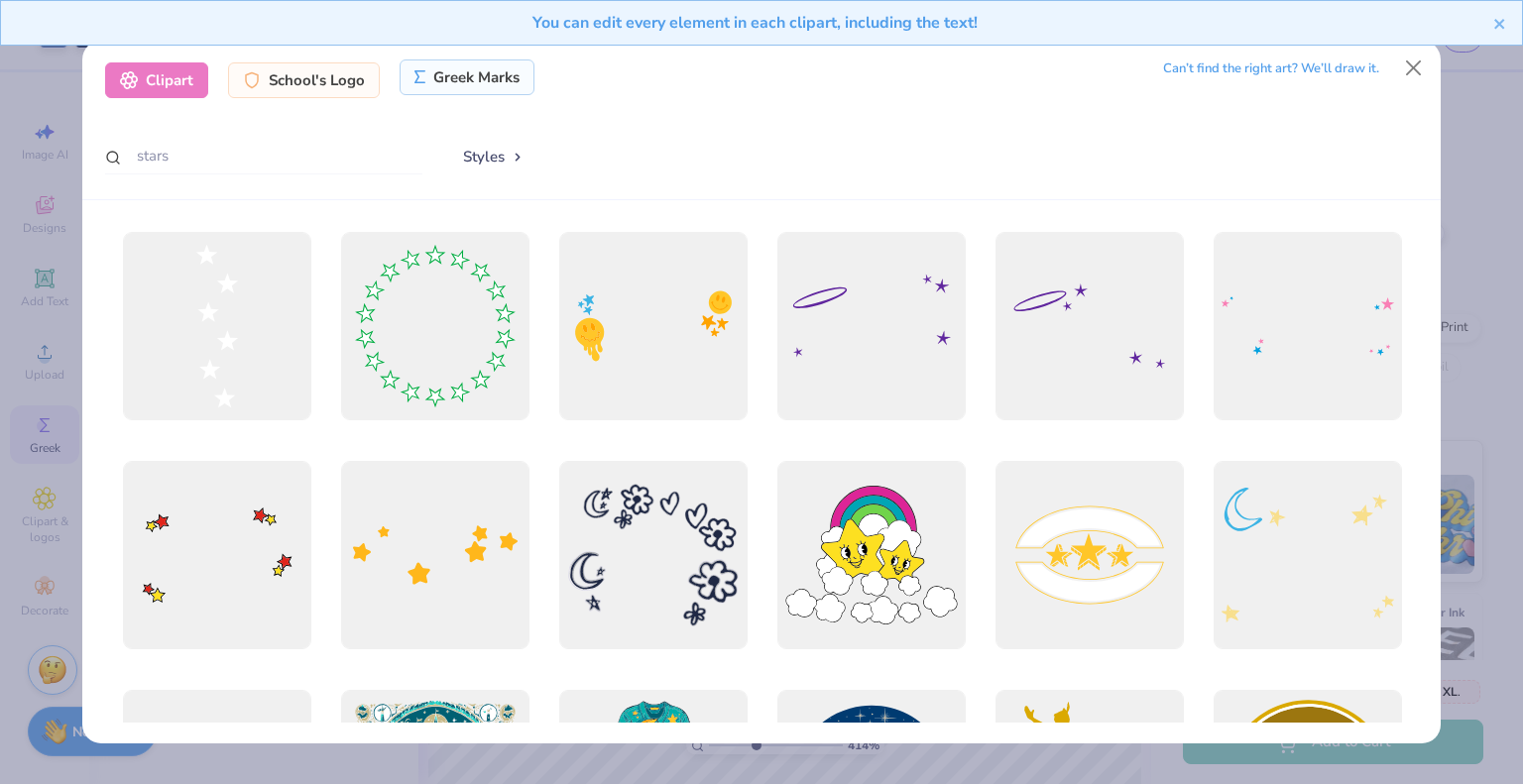 click on "Greek Marks" at bounding box center [467, 77] 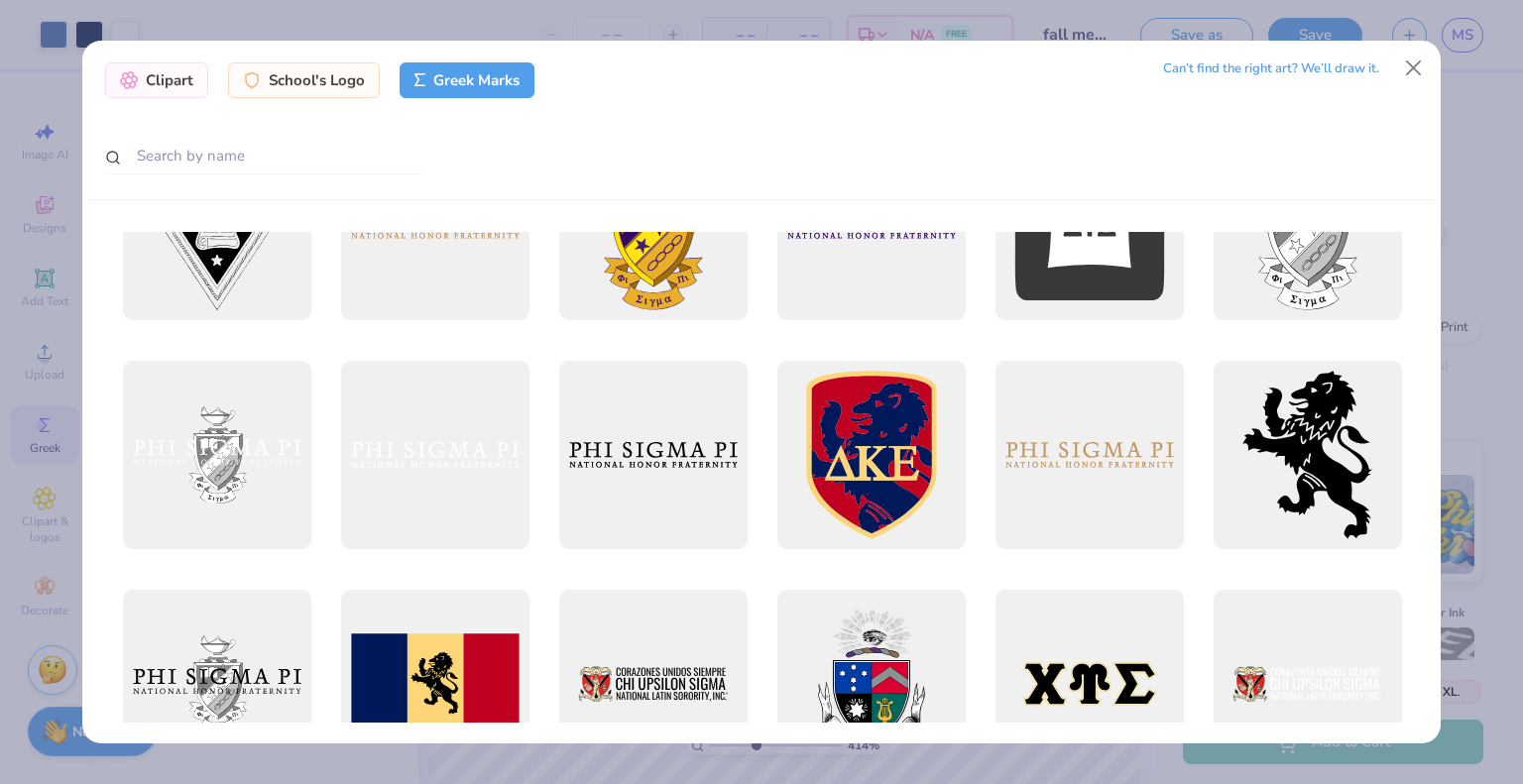 scroll, scrollTop: 0, scrollLeft: 0, axis: both 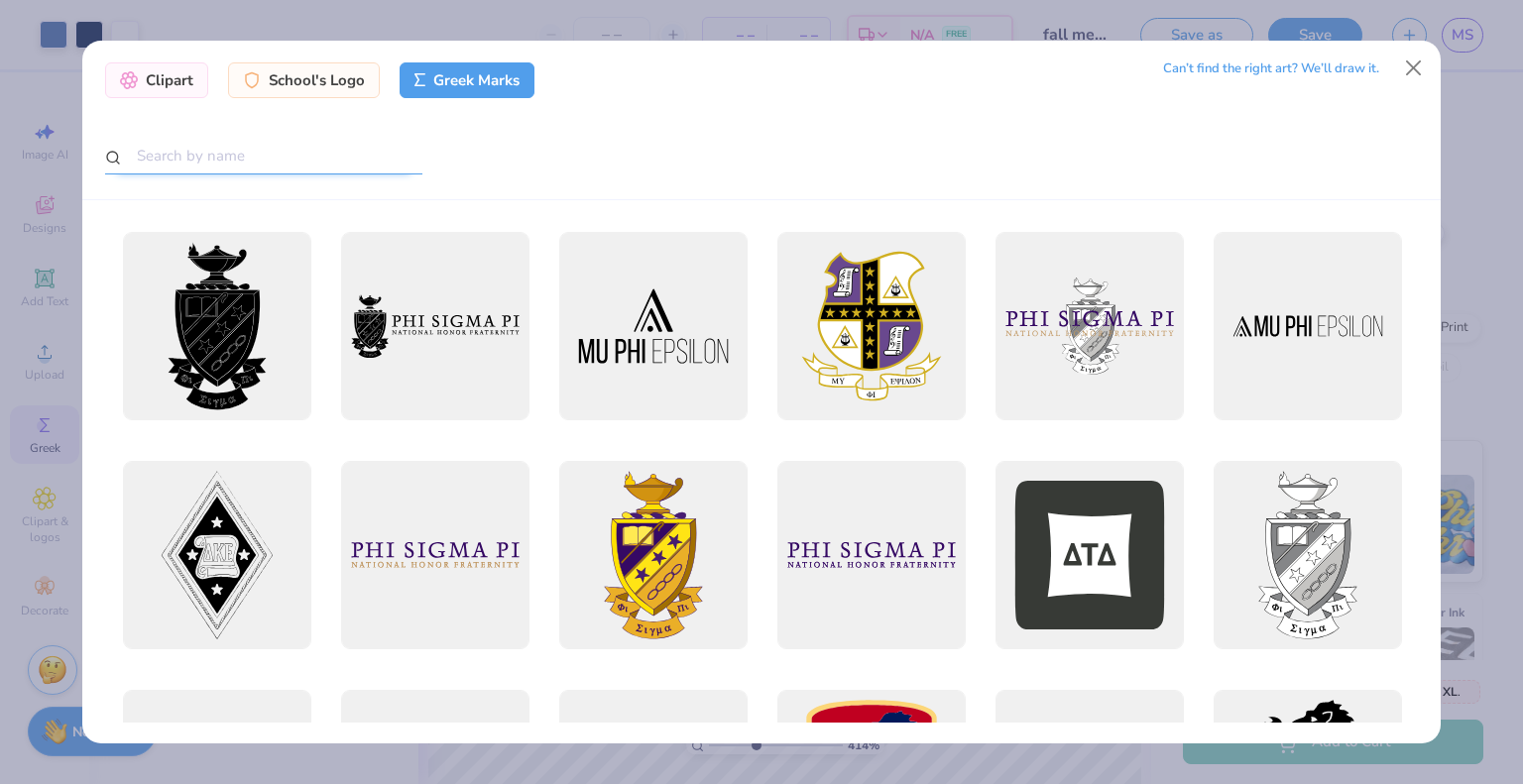 click at bounding box center (264, 156) 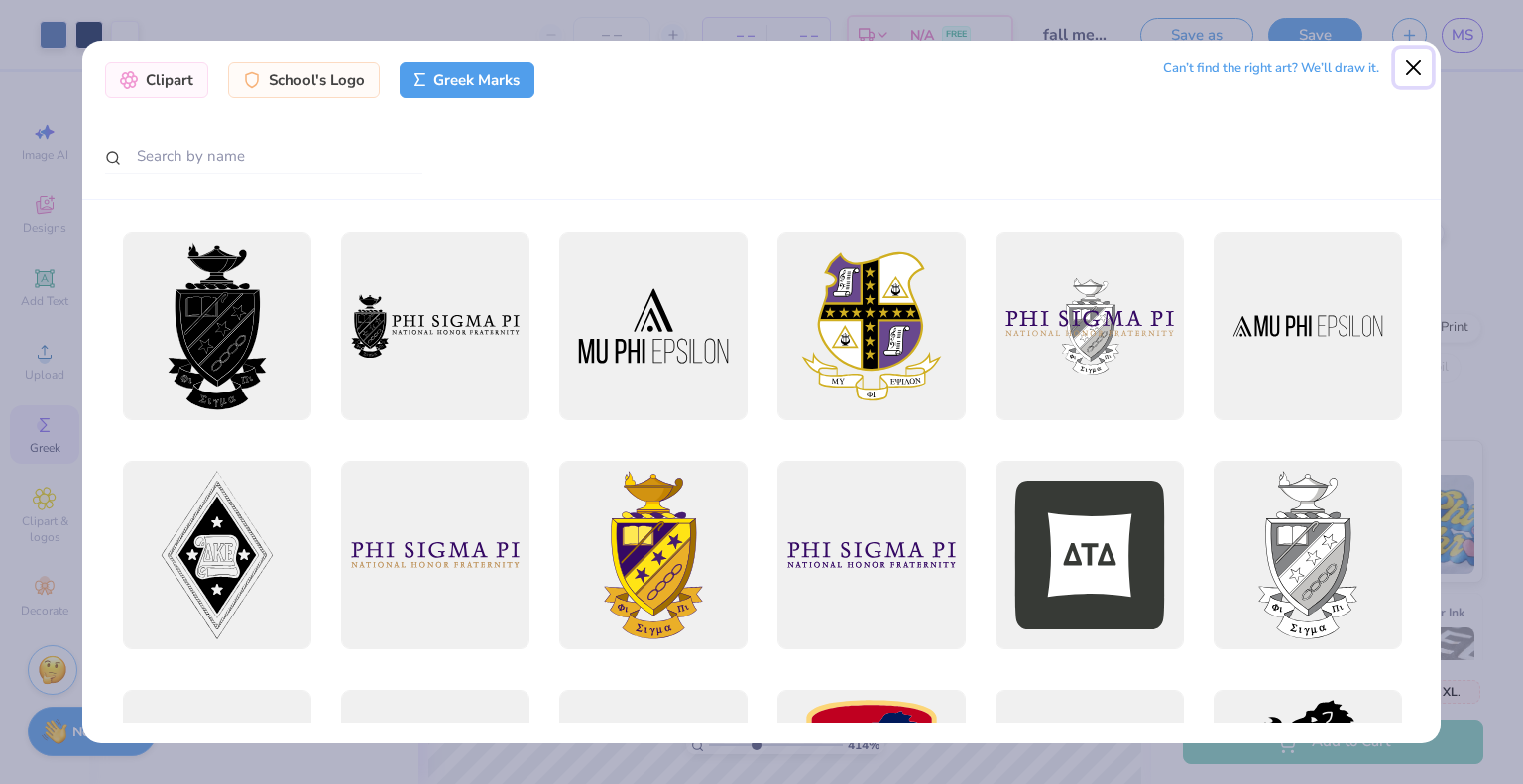 click at bounding box center [1414, 67] 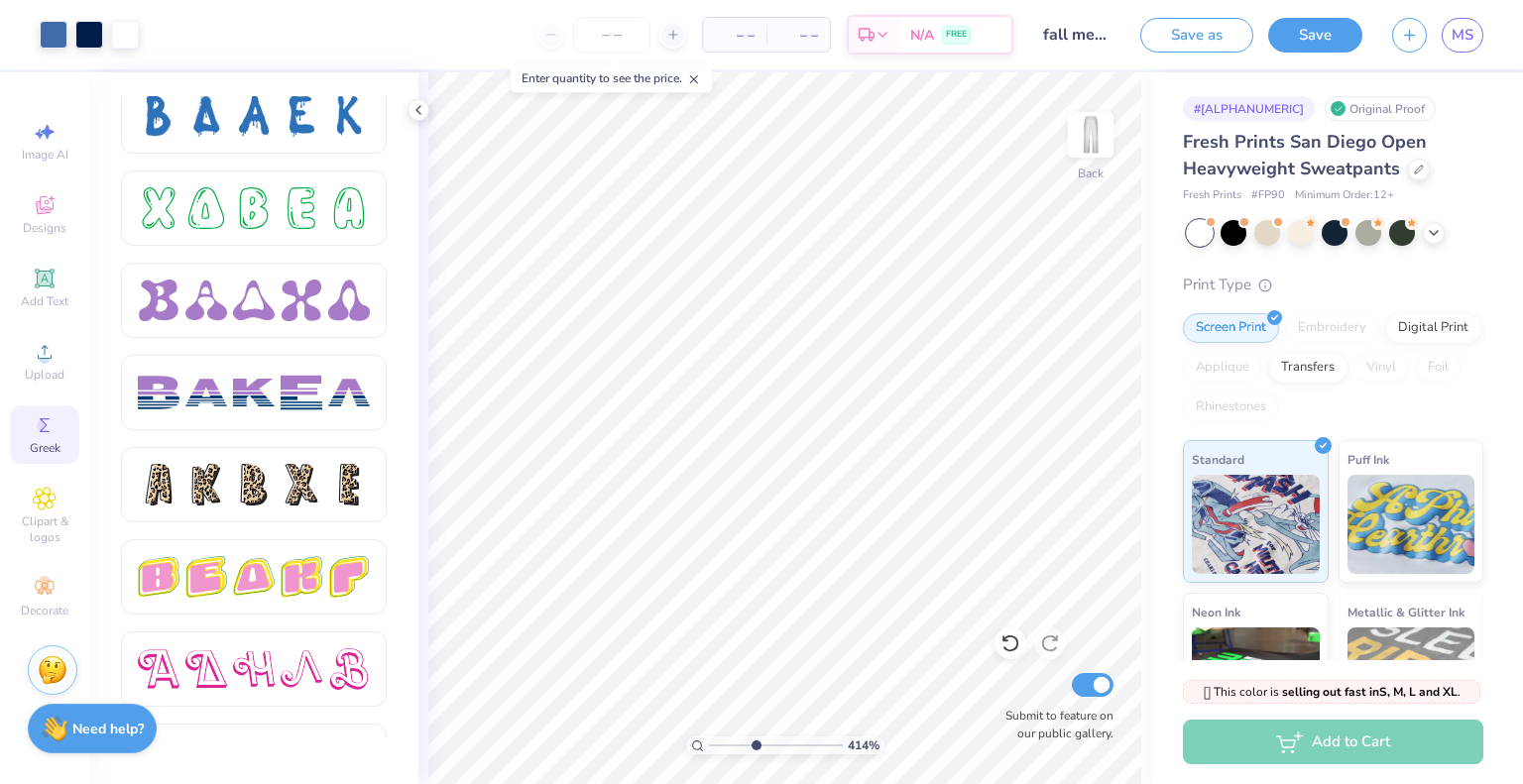 click on "Need help?" at bounding box center [108, 728] 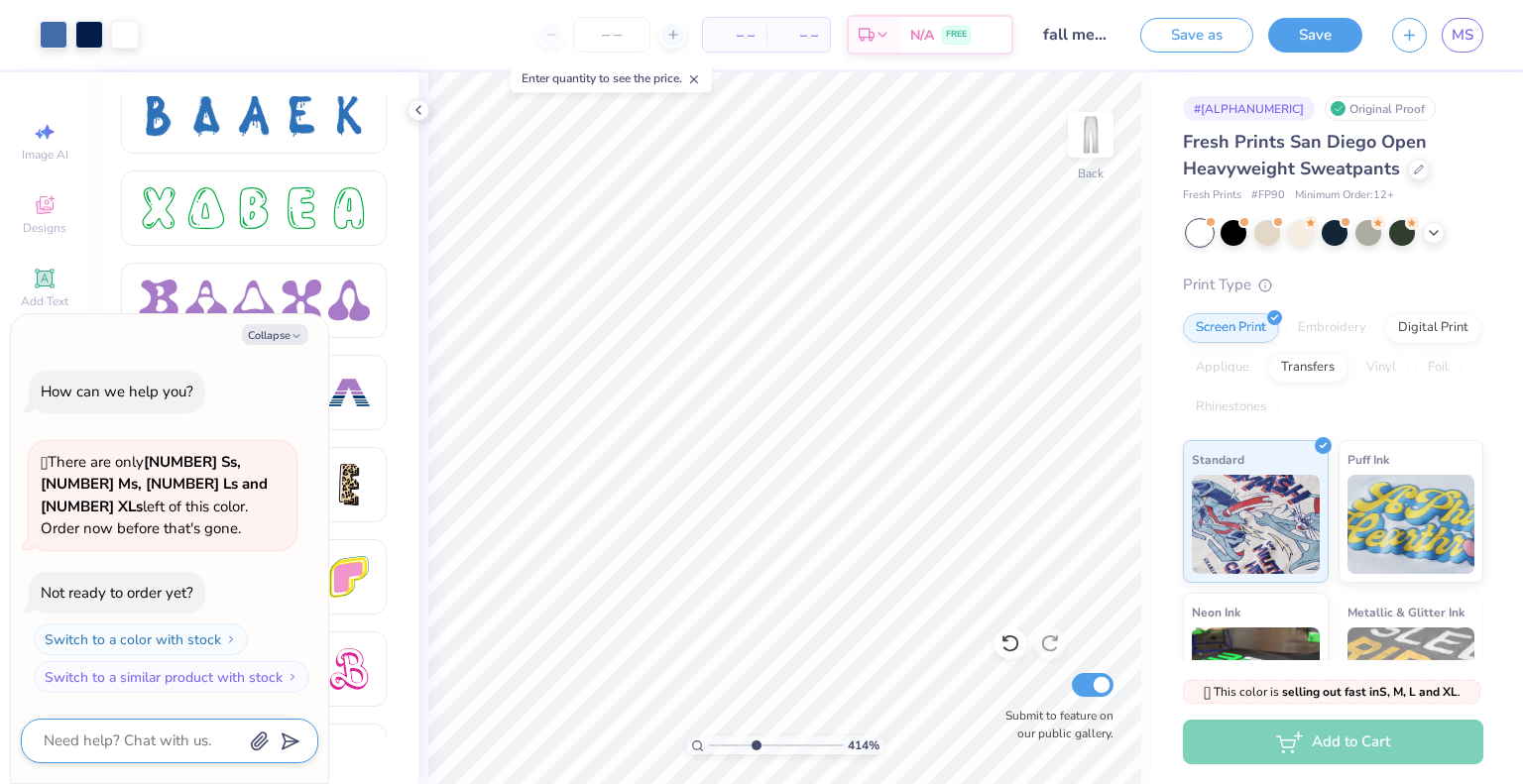 click at bounding box center (142, 740) 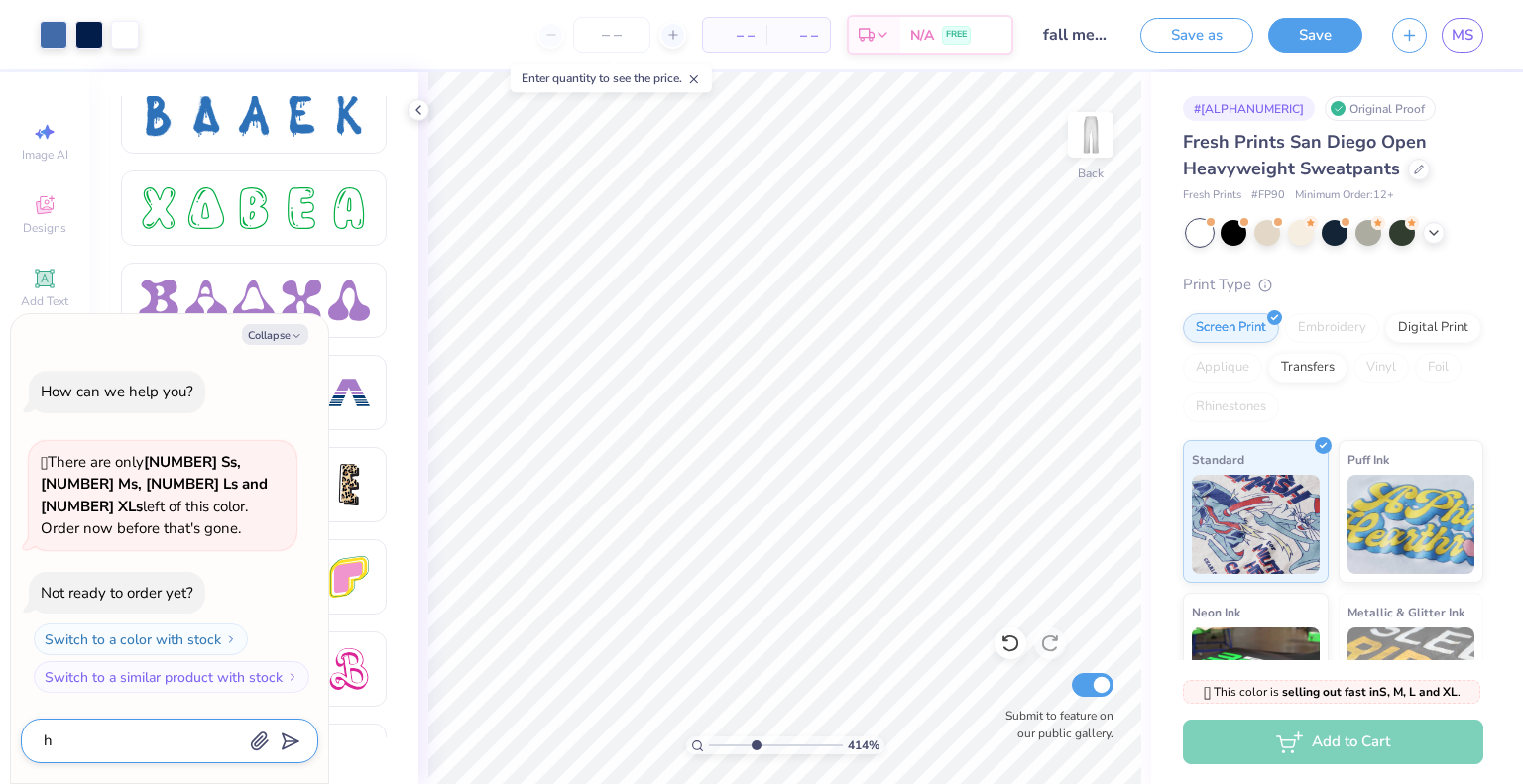 type on "x" 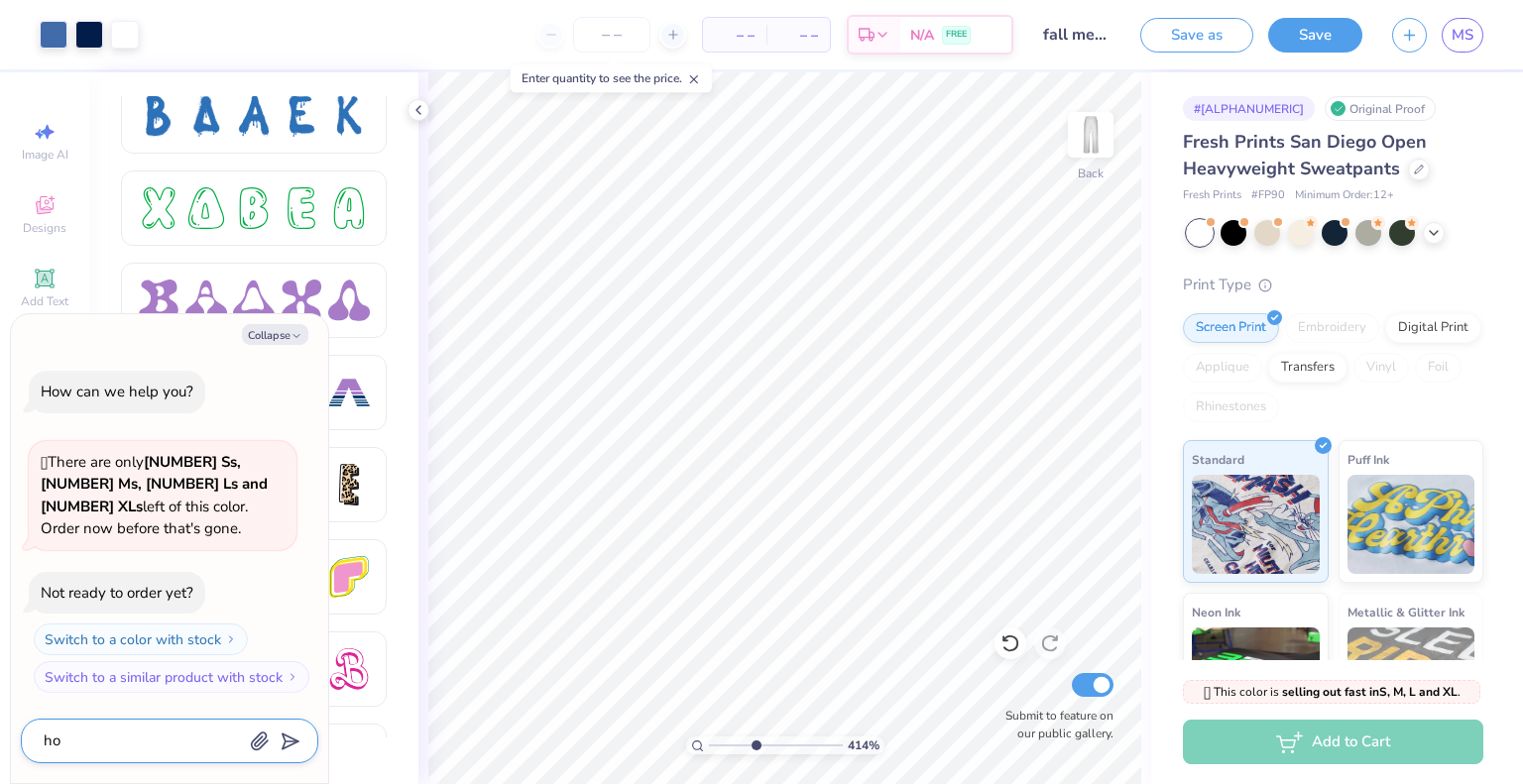 type 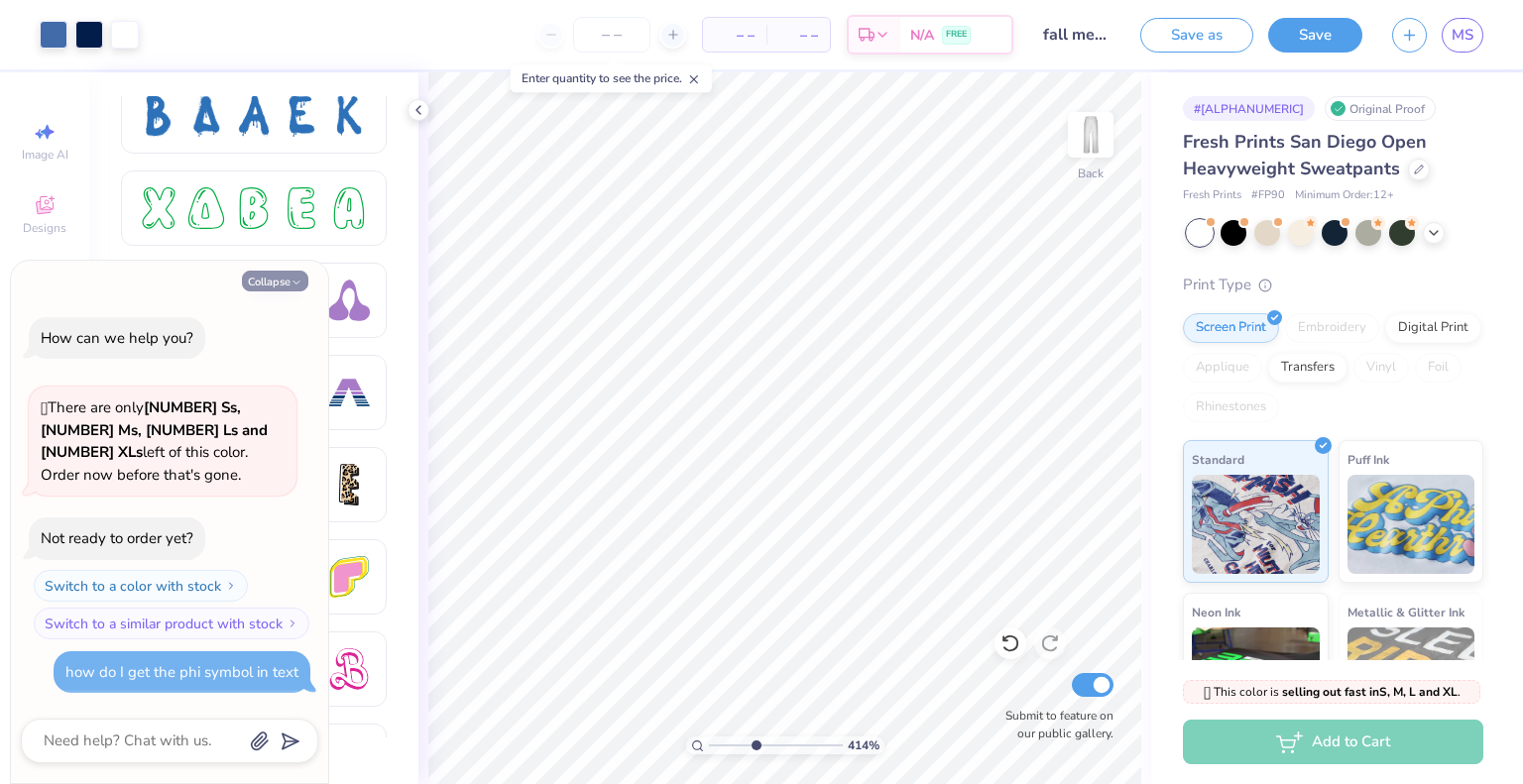 click on "Collapse" at bounding box center (275, 280) 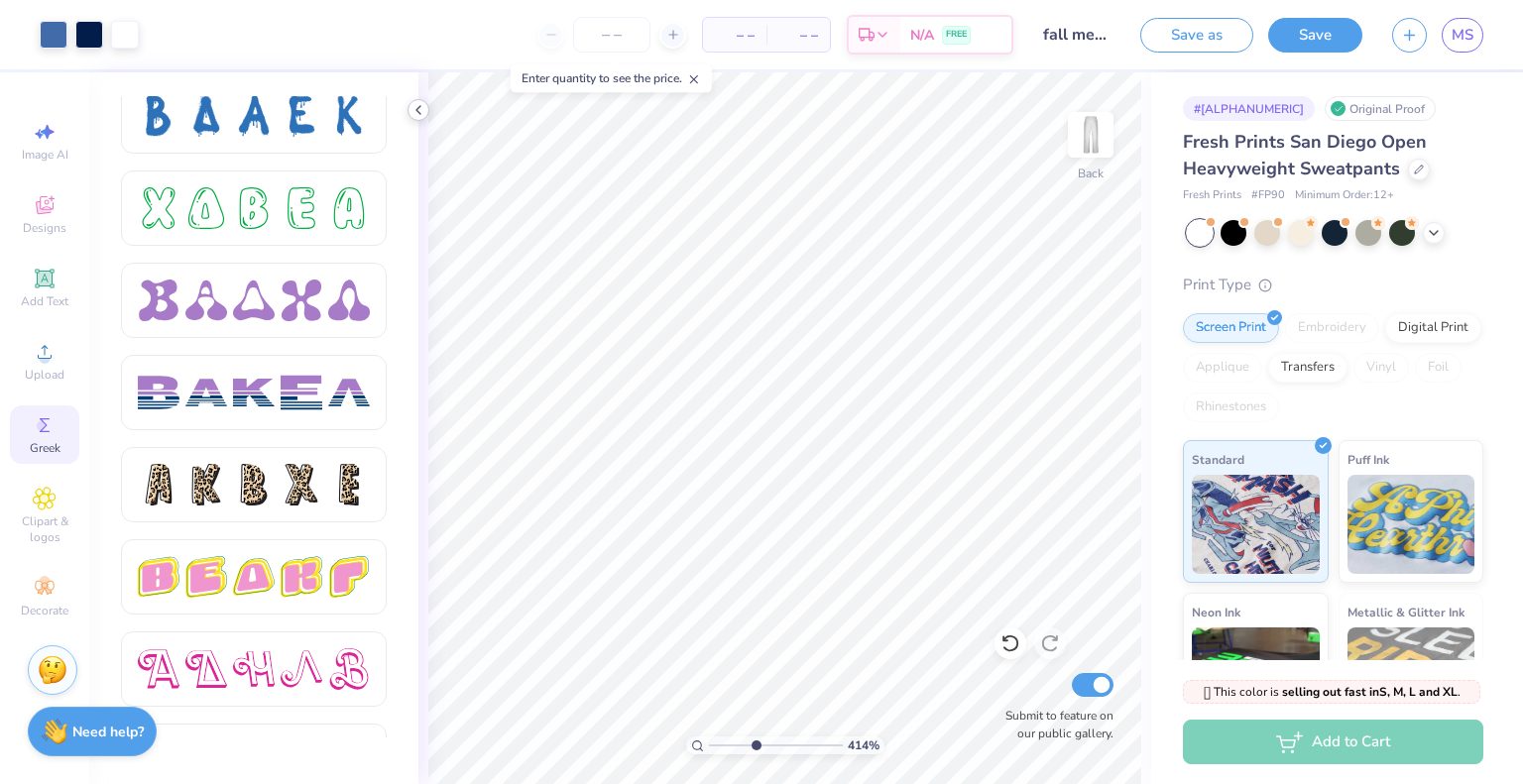 click 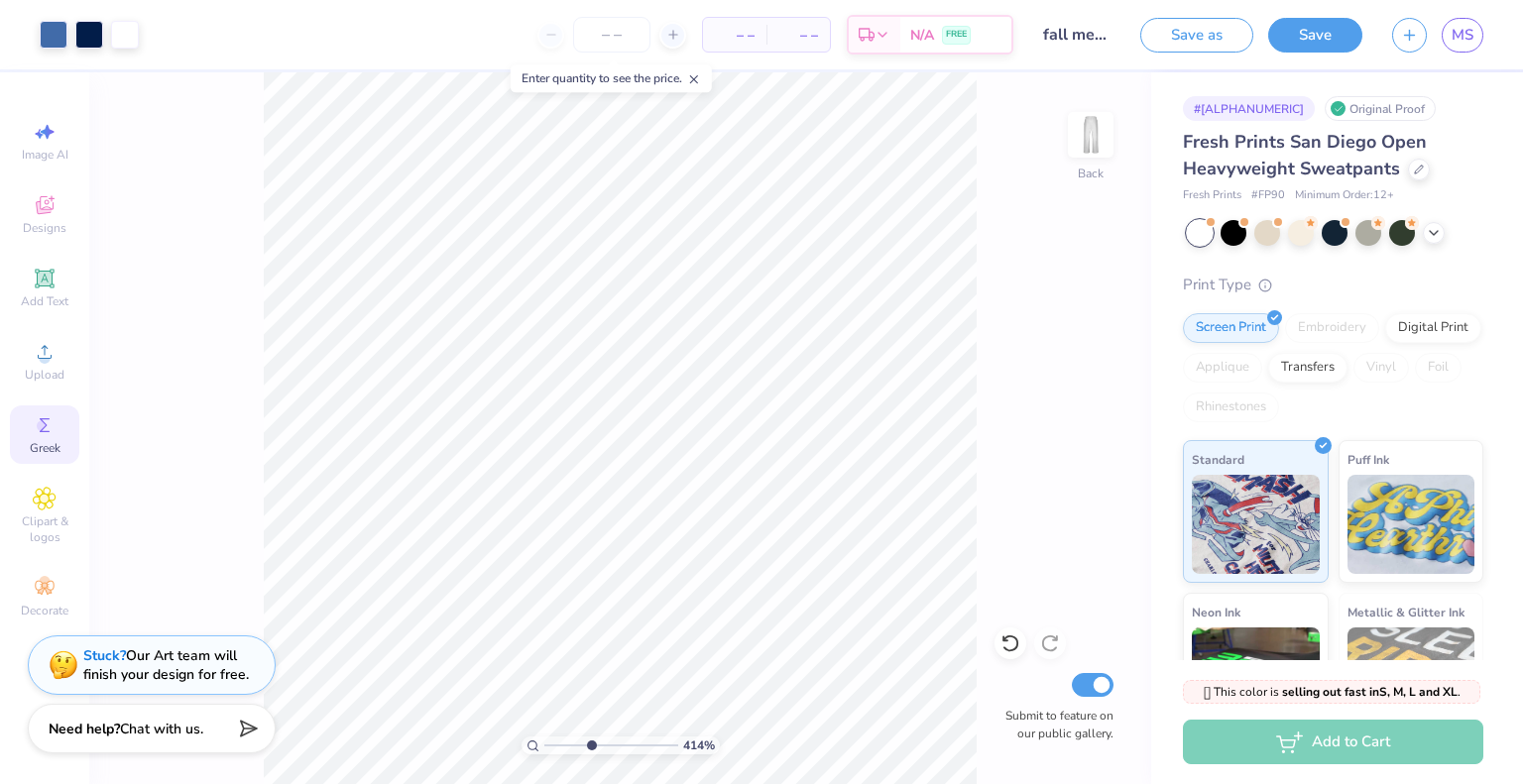 click on "Chat with us." at bounding box center (162, 728) 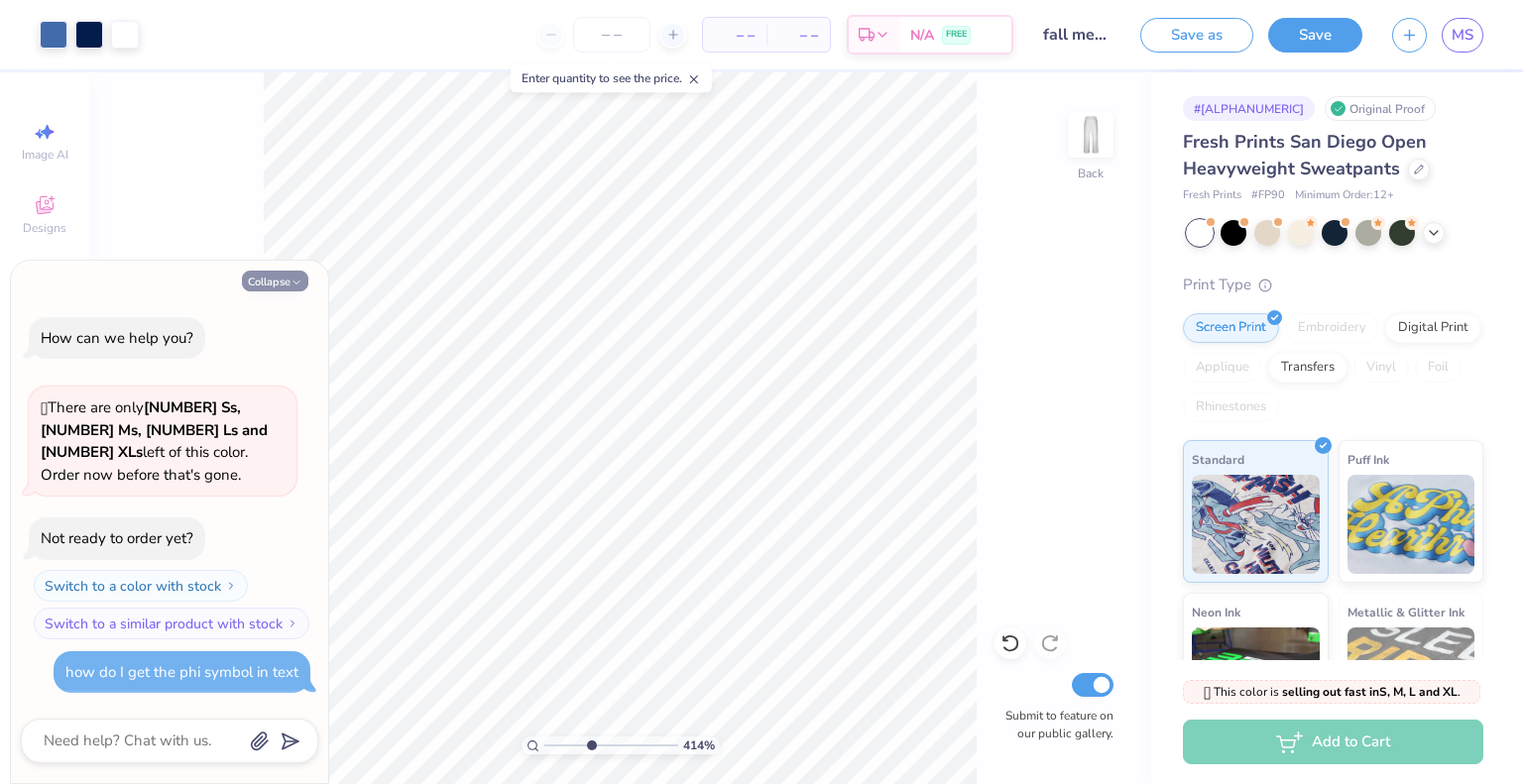 click on "Collapse" at bounding box center (275, 280) 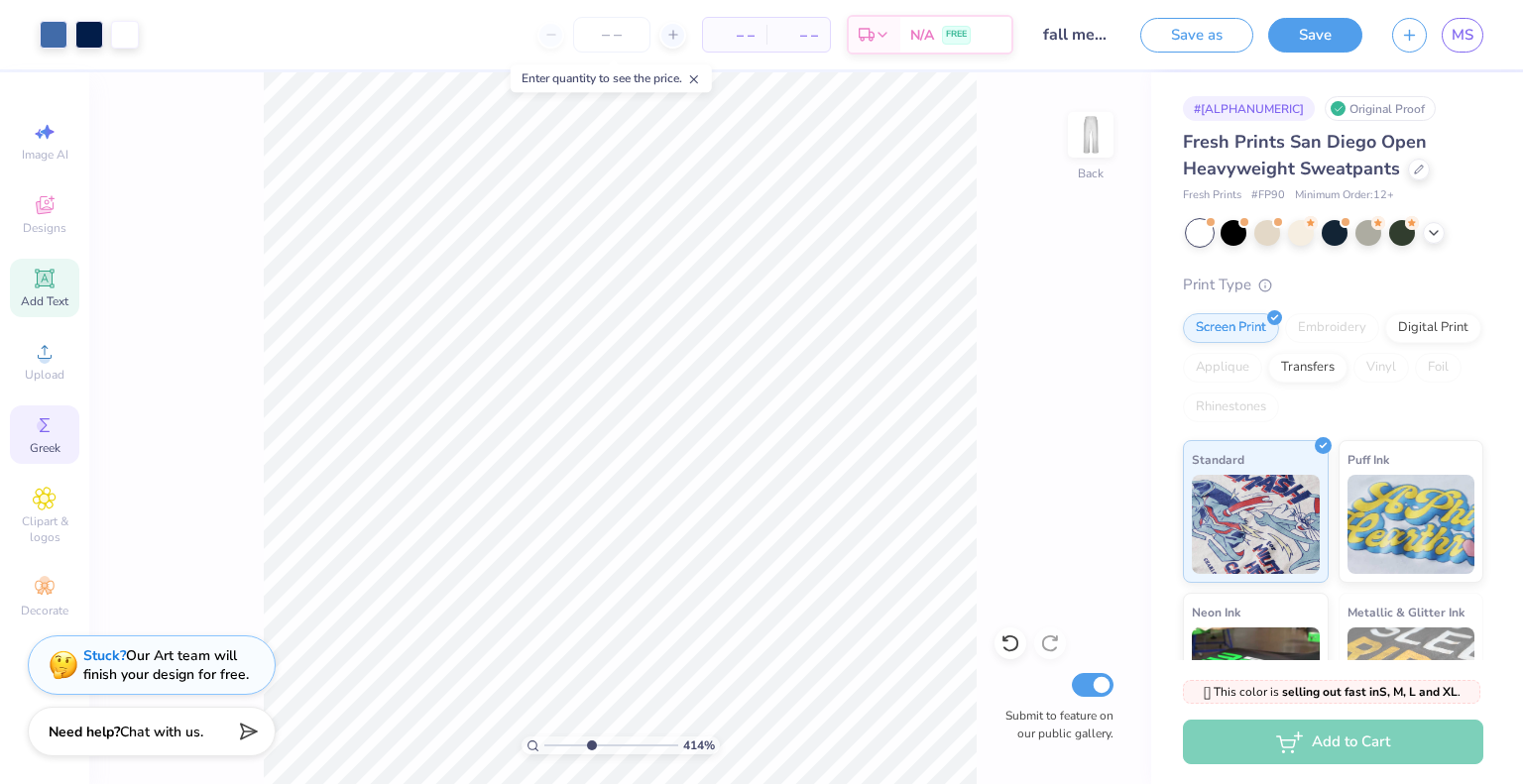 click on "Add Text" at bounding box center [45, 287] 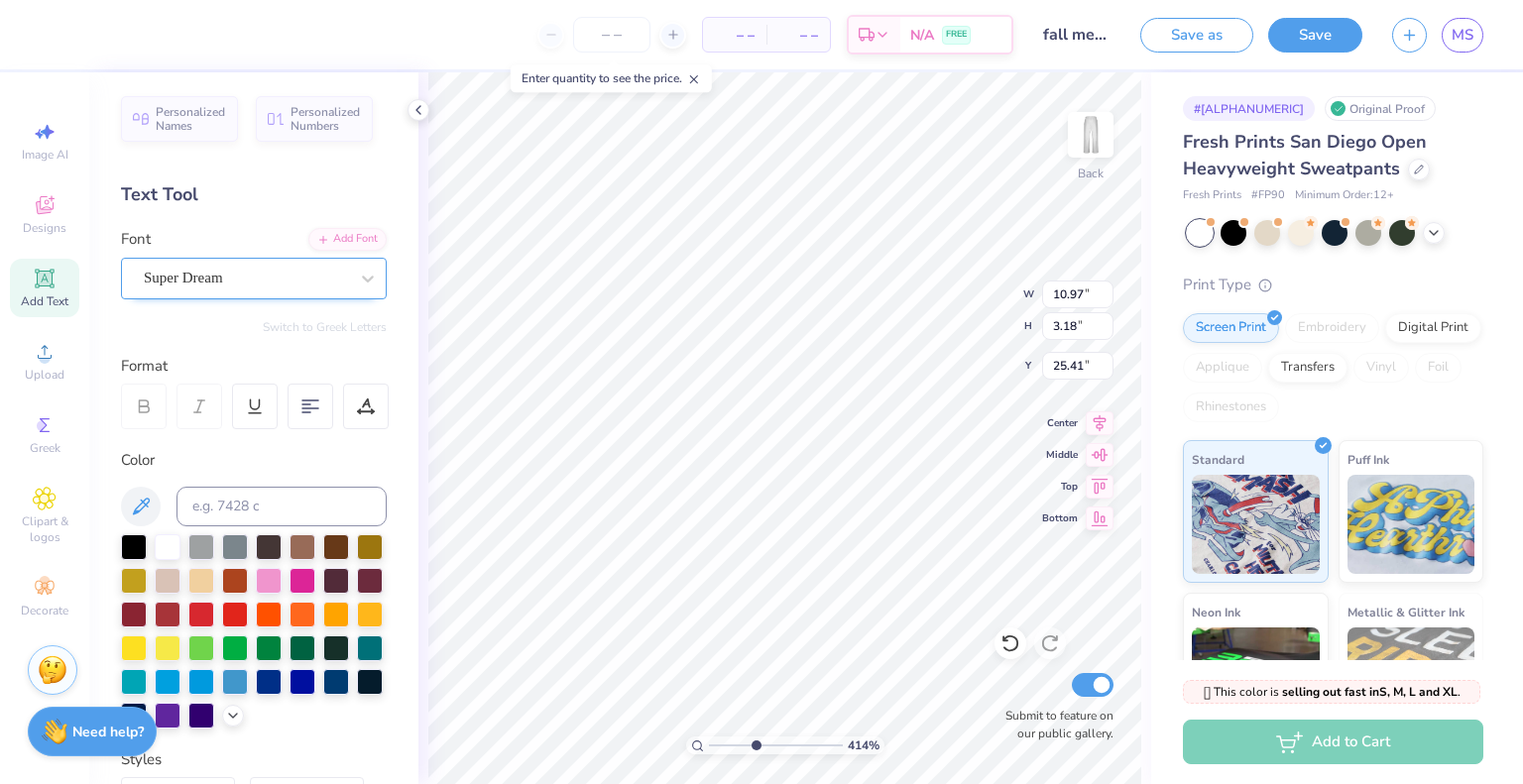 click on "Super Dream" at bounding box center [246, 278] 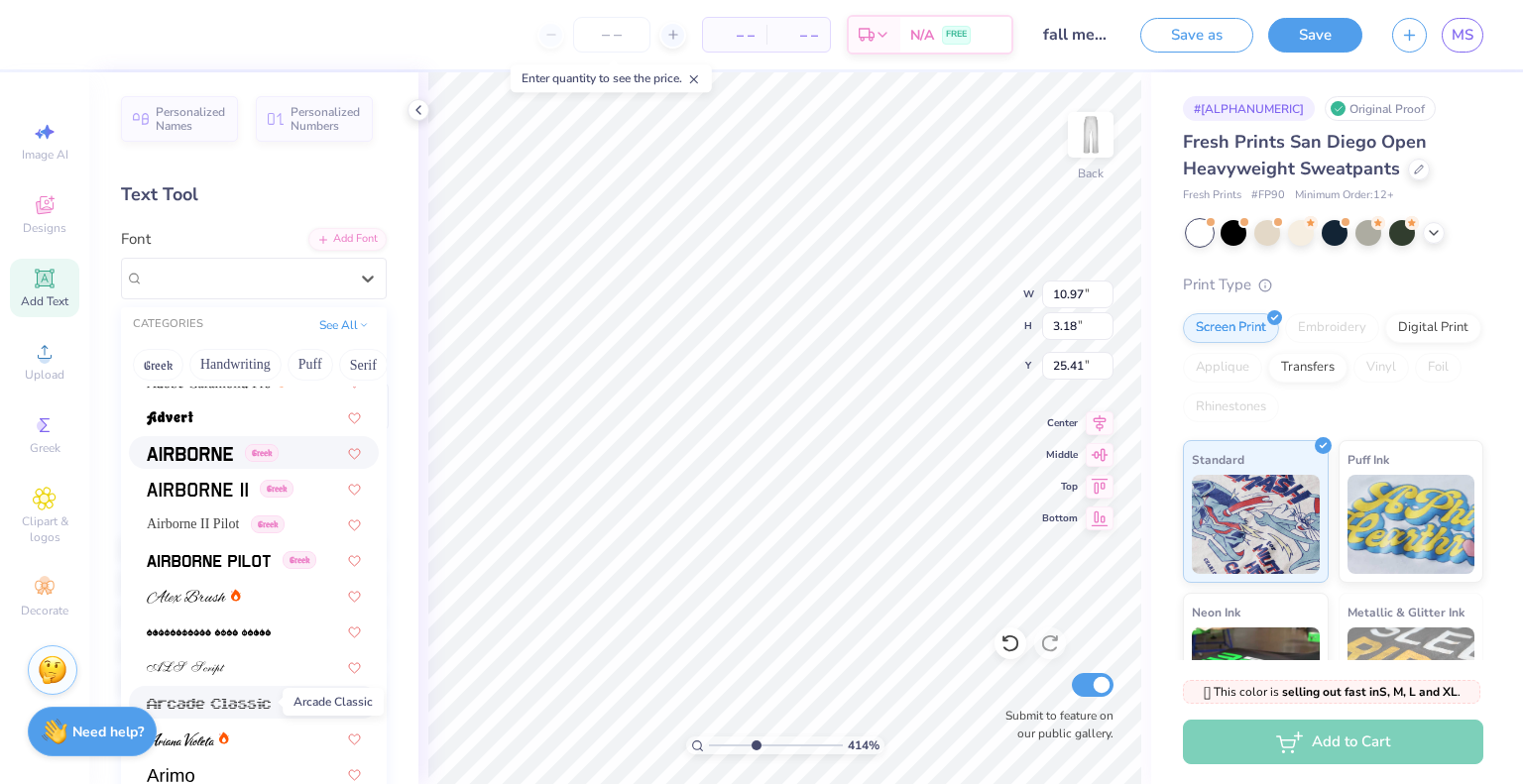 scroll, scrollTop: 551, scrollLeft: 0, axis: vertical 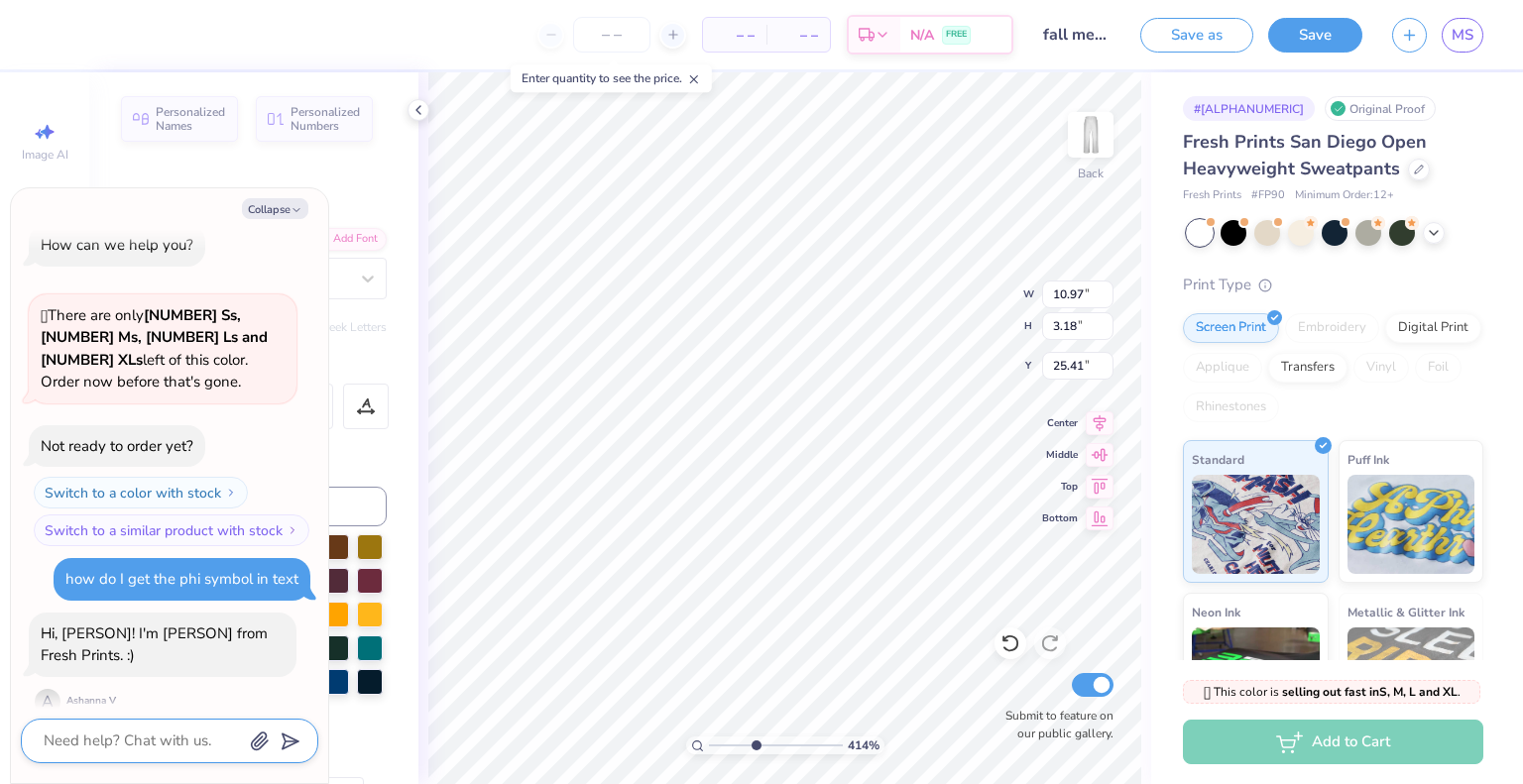 click at bounding box center (142, 740) 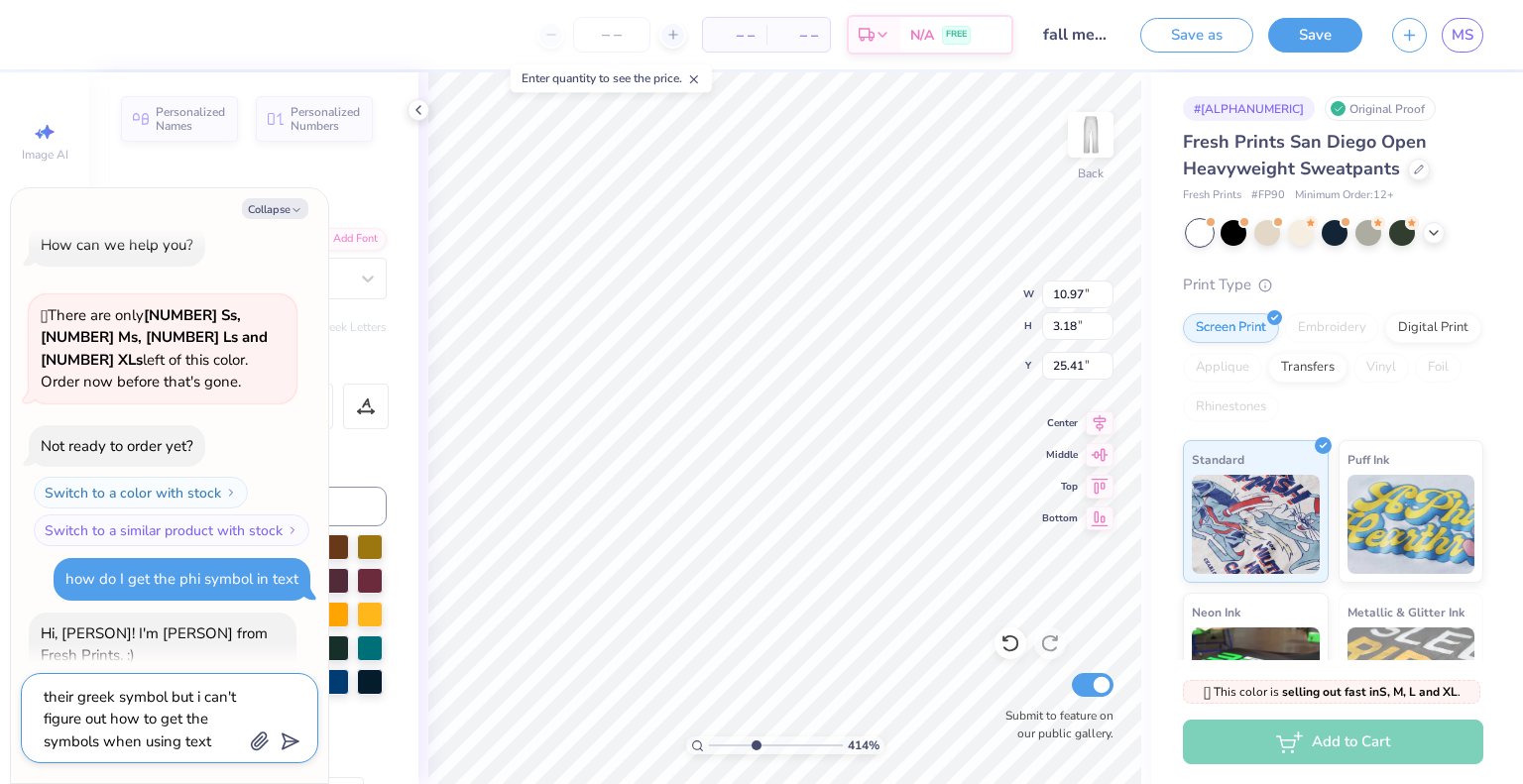 scroll, scrollTop: 43, scrollLeft: 0, axis: vertical 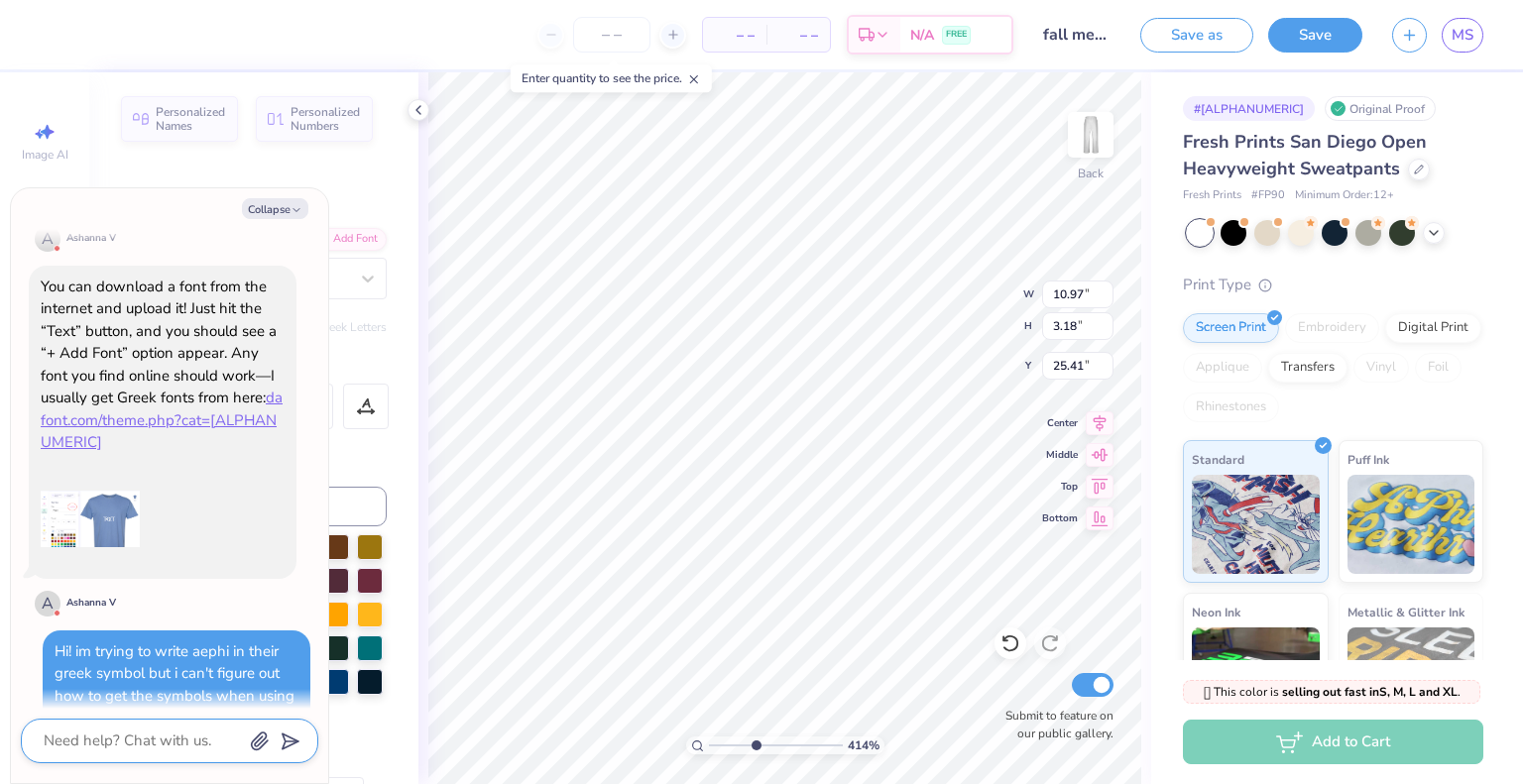click at bounding box center [142, 740] 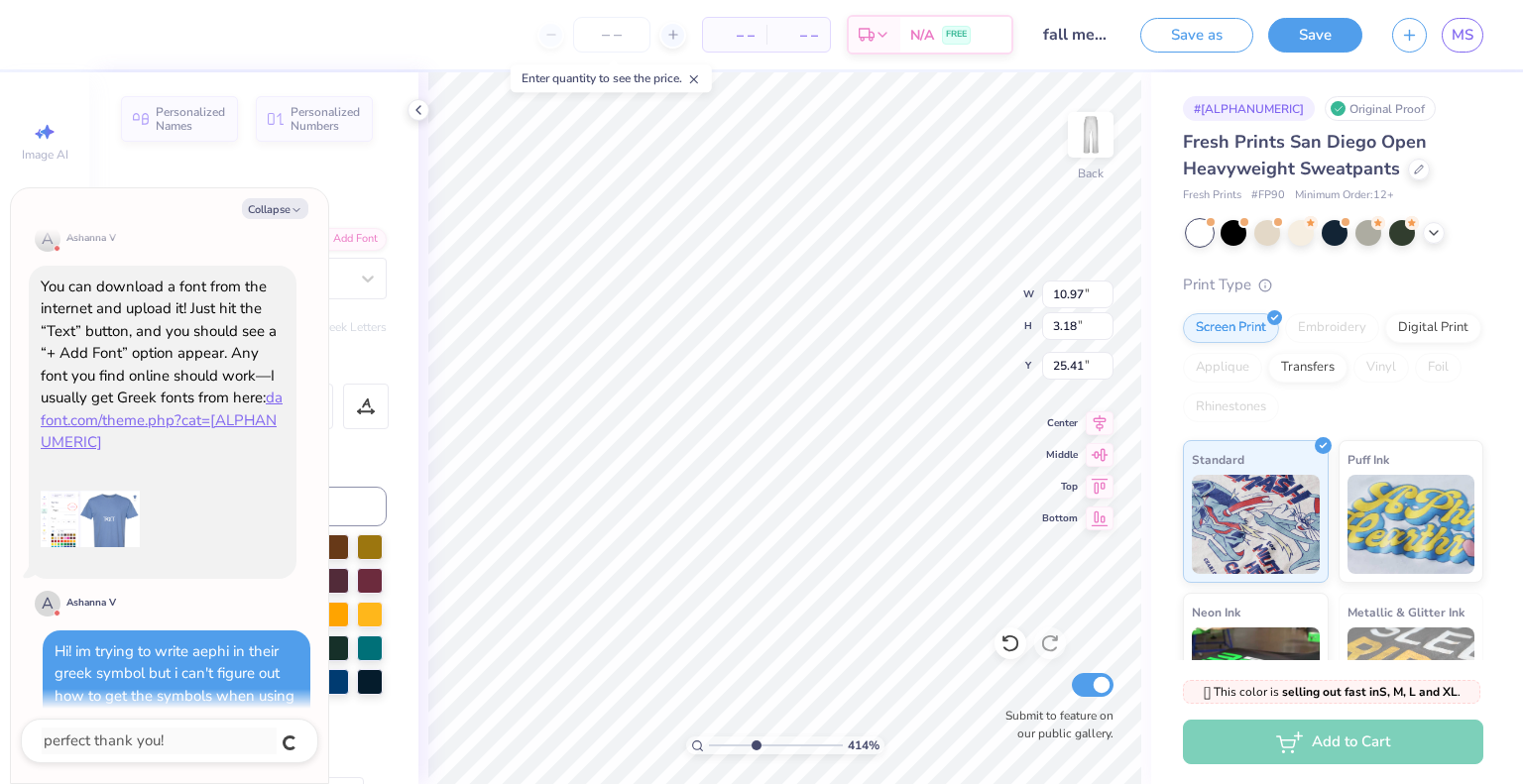 scroll, scrollTop: 538, scrollLeft: 0, axis: vertical 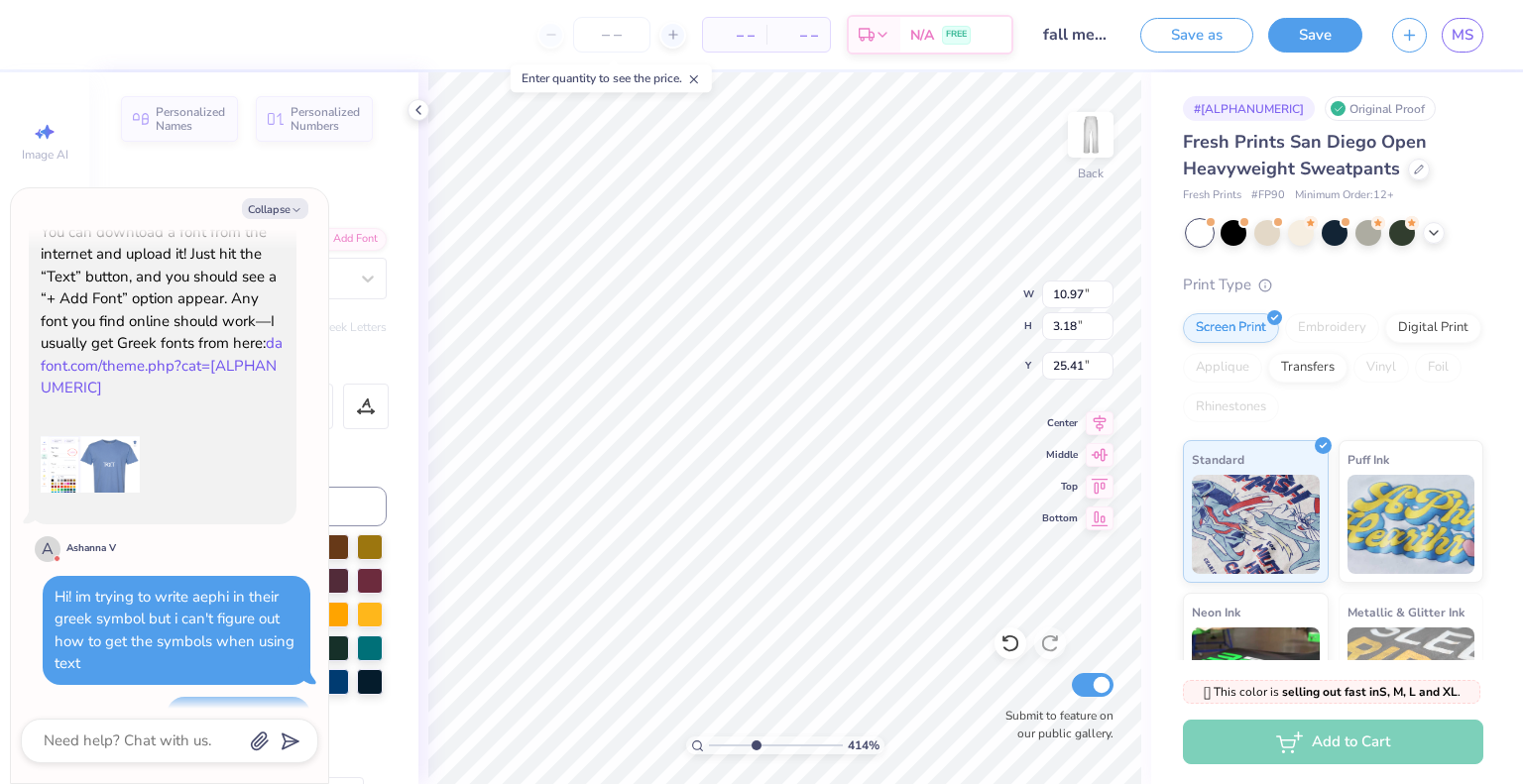 click on "dafont.com/theme.php?cat=[ALPHANUMERIC]" at bounding box center (162, 365) 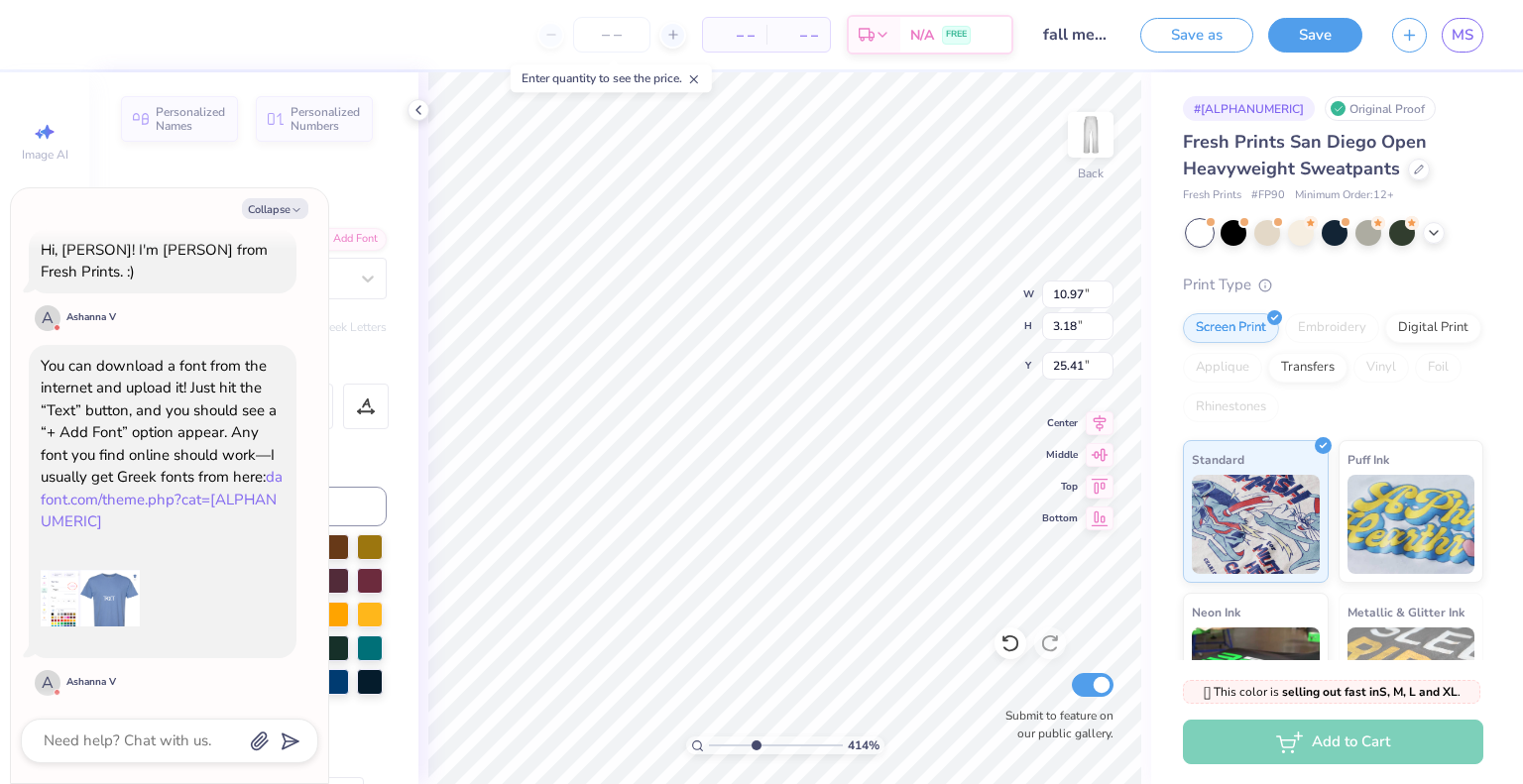 scroll, scrollTop: 393, scrollLeft: 0, axis: vertical 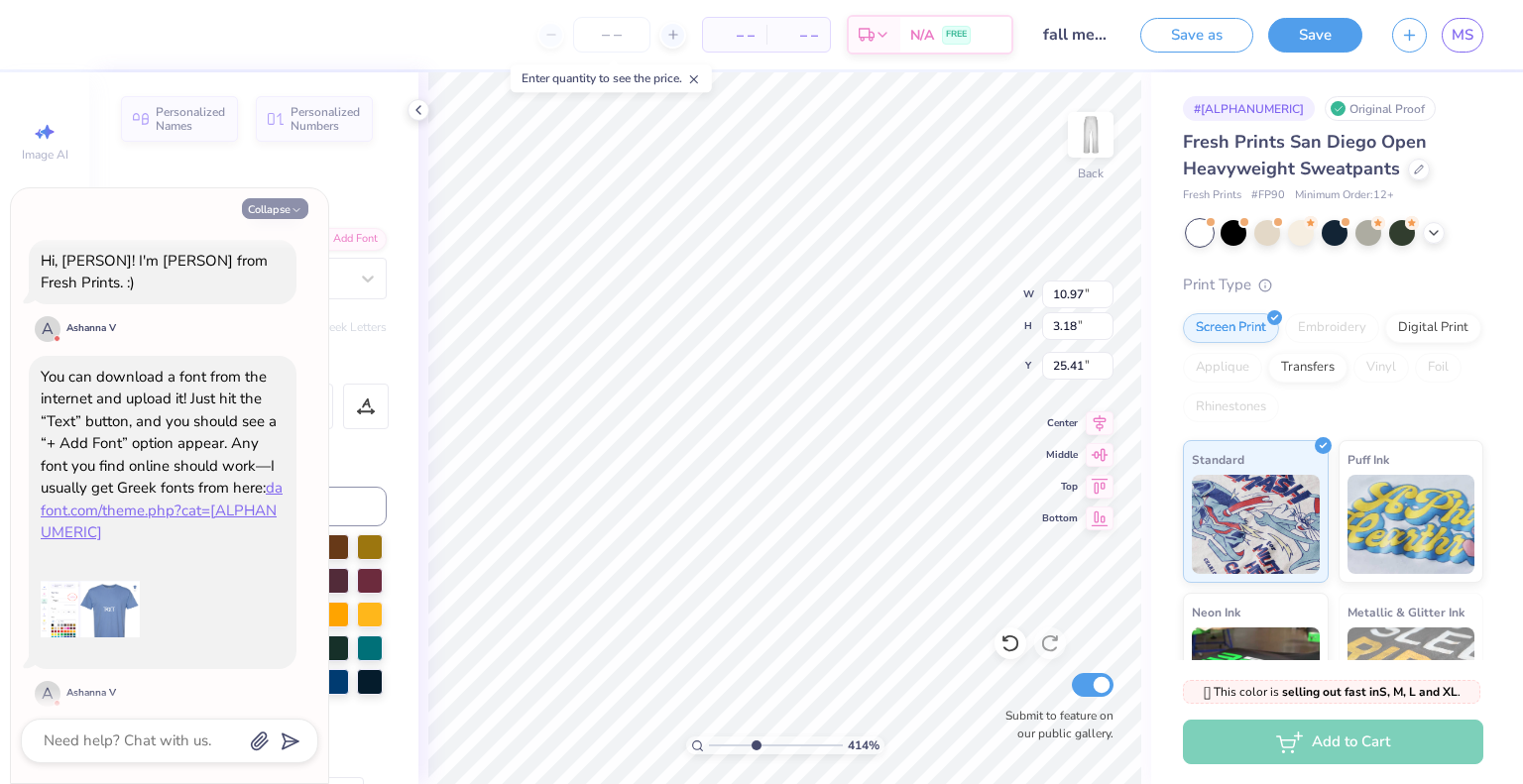 click on "Collapse" at bounding box center (275, 208) 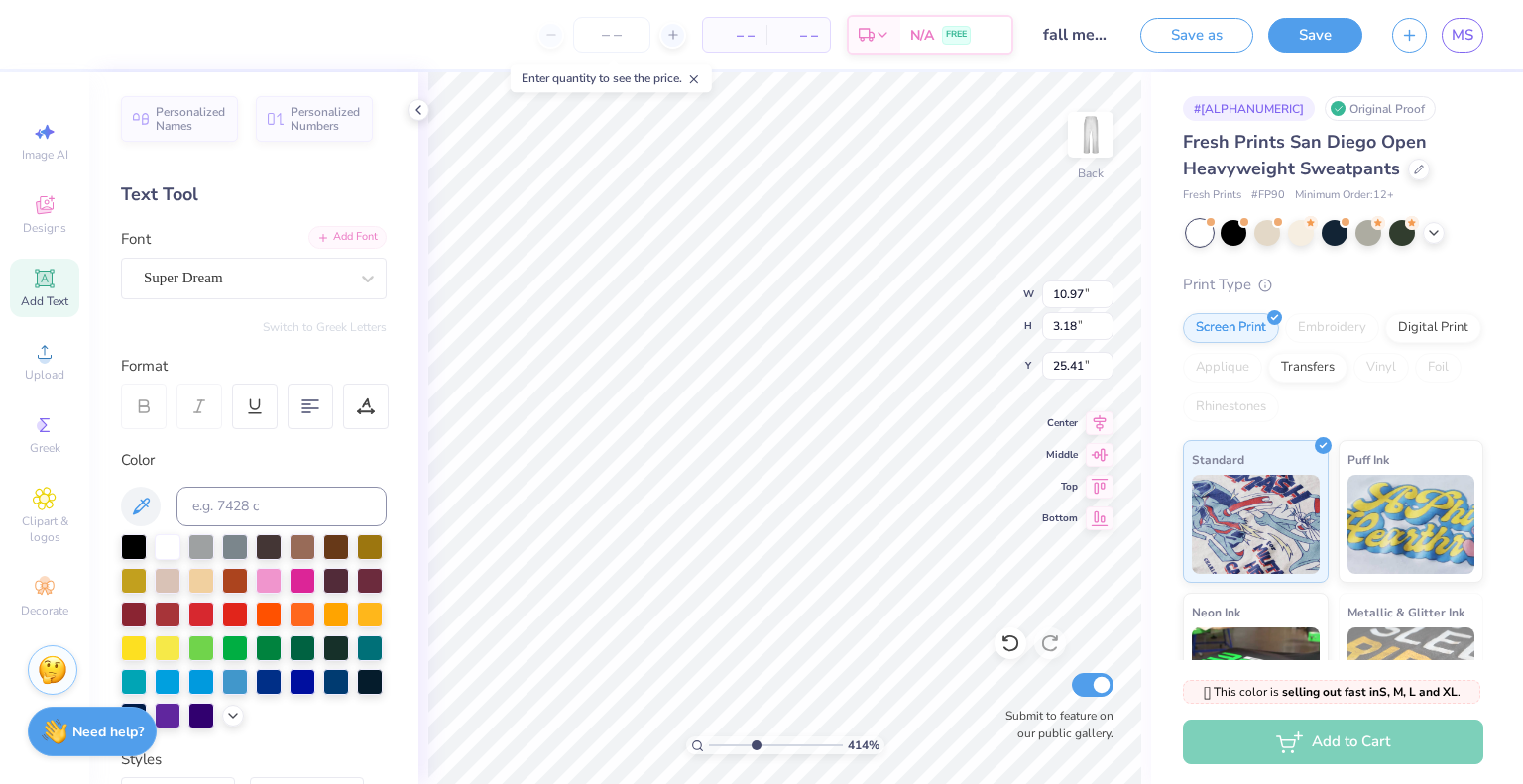 click on "Add Font" at bounding box center [347, 237] 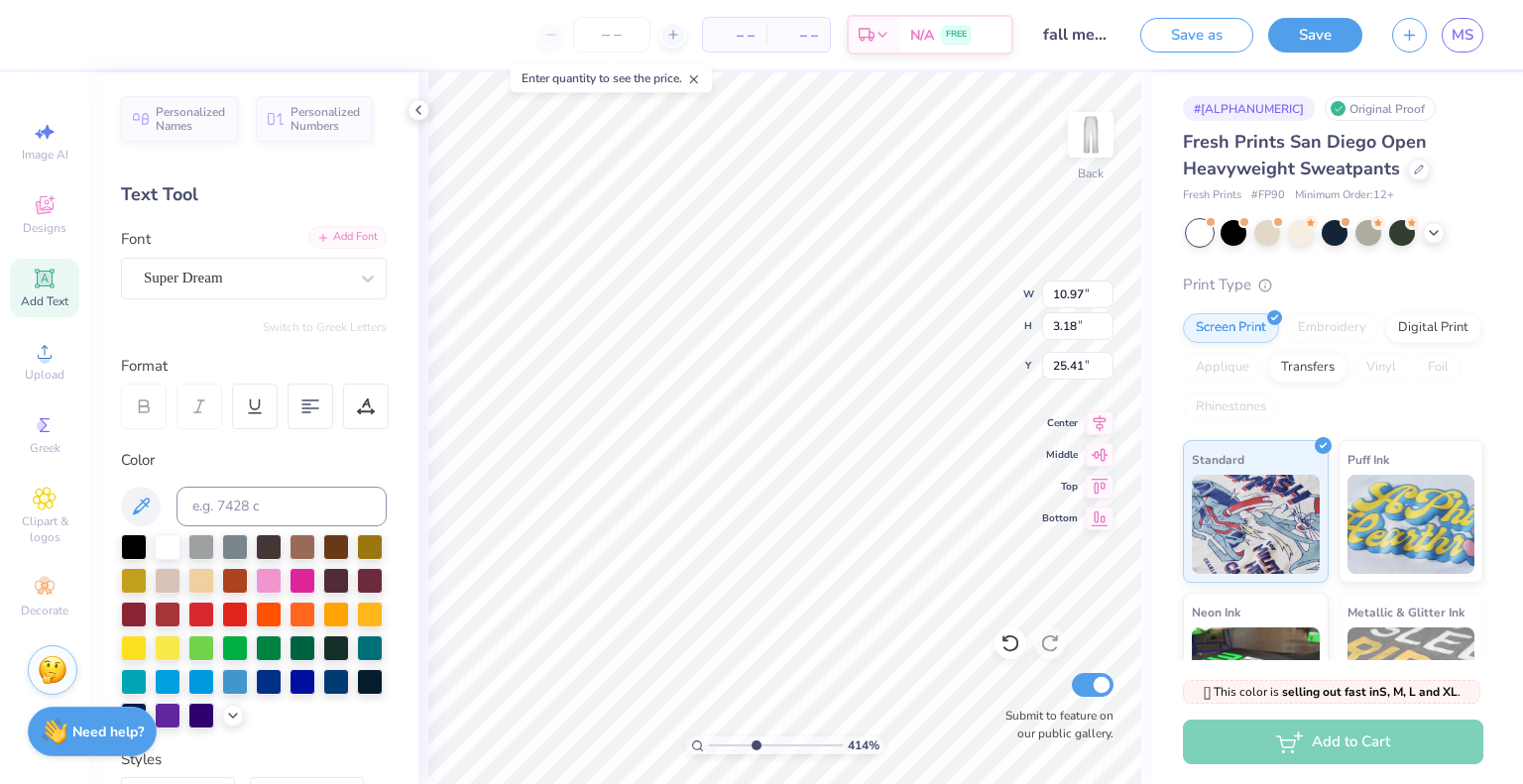 click on "Add Font" at bounding box center [347, 237] 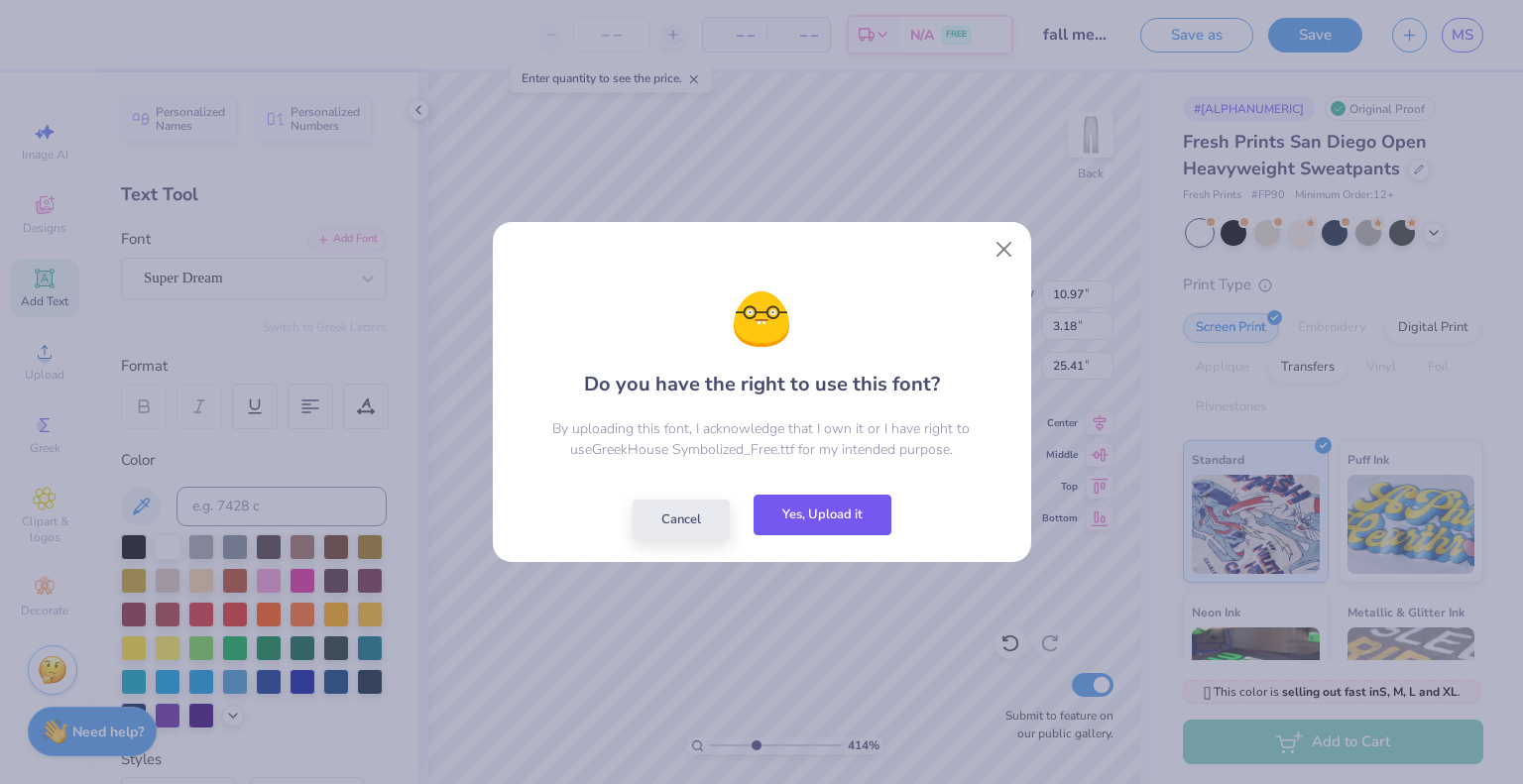 click on "Yes, Upload it" at bounding box center (822, 514) 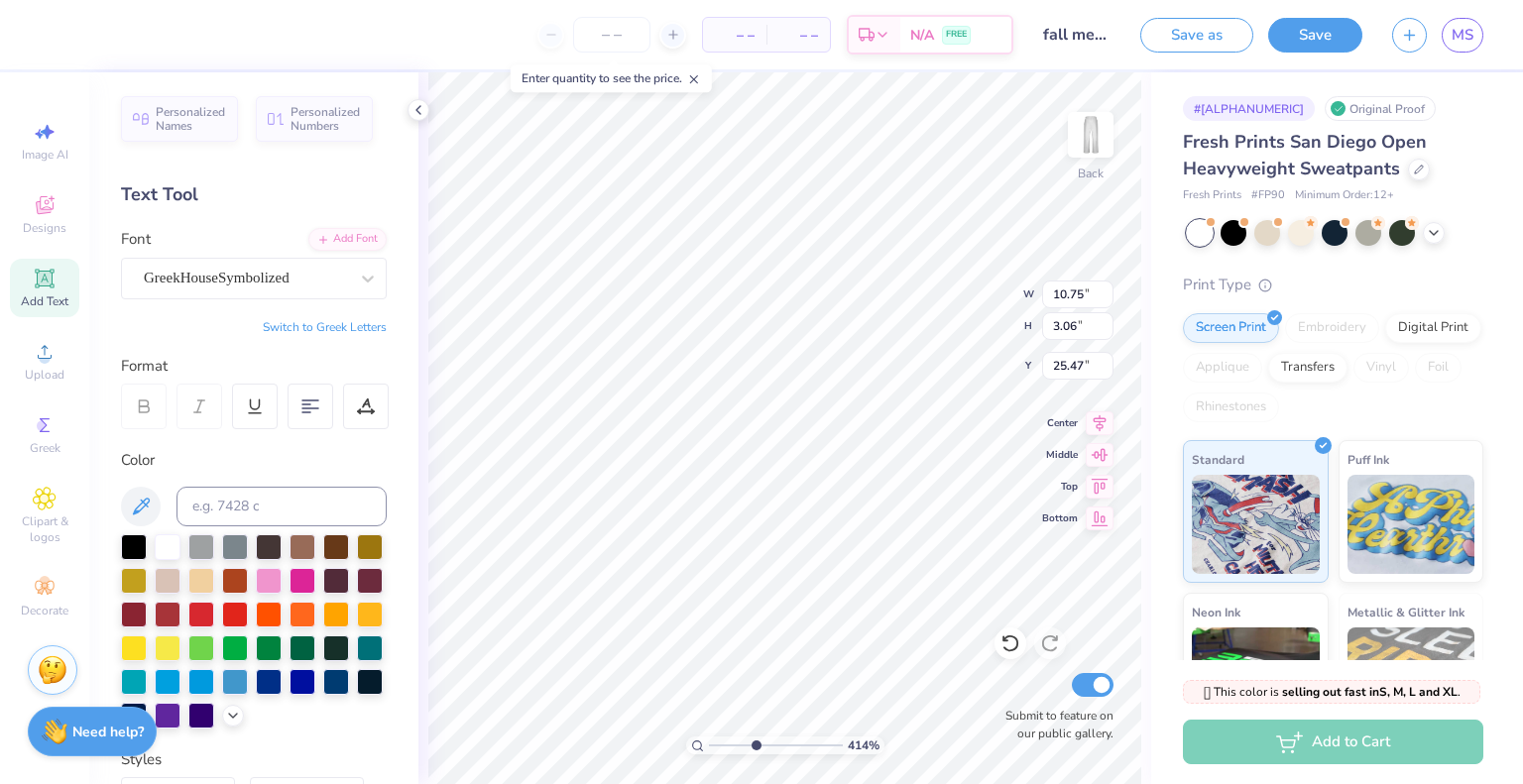 click on "Switch to Greek Letters" at bounding box center (324, 327) 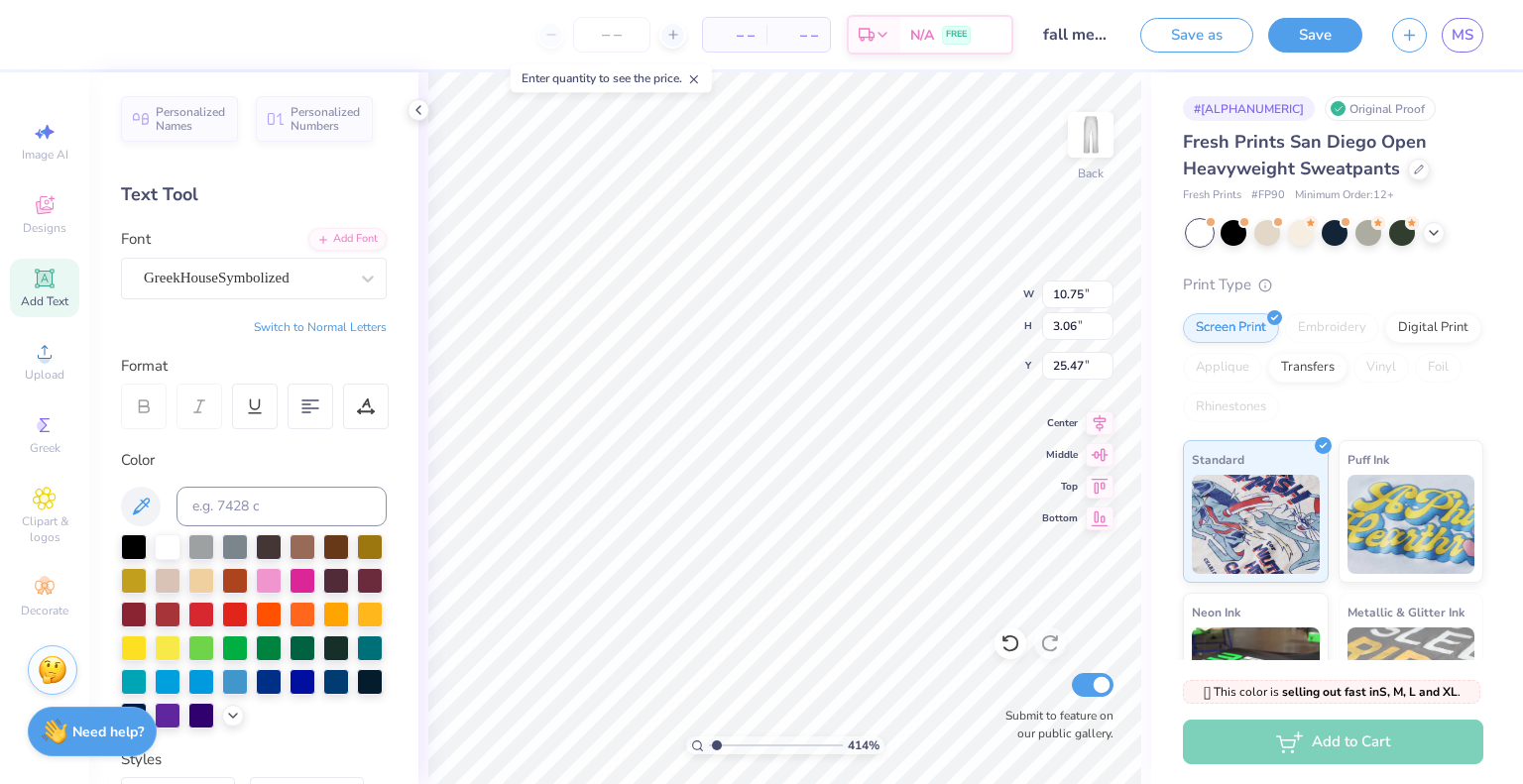 click at bounding box center (775, 745) 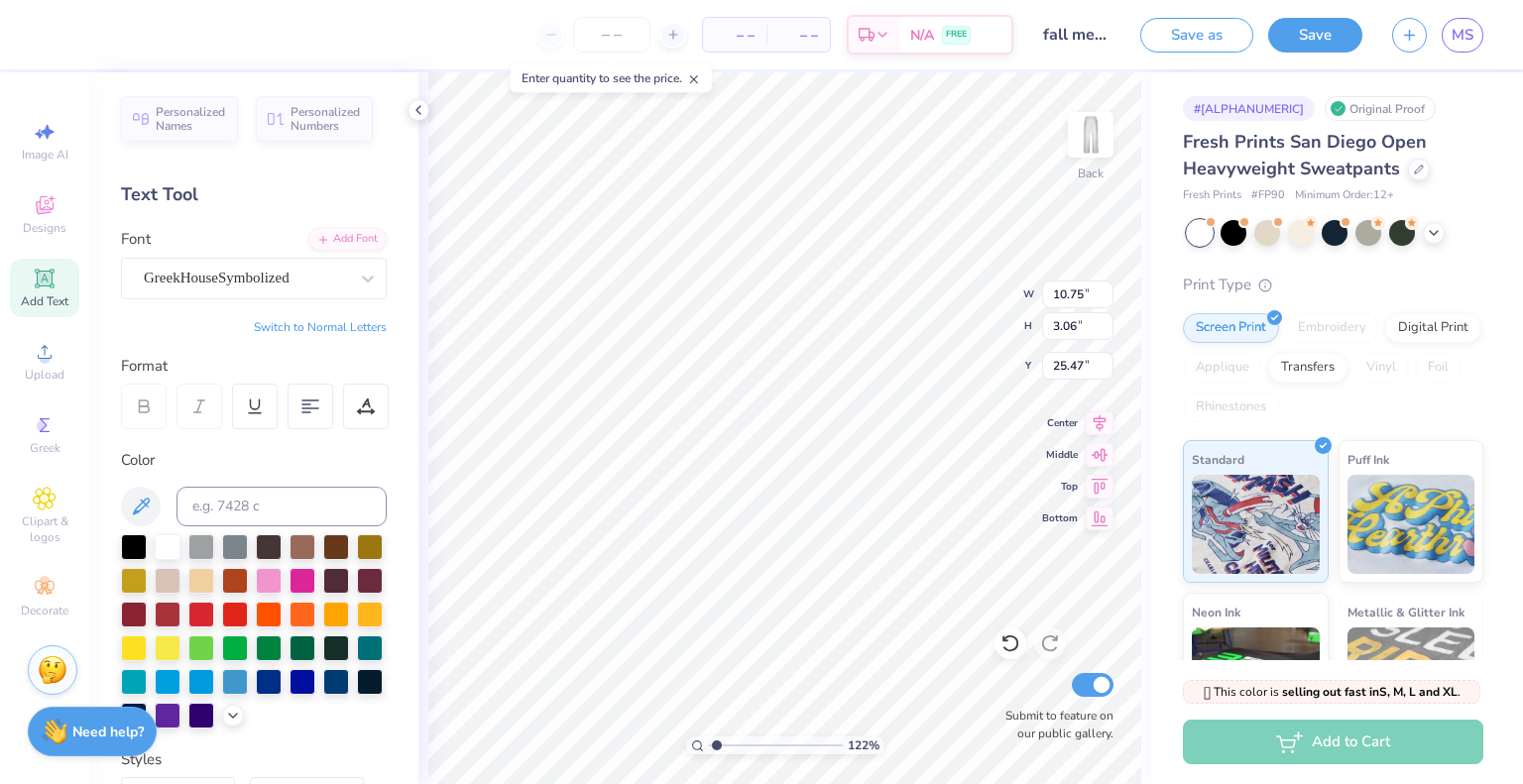 click 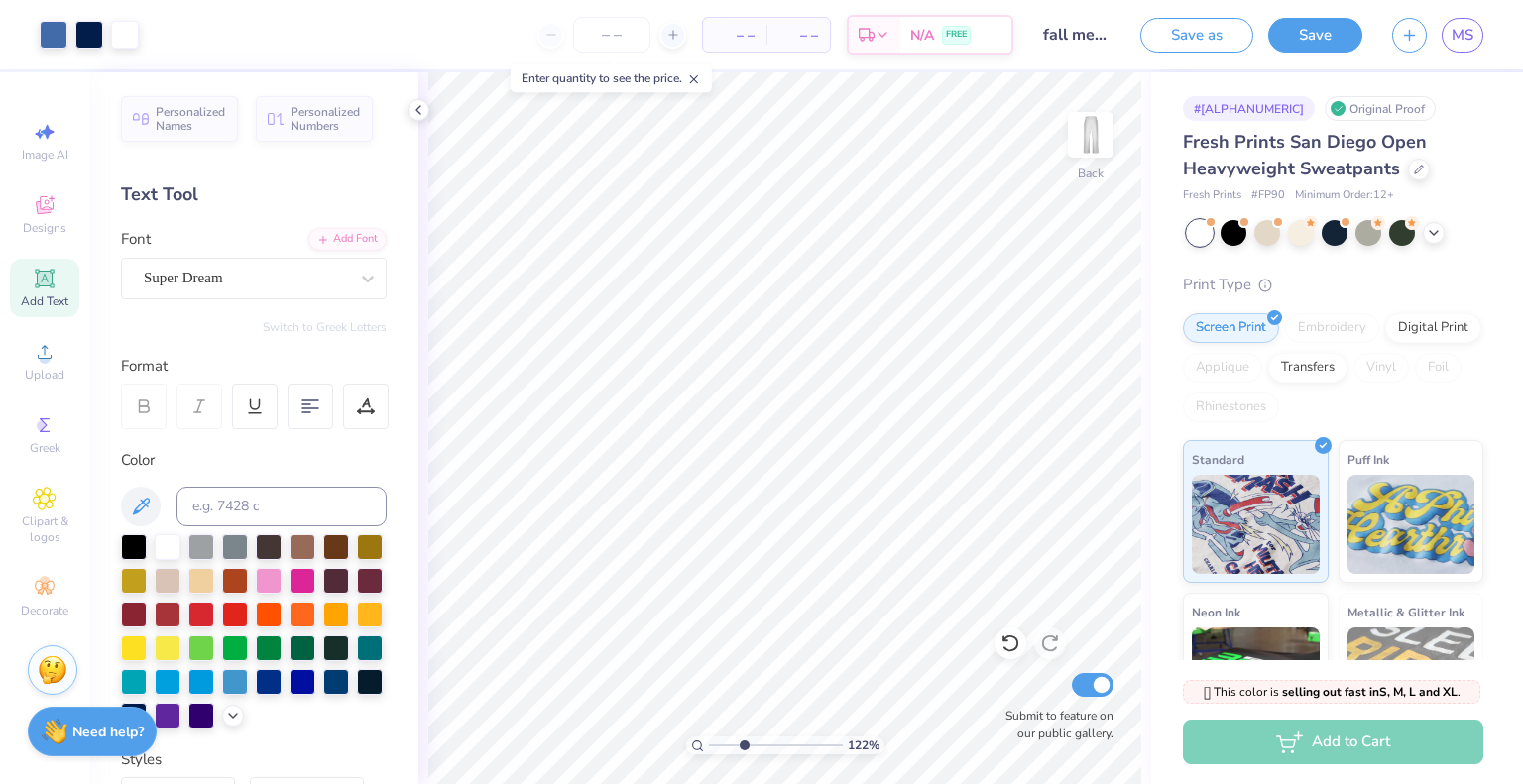 click at bounding box center (775, 745) 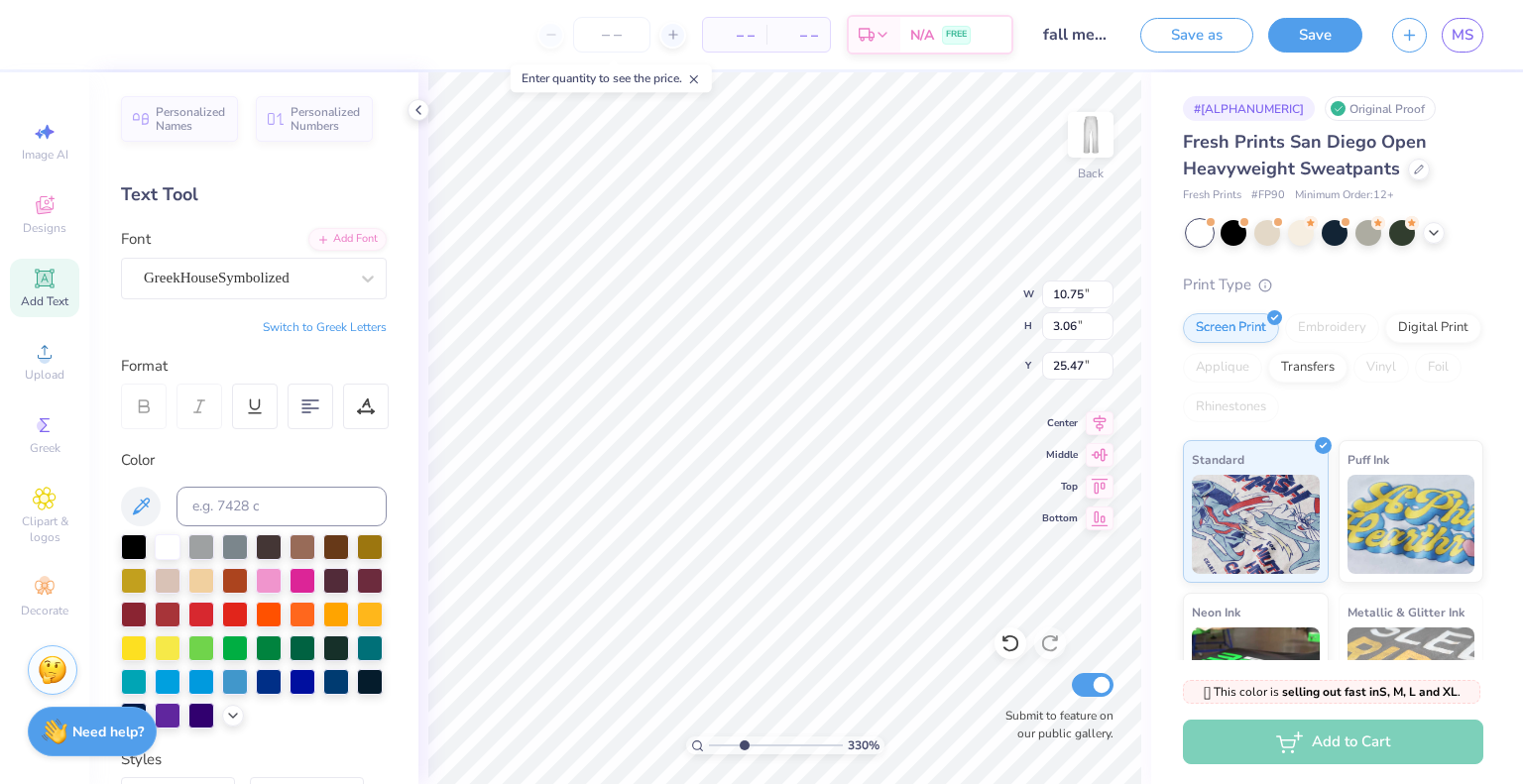 scroll, scrollTop: 16, scrollLeft: 2, axis: both 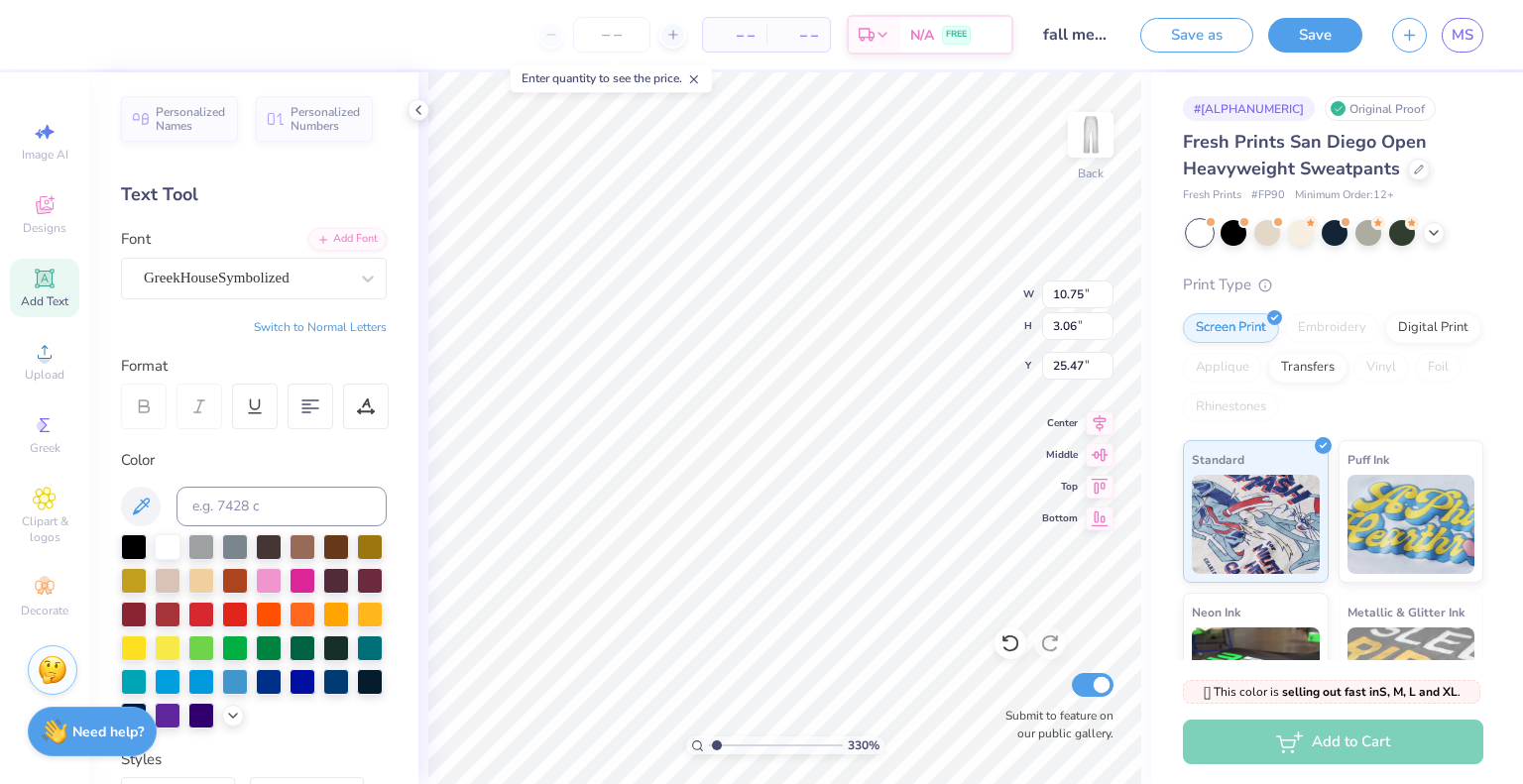 click at bounding box center (775, 745) 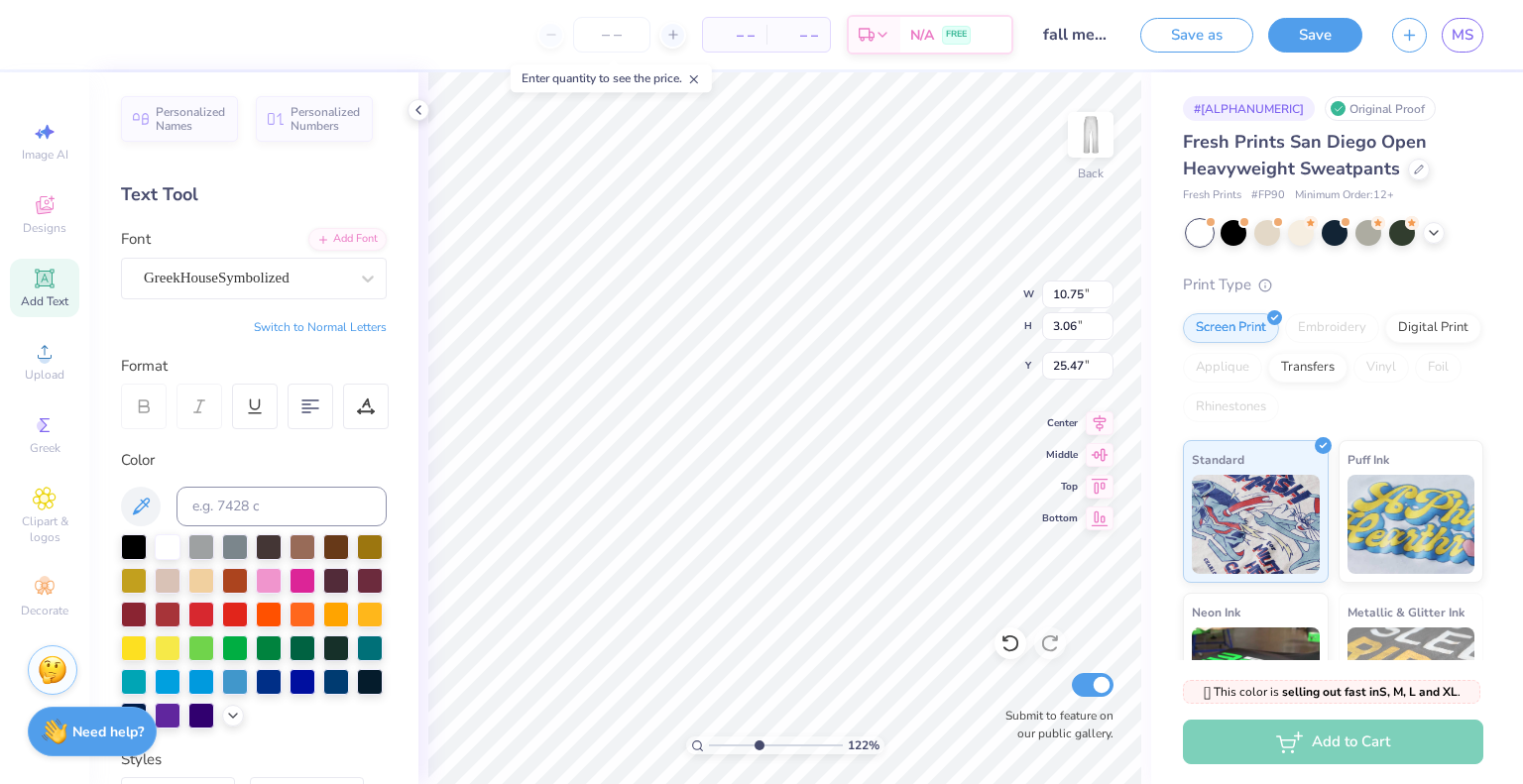 click at bounding box center [775, 745] 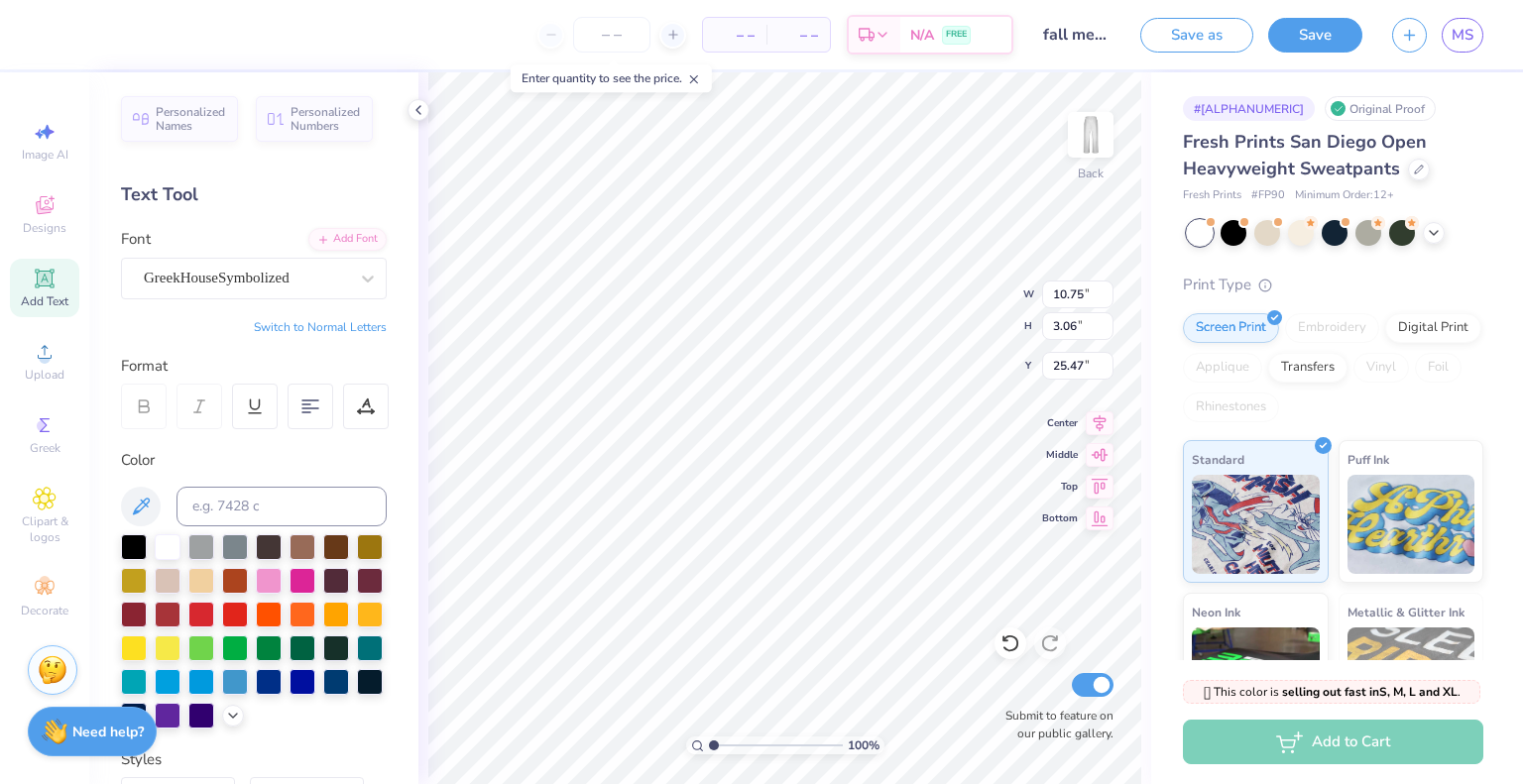 drag, startPoint x: 760, startPoint y: 742, endPoint x: 693, endPoint y: 744, distance: 67.02984 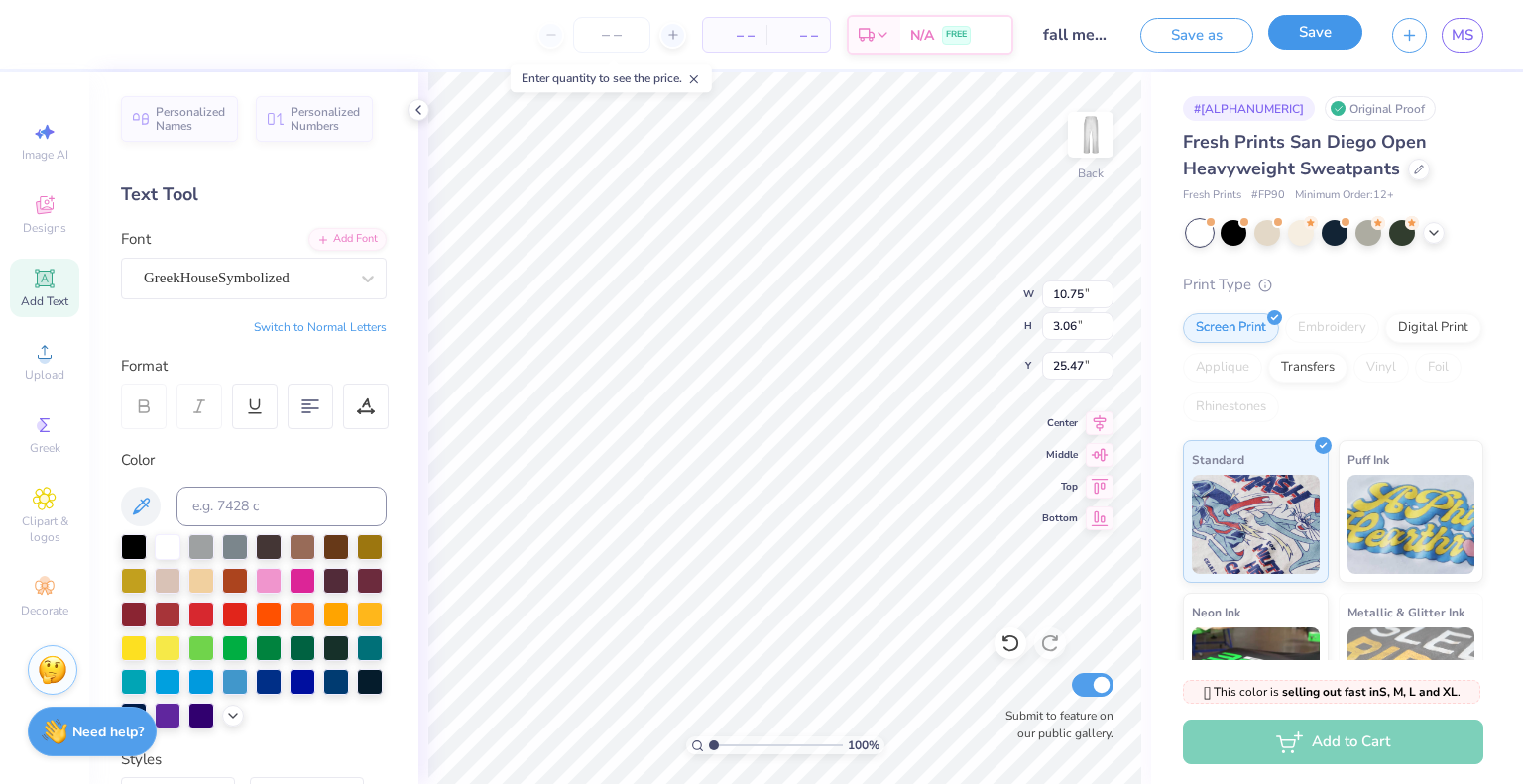 click on "Save" at bounding box center [1315, 32] 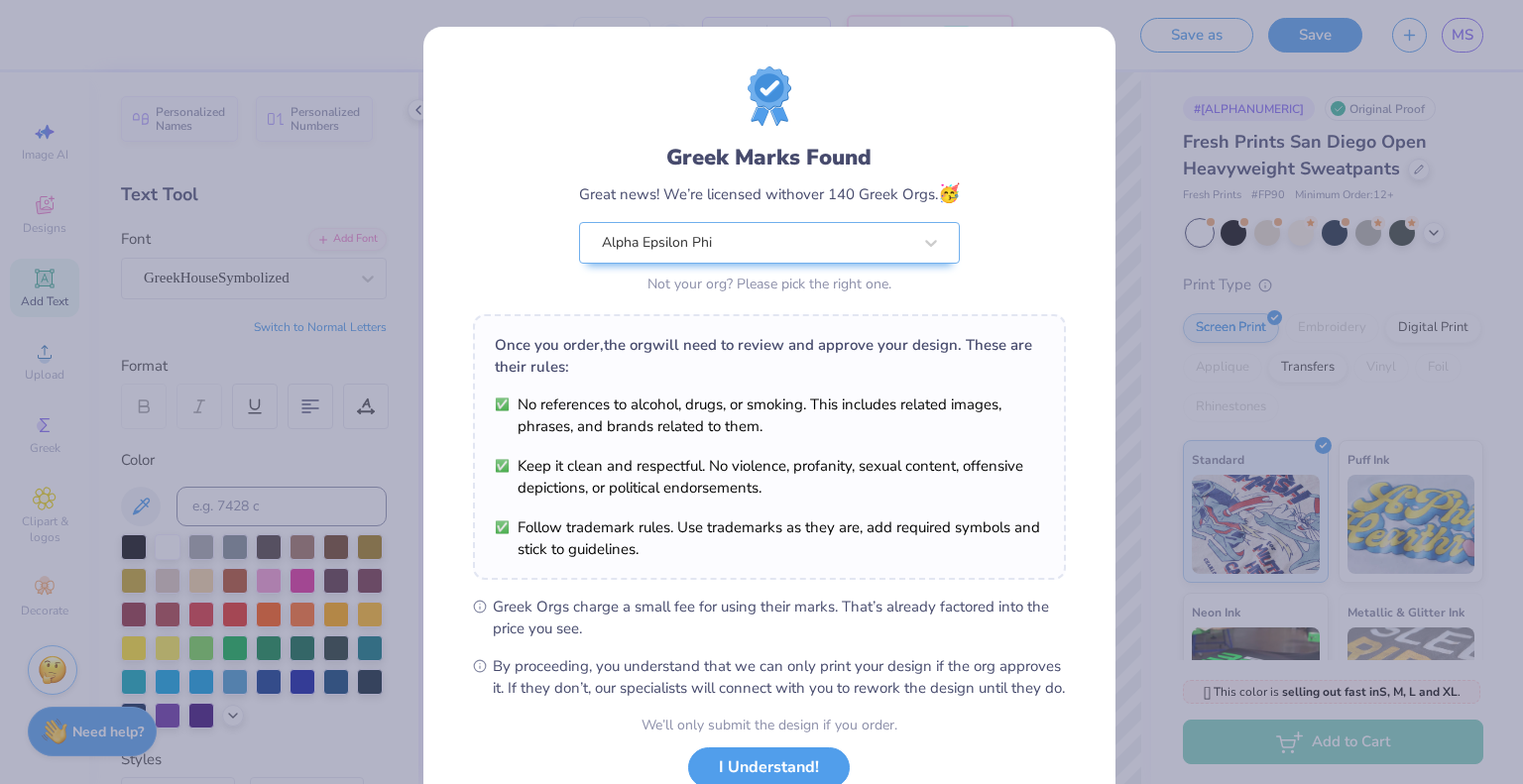 scroll, scrollTop: 142, scrollLeft: 0, axis: vertical 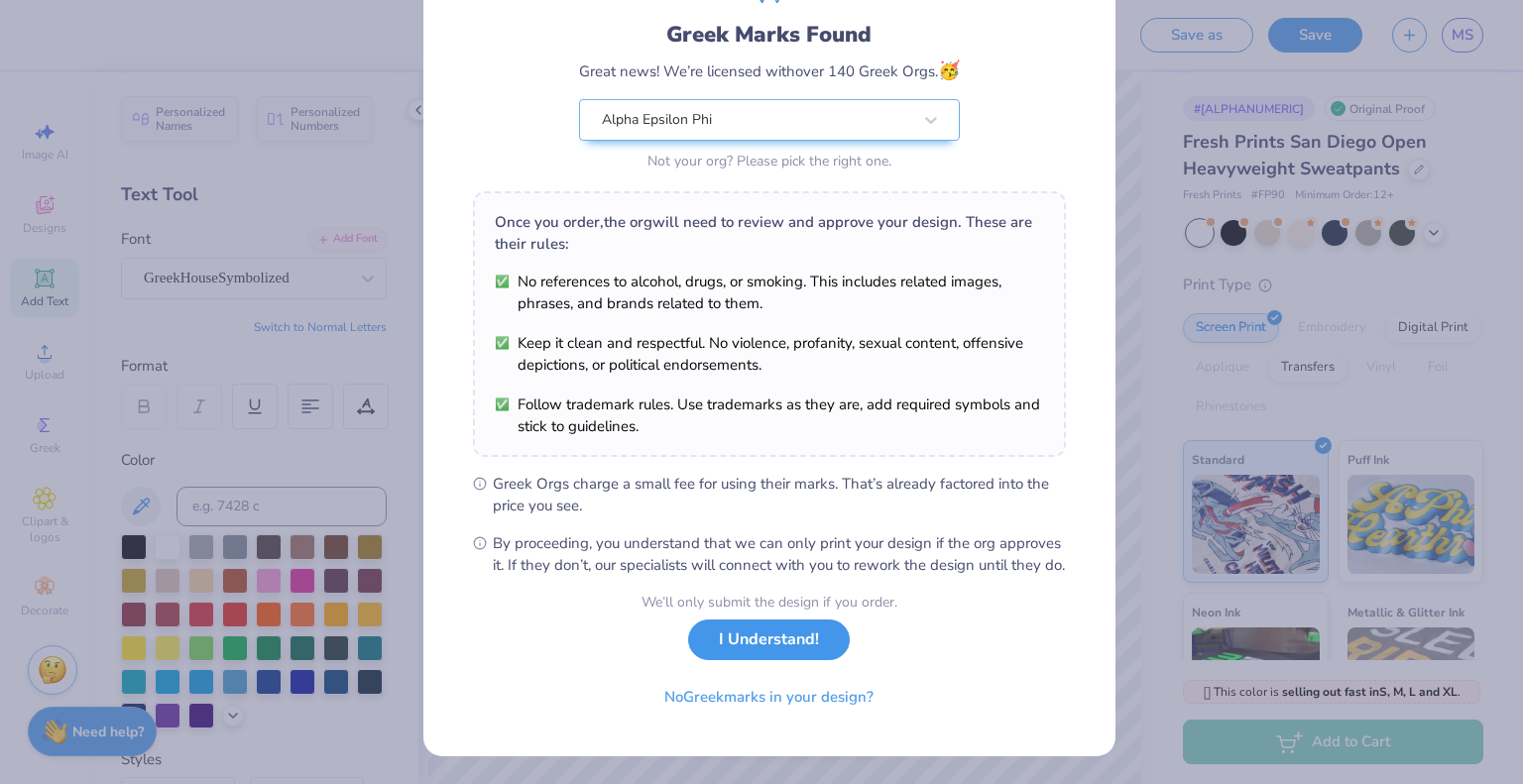 click on "I Understand!" at bounding box center (768, 639) 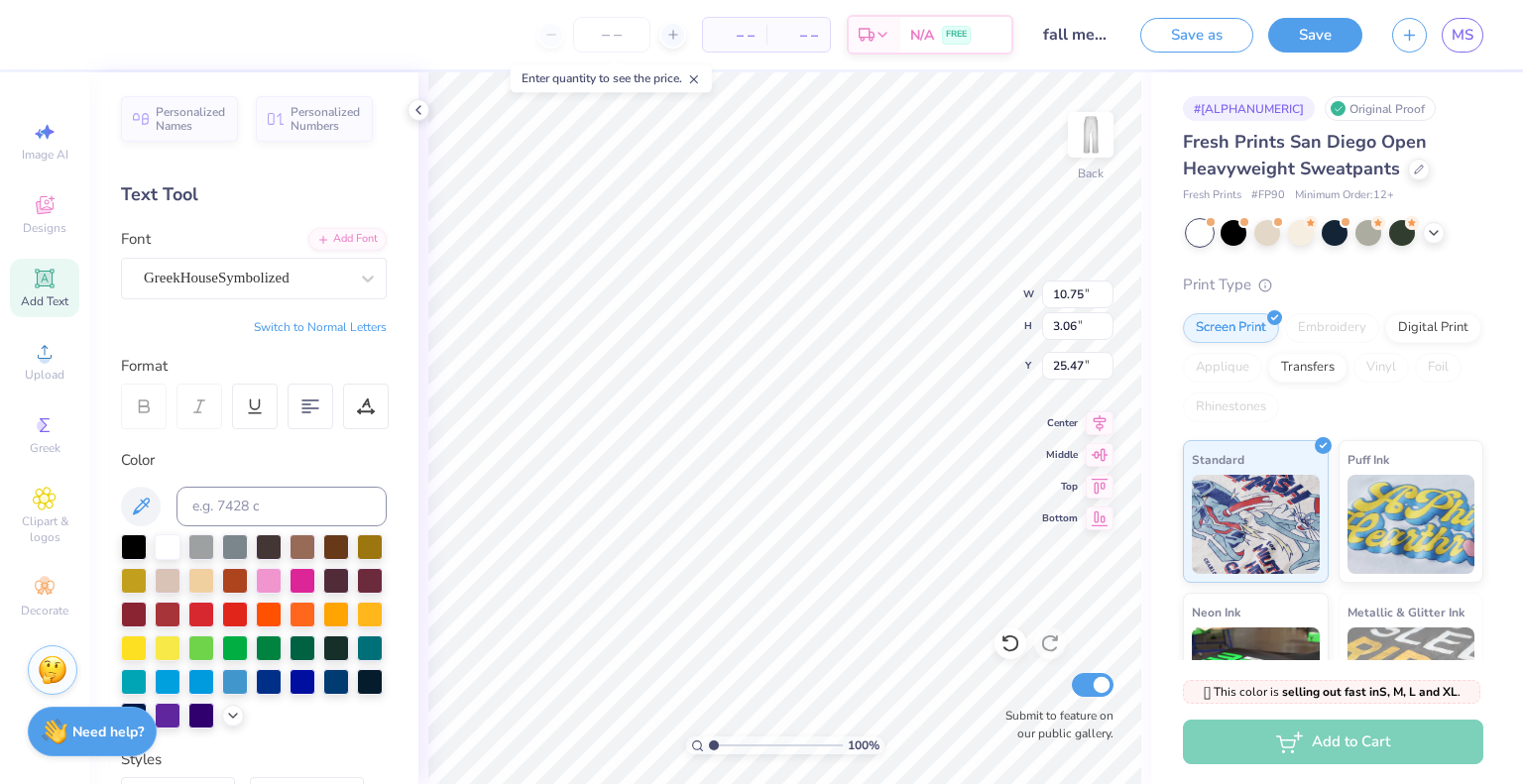 scroll, scrollTop: 0, scrollLeft: 0, axis: both 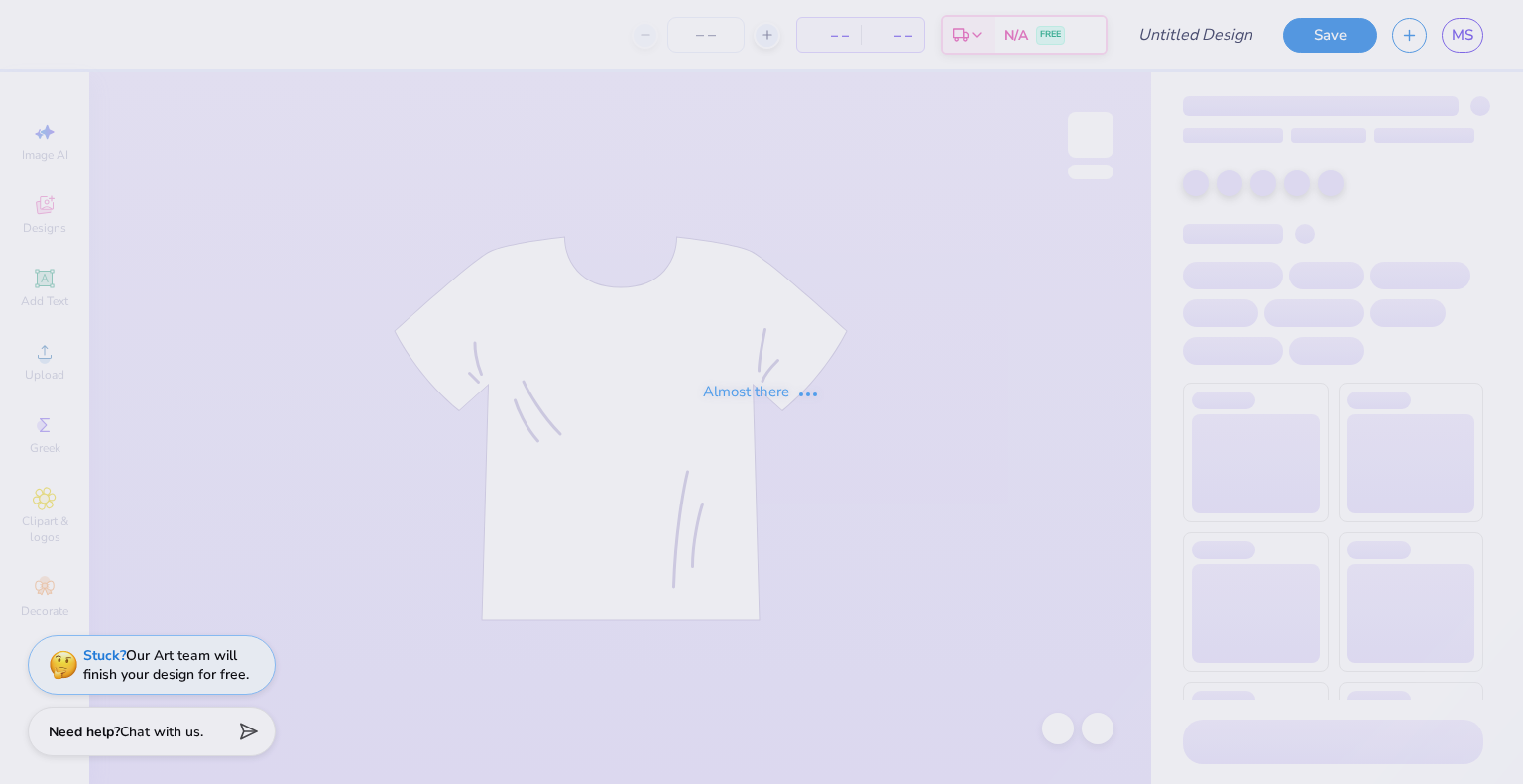 type on "fall merch idea 2" 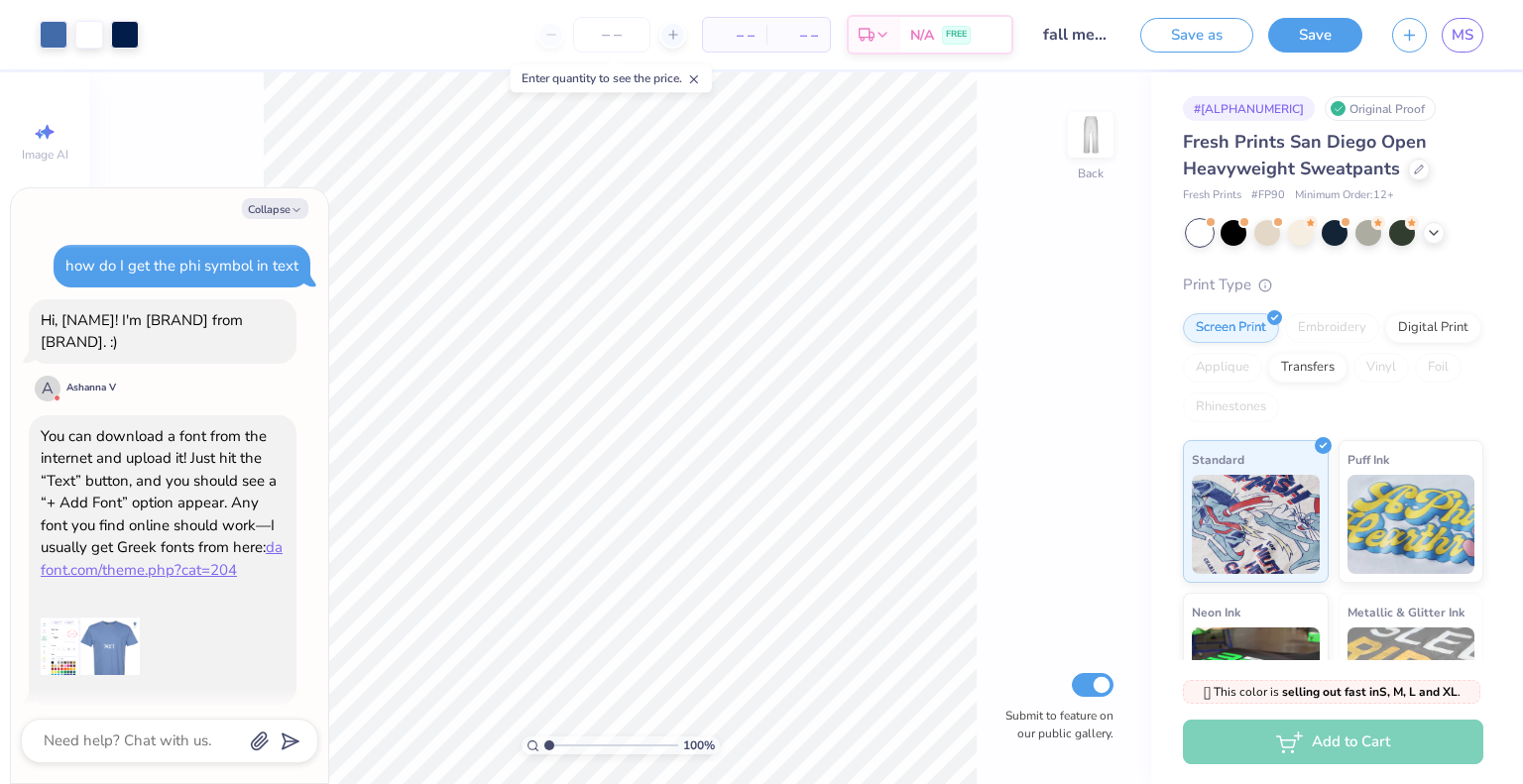 scroll, scrollTop: 631, scrollLeft: 0, axis: vertical 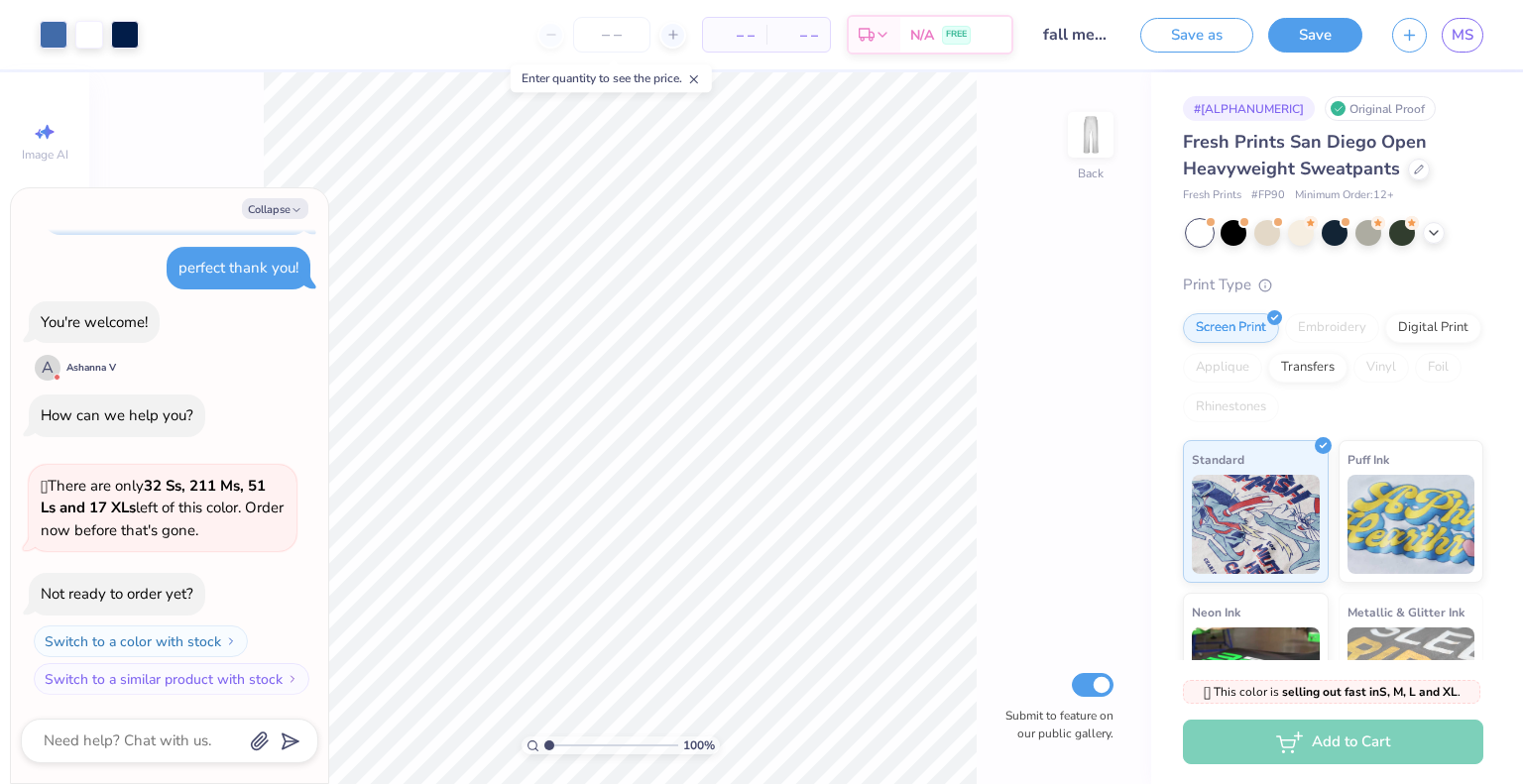 type on "2.74" 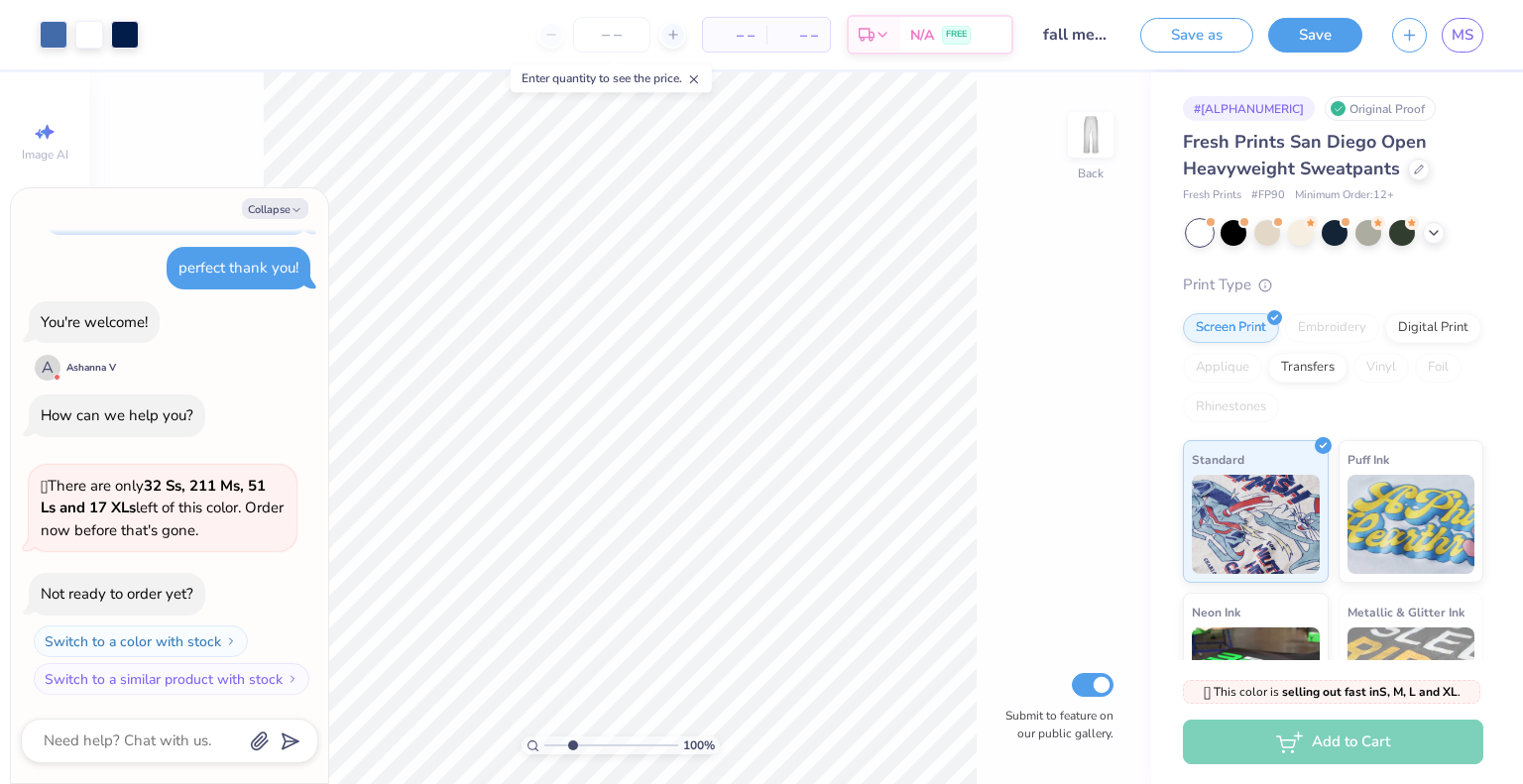 click at bounding box center [611, 745] 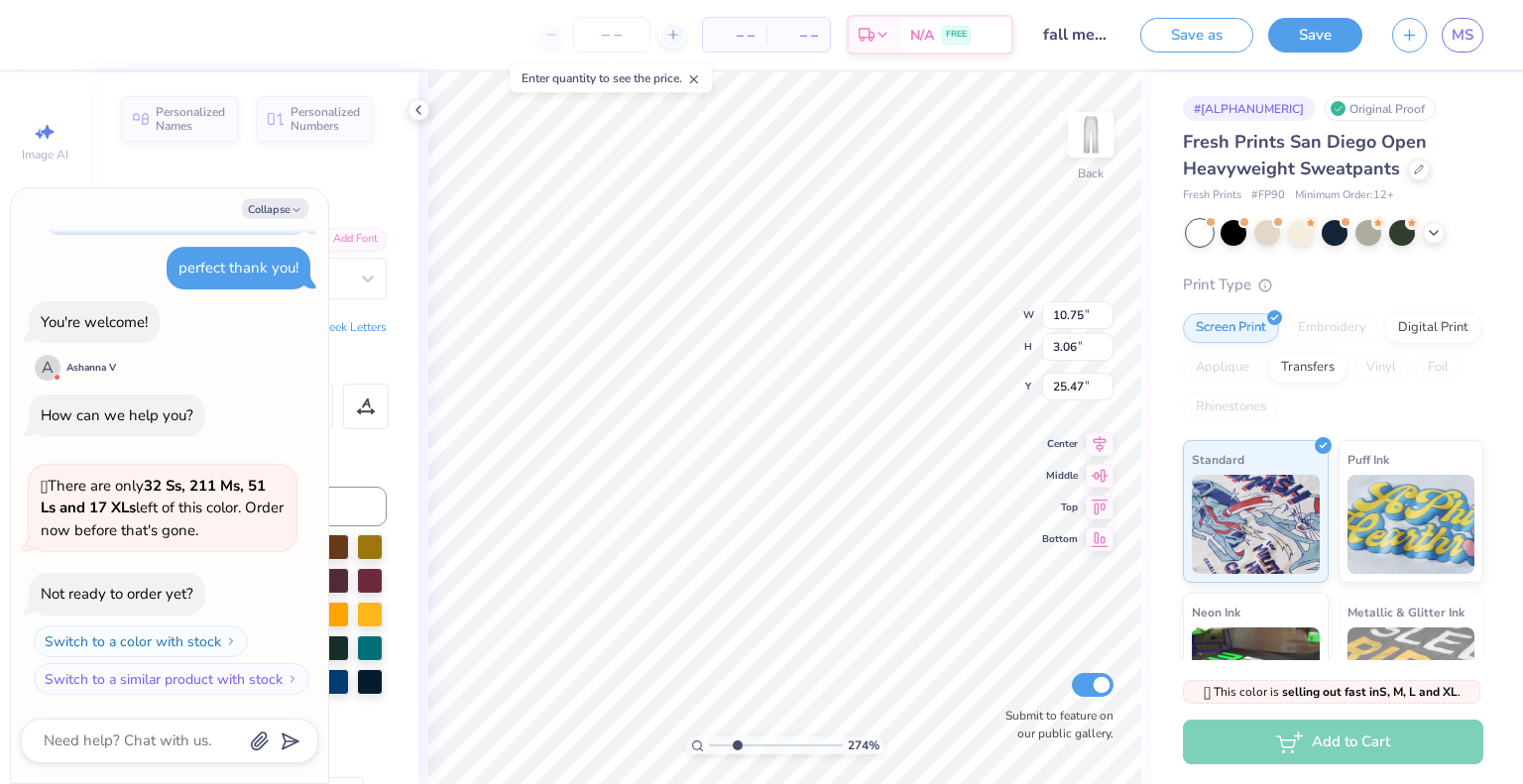 type on "x" 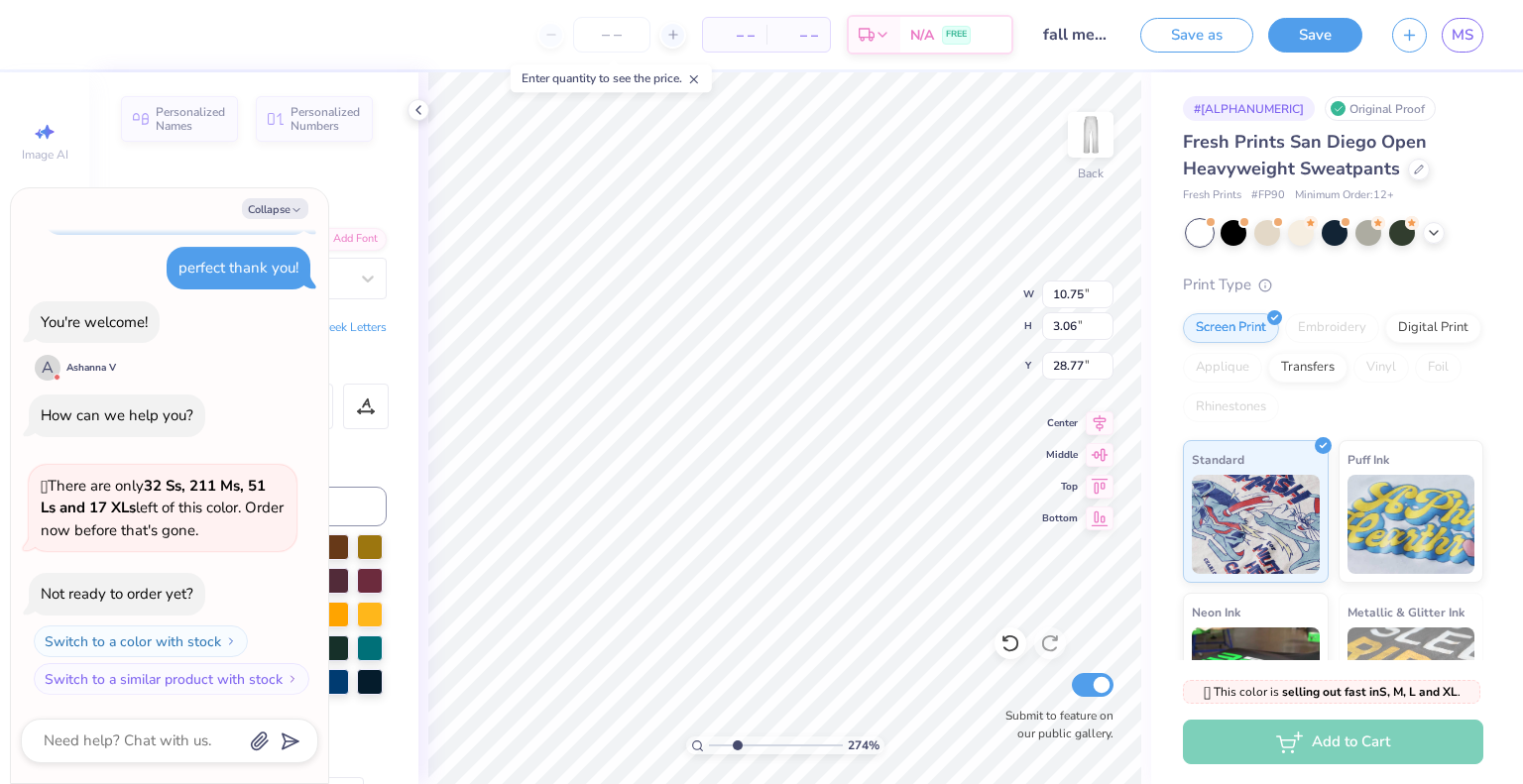 type on "x" 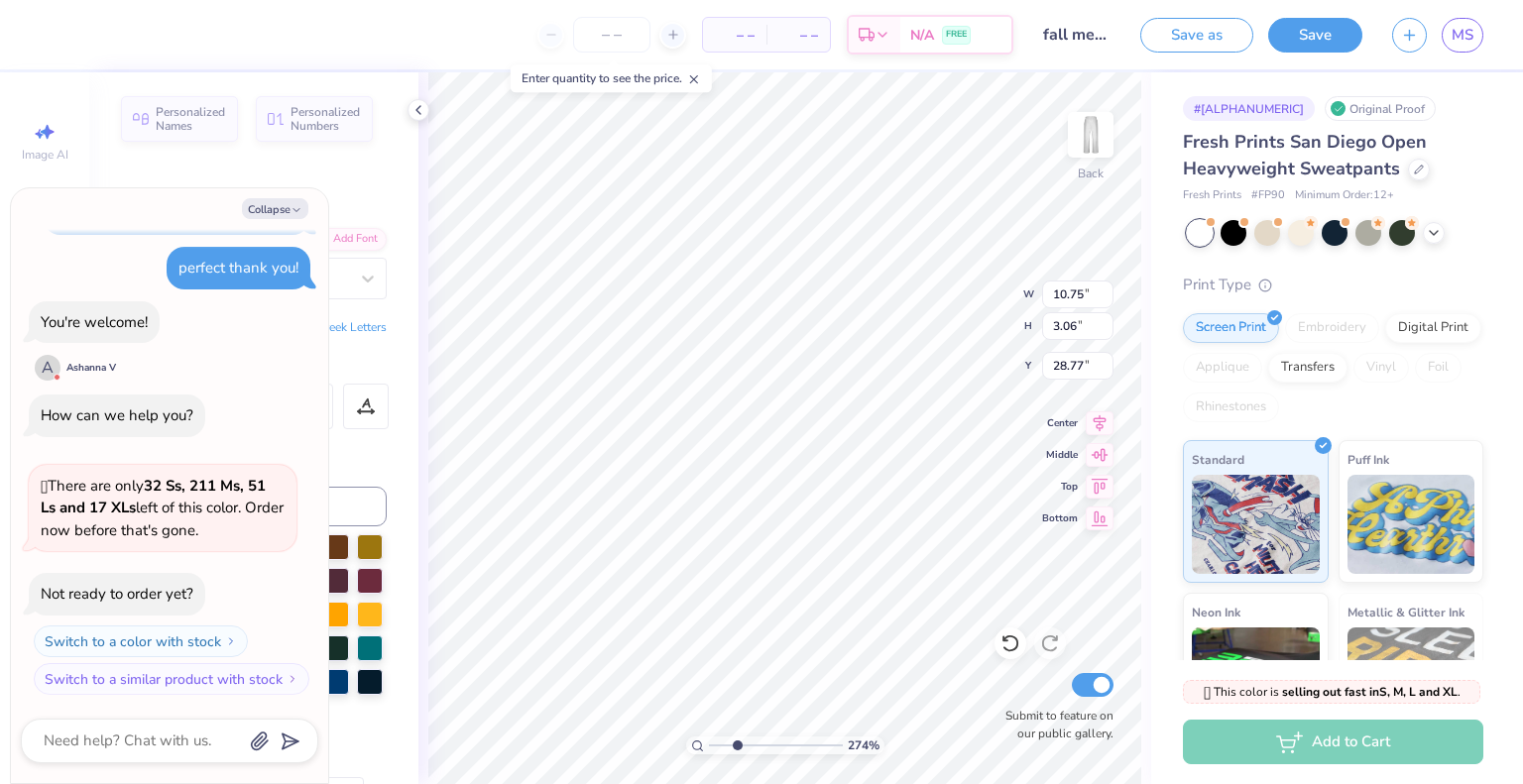 click on "Collapse" at bounding box center [275, 208] 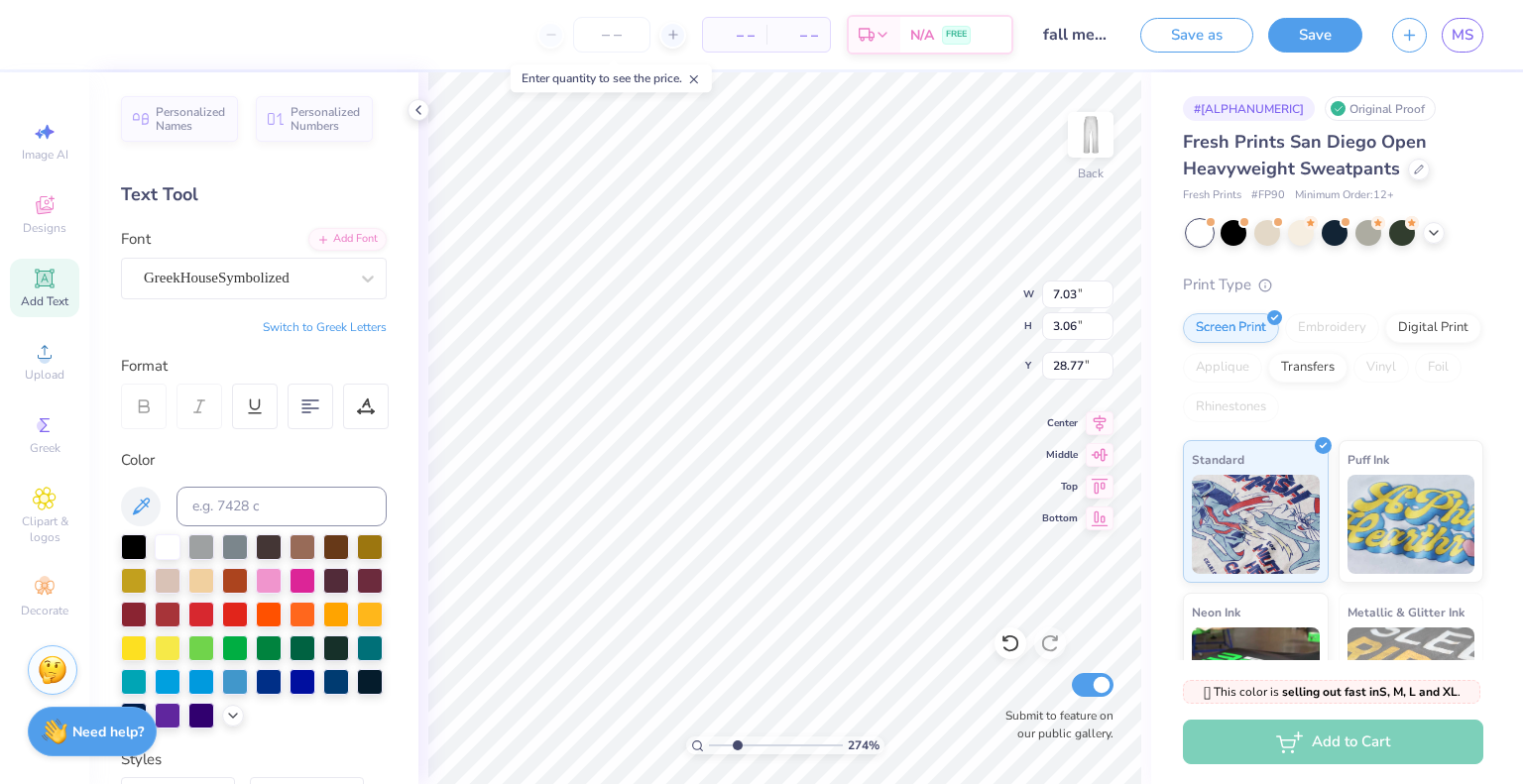 click on "Switch to Greek Letters" at bounding box center (324, 327) 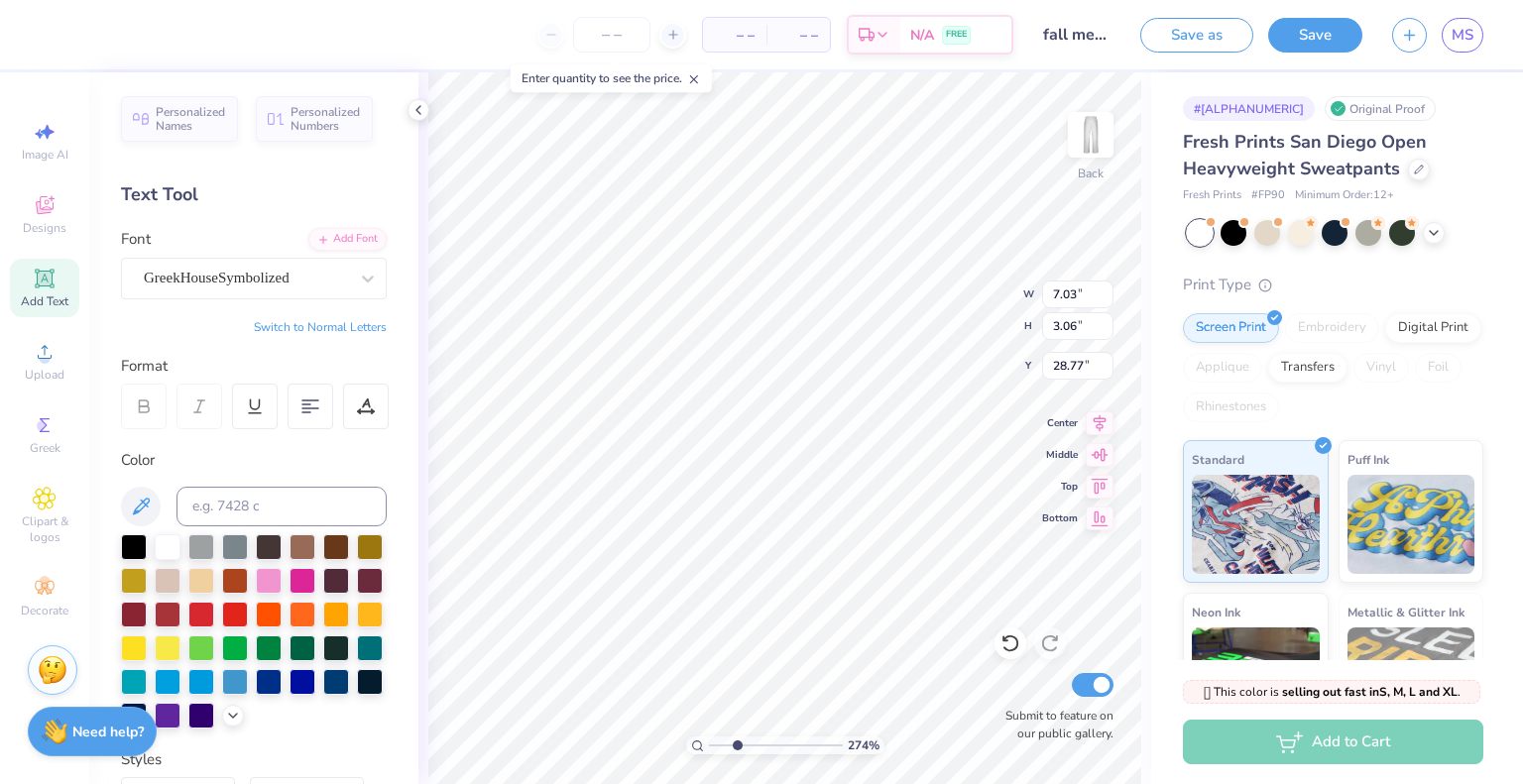 scroll, scrollTop: 16, scrollLeft: 2, axis: both 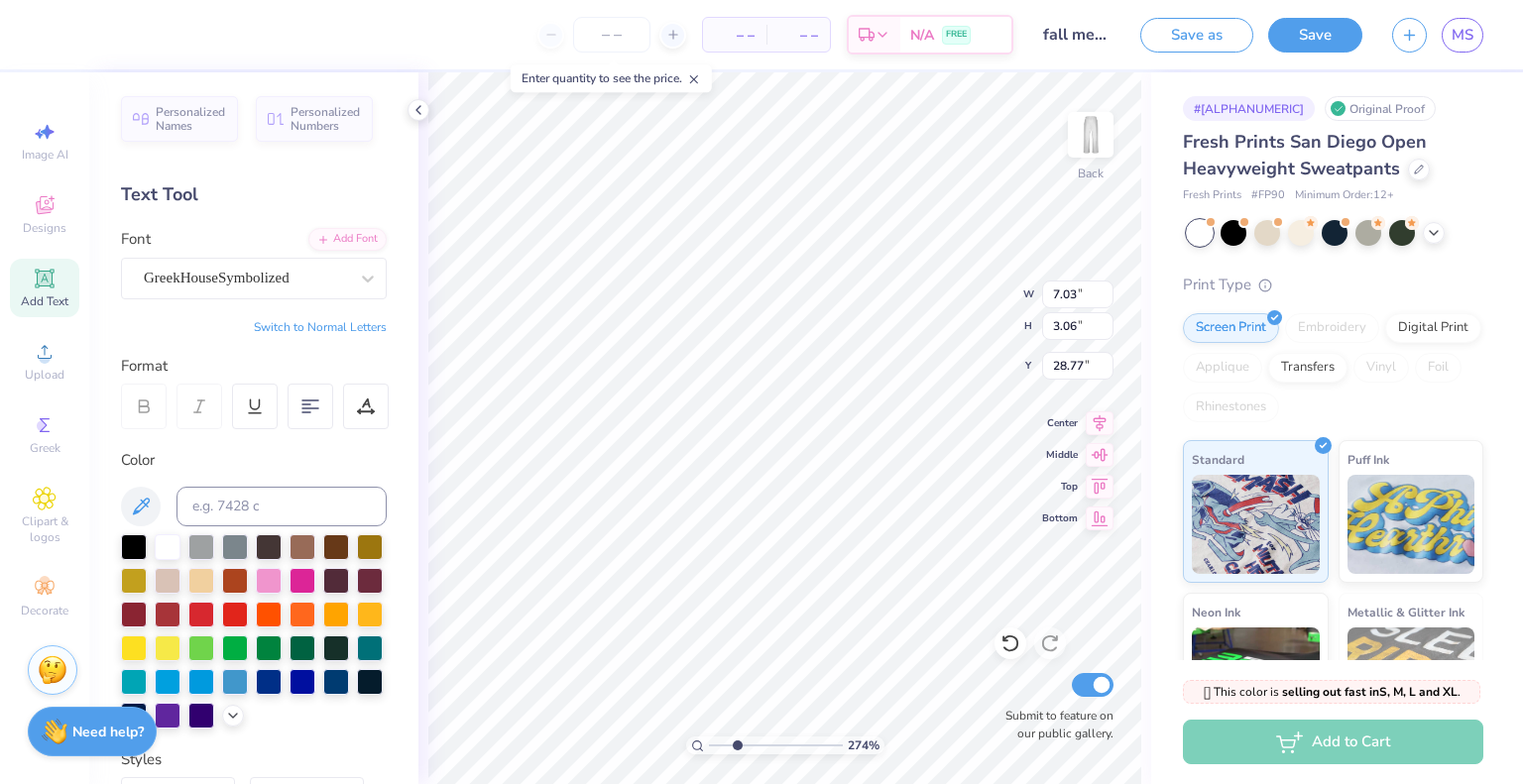 type on "ππηι" 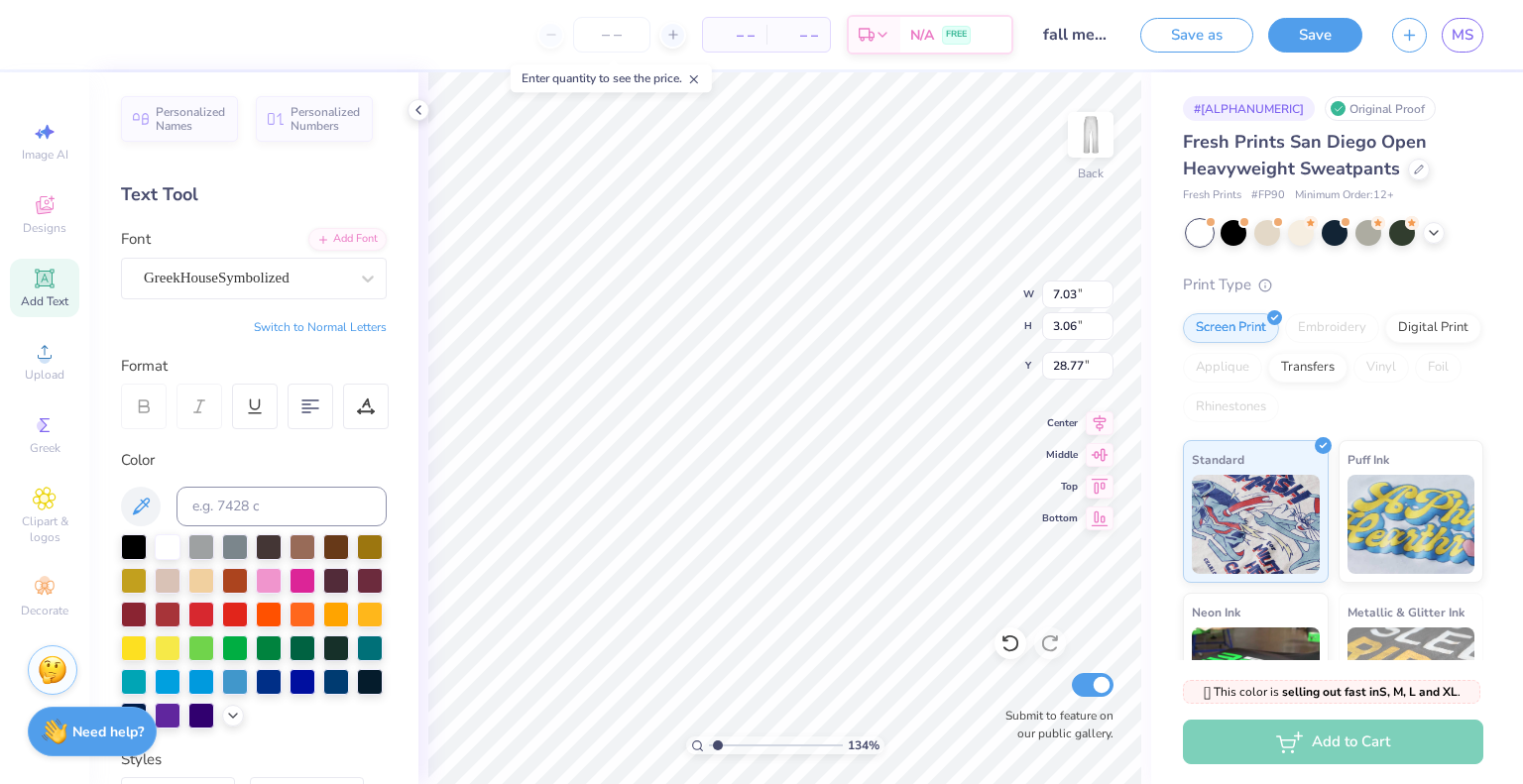 drag, startPoint x: 717, startPoint y: 741, endPoint x: 652, endPoint y: 739, distance: 65.03076 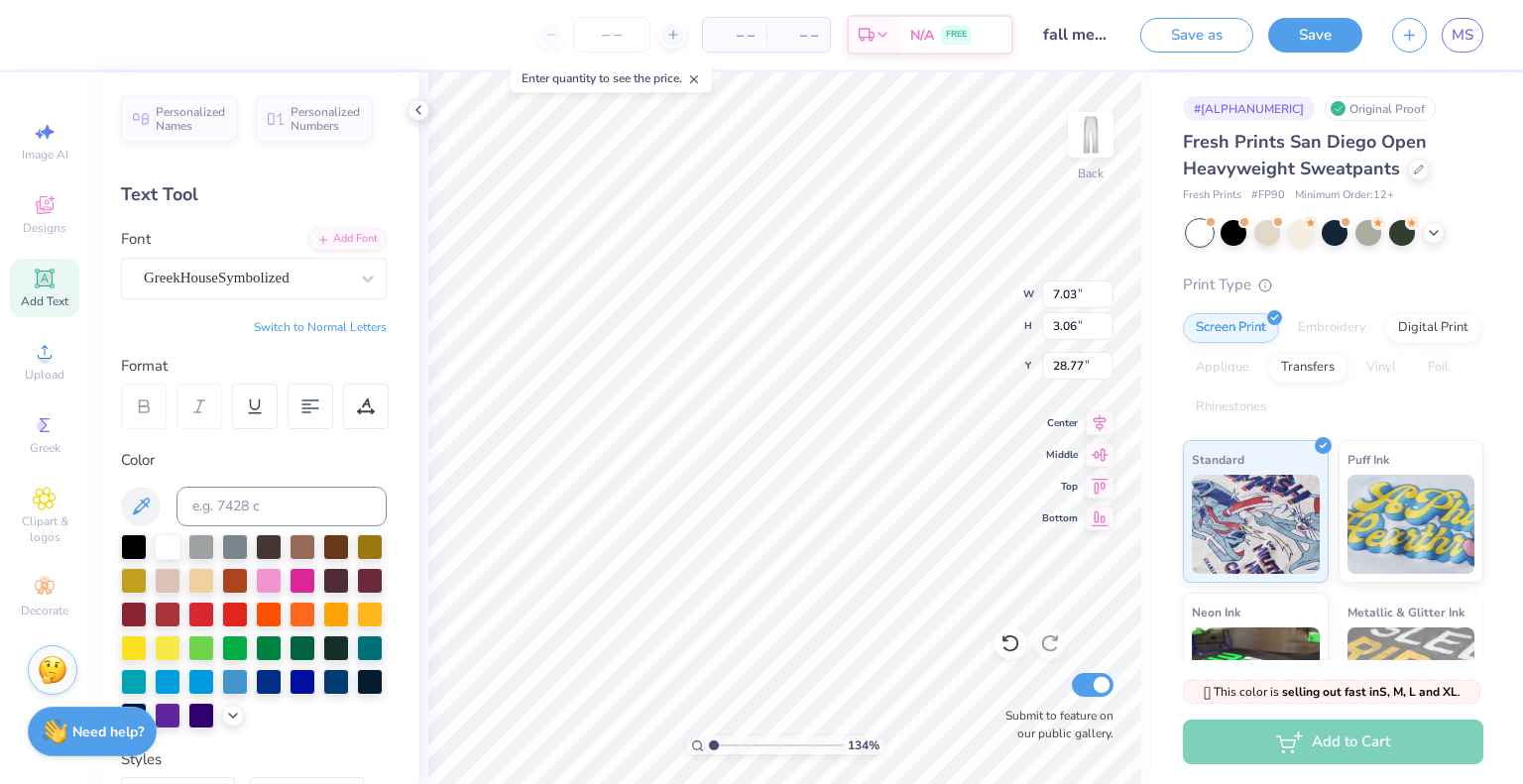 click at bounding box center [775, 745] 